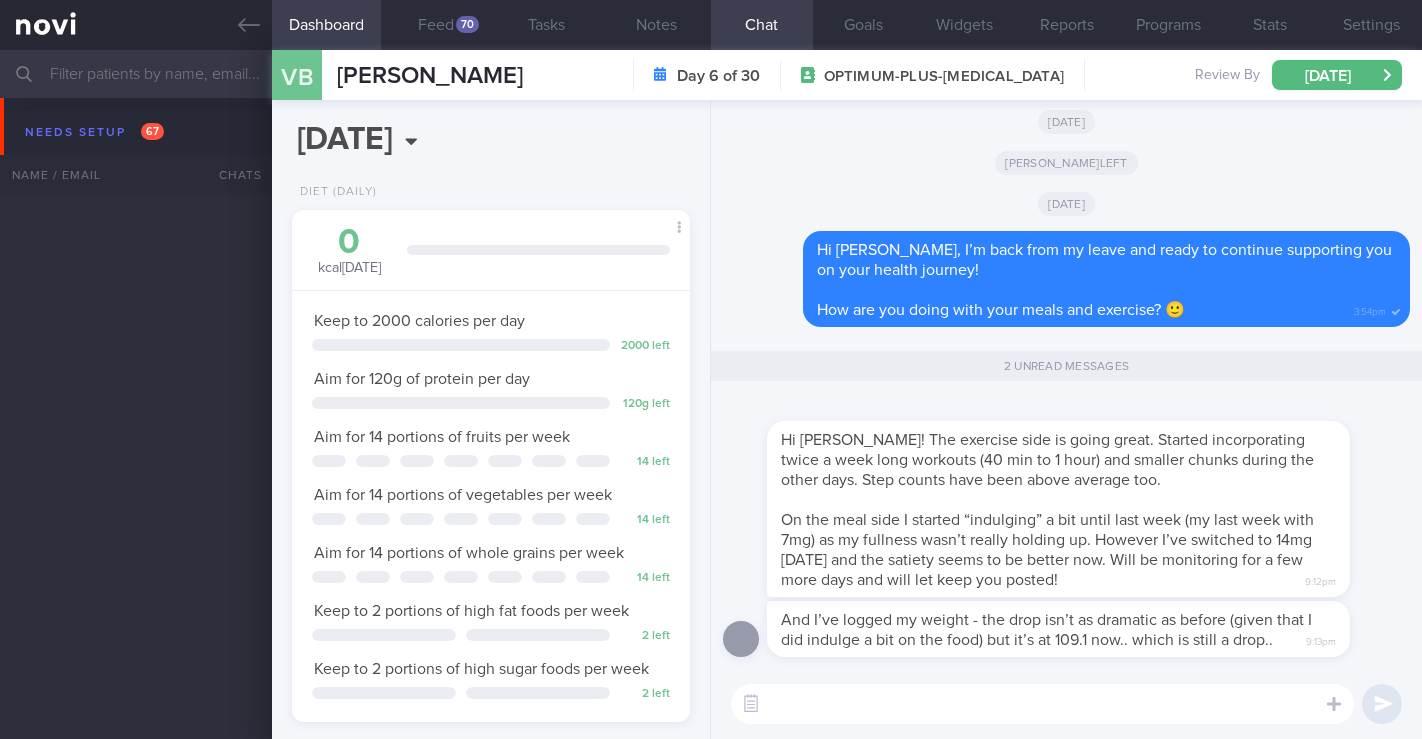 select on "6" 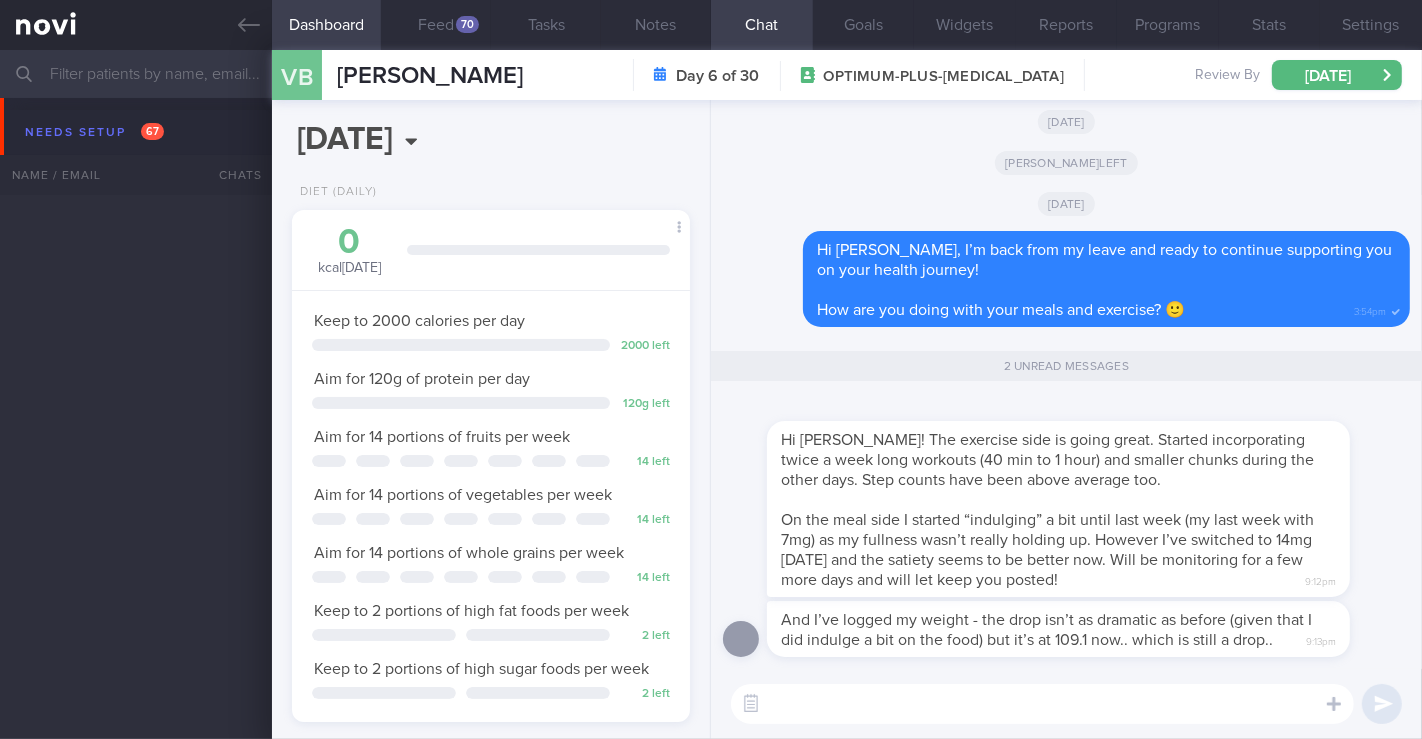 scroll, scrollTop: 6778, scrollLeft: 0, axis: vertical 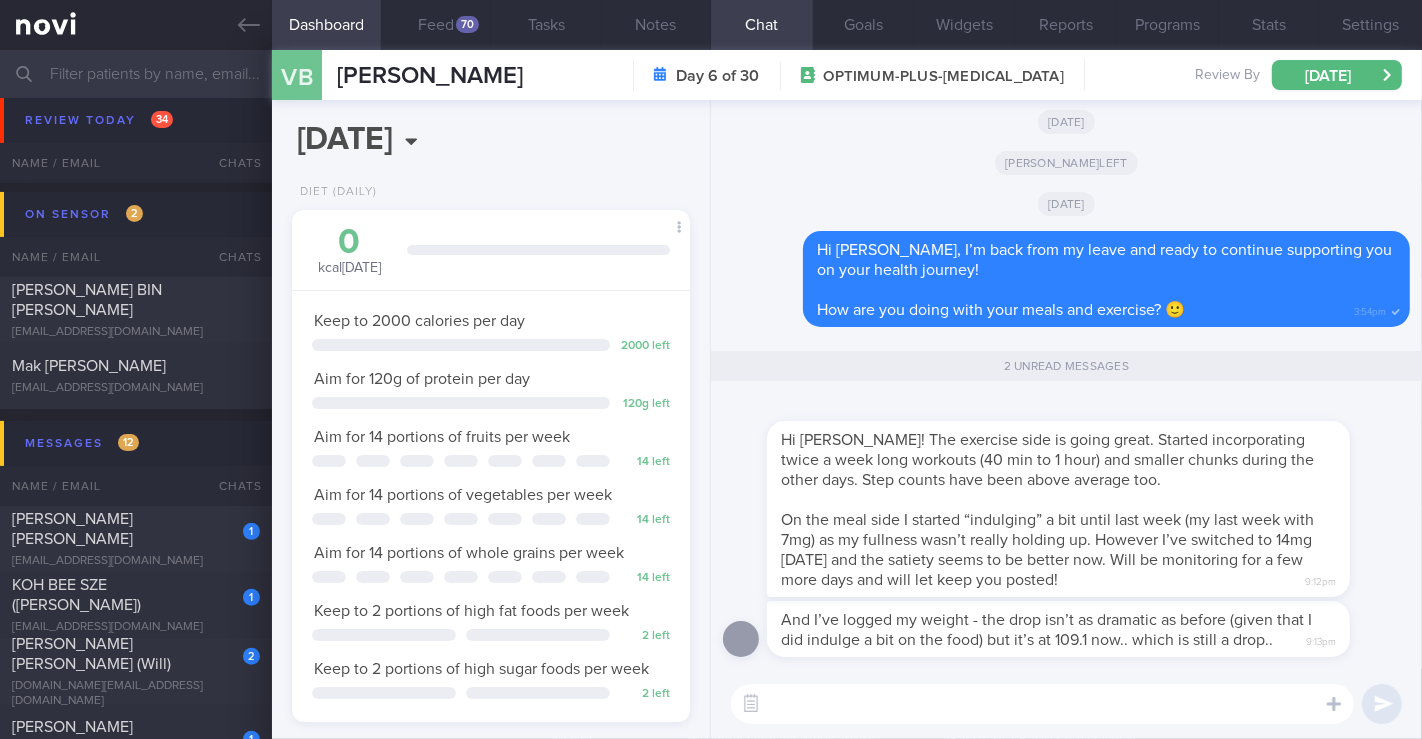 click at bounding box center (1042, 704) 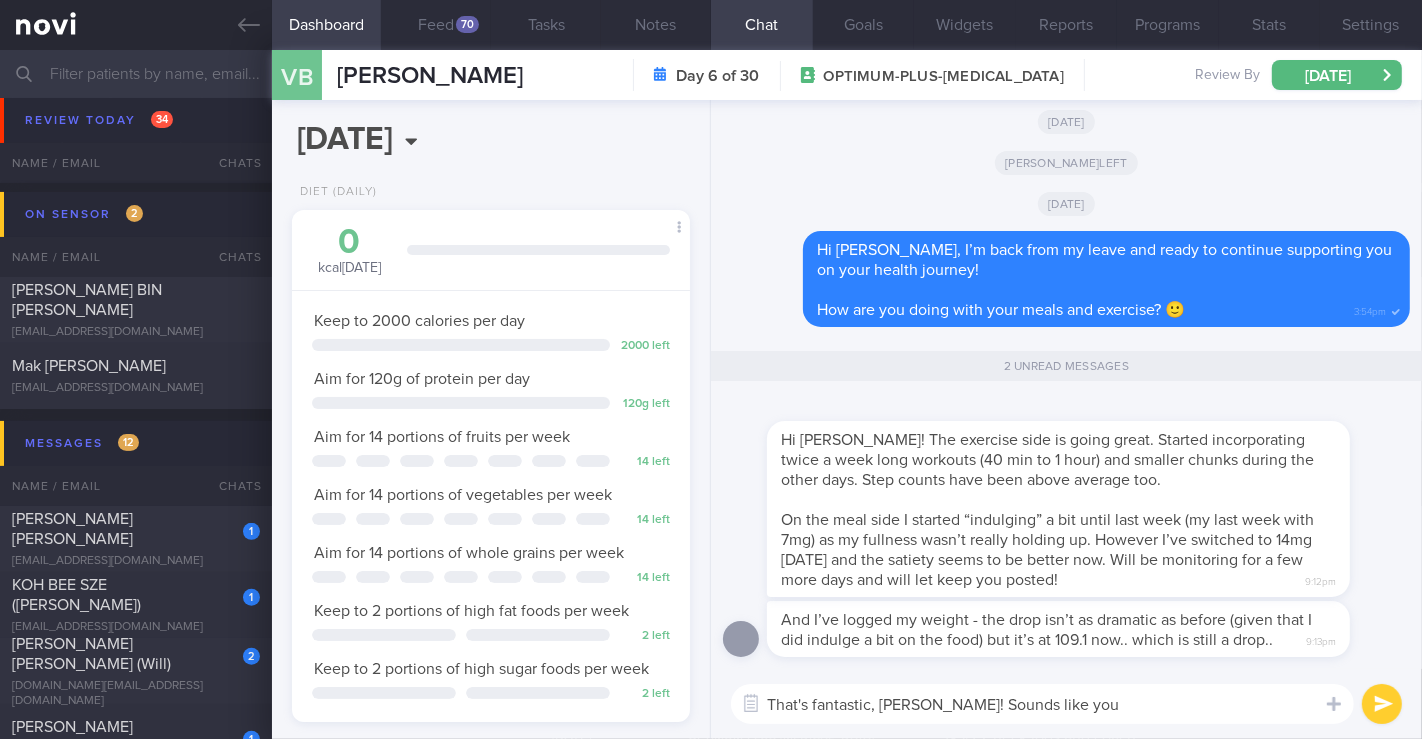 type on "That's fantastic, Venkat! Sounds like you" 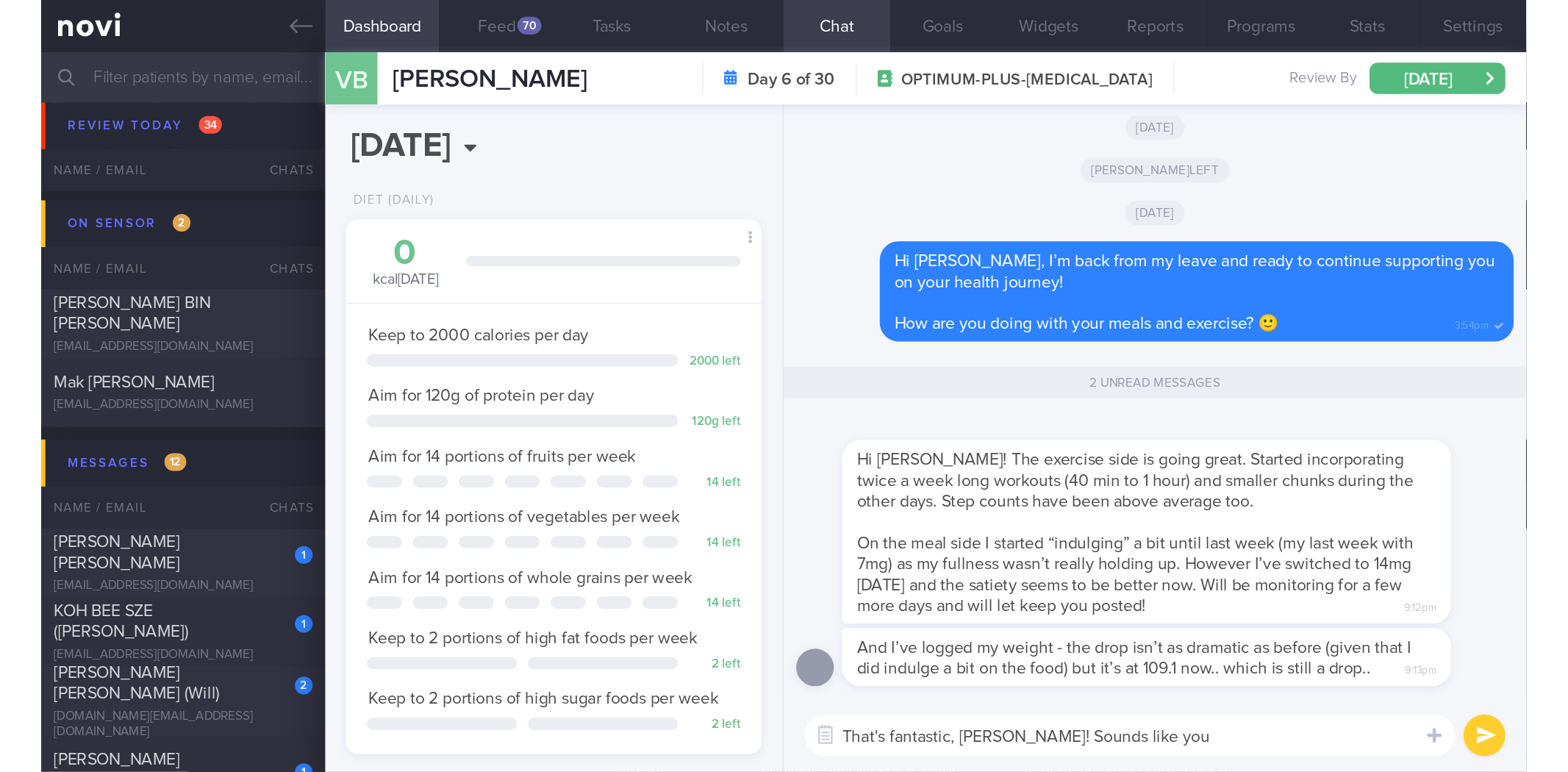scroll, scrollTop: 735009, scrollLeft: 734699, axis: both 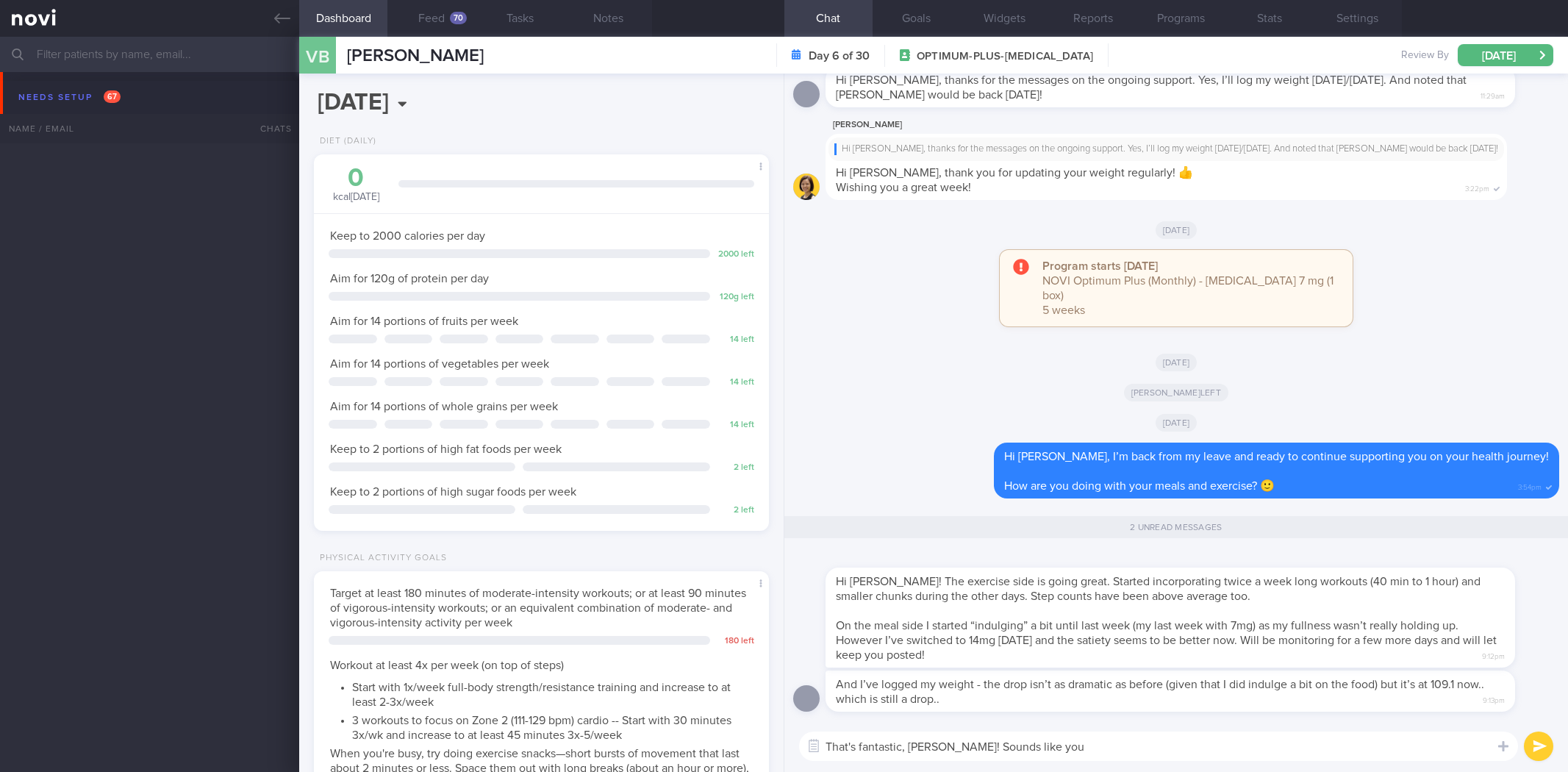 select on "6" 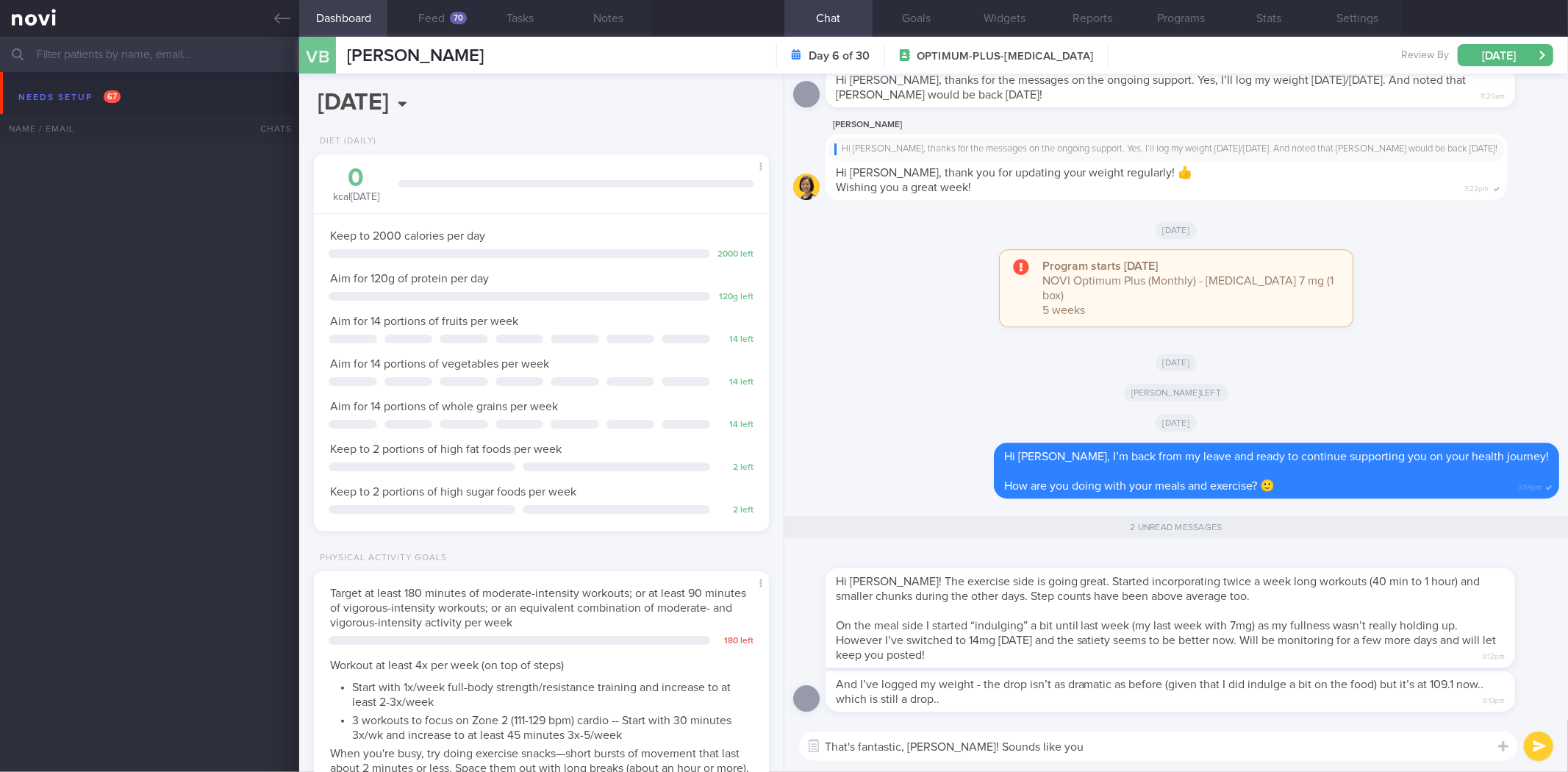 scroll, scrollTop: 4983, scrollLeft: 0, axis: vertical 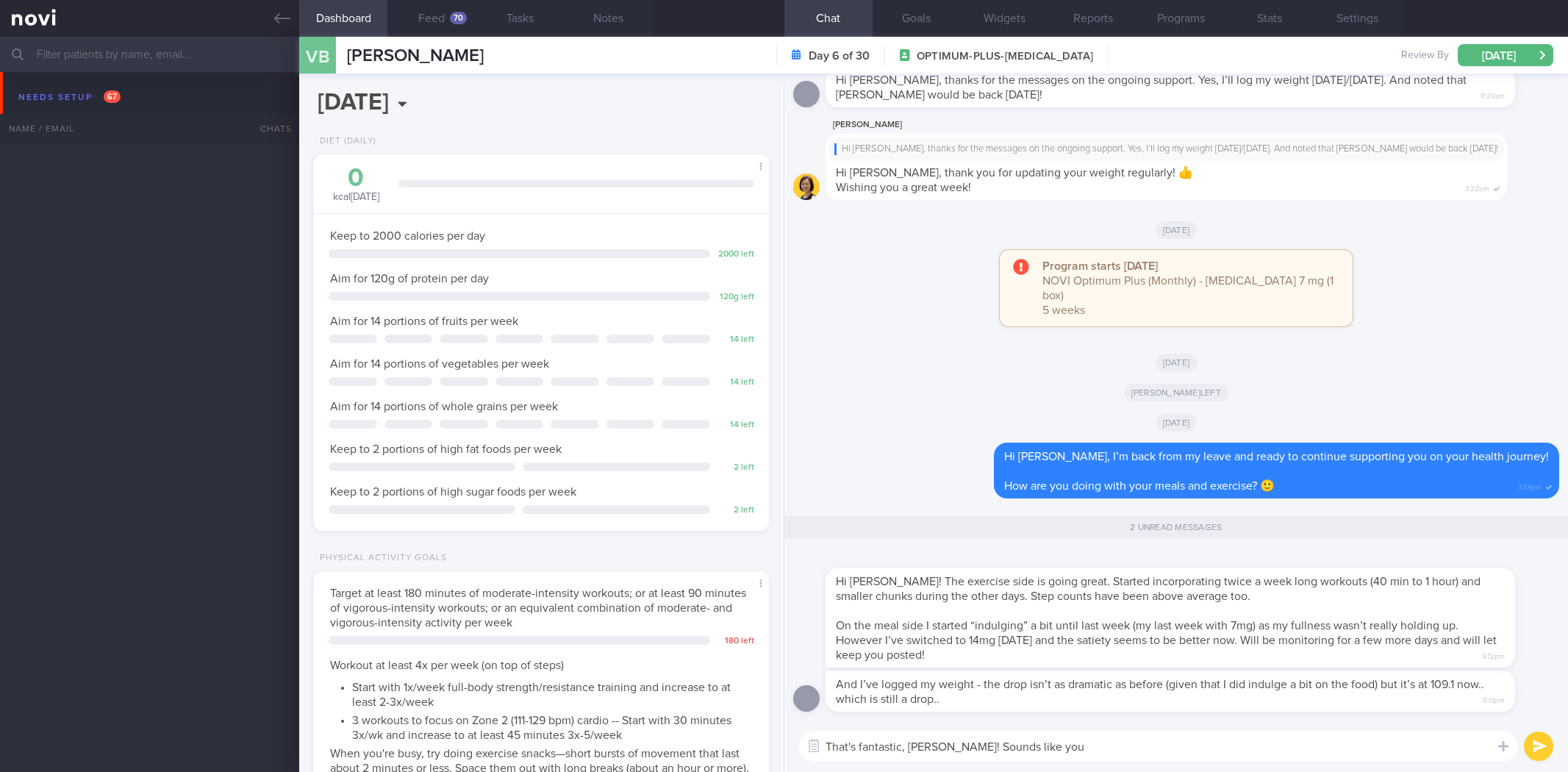 select on "6" 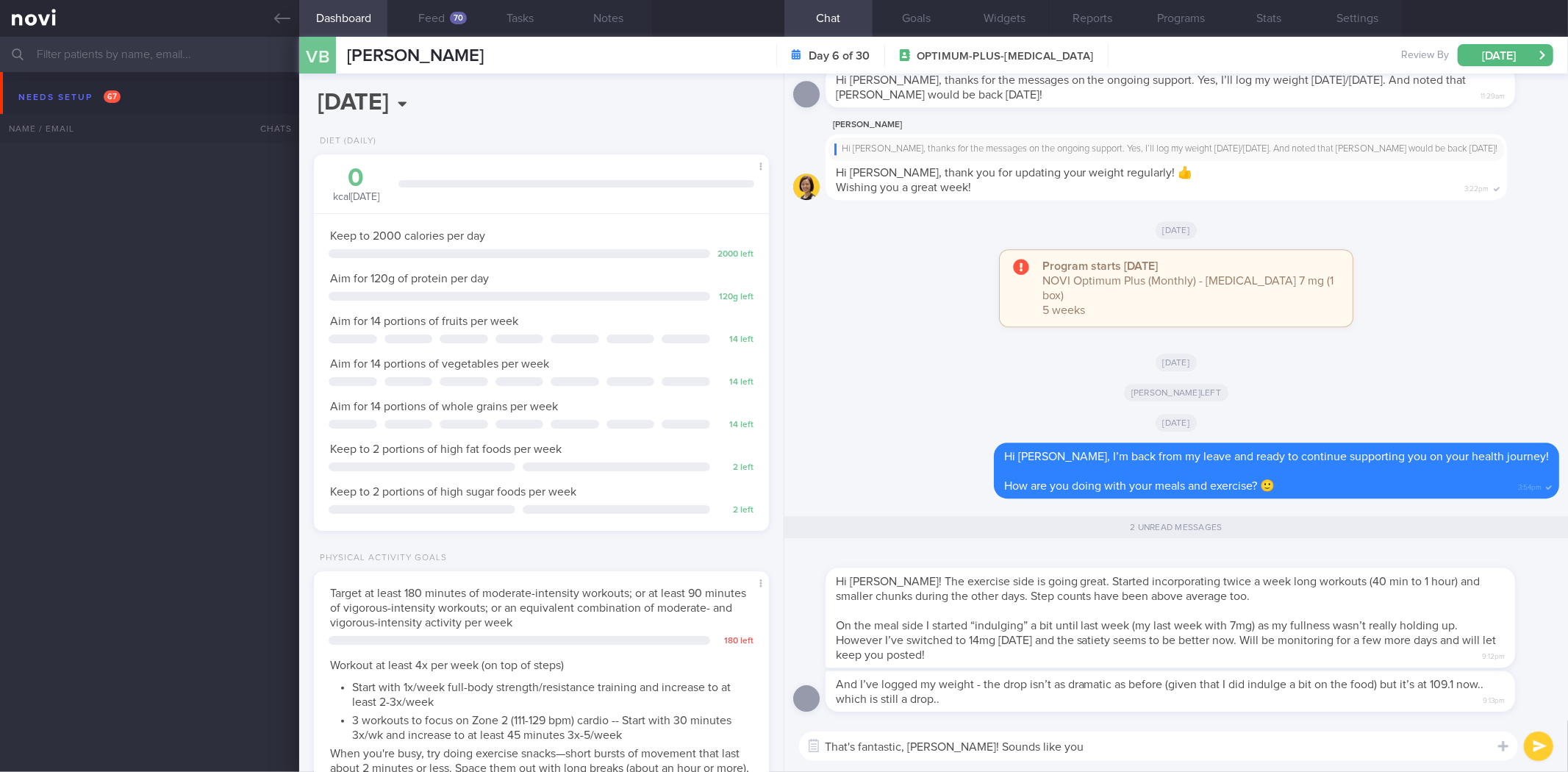 scroll, scrollTop: 4983, scrollLeft: 0, axis: vertical 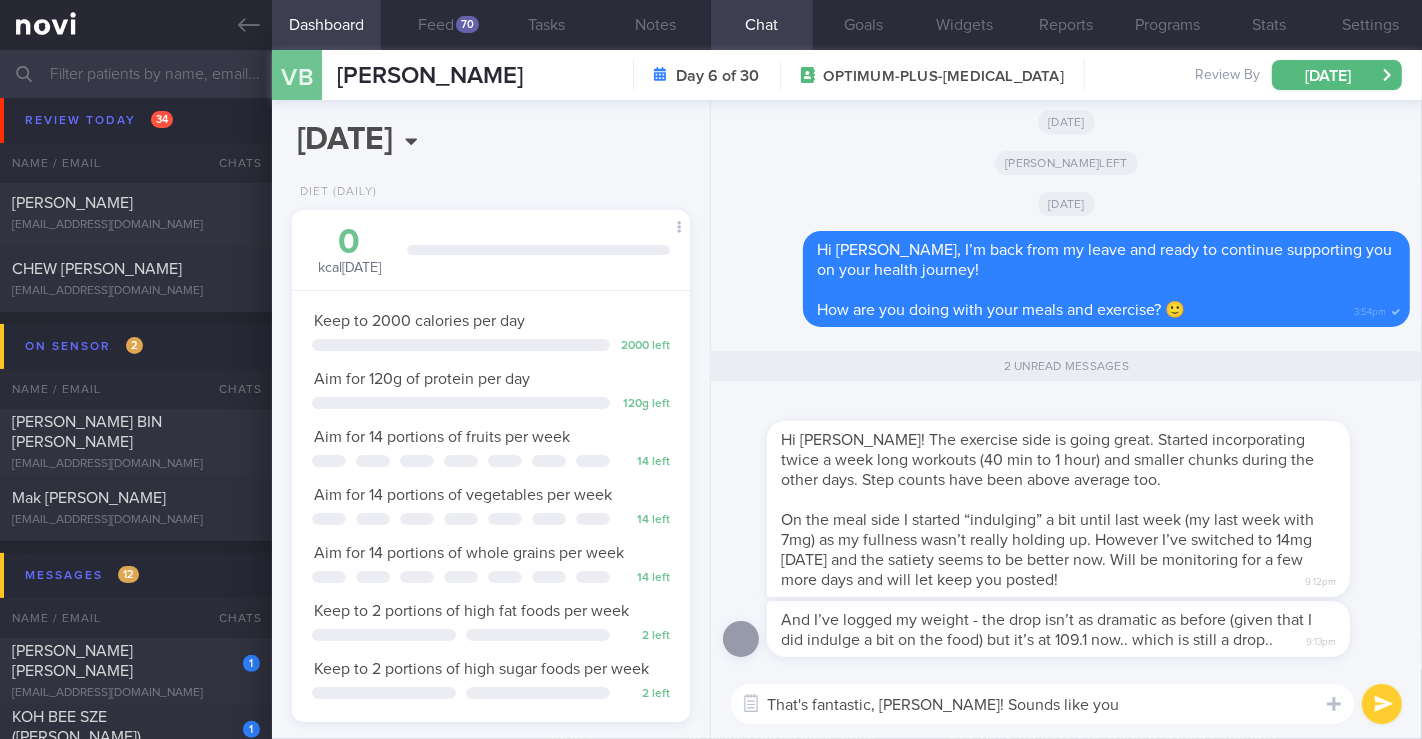 click on "And I’ve logged my weight - the drop isn’t as dramatic as before (given that I did indulge a bit on the food) but it’s at 109.1 now.. which is still a drop..
9:13pm
Hi Angena! The exercise side is going great. Started incorporating twice a week long workouts (40 min to 1 hour) and smaller chunks during the other days. Step counts have been above average too.  On the meal side I started “indulging” a bit until last week (my last week with 7mg) as my fullness wasn’t really holding up. However I’ve switched to 14mg 3 days ago and the satiety seems to be better now. Will be monitoring for a few more days and will let keep you posted!
9:12pm" at bounding box center [1066, 384] 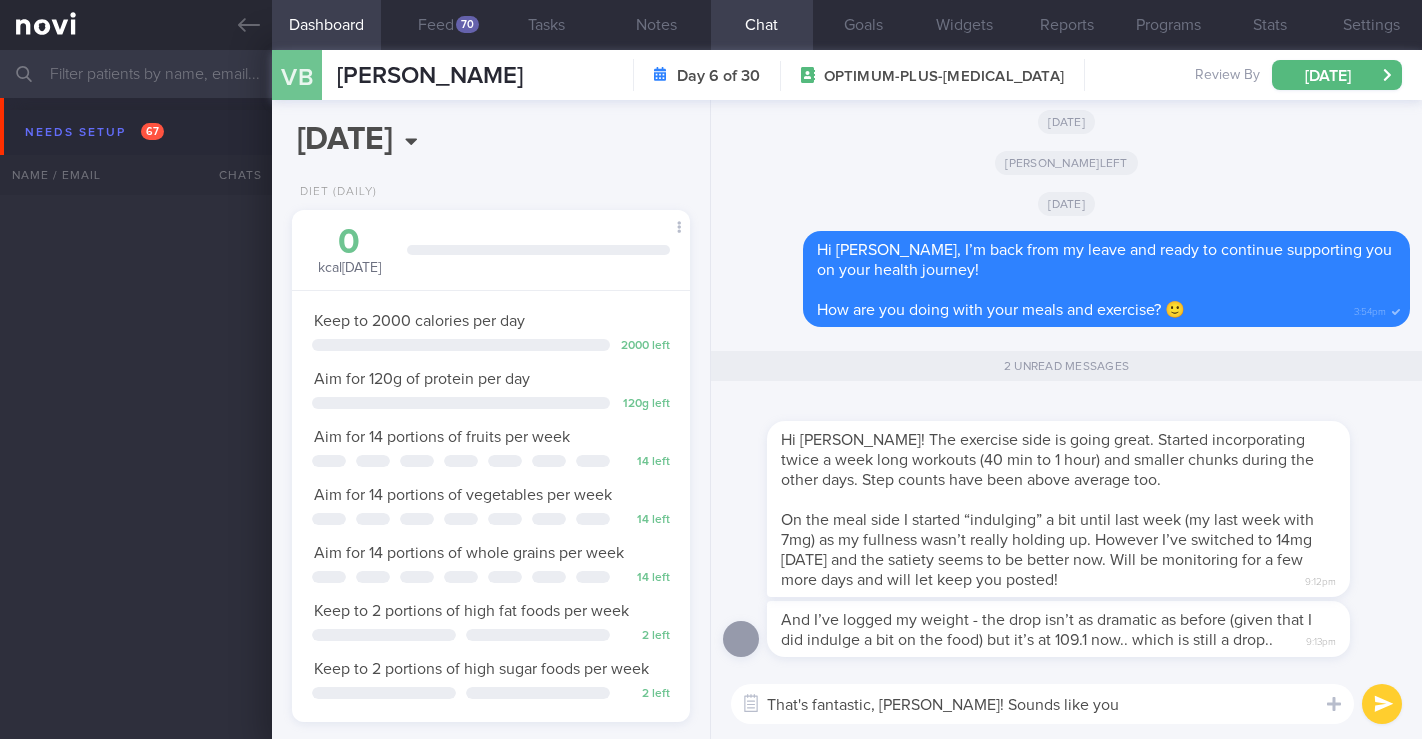 select on "6" 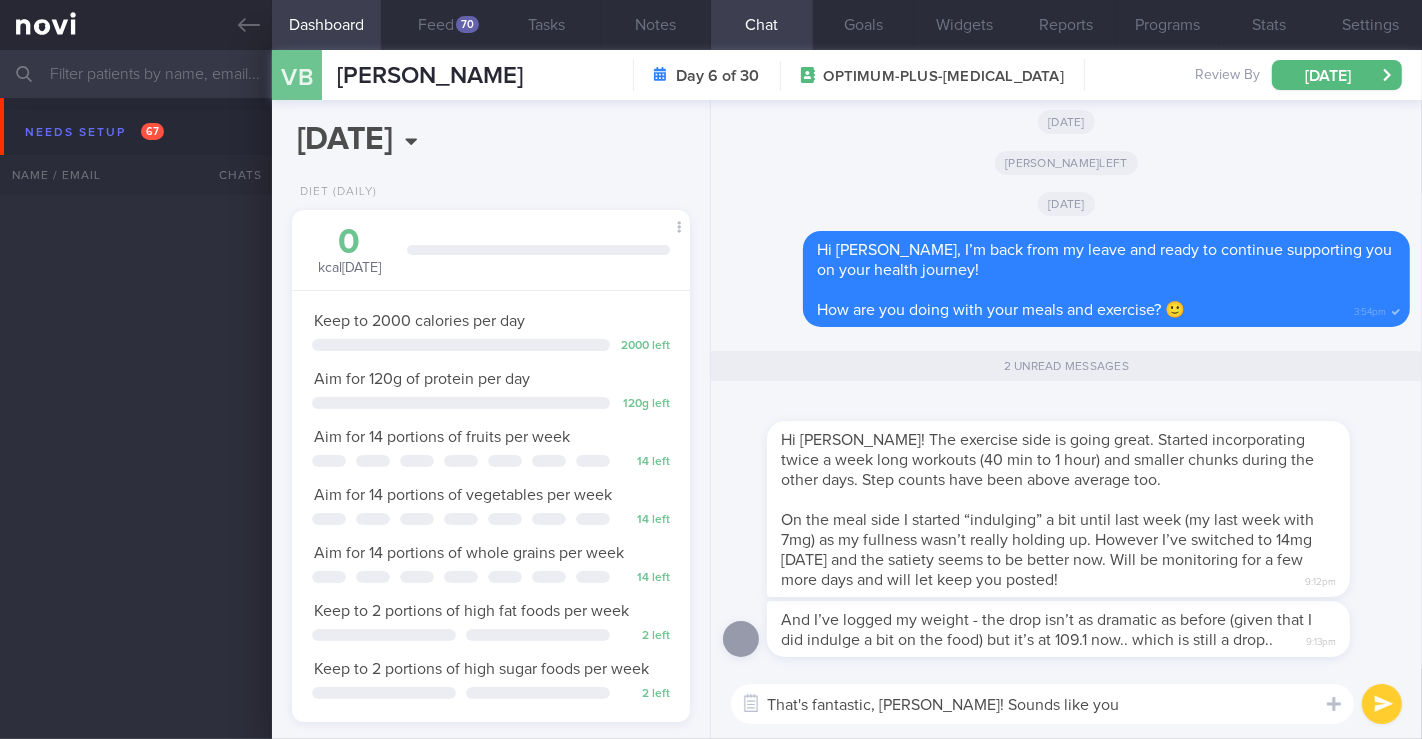 scroll, scrollTop: 6646, scrollLeft: 0, axis: vertical 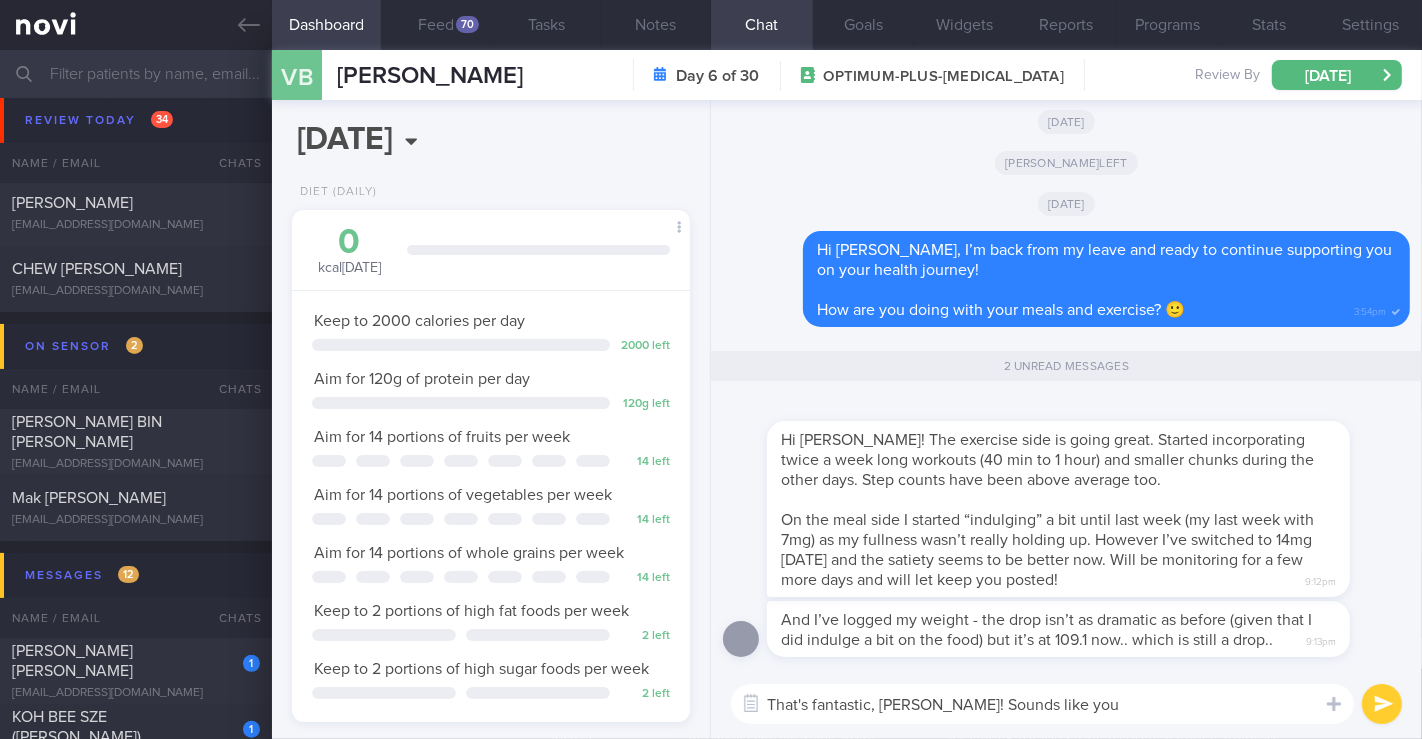 click on "That's fantastic, Venkat! Sounds like you" at bounding box center [1042, 704] 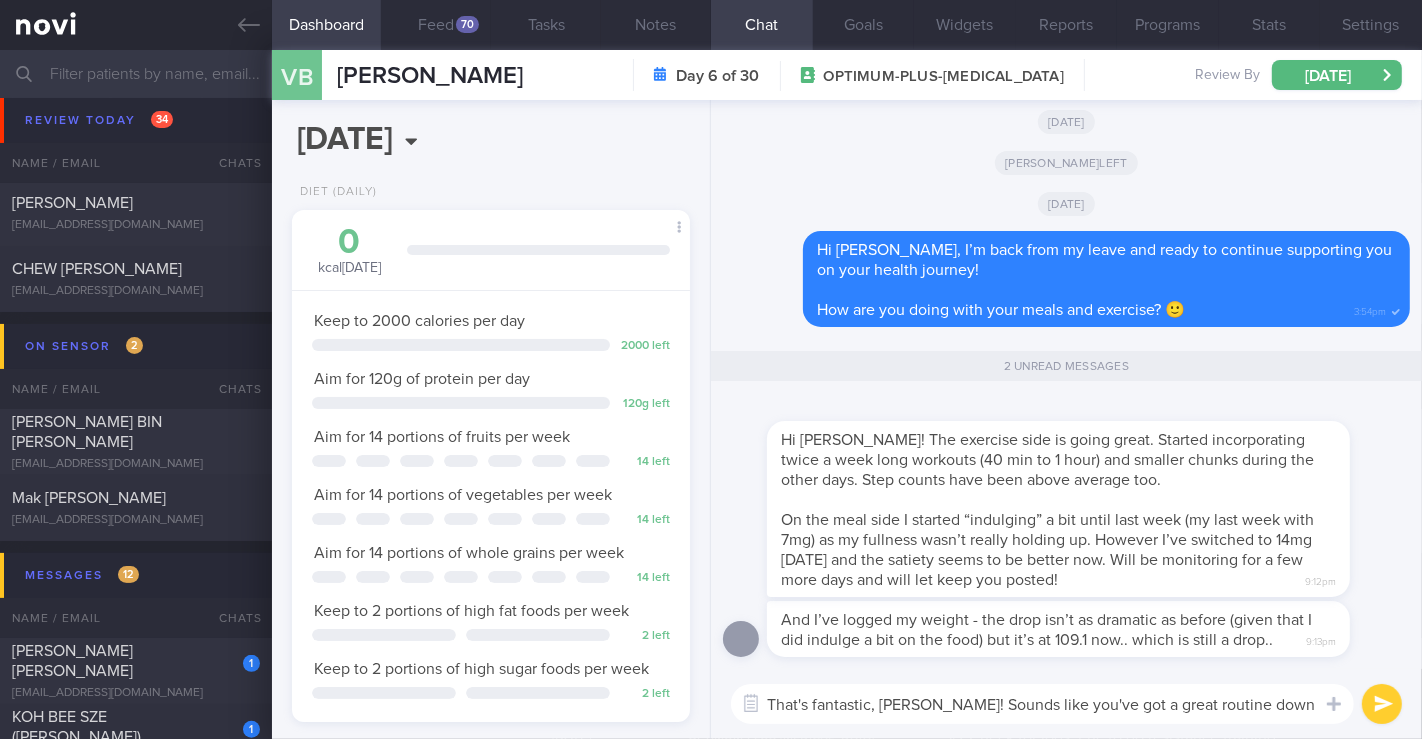 paste on "💪" 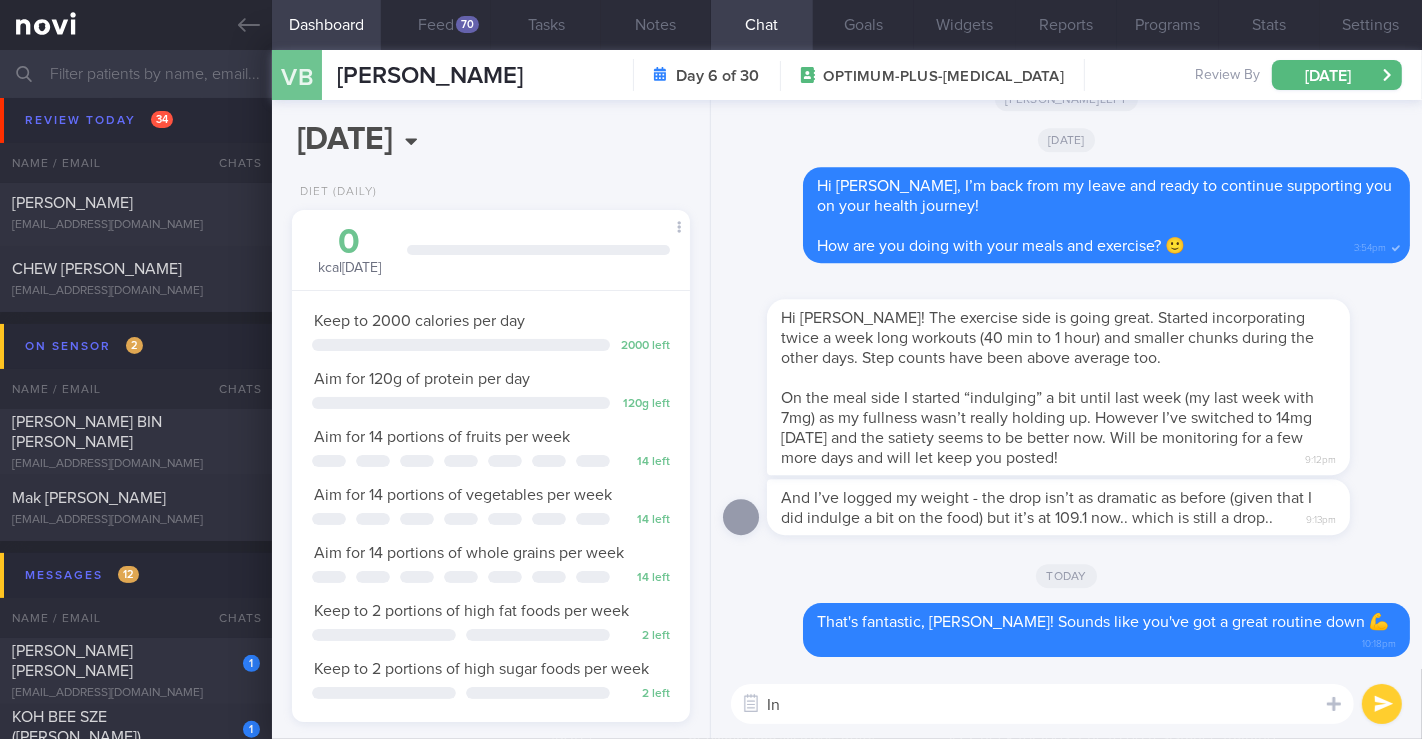 type on "I" 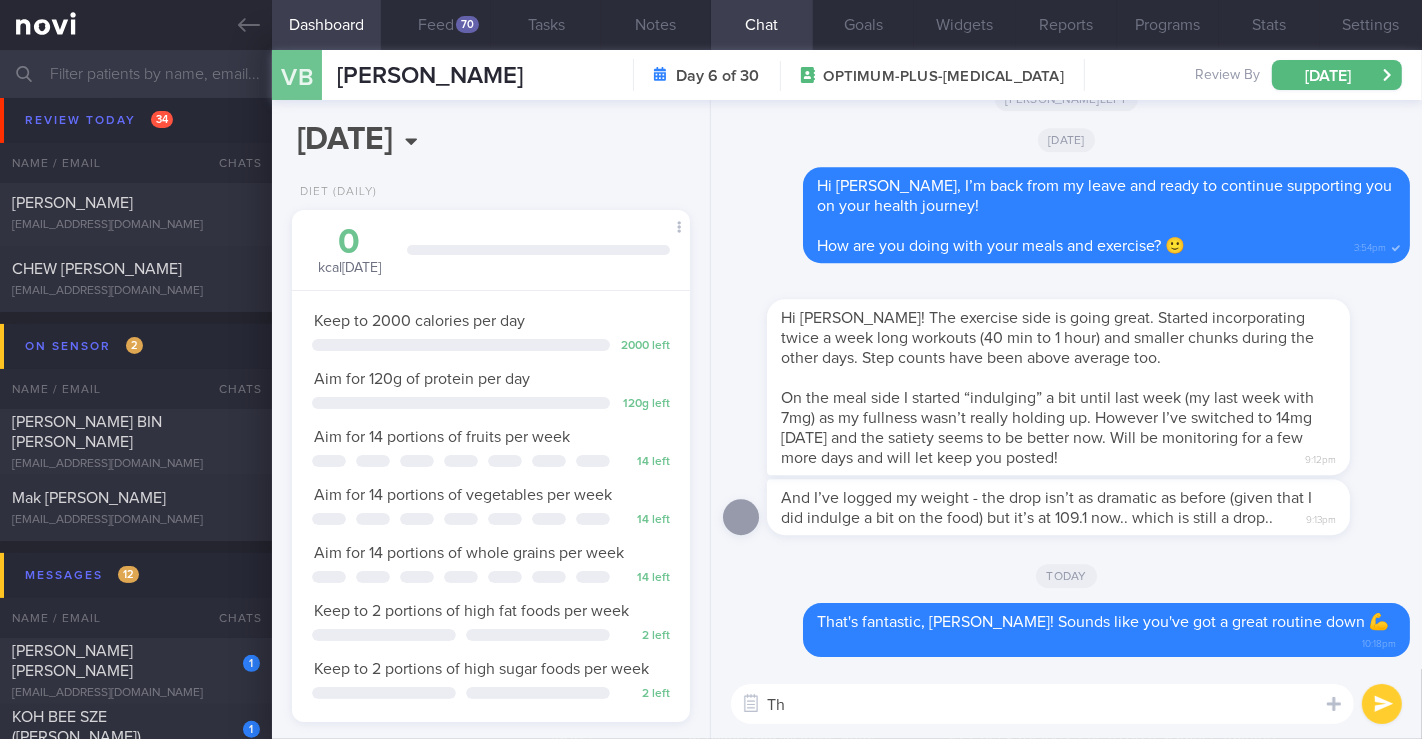 type on "T" 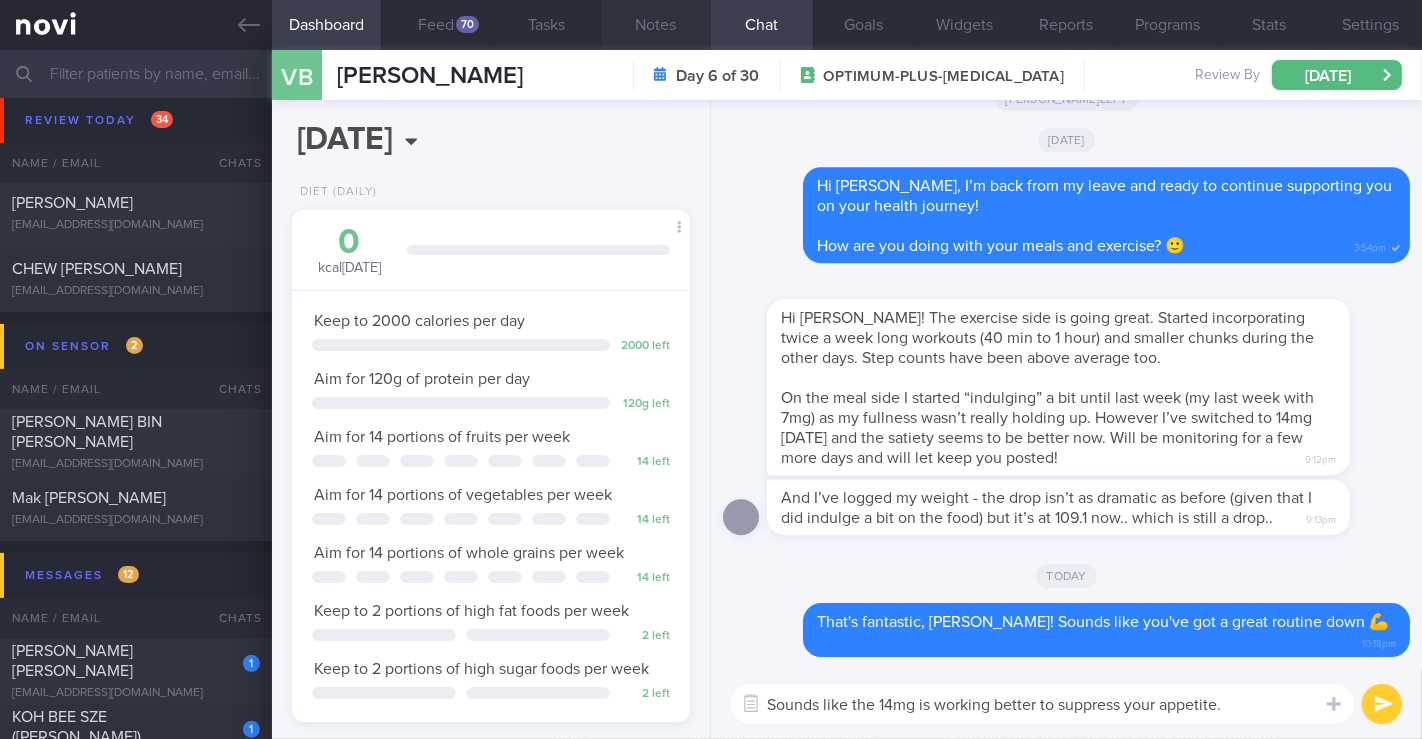 click on "Notes" at bounding box center [656, 25] 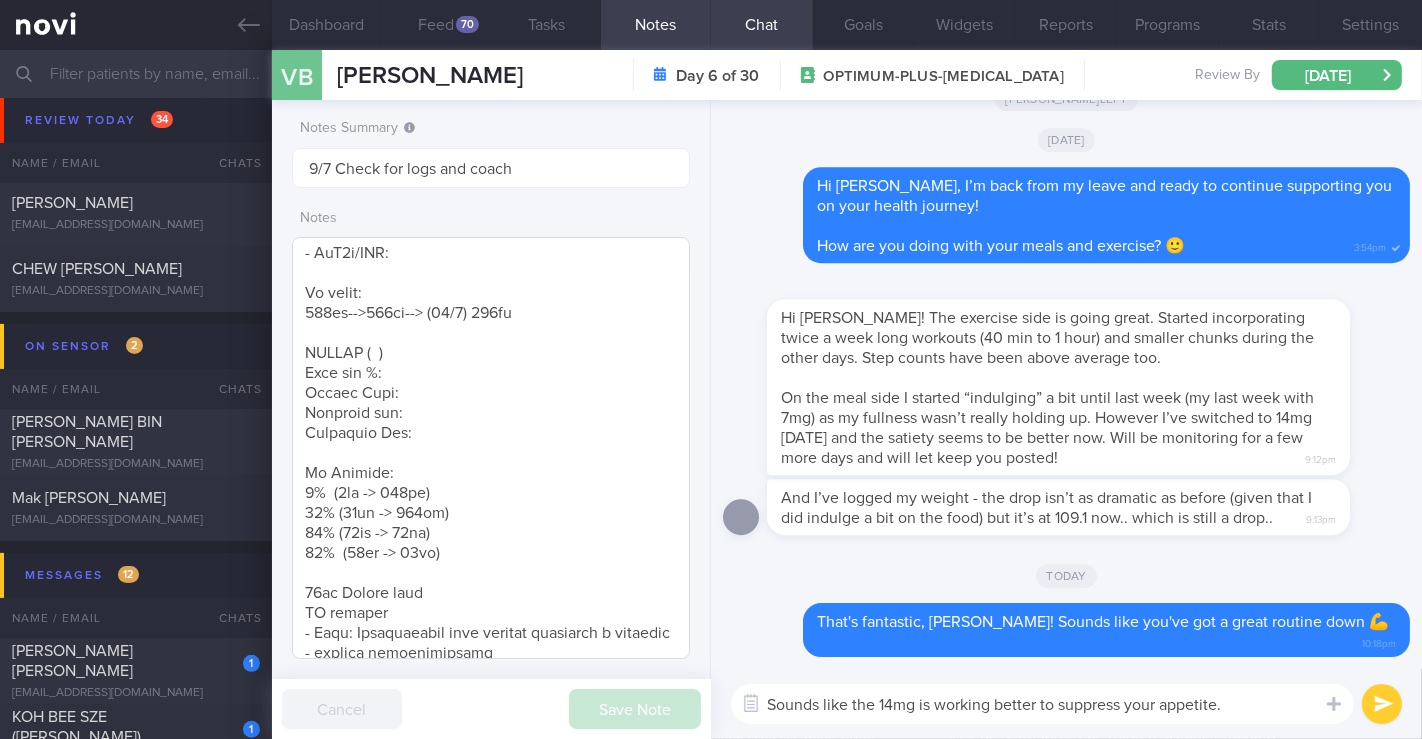 scroll, scrollTop: 333, scrollLeft: 0, axis: vertical 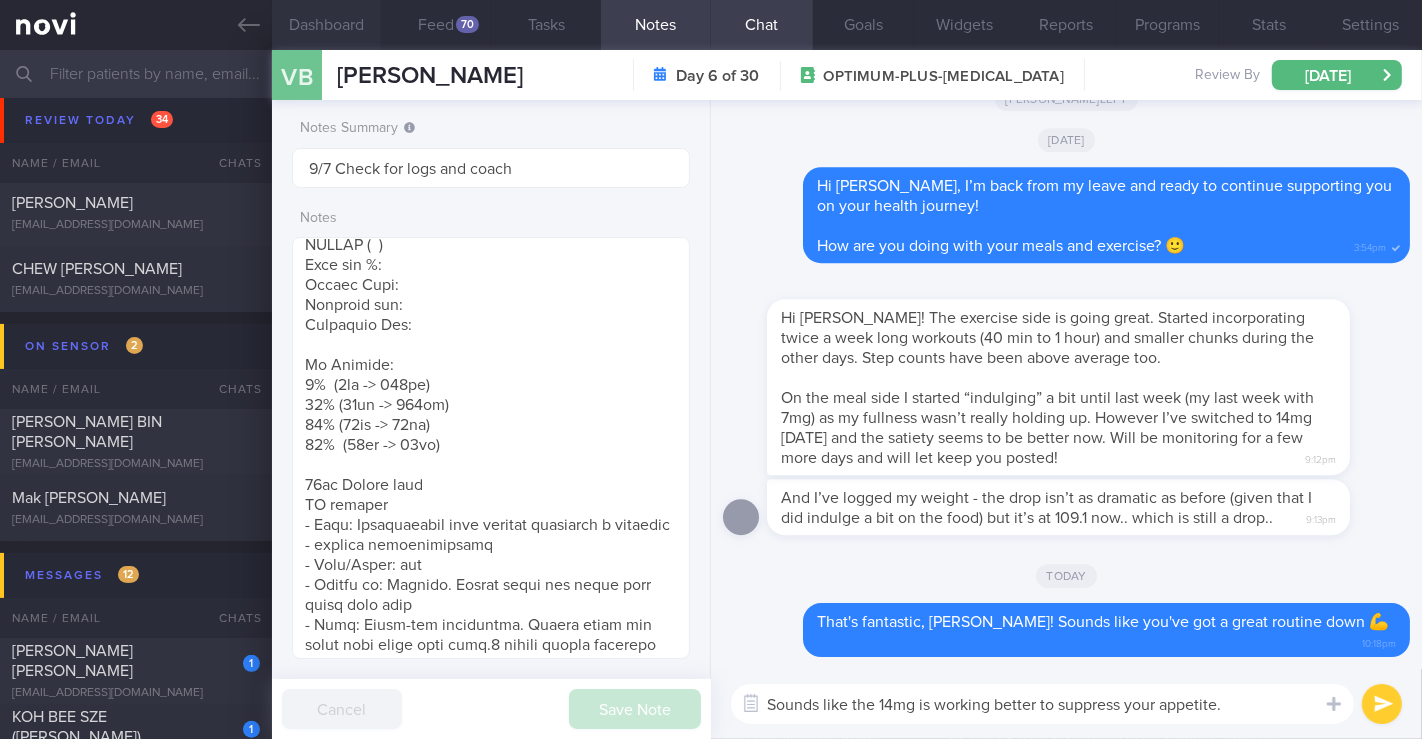 click on "Dashboard" at bounding box center (327, 25) 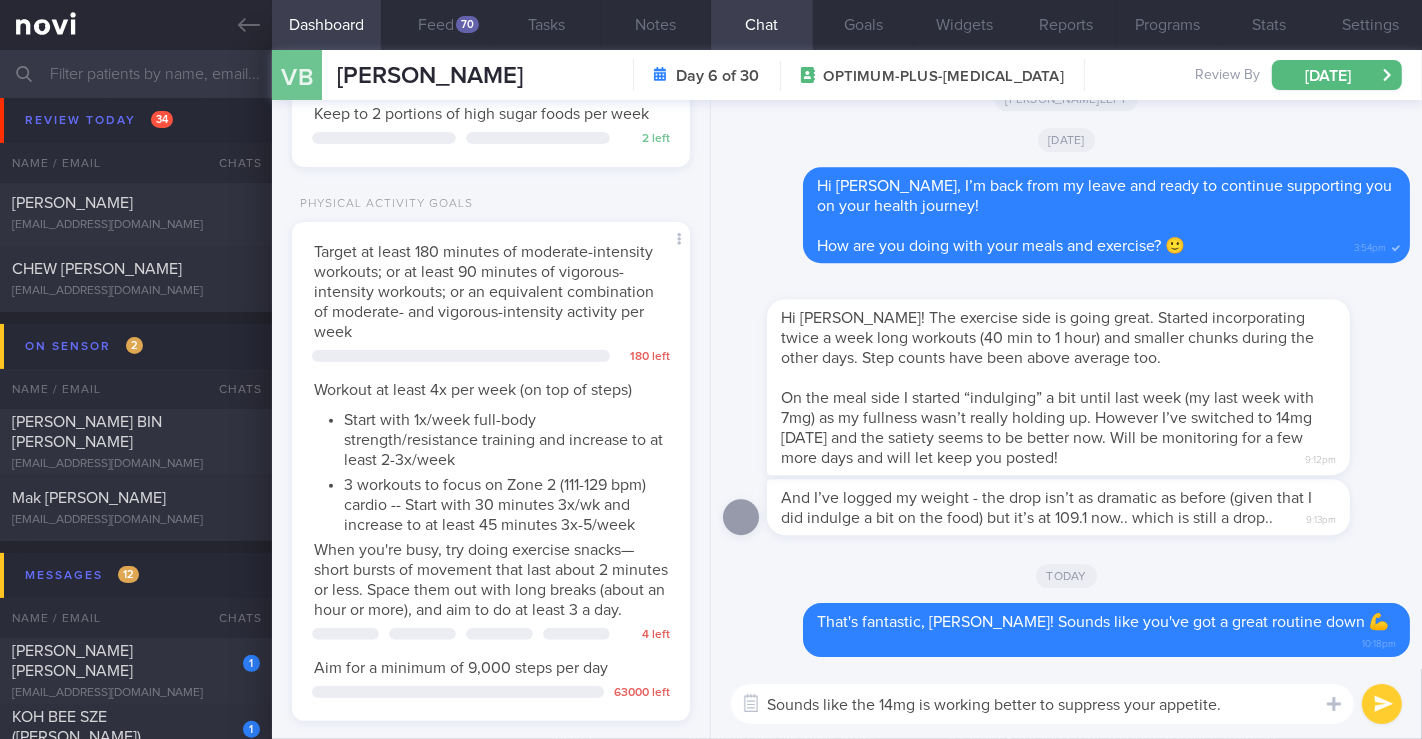 scroll, scrollTop: 915, scrollLeft: 0, axis: vertical 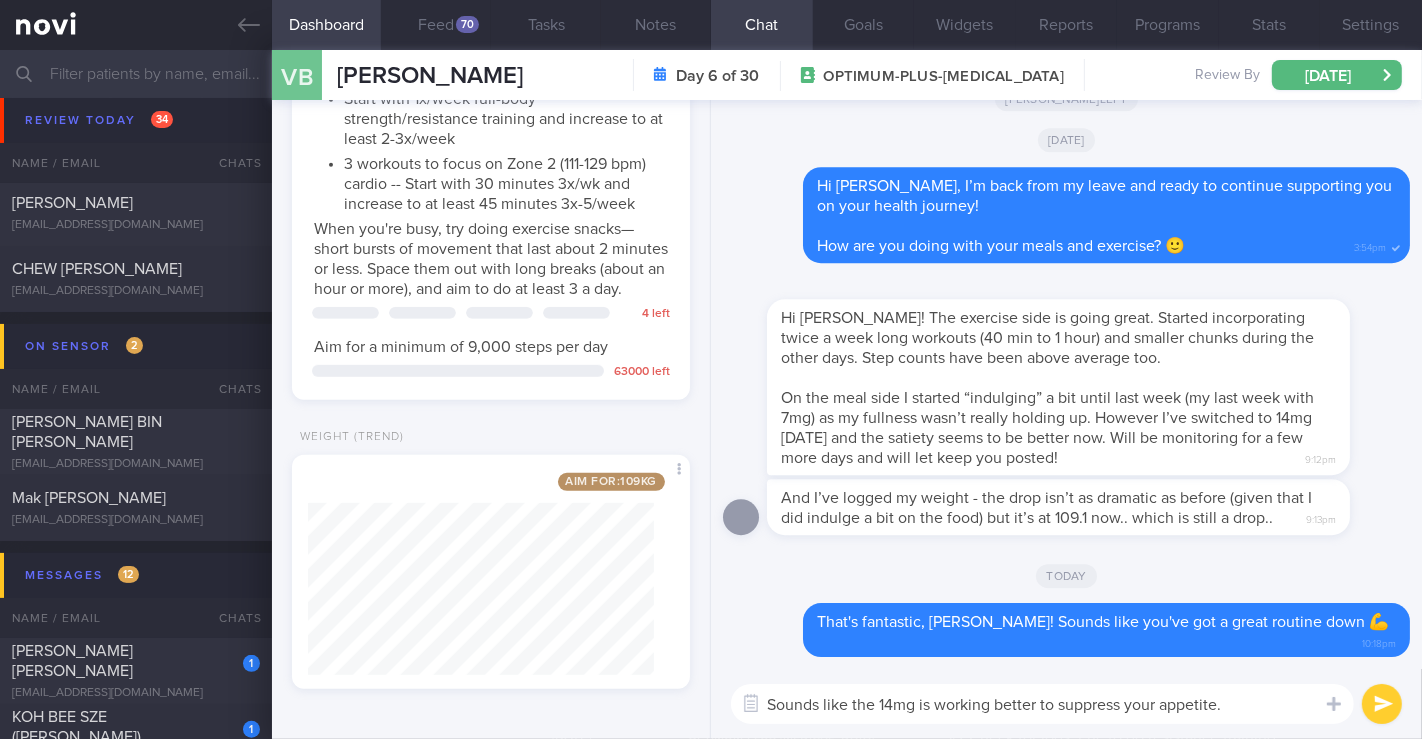 click on "Sounds like the 14mg is working better to suppress your appetite." at bounding box center (1042, 704) 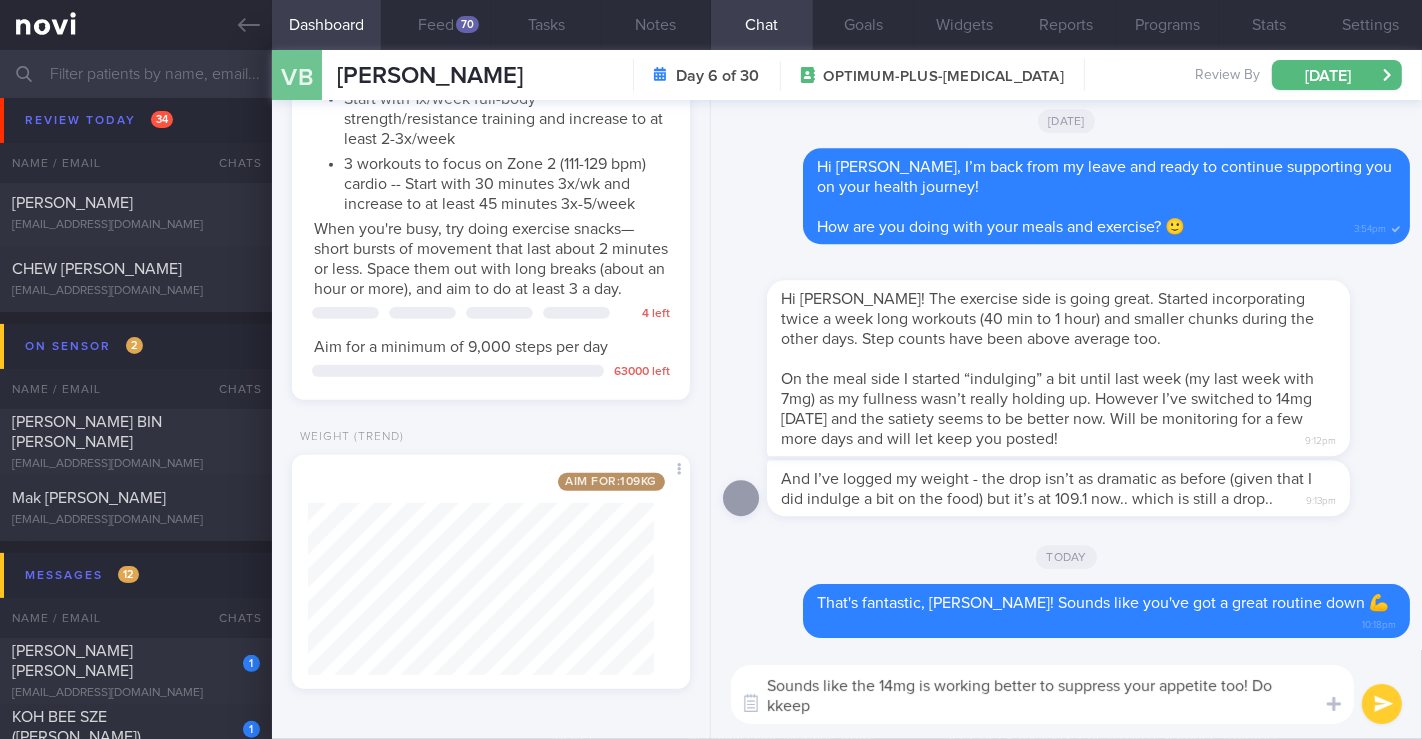 scroll, scrollTop: 0, scrollLeft: 0, axis: both 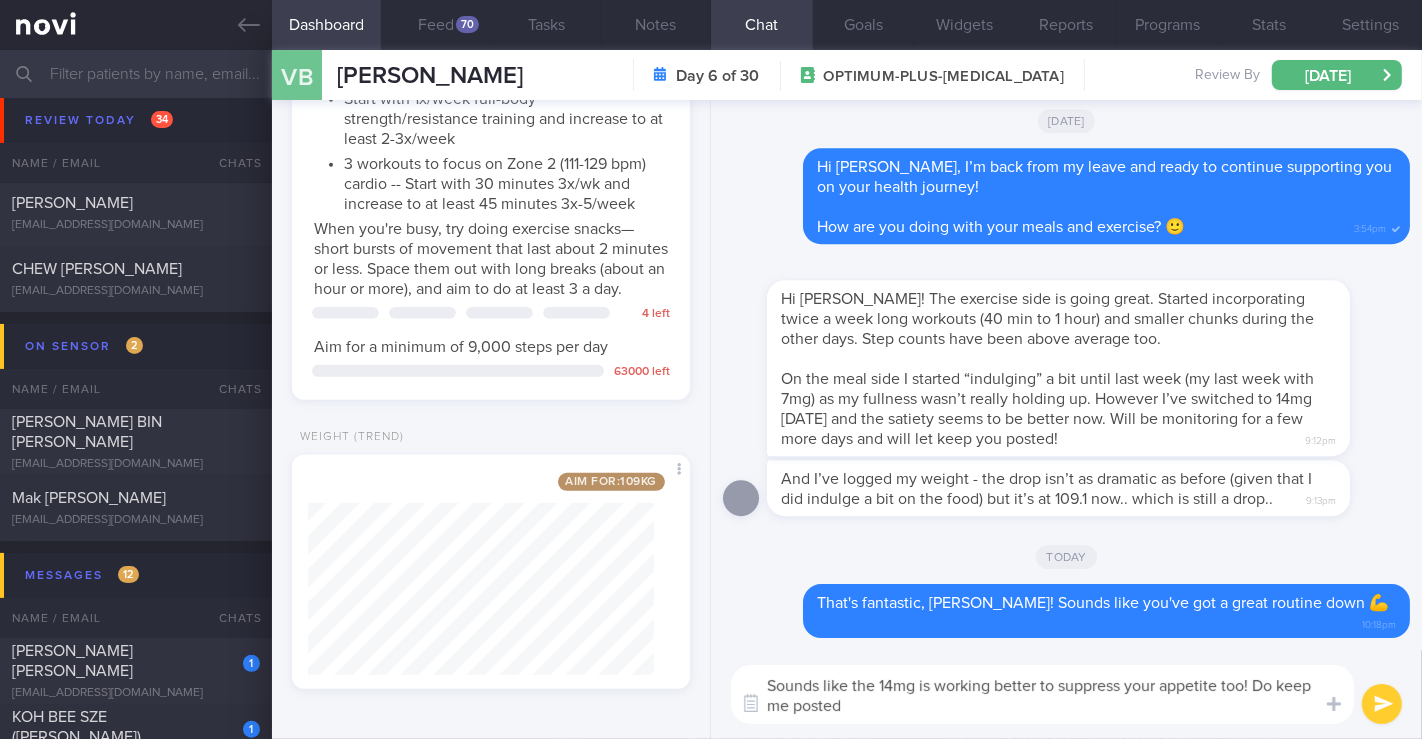 click on "Sounds like the 14mg is working better to suppress your appetite too! Do keep me posted" at bounding box center (1042, 694) 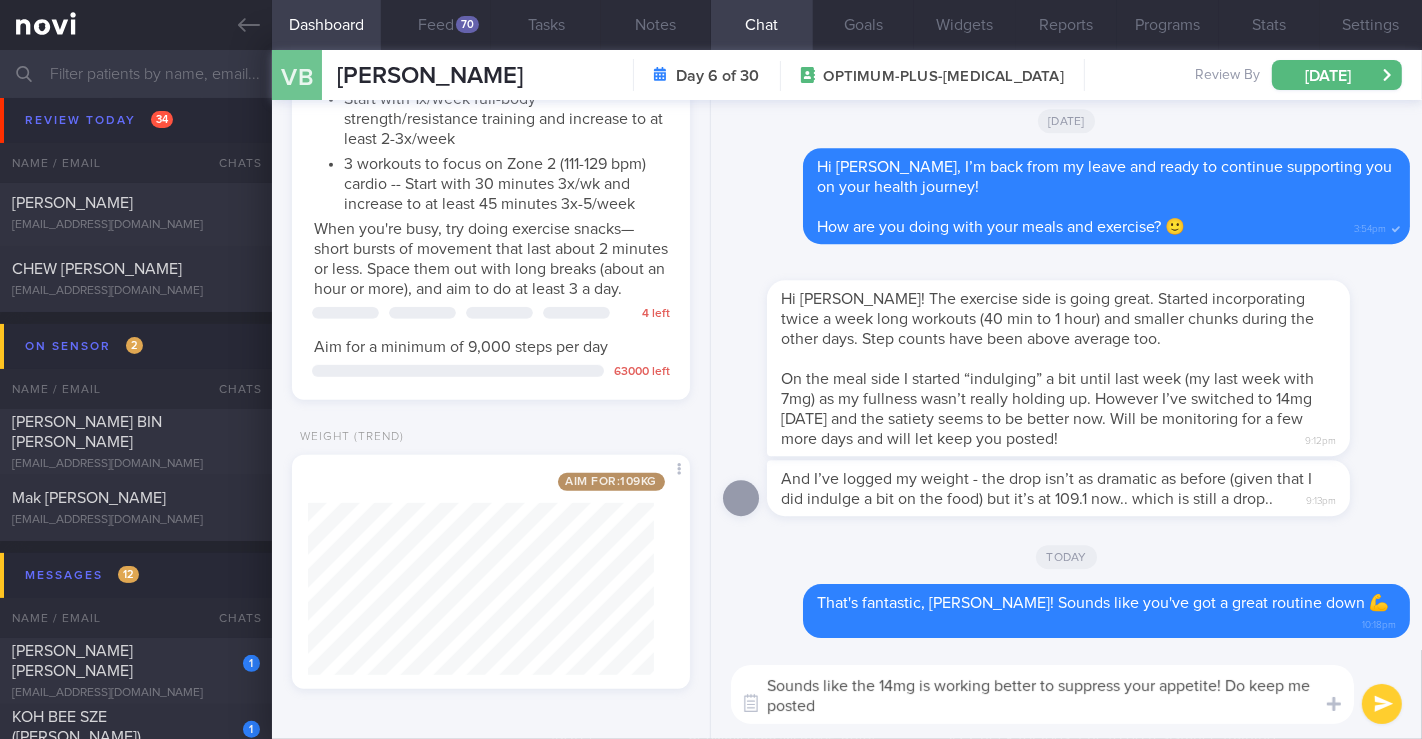 type on "Sounds like the 14mg is working better to suppress your appetite!
Do keep me posted" 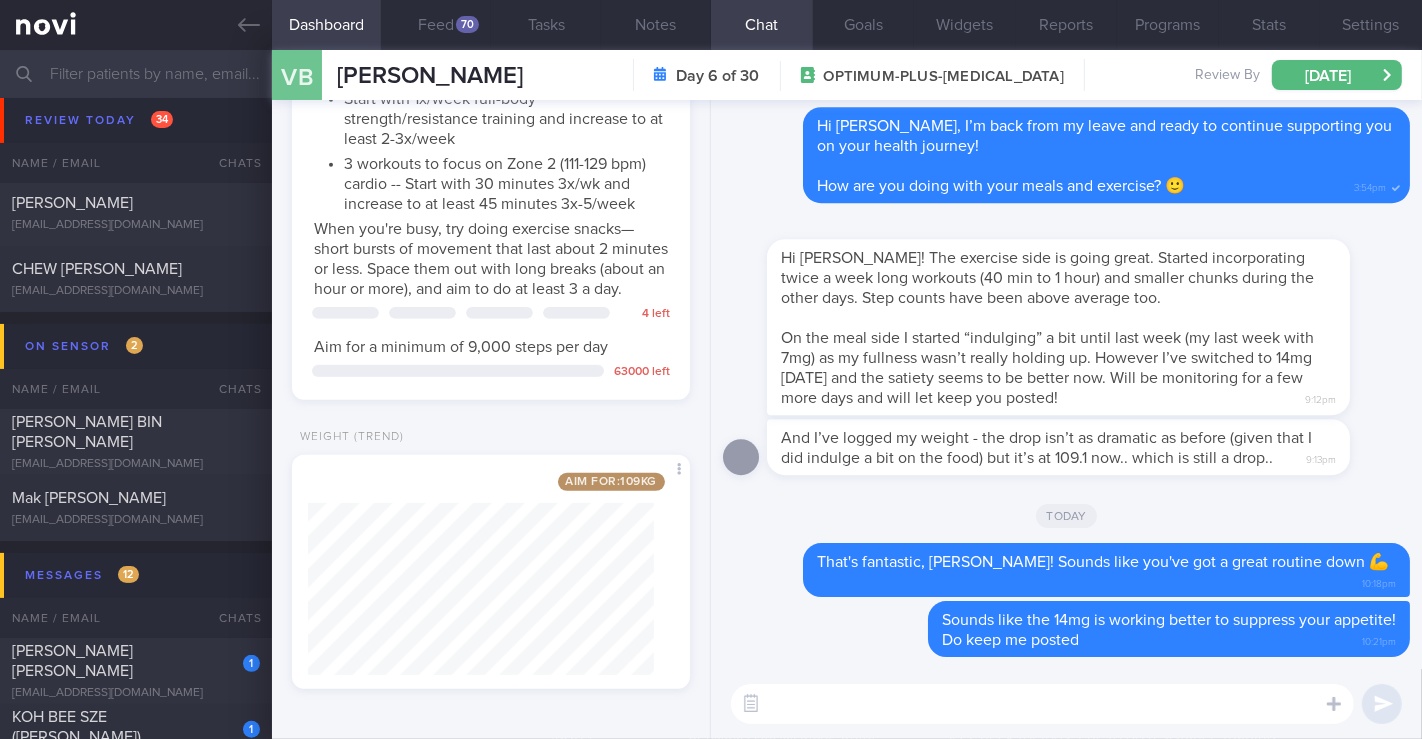 click at bounding box center [1042, 704] 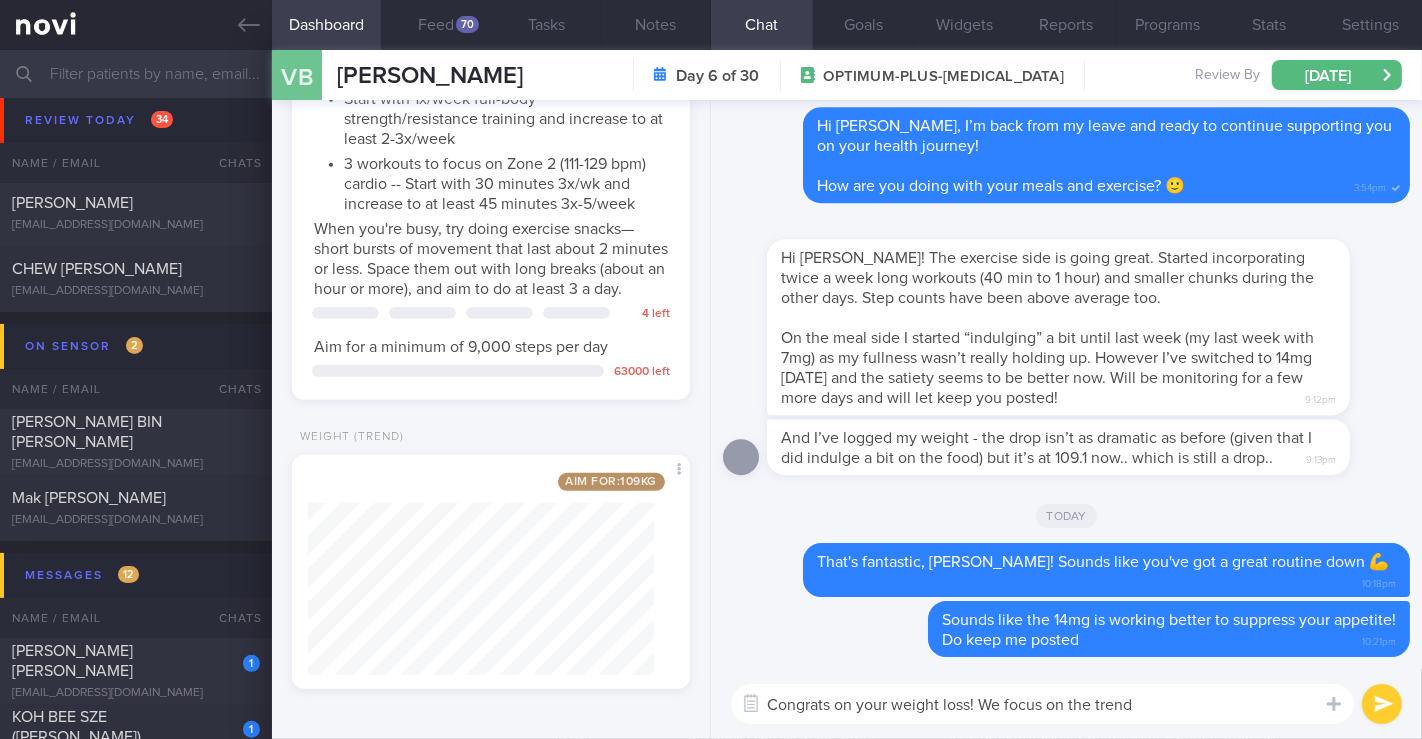 drag, startPoint x: 982, startPoint y: 705, endPoint x: 1231, endPoint y: 703, distance: 249.00803 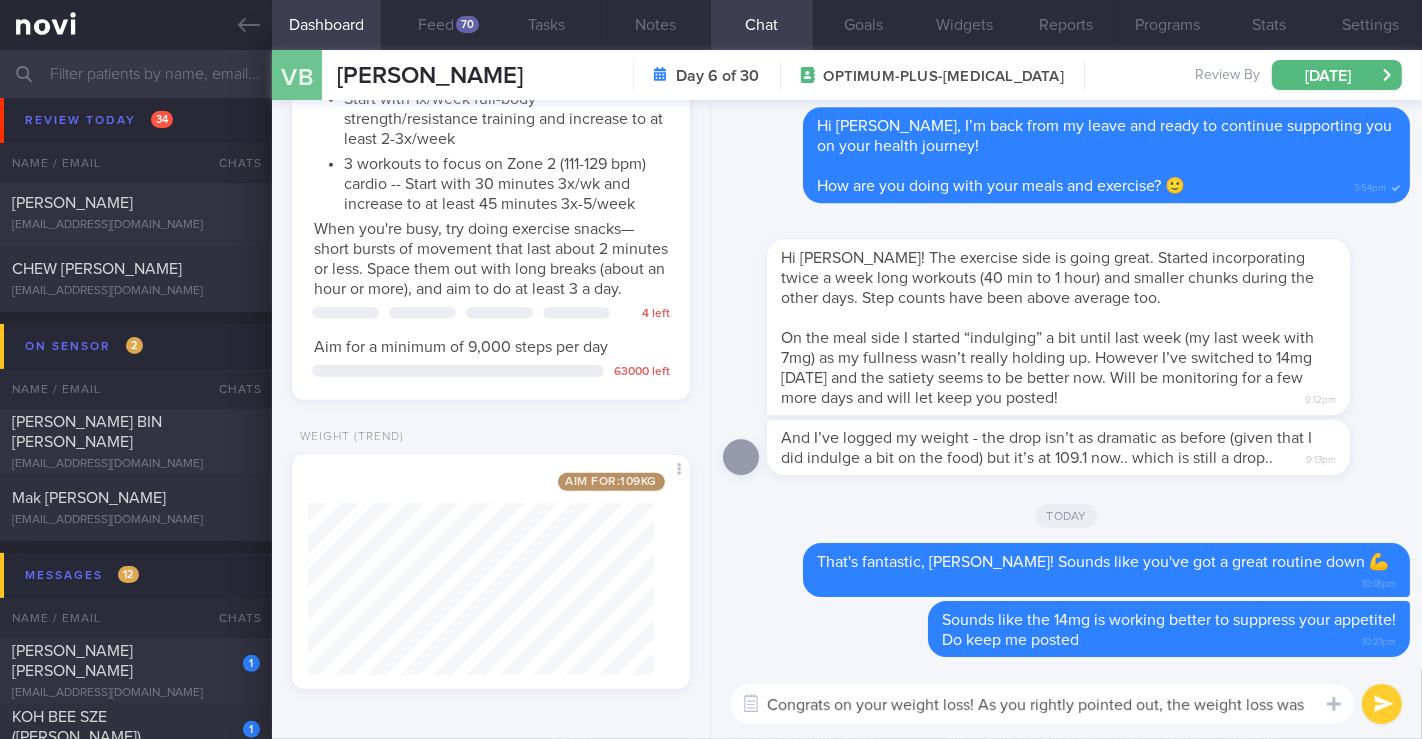 scroll, scrollTop: 0, scrollLeft: 0, axis: both 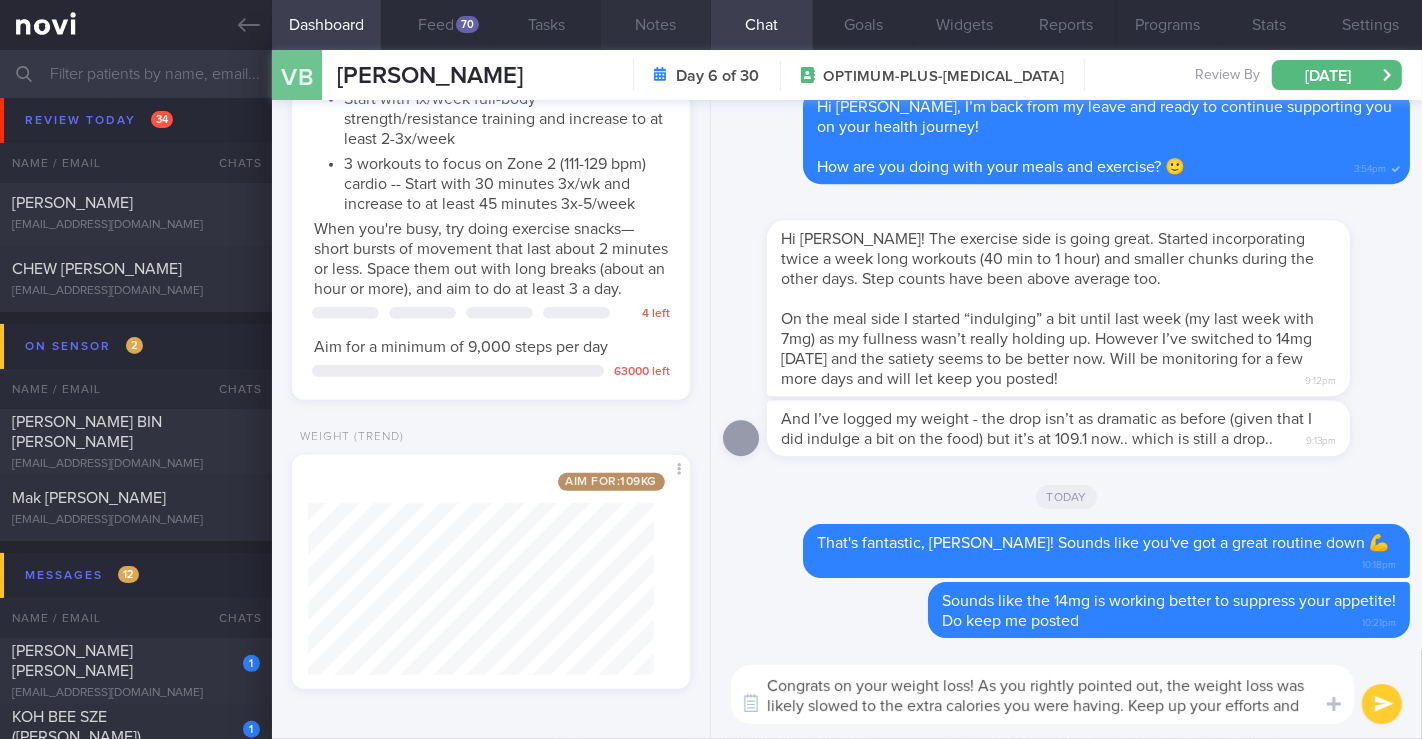 click on "Notes" at bounding box center [656, 25] 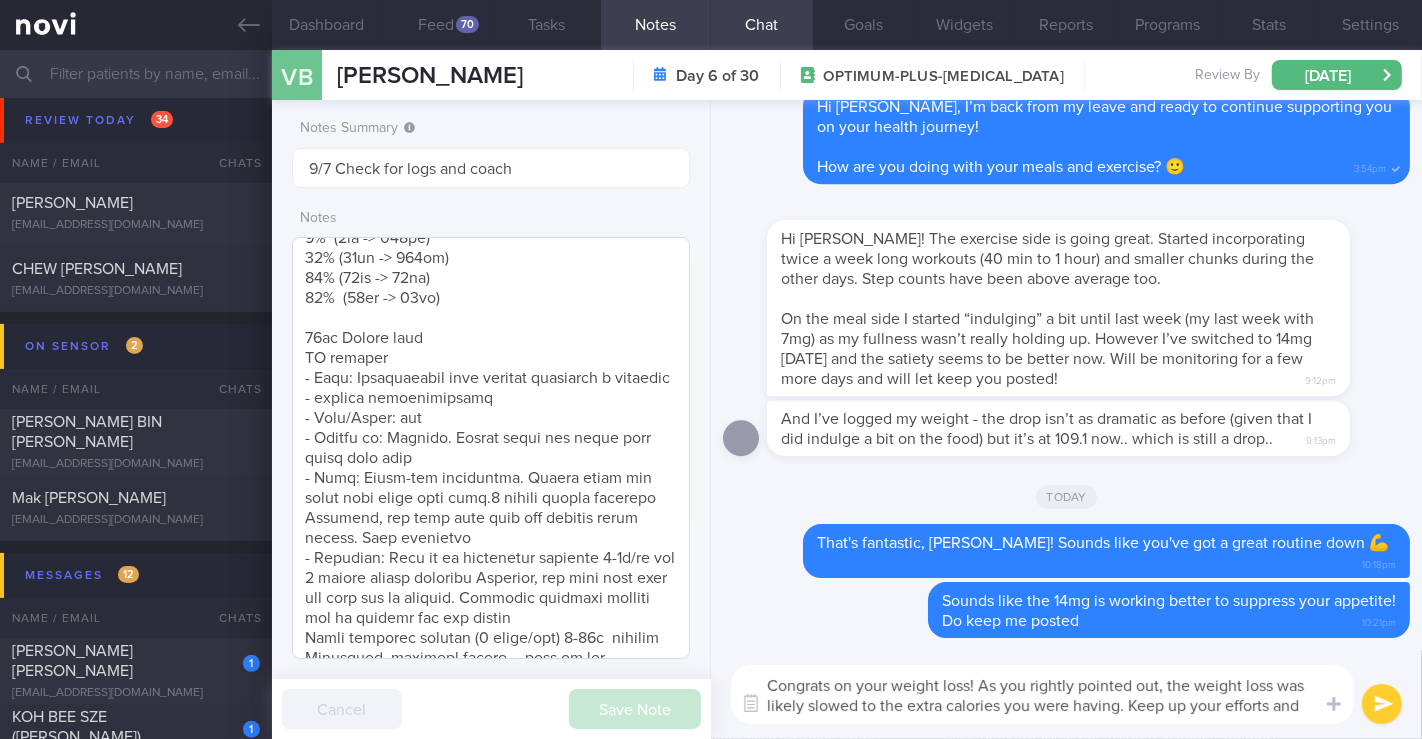 scroll, scrollTop: 333, scrollLeft: 0, axis: vertical 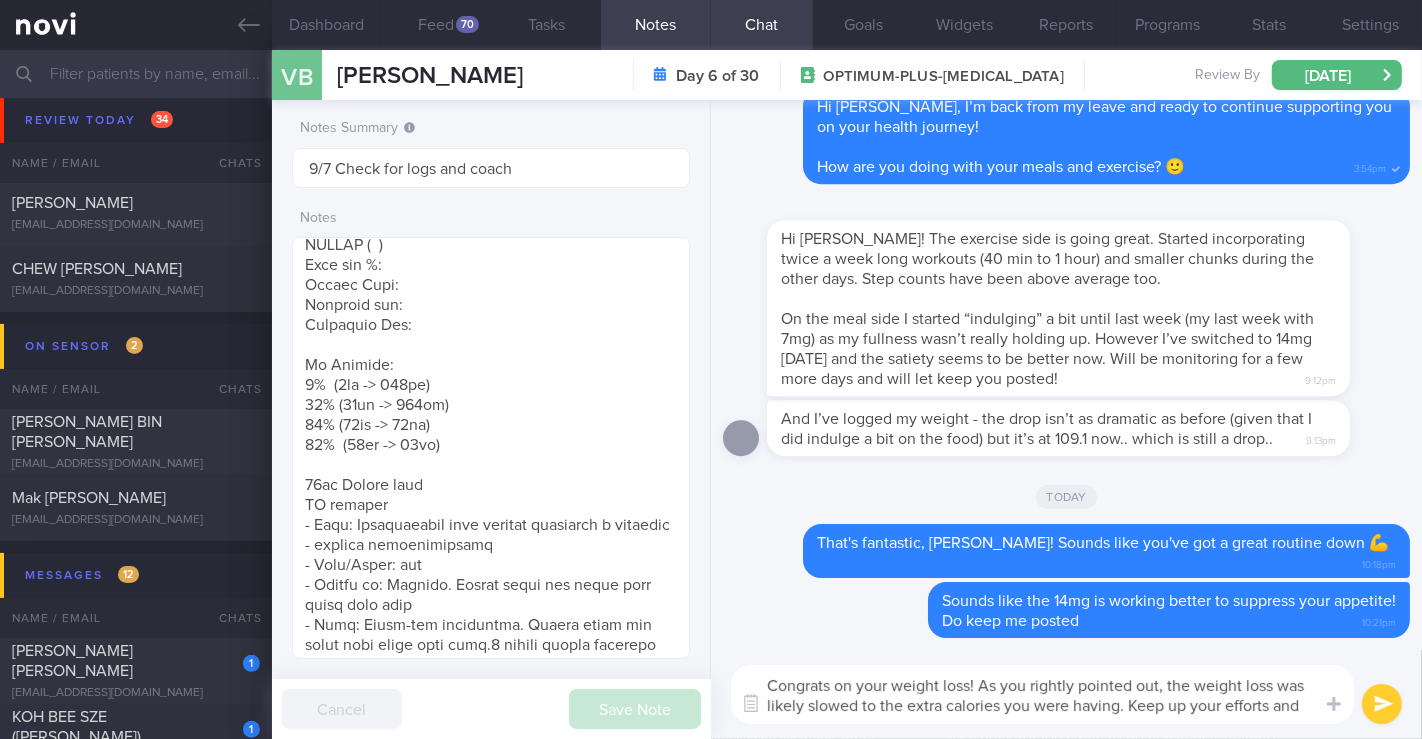 click on "Congrats on your weight loss! As you rightly pointed out, the weight loss was likely slowed to the extra calories you were having. Keep up your efforts and" at bounding box center [1042, 694] 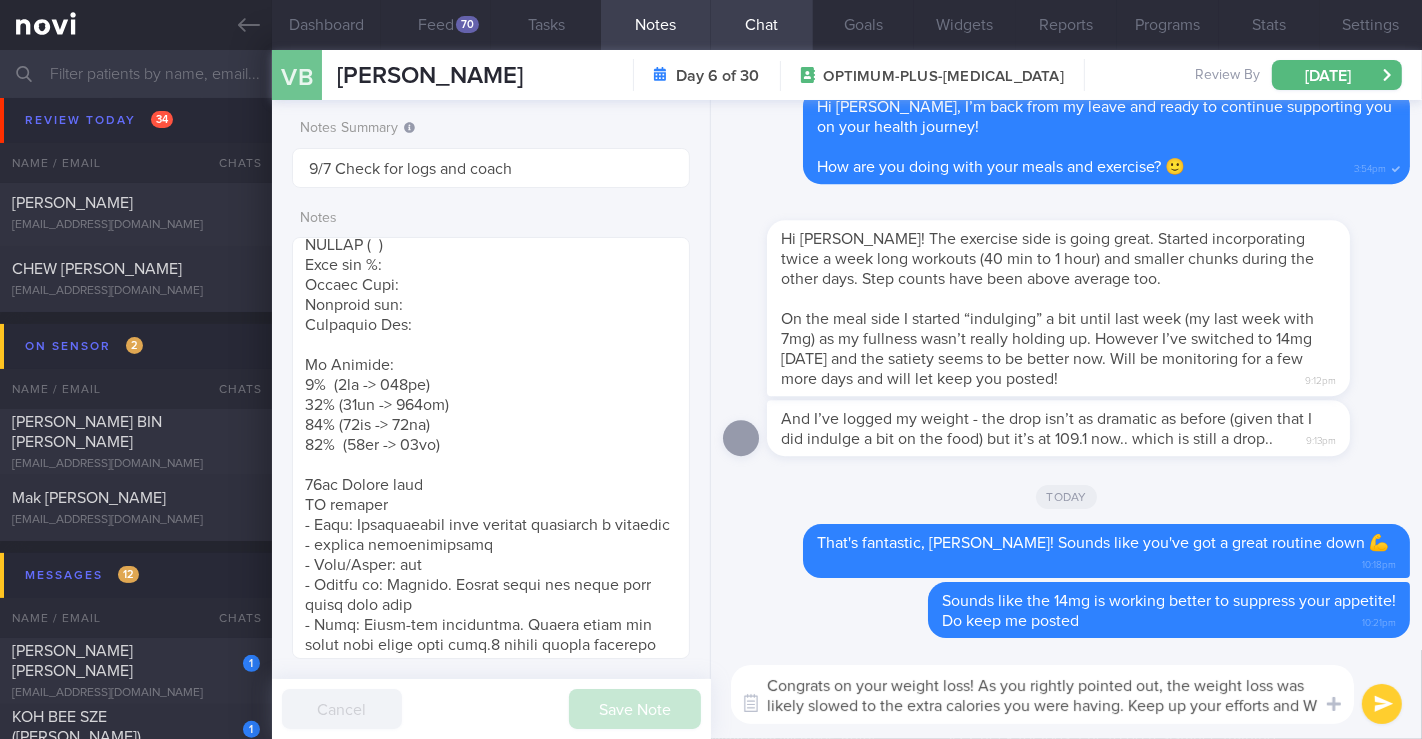 scroll, scrollTop: 0, scrollLeft: 0, axis: both 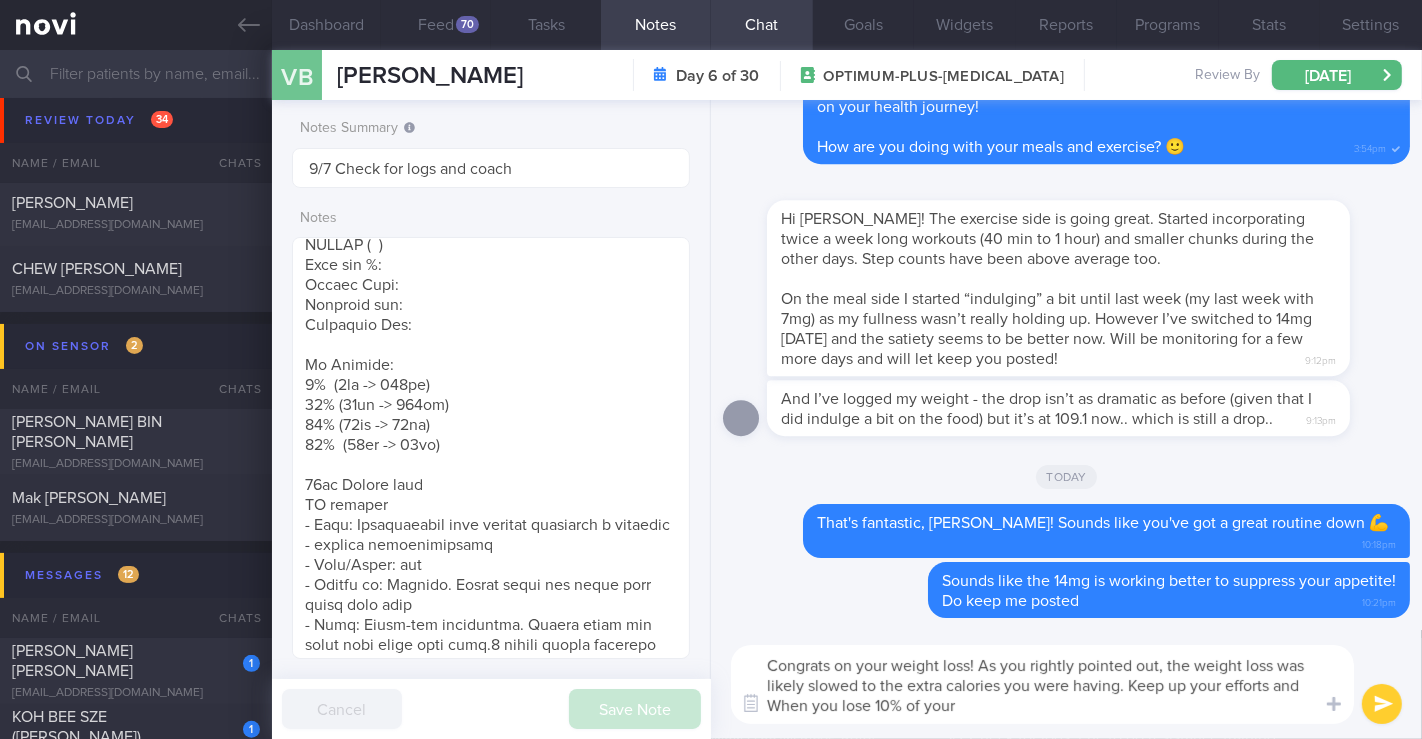 type on "Congrats on your weight loss! As you rightly pointed out, the weight loss was likely slowed to the extra calories you were having. Keep up your efforts and When you lose 10% of your" 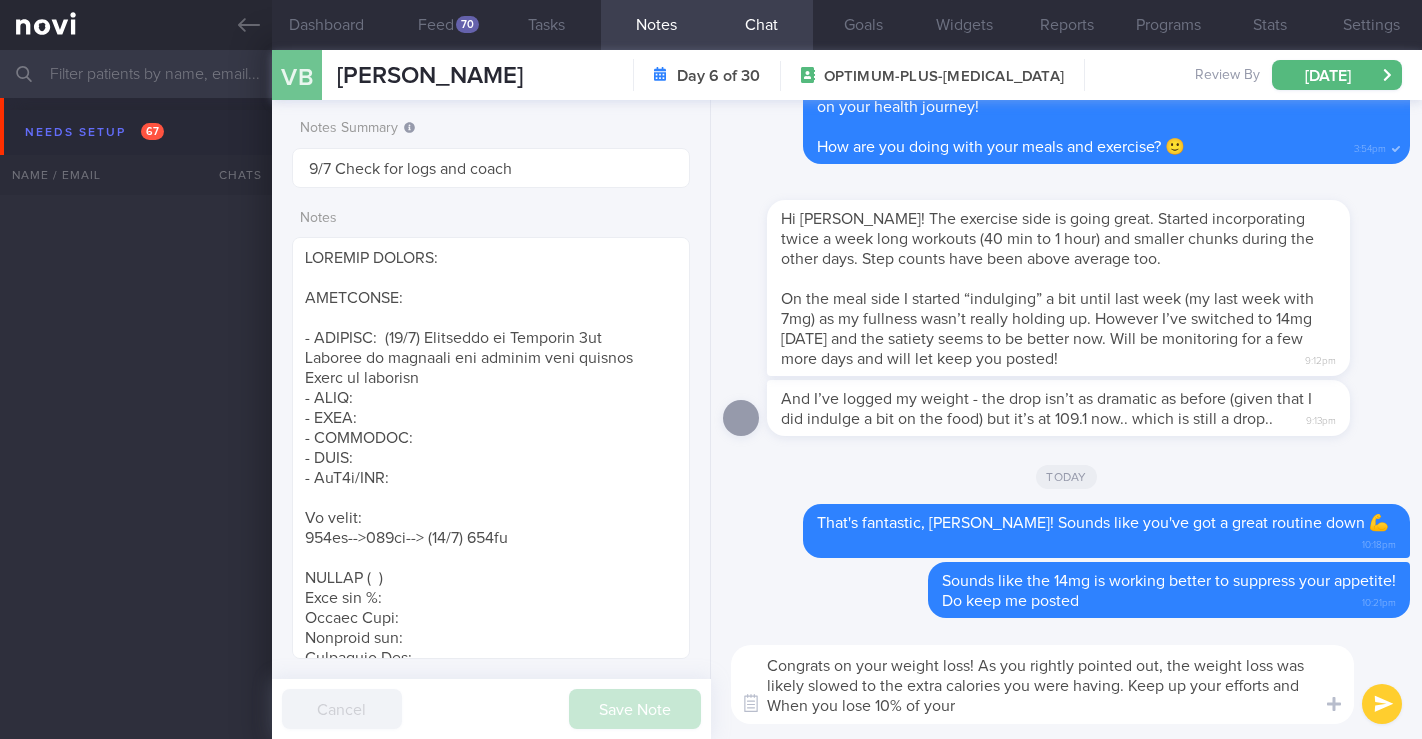 select on "6" 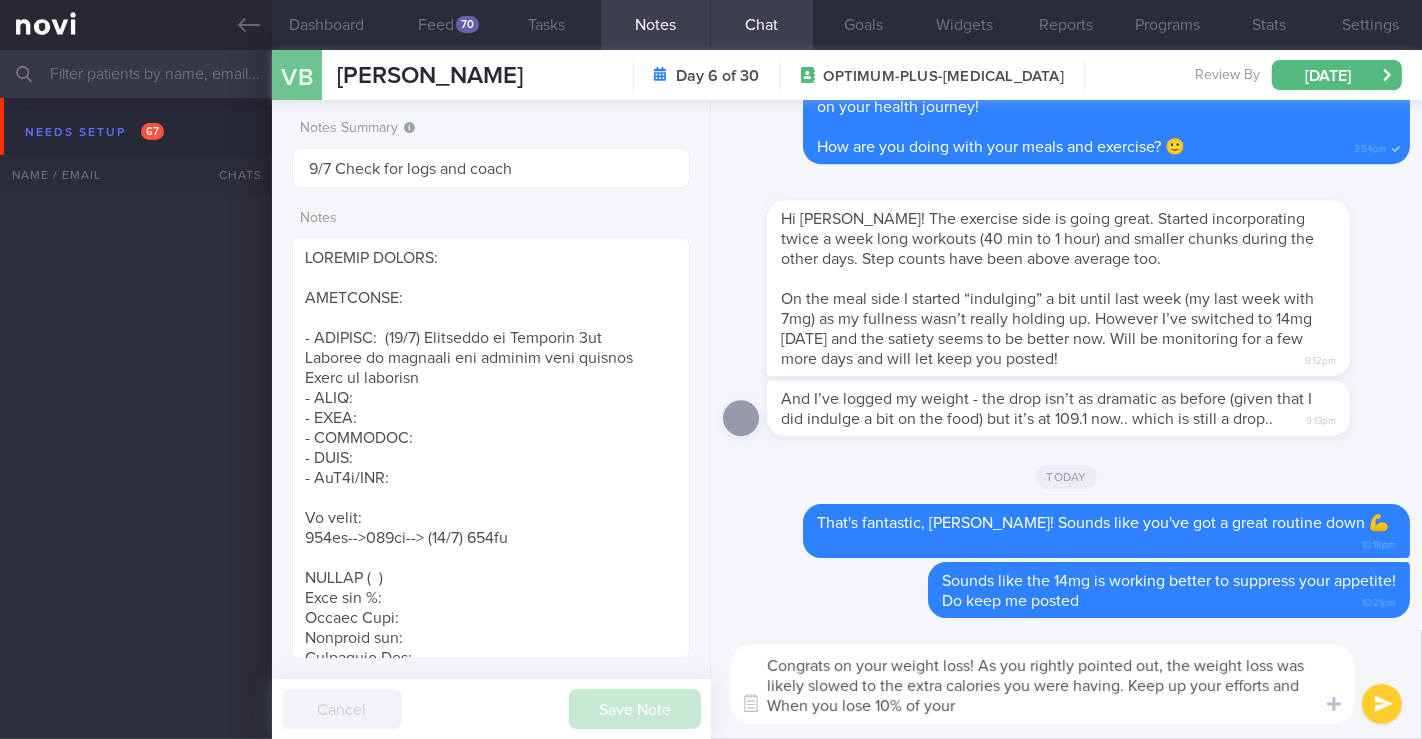scroll, scrollTop: 6646, scrollLeft: 0, axis: vertical 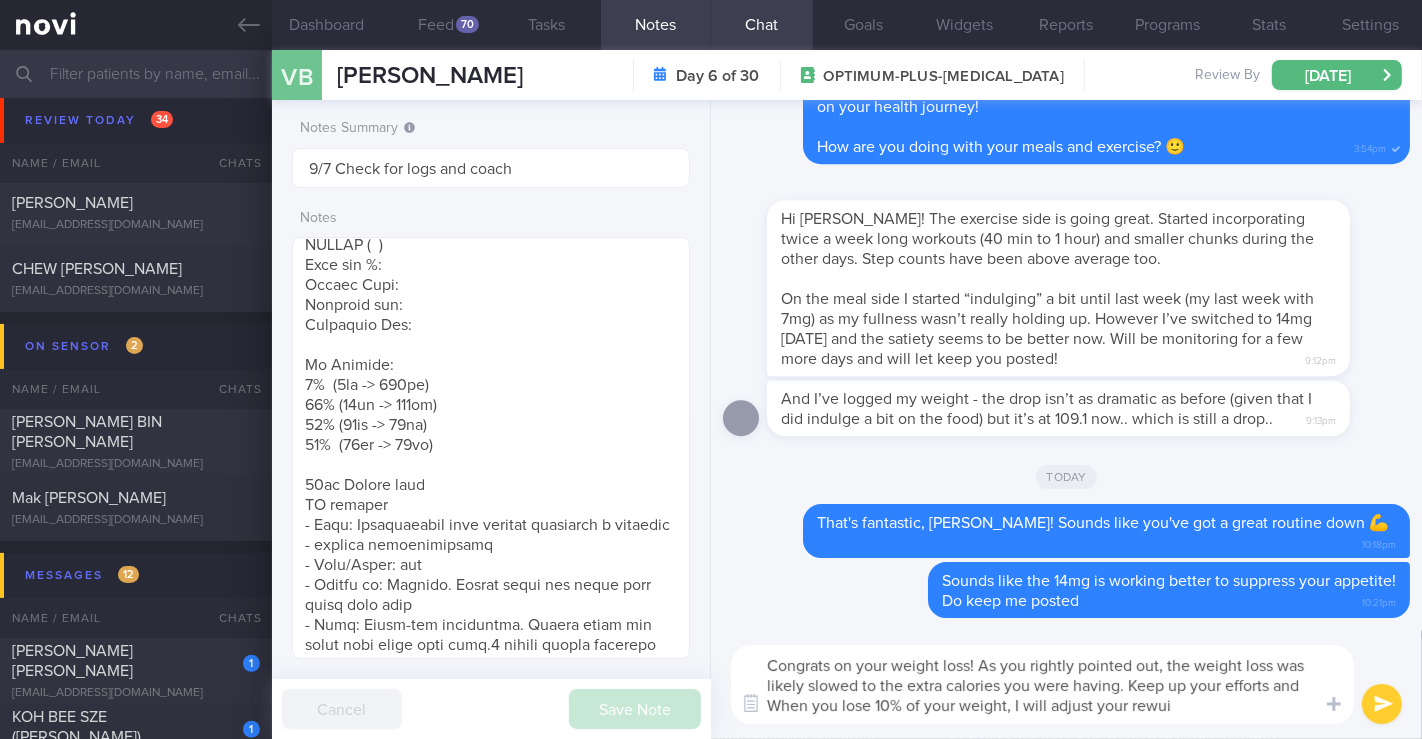 drag, startPoint x: 1214, startPoint y: 707, endPoint x: 715, endPoint y: 704, distance: 499.00903 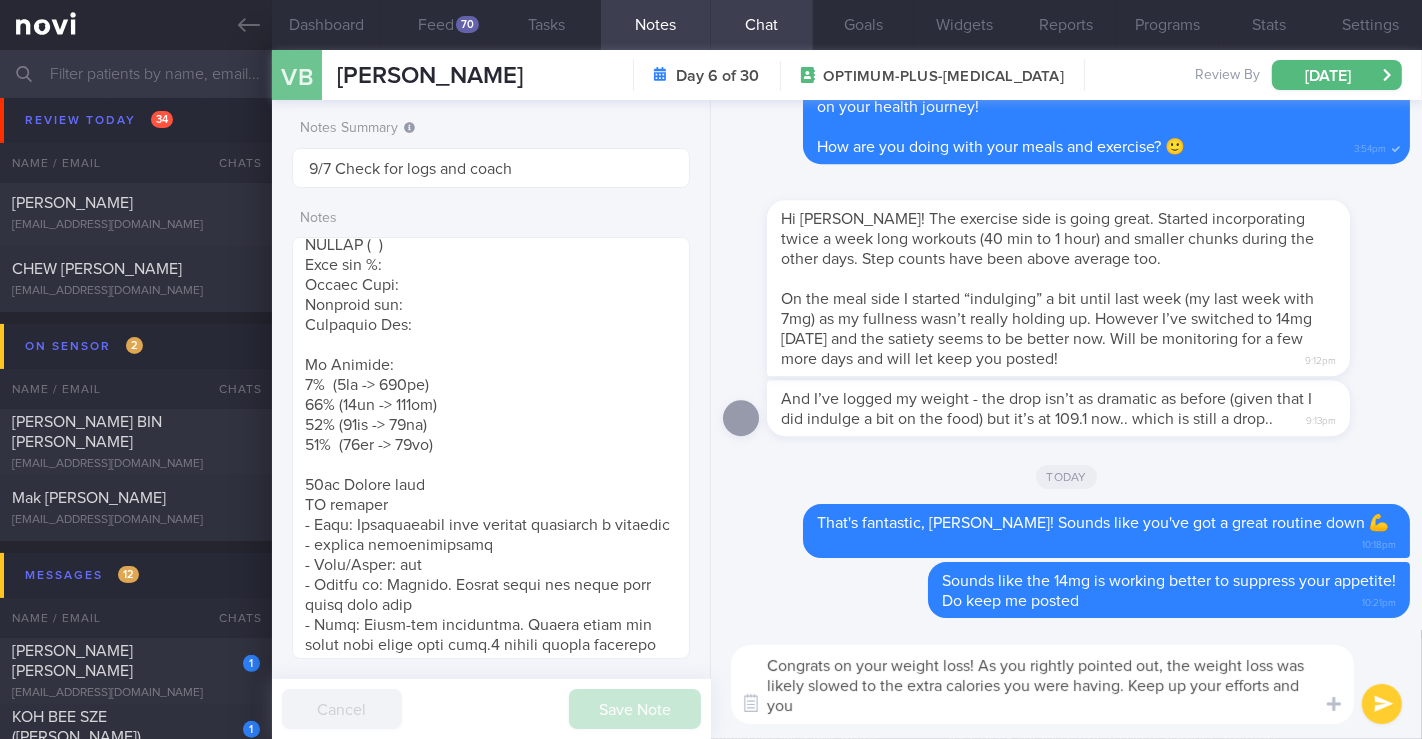 scroll, scrollTop: 0, scrollLeft: 0, axis: both 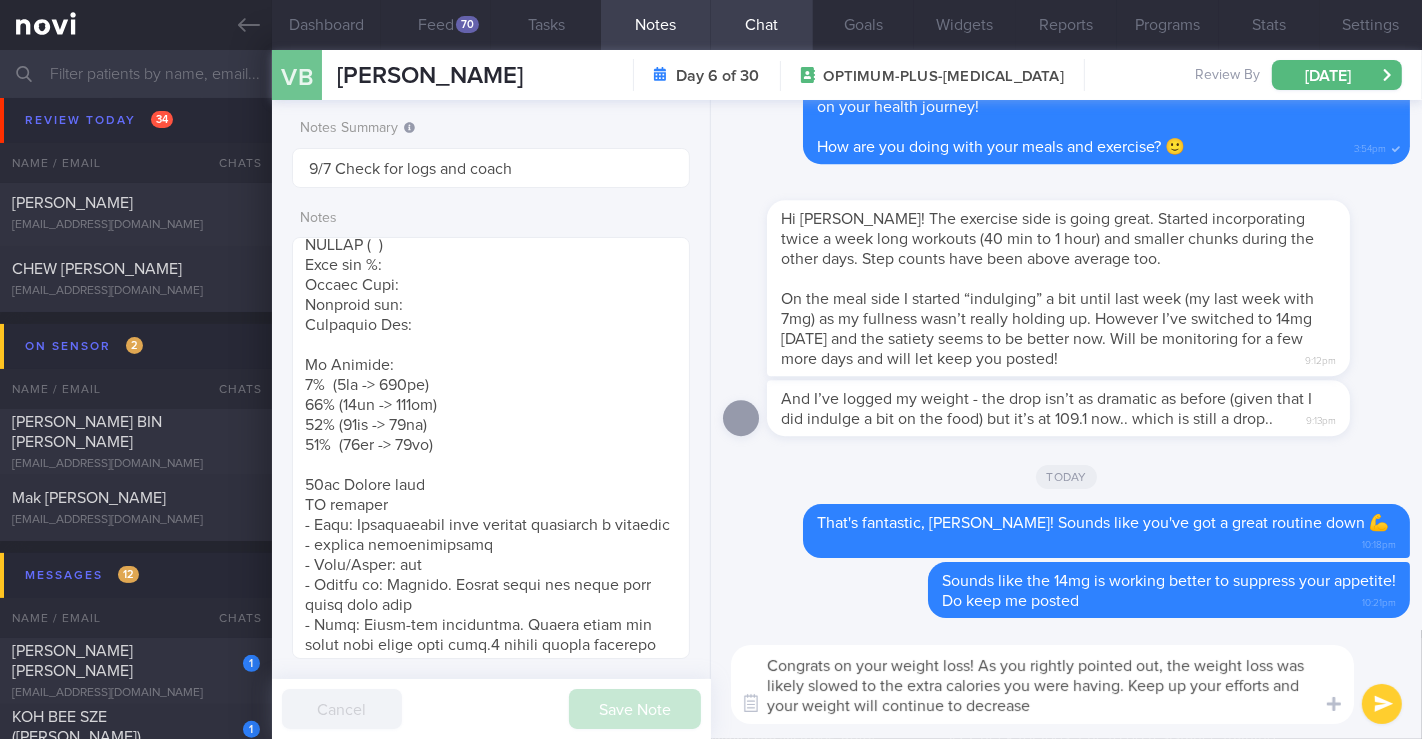 drag, startPoint x: 770, startPoint y: 668, endPoint x: 1062, endPoint y: 707, distance: 294.59293 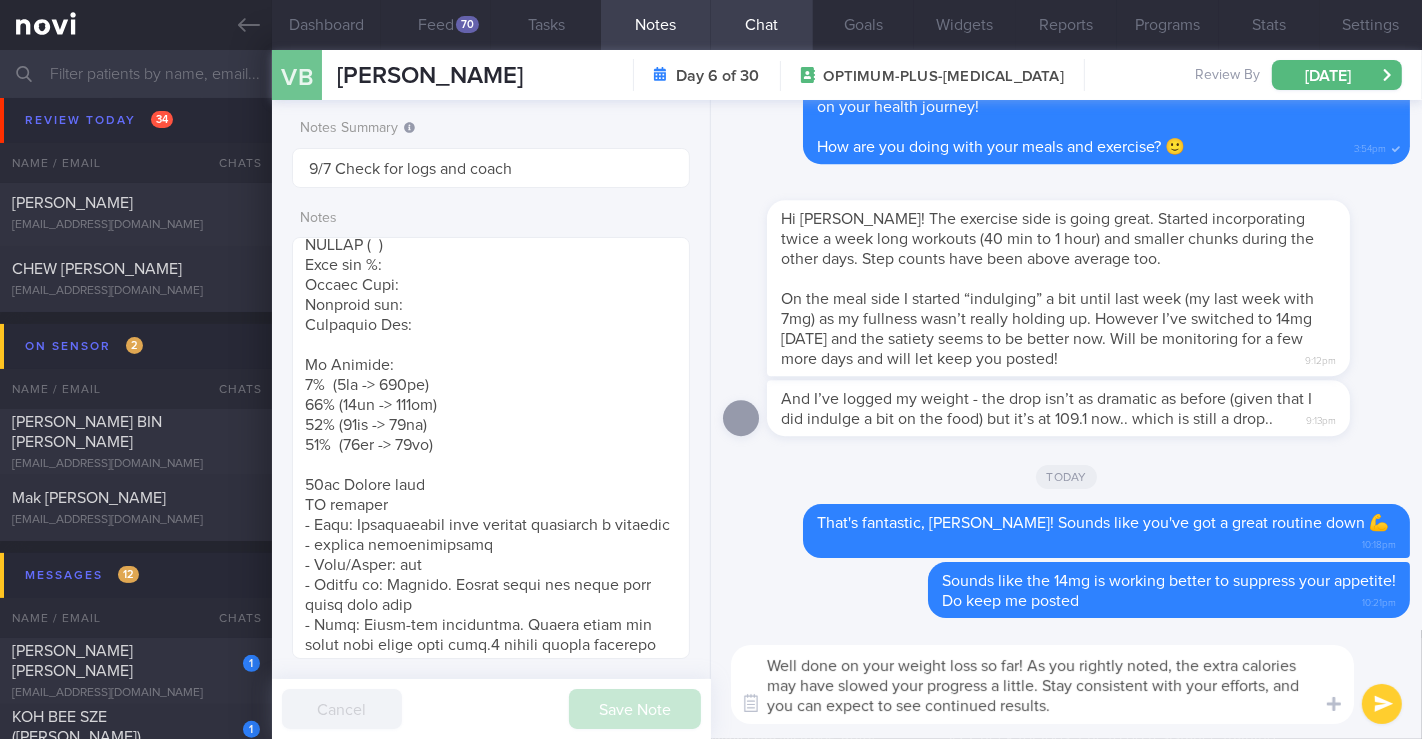 drag, startPoint x: 819, startPoint y: 704, endPoint x: 1048, endPoint y: 710, distance: 229.07858 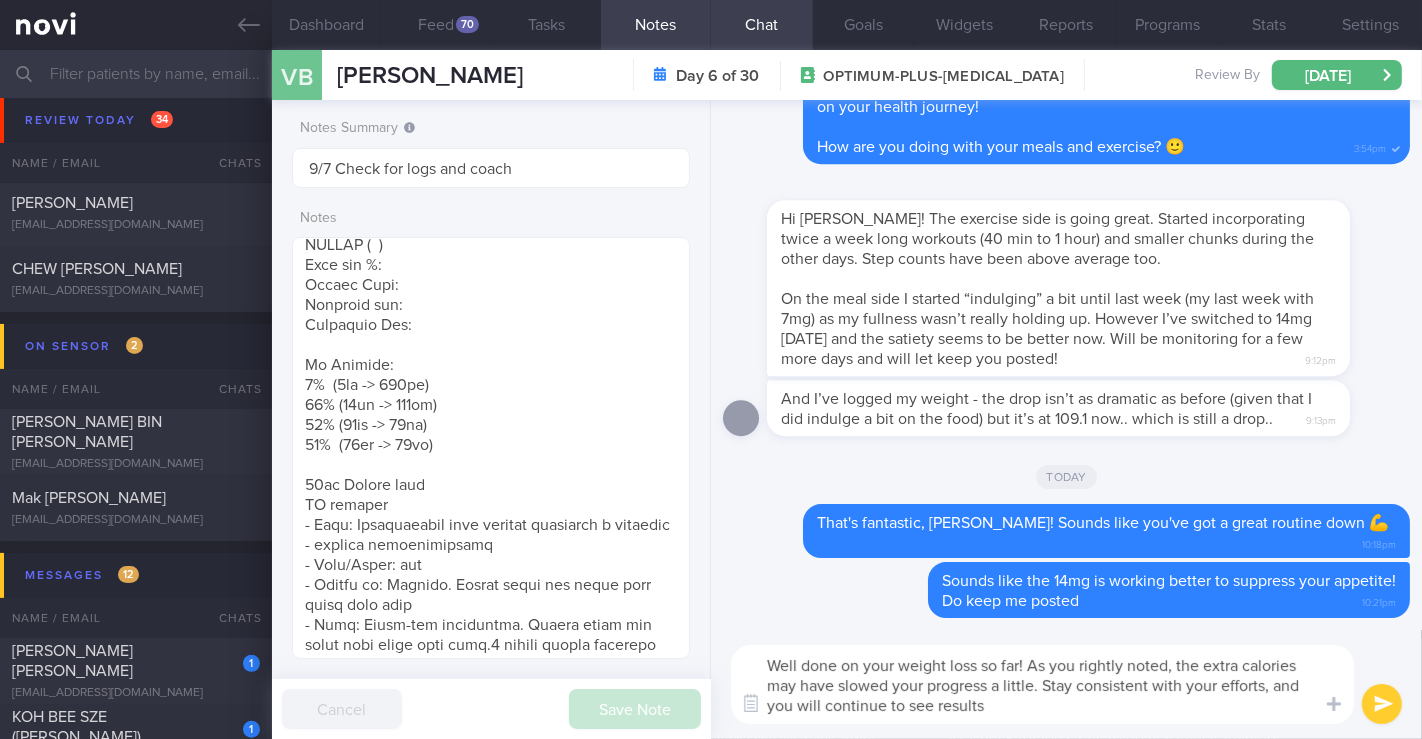 paste on "😉" 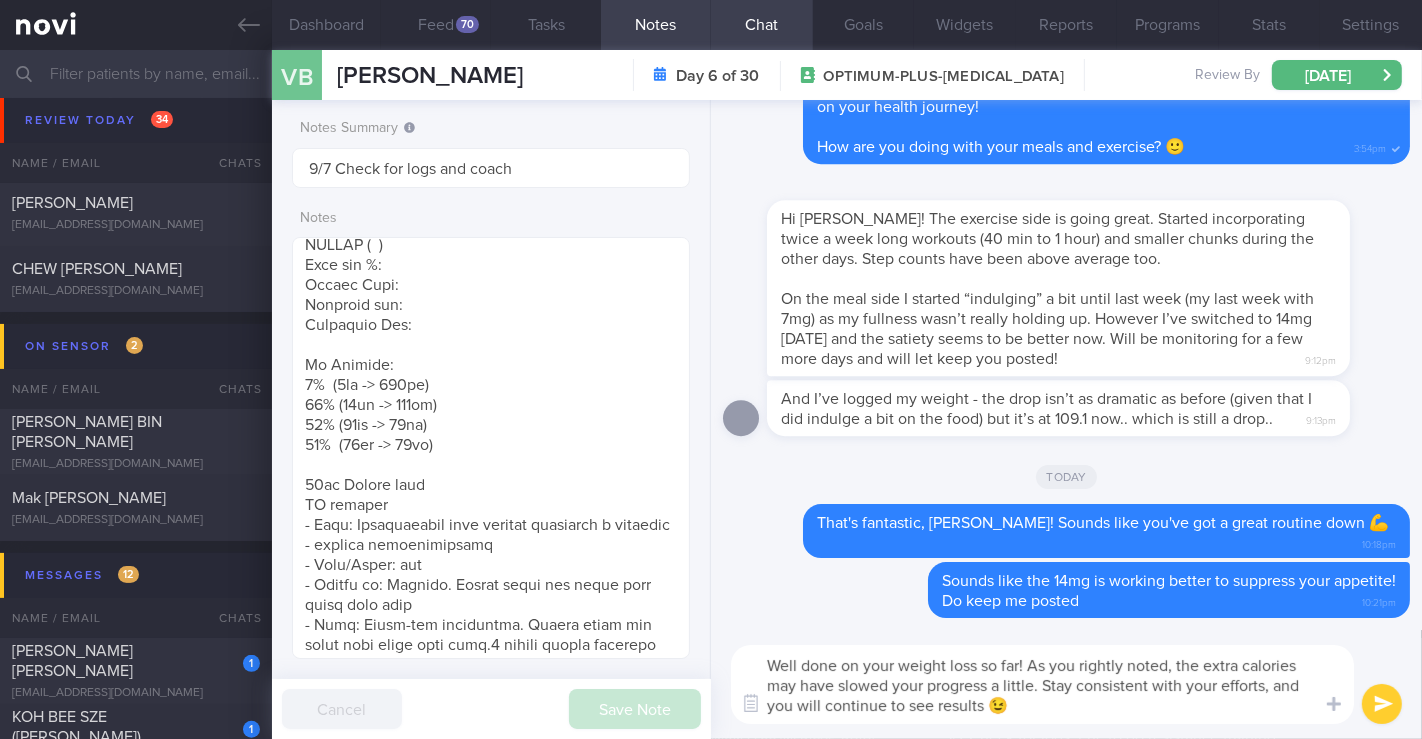 type on "Well done on your weight loss so far! As you rightly noted, the extra calories may have slowed your progress a little. Stay consistent with your efforts, and you will continue to see results 😉" 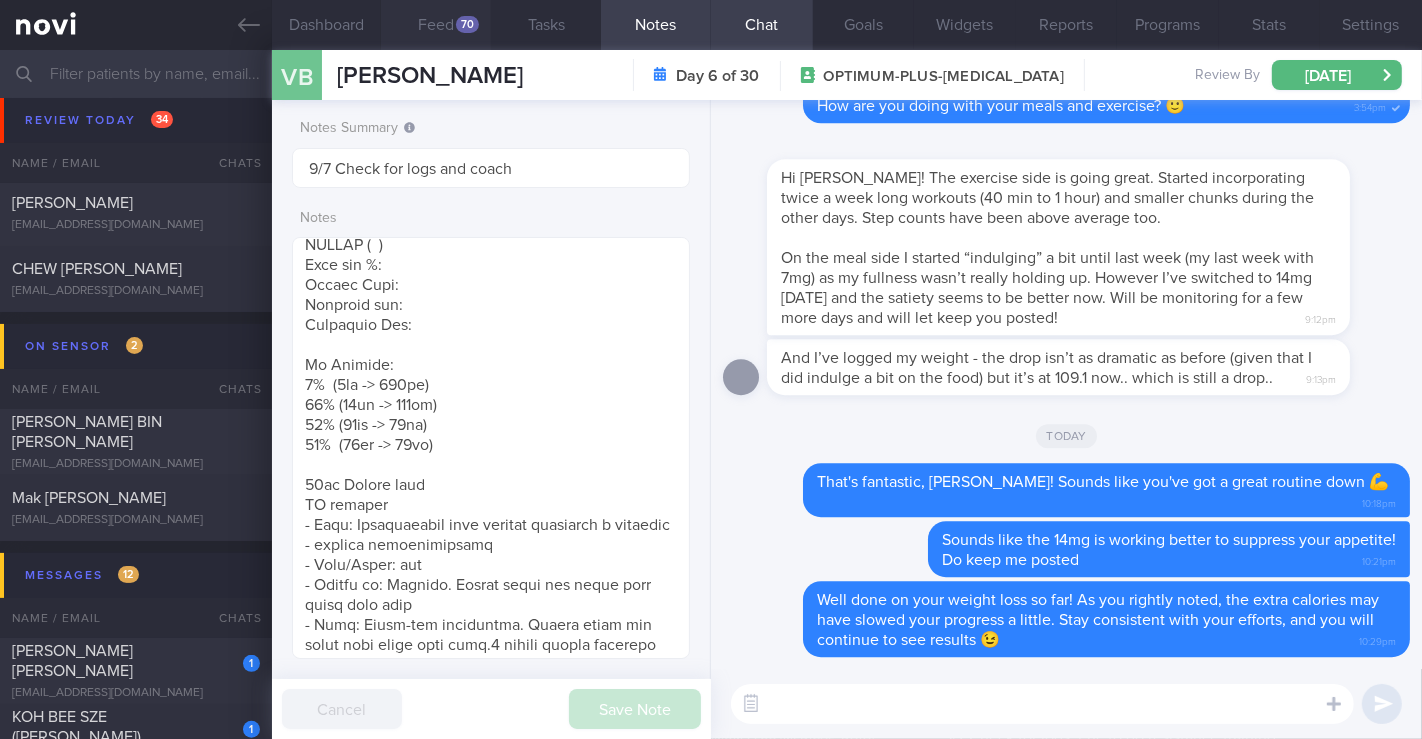 click on "Feed
70" at bounding box center [436, 25] 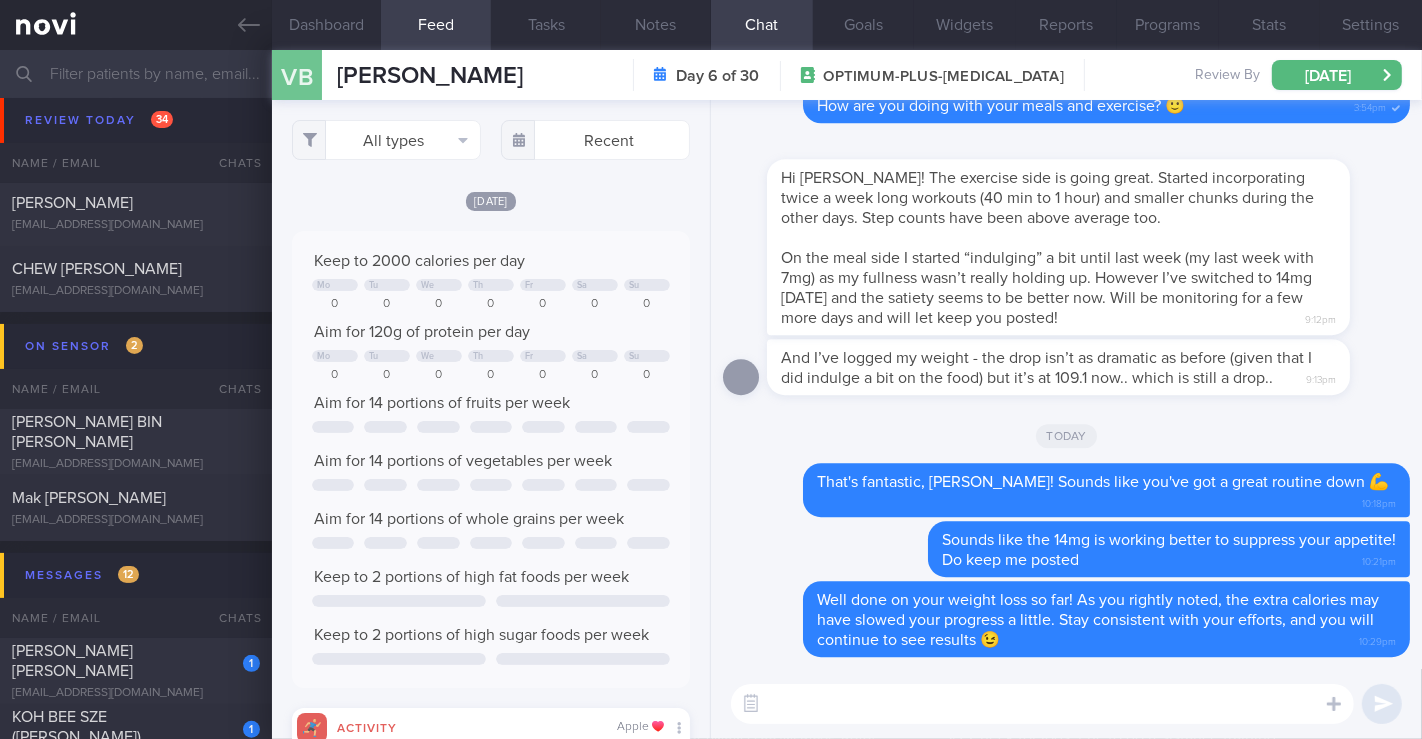 scroll, scrollTop: 999911, scrollLeft: 999644, axis: both 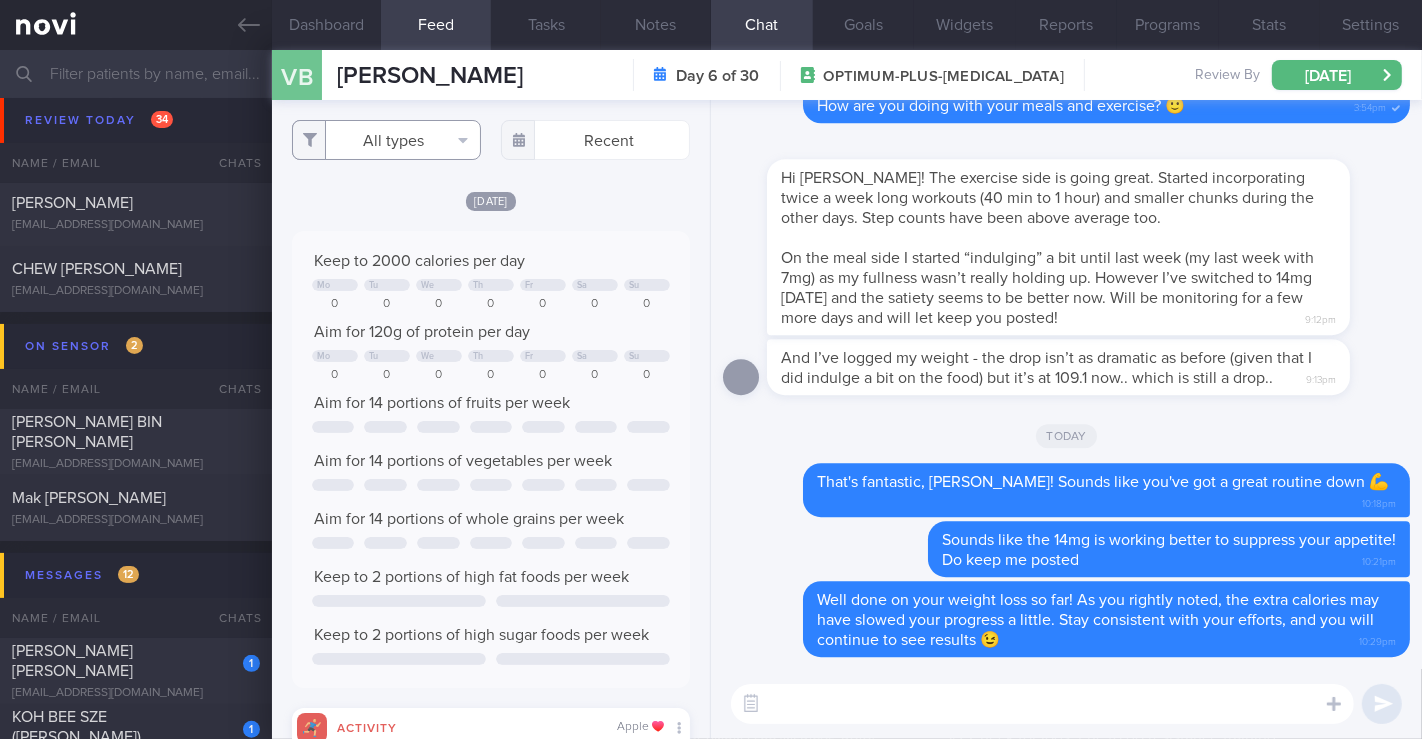 click on "All types" at bounding box center (386, 140) 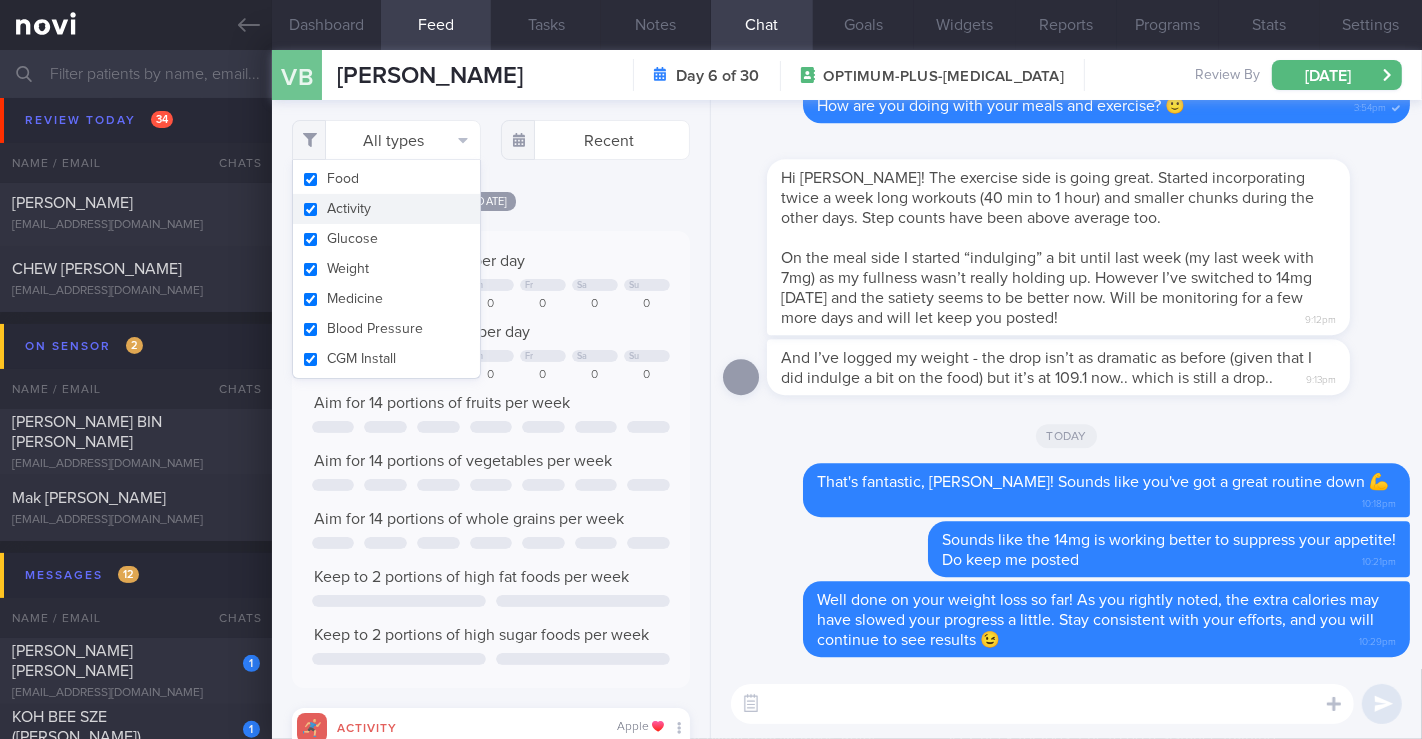 click on "Activity" at bounding box center (386, 209) 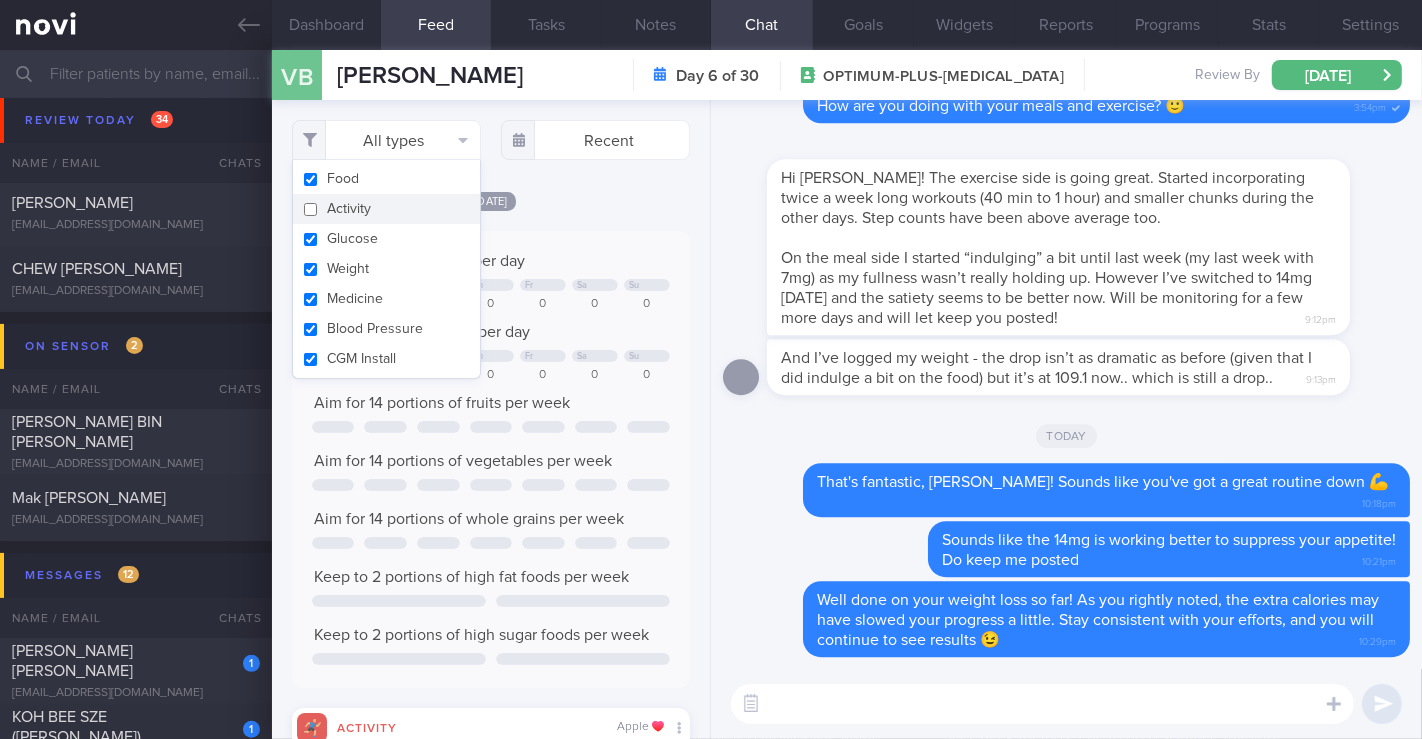 checkbox on "false" 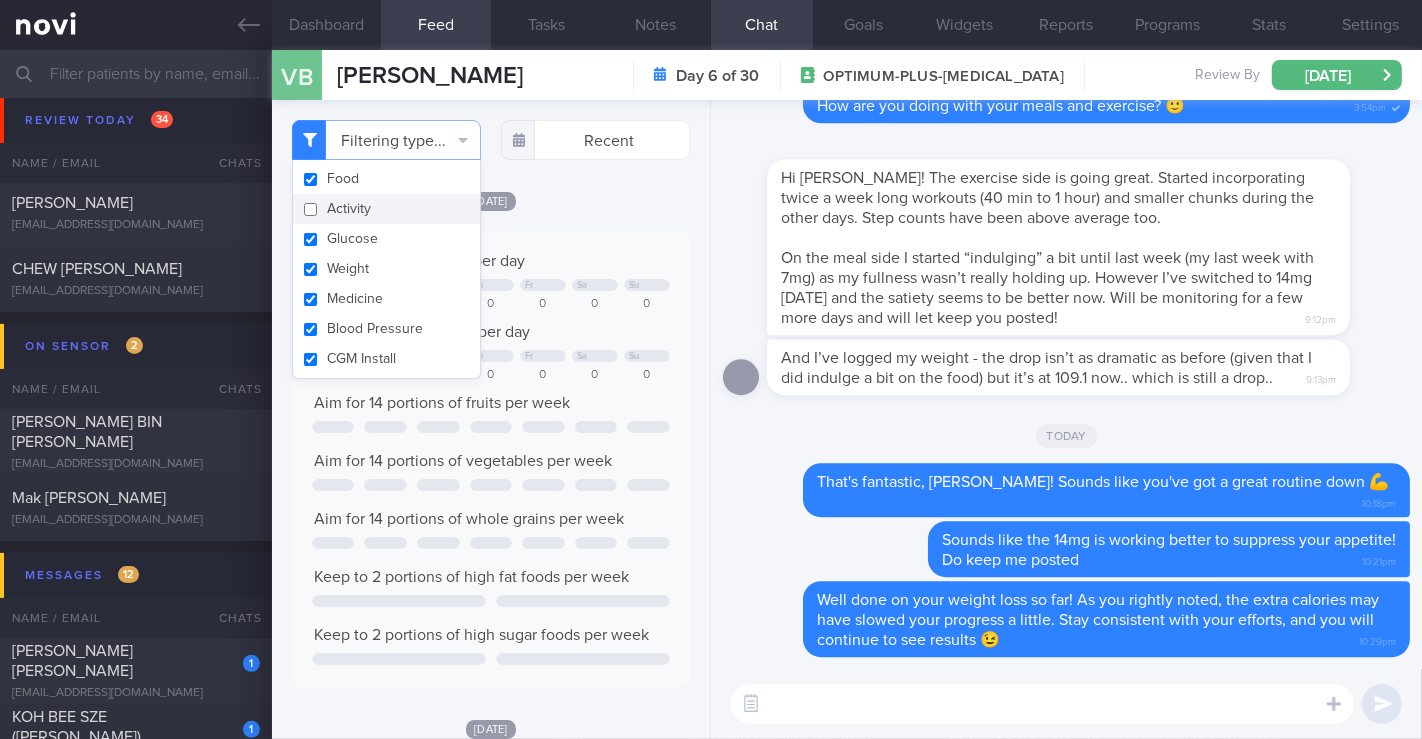 click on "[DATE]" at bounding box center [491, 200] 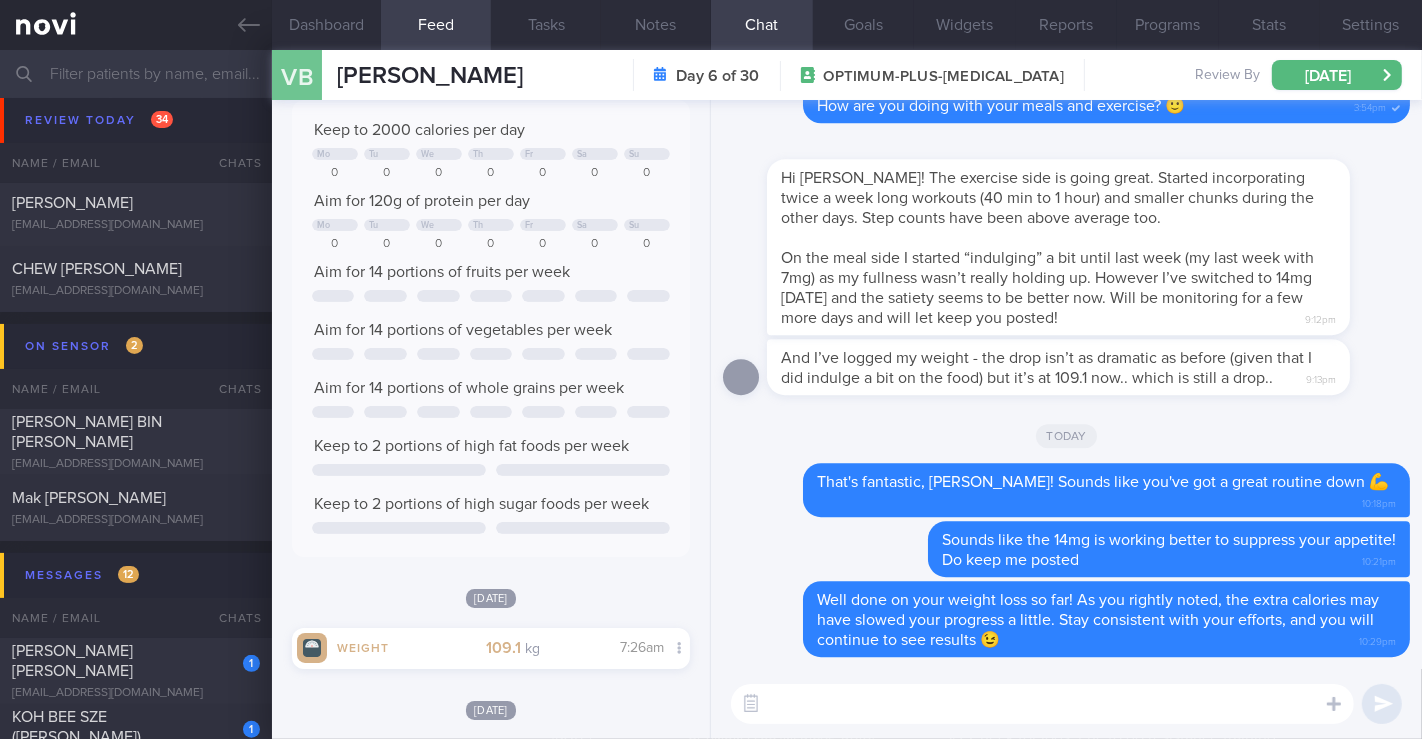 scroll, scrollTop: 0, scrollLeft: 0, axis: both 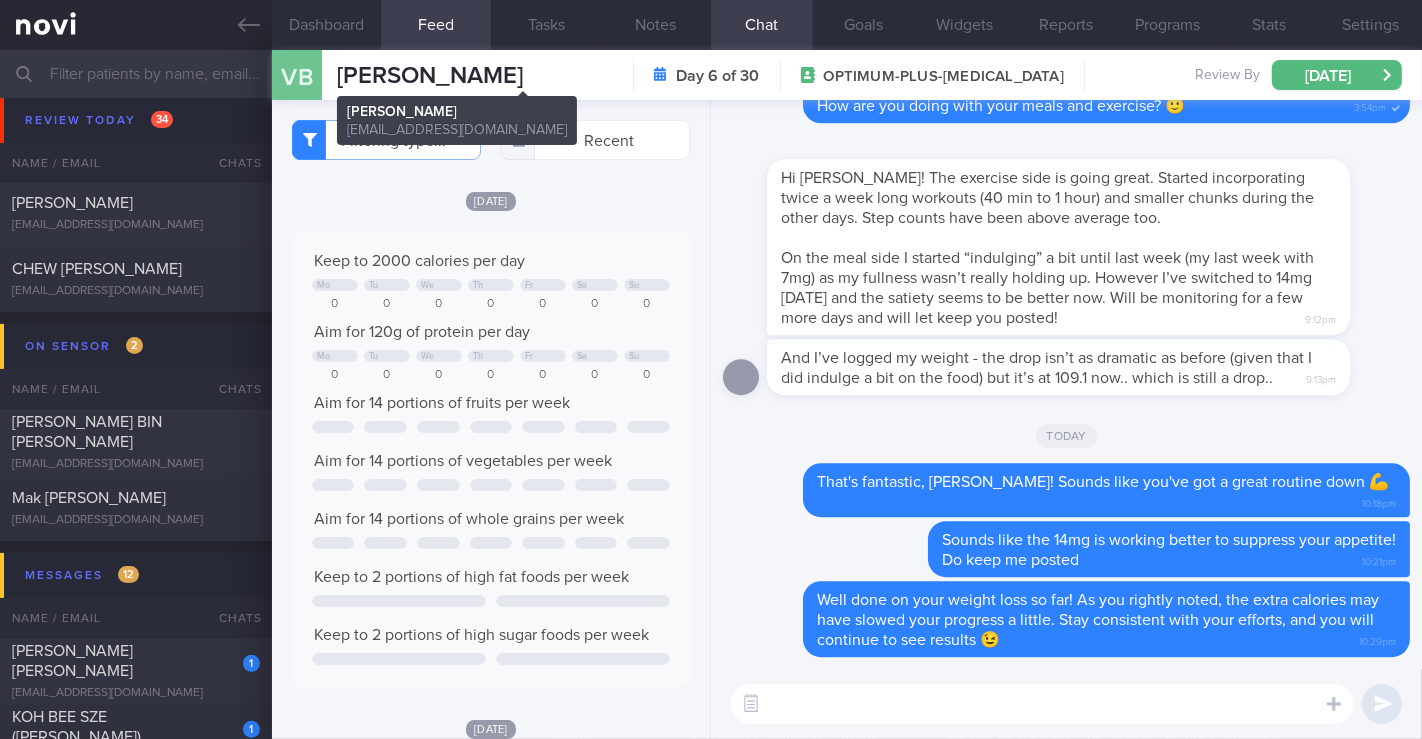 drag, startPoint x: 342, startPoint y: 78, endPoint x: 519, endPoint y: 69, distance: 177.22867 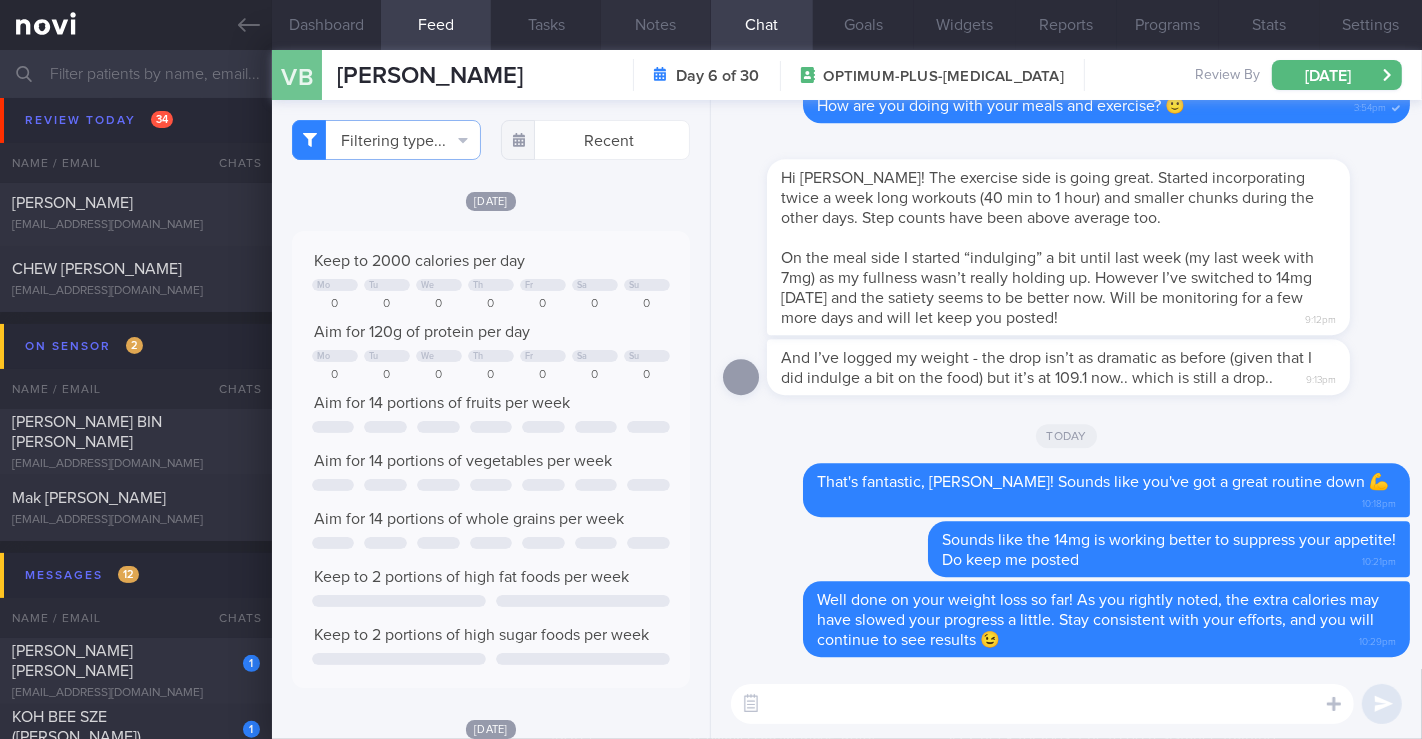 click on "Notes" at bounding box center [656, 25] 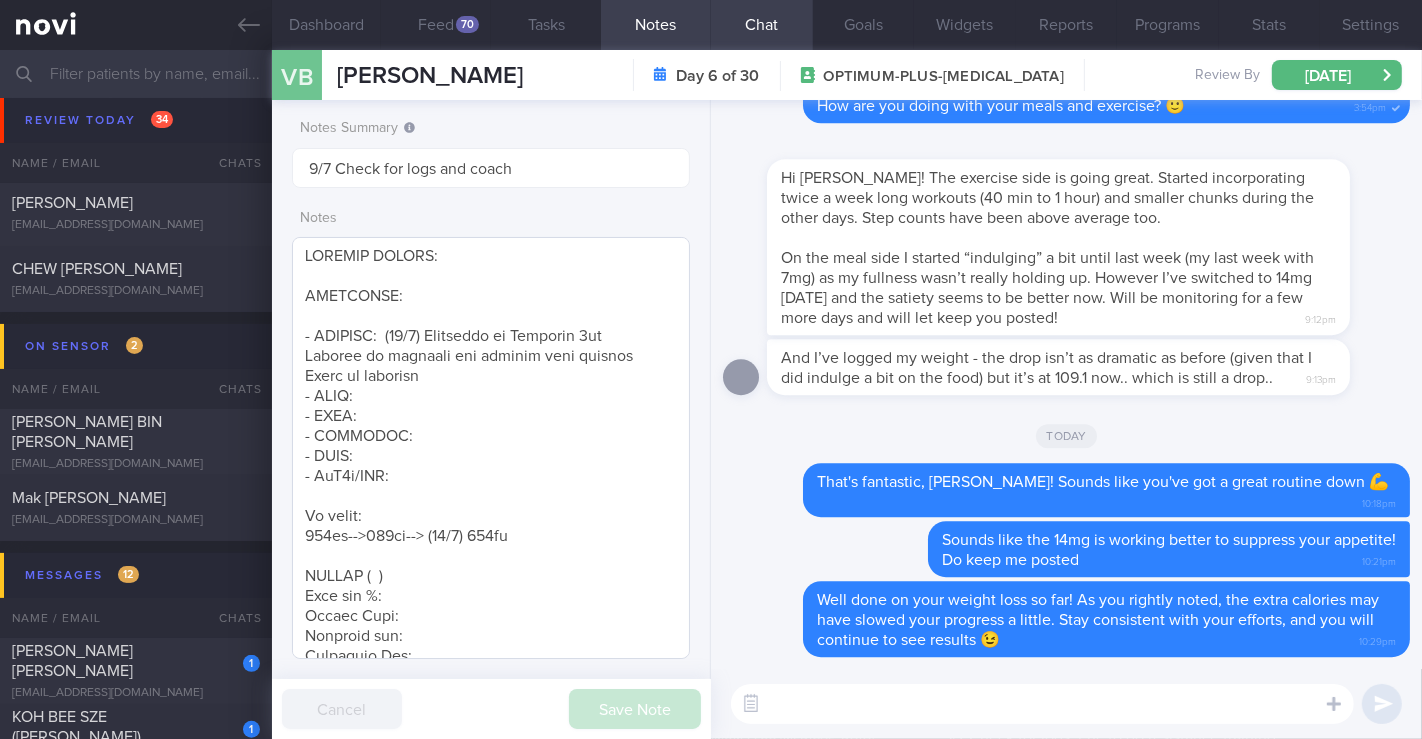scroll, scrollTop: 0, scrollLeft: 0, axis: both 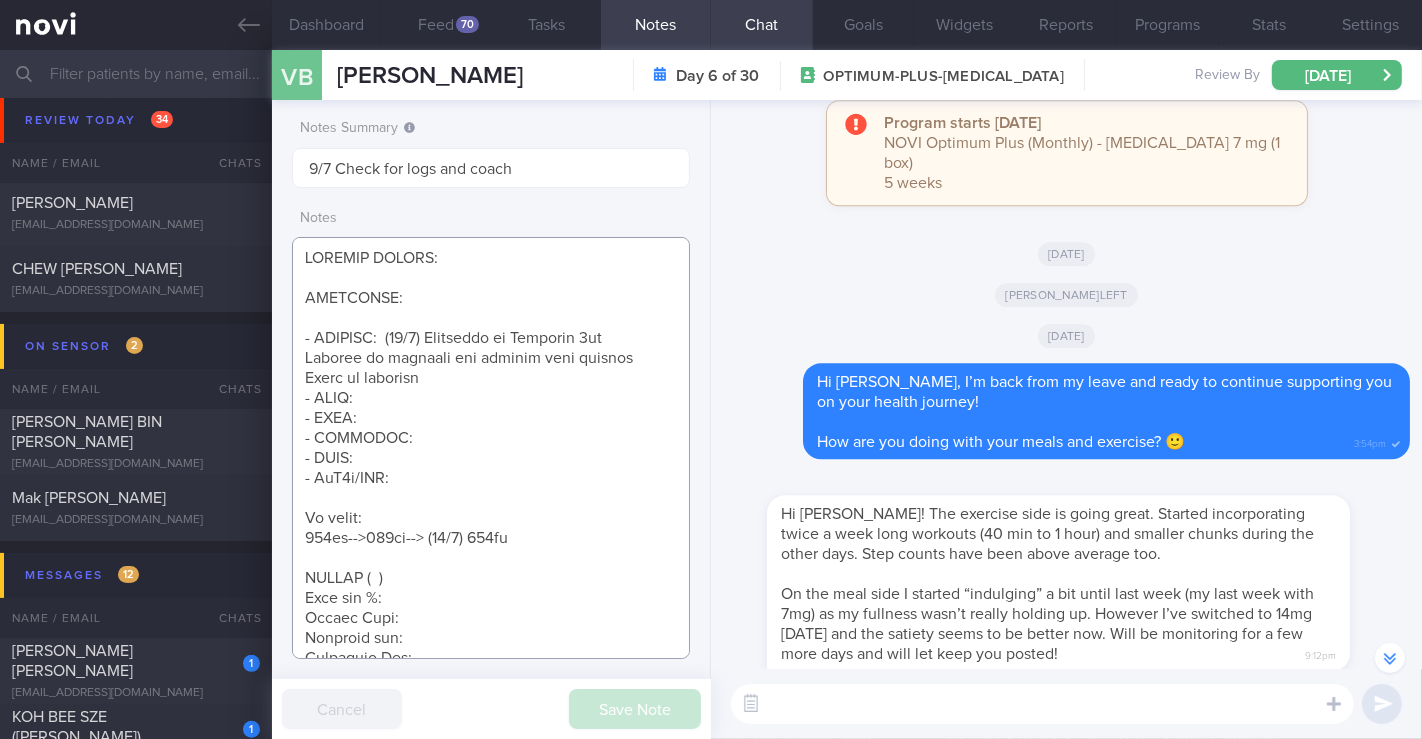 click at bounding box center (491, 448) 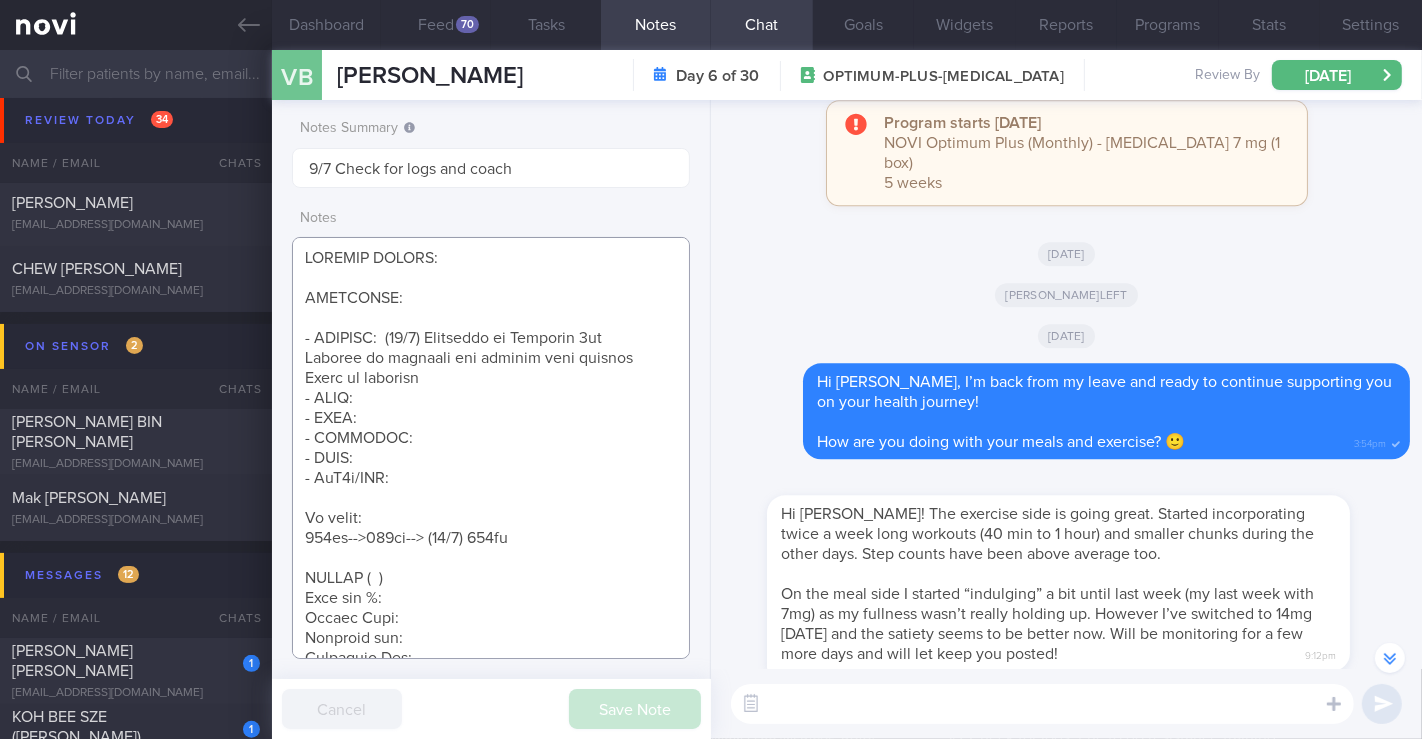 click at bounding box center [491, 448] 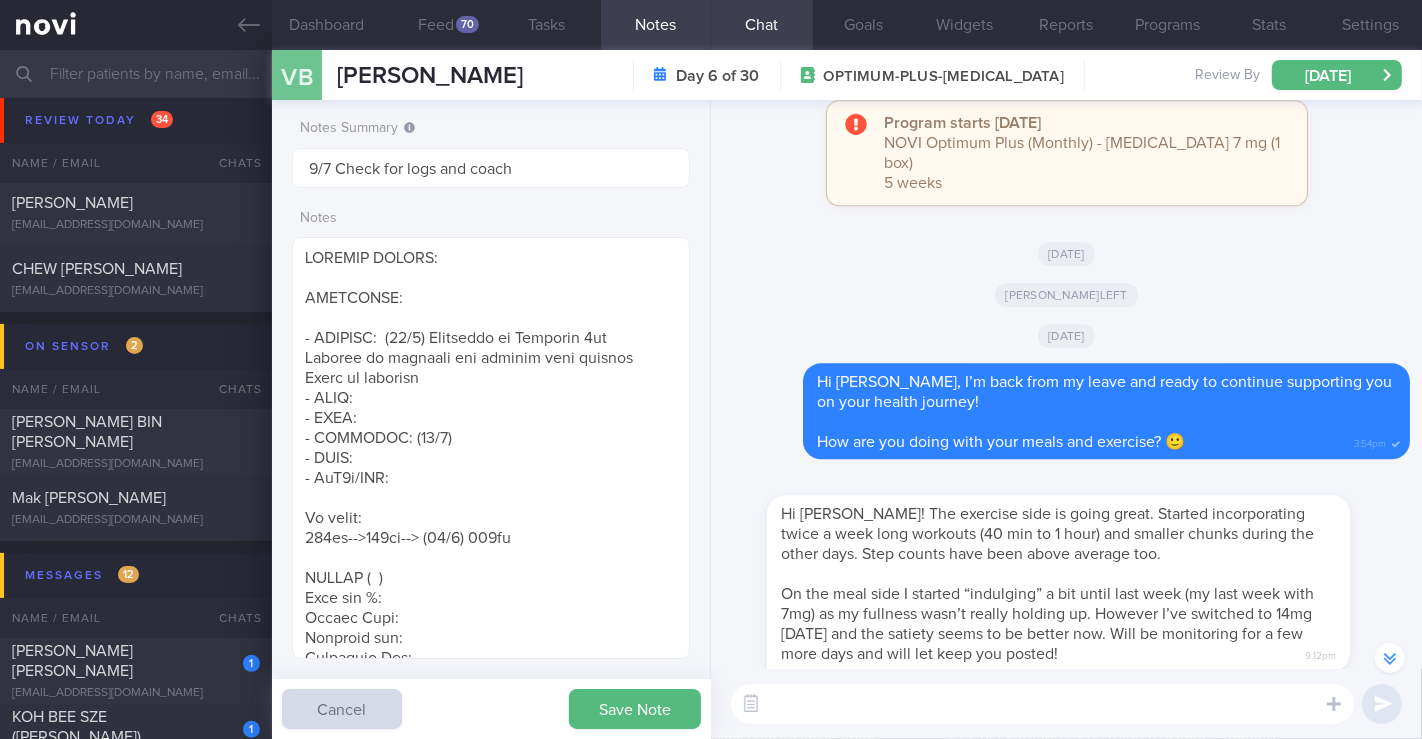 click on "Hi Angena! The exercise side is going great. Started incorporating twice a week long workouts (40 min to 1 hour) and smaller chunks during the other days. Step counts have been above average too." at bounding box center [1047, 534] 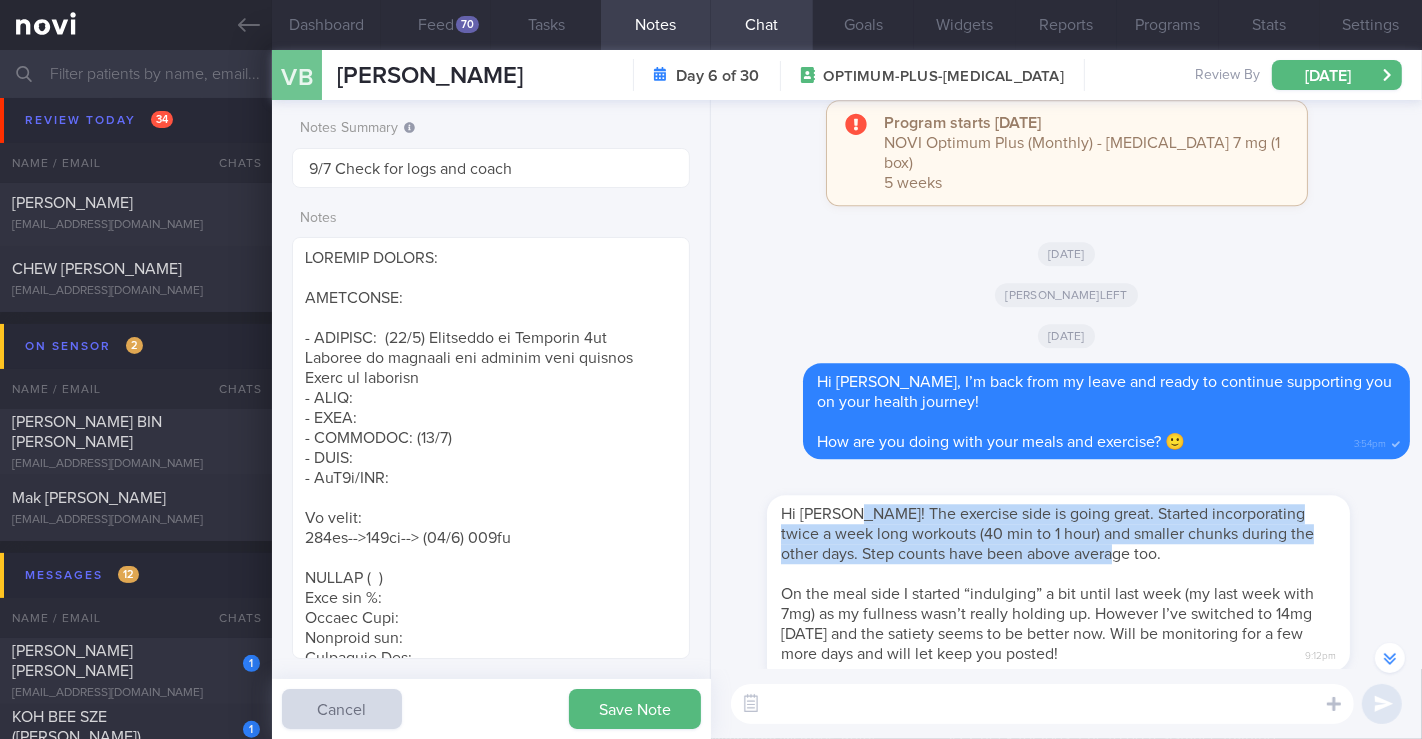 drag, startPoint x: 940, startPoint y: 536, endPoint x: 1123, endPoint y: 575, distance: 187.10959 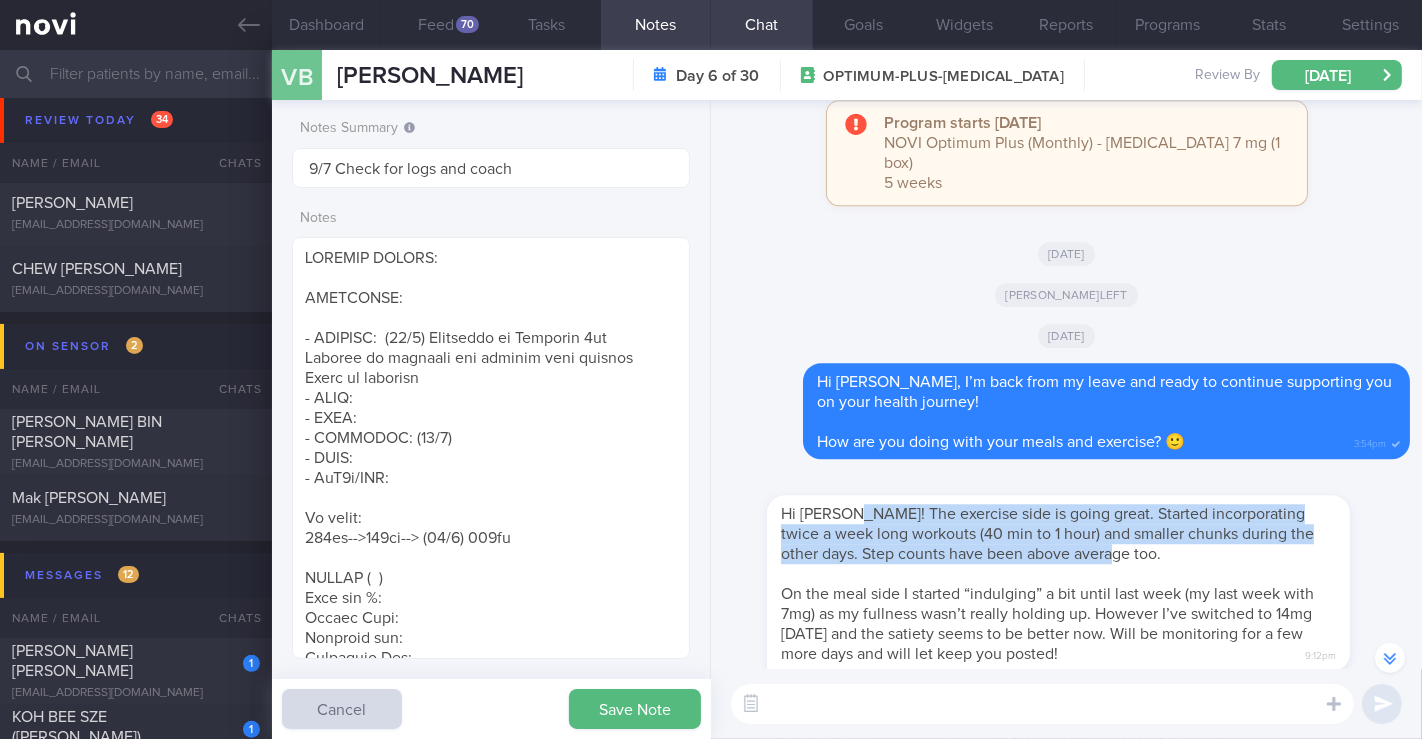 copy on "The exercise side is going great. Started incorporating twice a week long workouts (40 min to 1 hour) and smaller chunks during the other days. Step counts have been above average too." 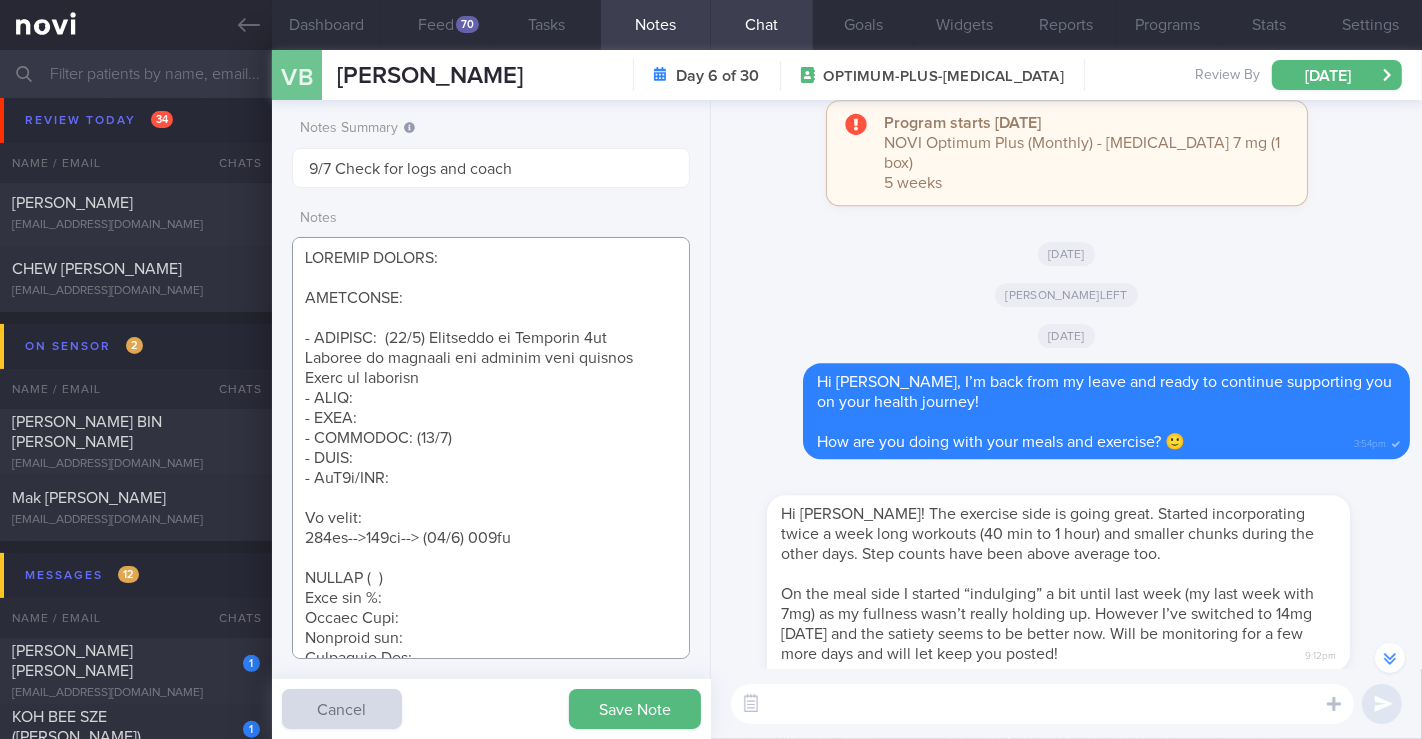 click at bounding box center (491, 448) 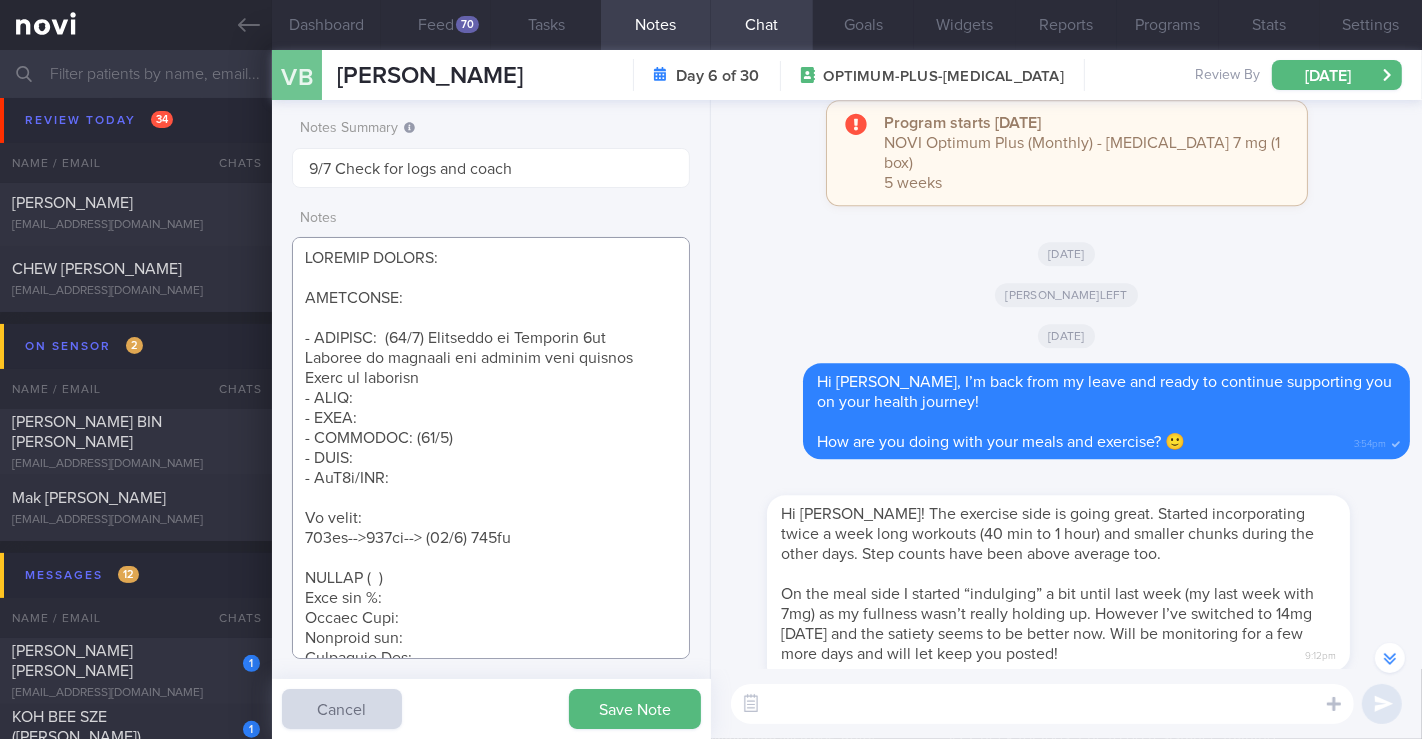 paste on "The exercise side is going great. Started incorporating twice a week long workouts (40 min to 1 hour) and smaller chunks during the other days. Step counts have been above average too." 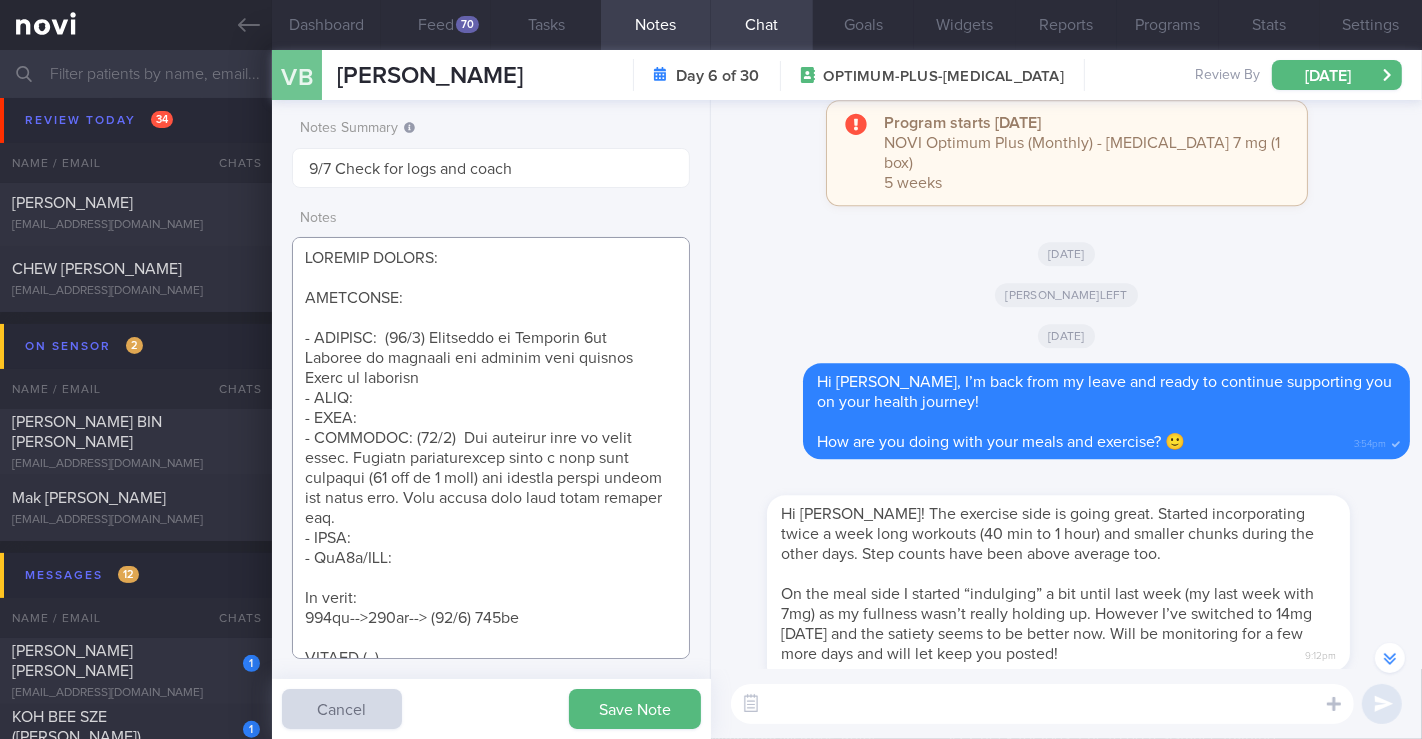 click at bounding box center (491, 448) 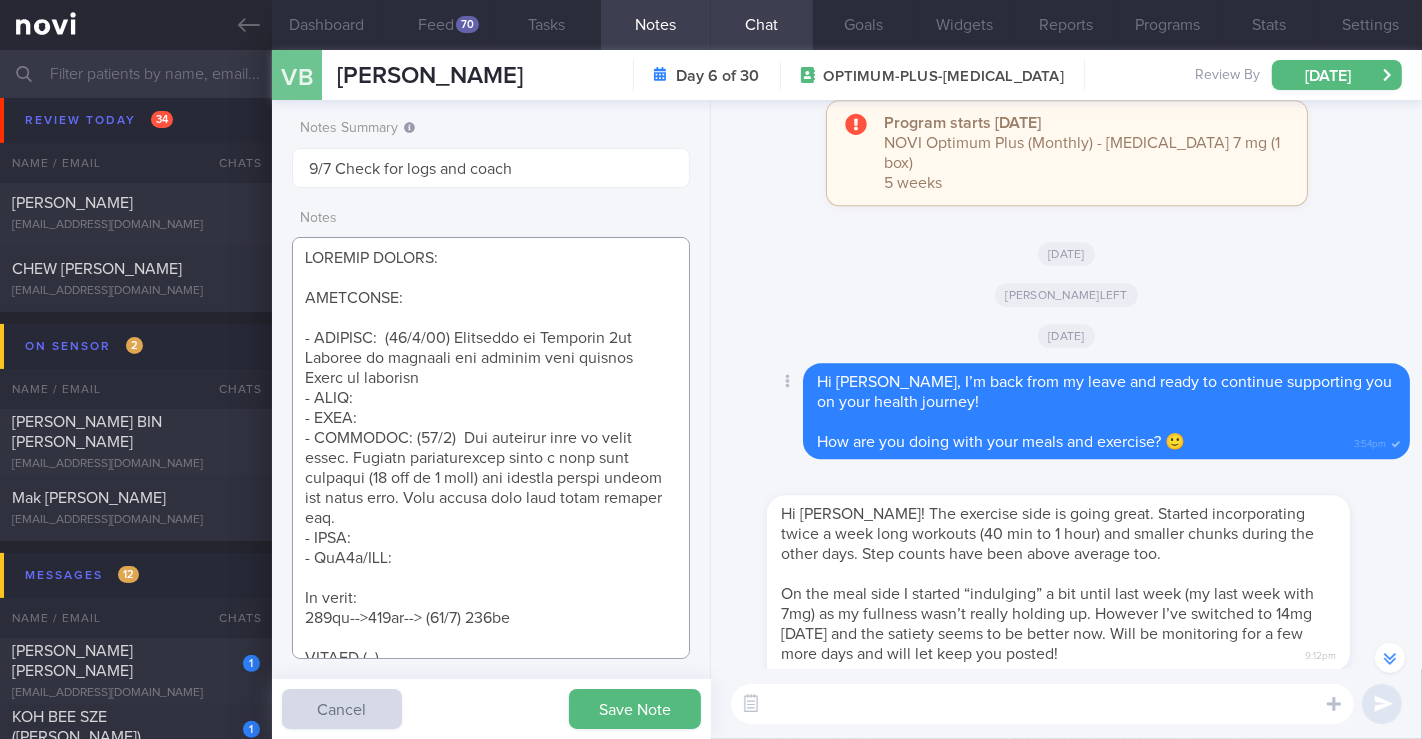 scroll, scrollTop: -224, scrollLeft: 0, axis: vertical 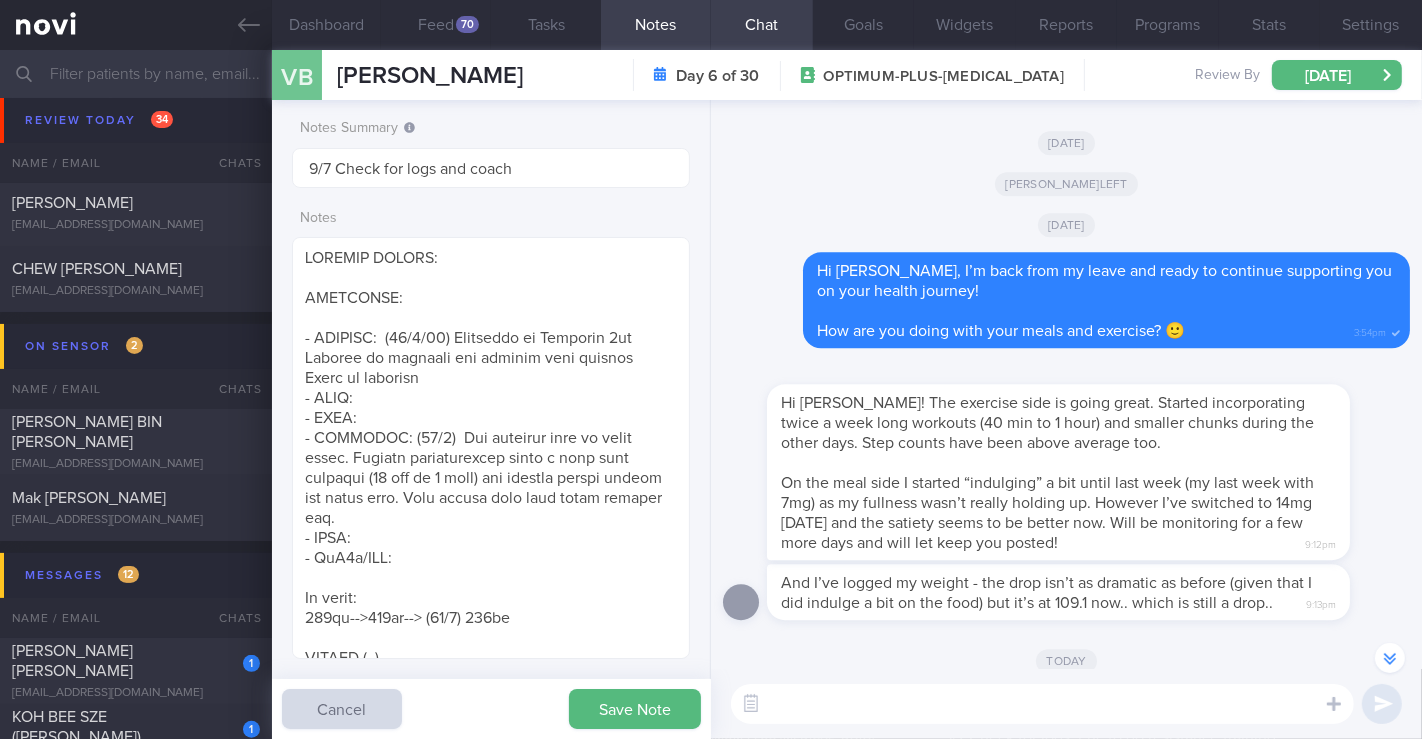 drag, startPoint x: 781, startPoint y: 507, endPoint x: 1089, endPoint y: 558, distance: 312.19385 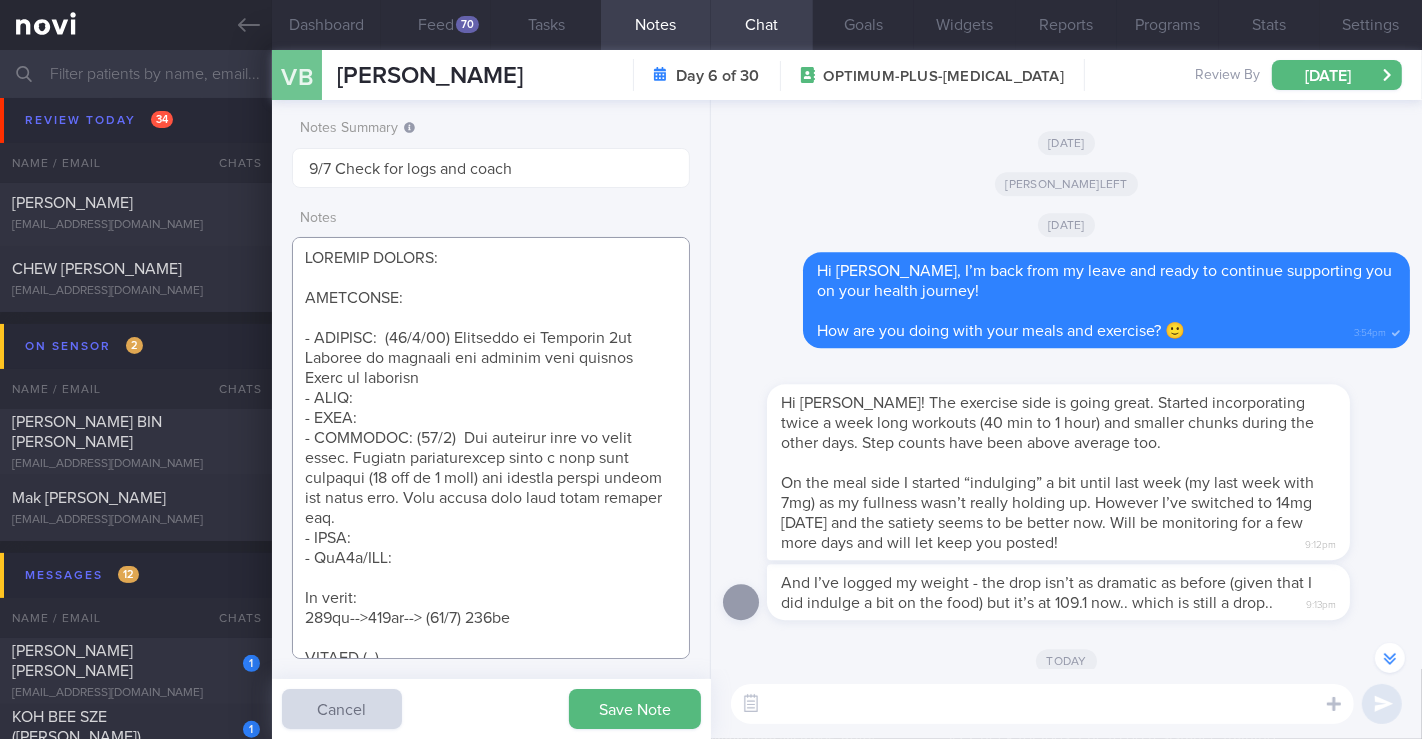 click at bounding box center [491, 448] 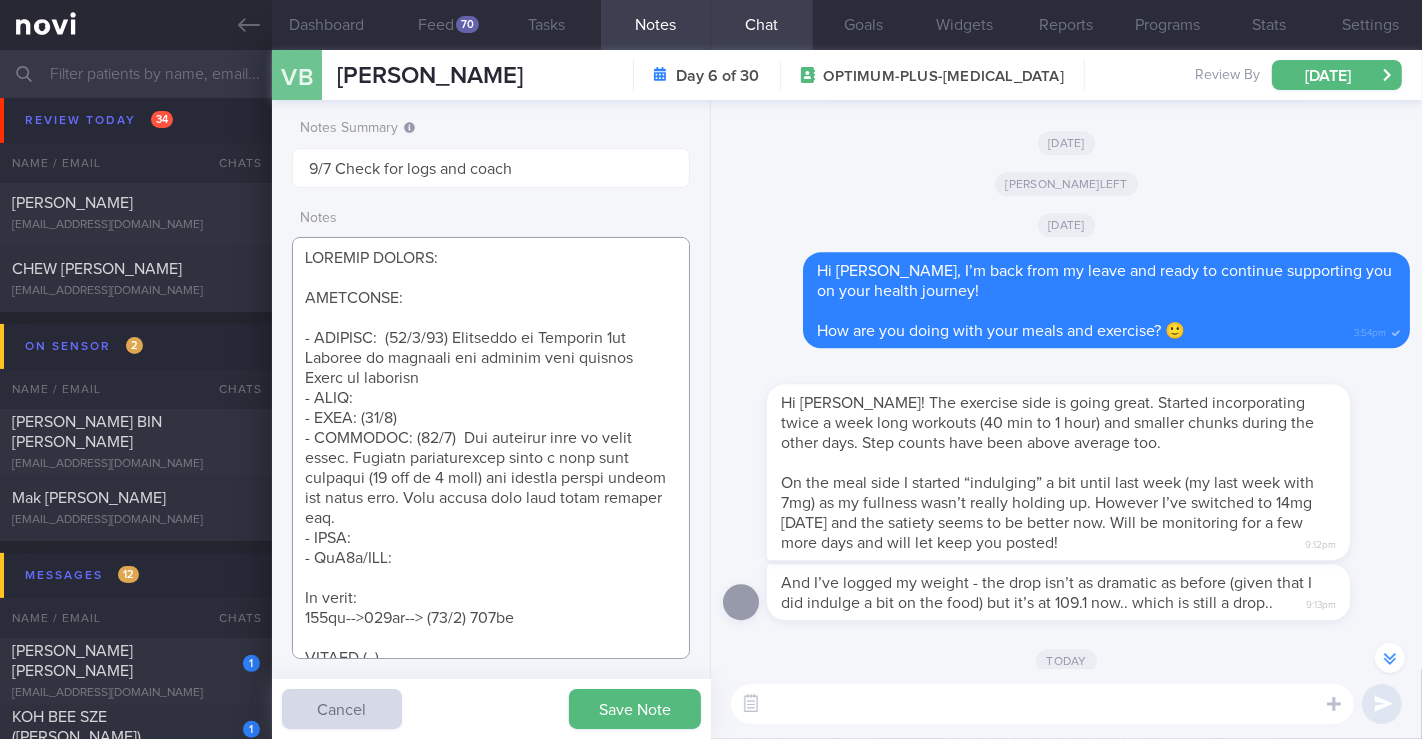 paste on "On the meal side I started “indulging” a bit until last week (my last week with 7mg) as my fullness wasn’t really holding up. However I’ve switched to 14mg 3 days ago and the satiety seems to be better now. Will be monitoring for a few more days and will let keep you posted!" 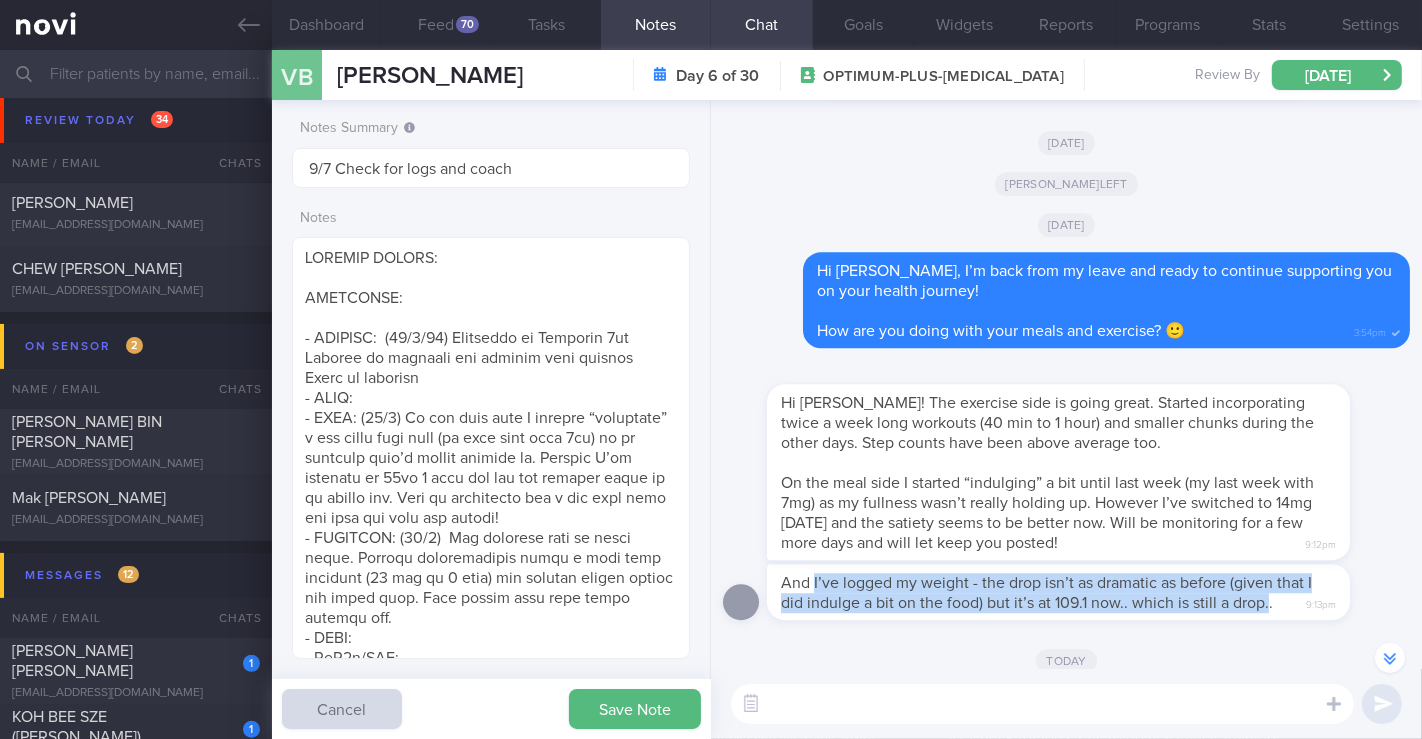 drag, startPoint x: 1264, startPoint y: 616, endPoint x: 815, endPoint y: 603, distance: 449.18817 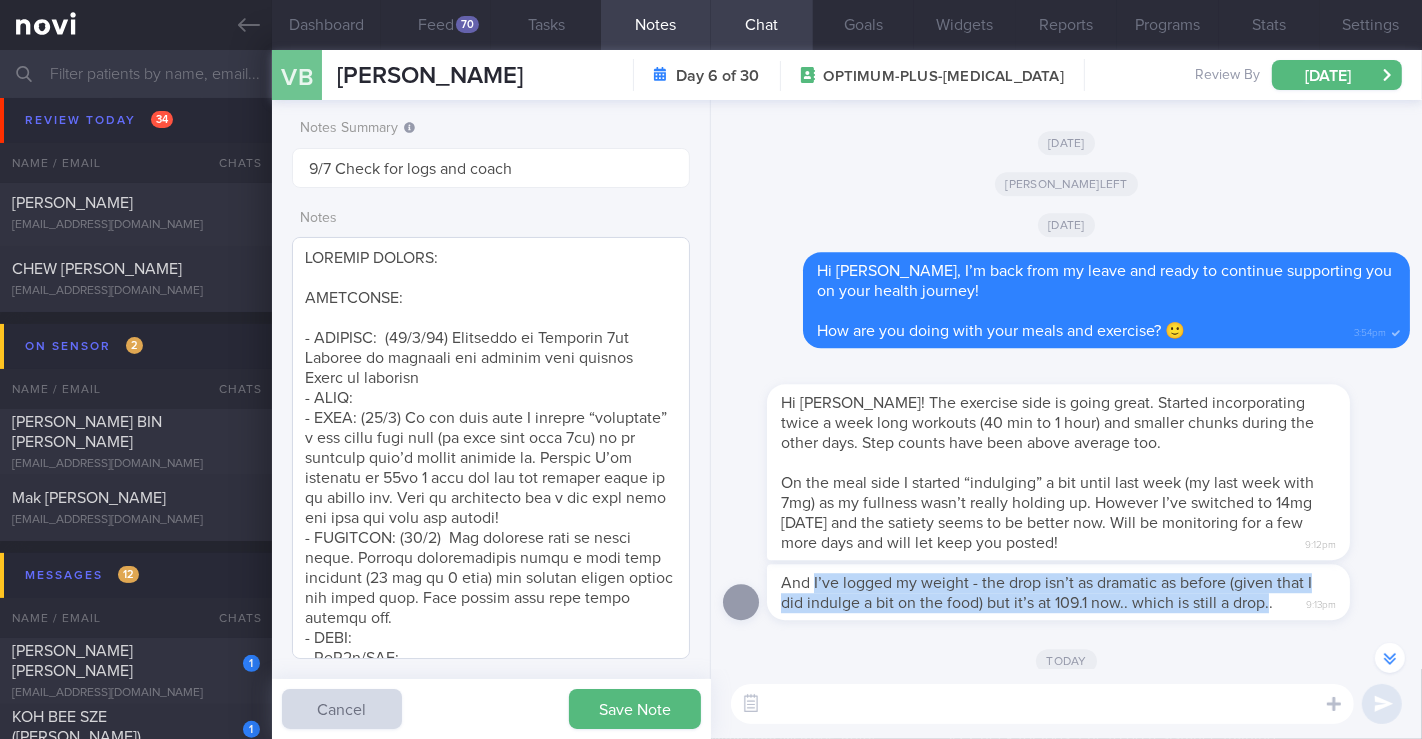 scroll, scrollTop: 111, scrollLeft: 0, axis: vertical 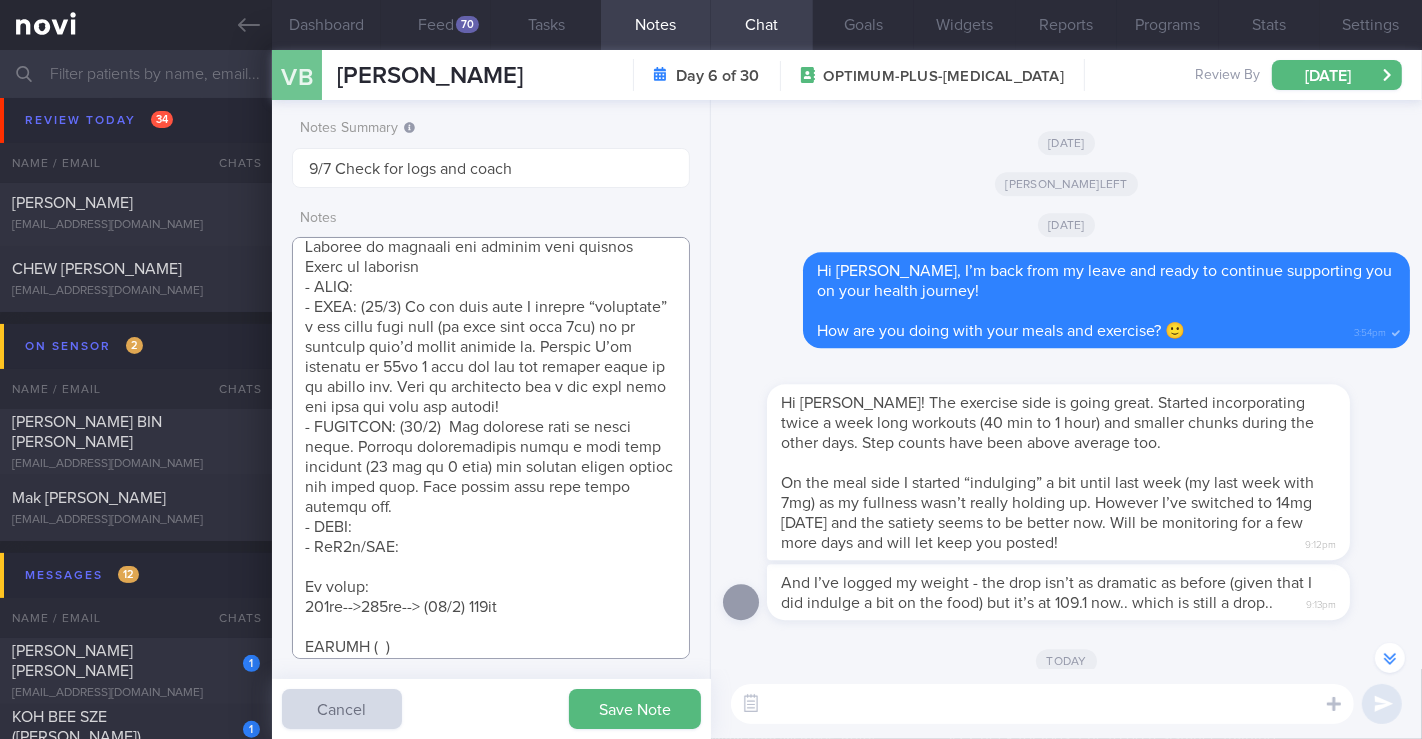 drag, startPoint x: 425, startPoint y: 548, endPoint x: 314, endPoint y: 526, distance: 113.15918 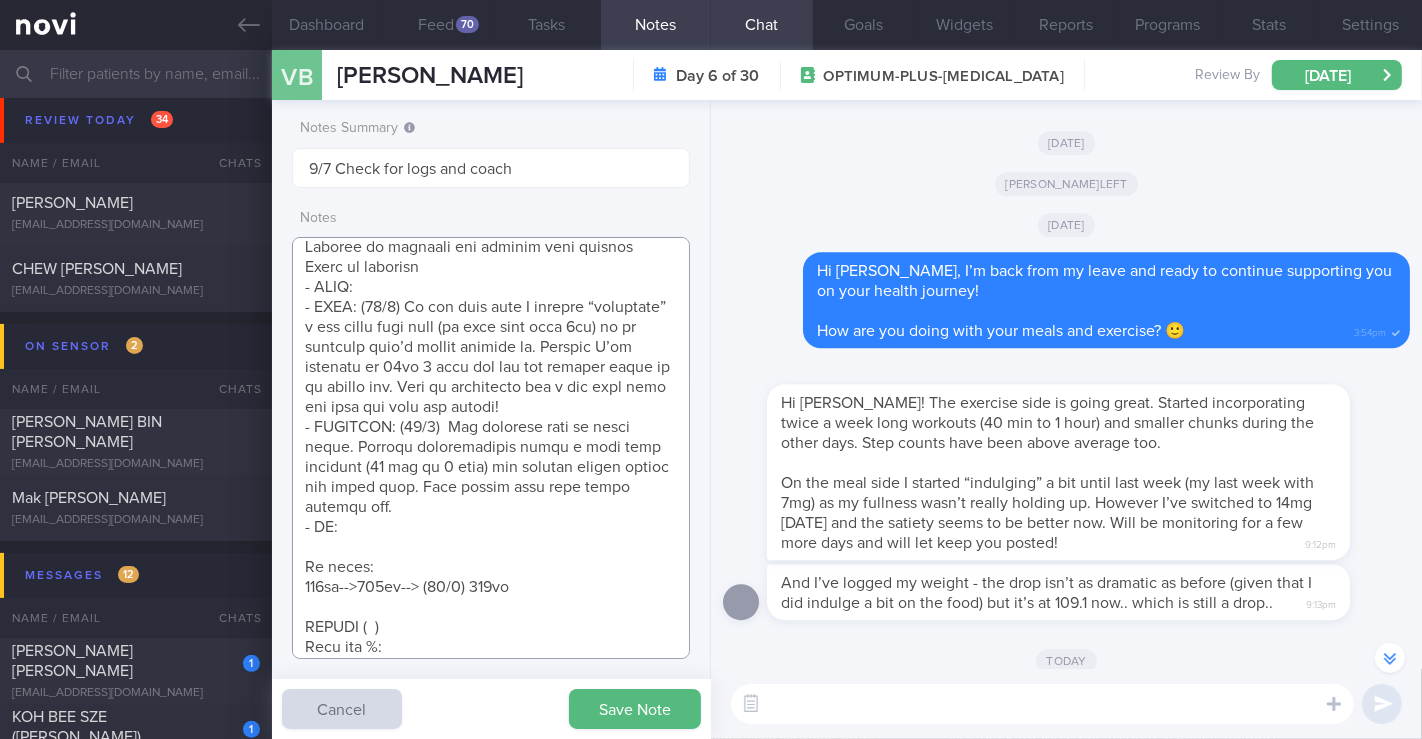paste on "I’ve logged my weight - the drop isn’t as dramatic as before (given that I did indulge a bit on the food) but it’s at 109.1 now.. which is still a drop." 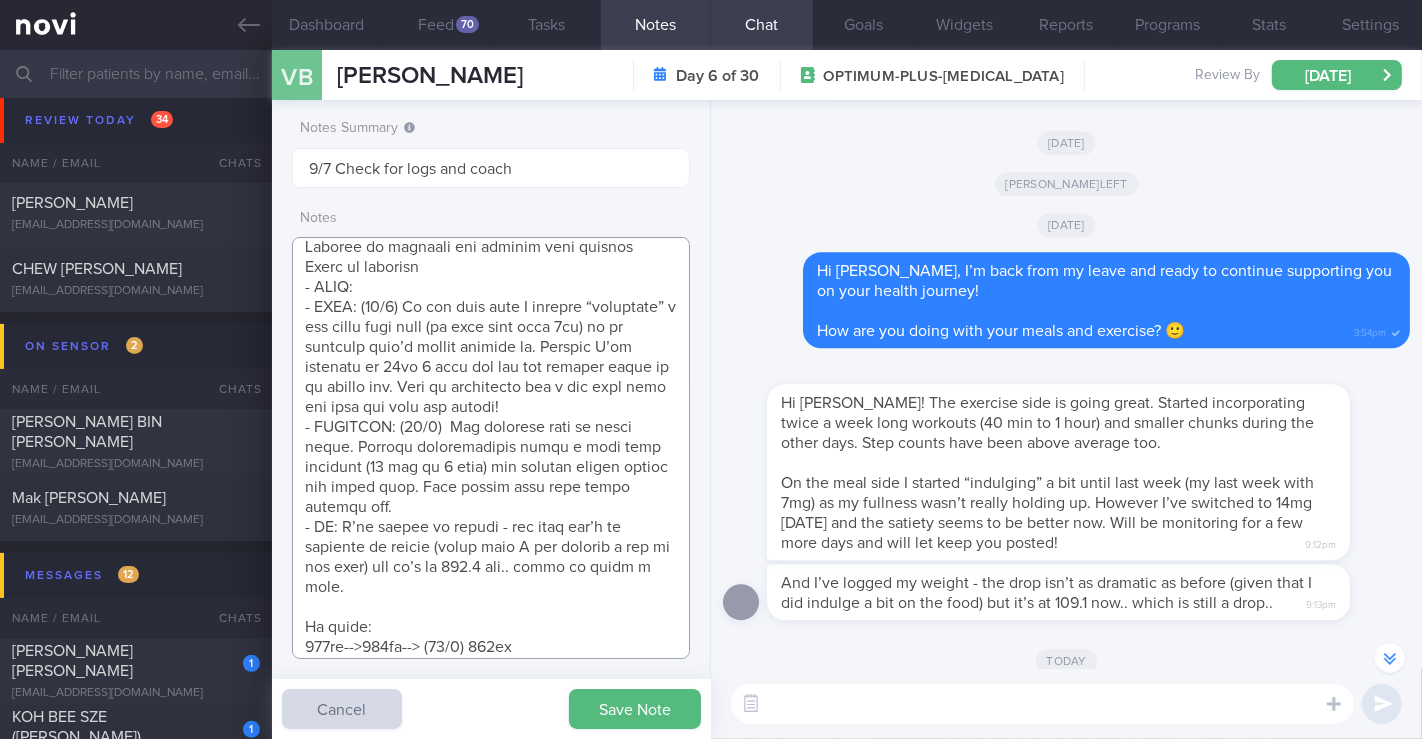 click at bounding box center (491, 448) 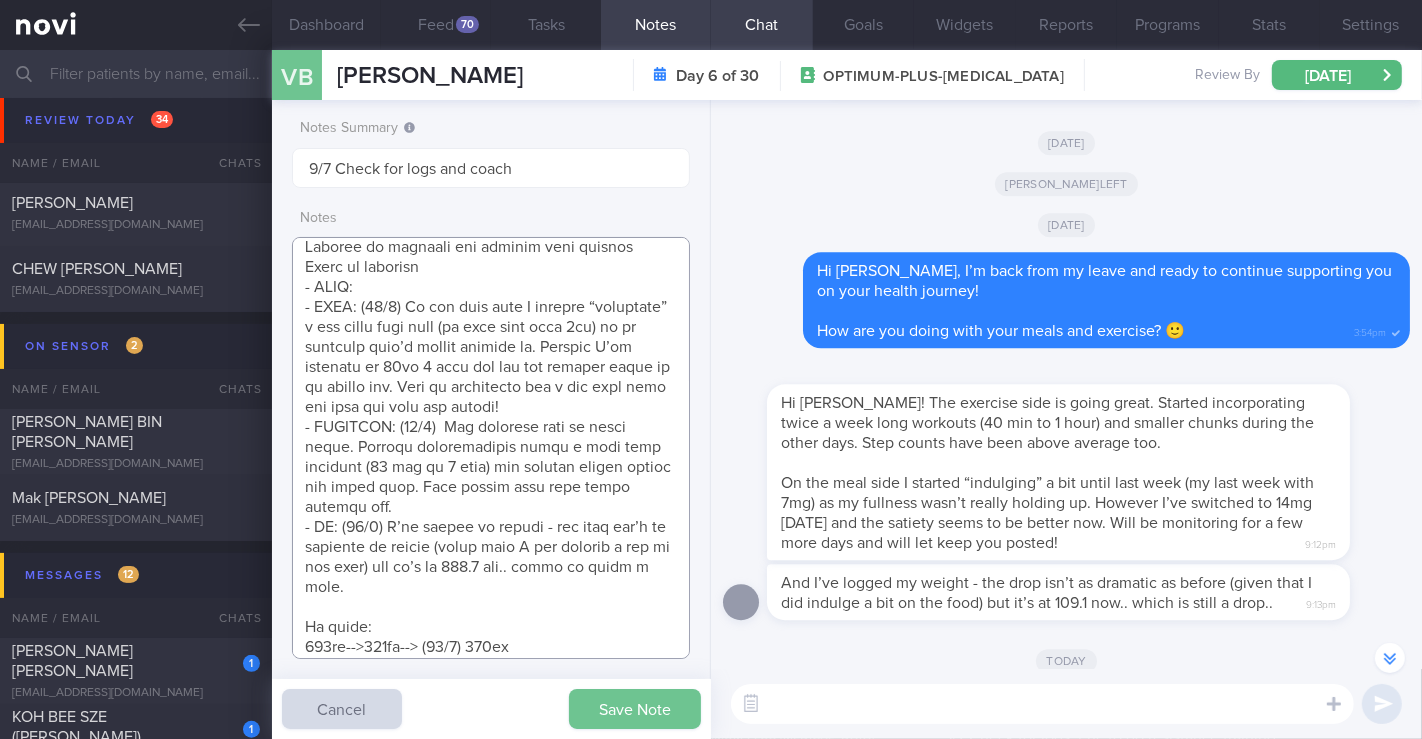 type on "SUPPORT NEEDED:
CHALLENGE:
- OVERALL:  (17/6/25) Continued on Rybelsus 7mg
Effects on appetite and satiety much reduced
Ready to escalate
- LIFE:
- DIET: (29/6) On the meal side I started “indulging” a bit until last week (my last week with 7mg) as my fullness wasn’t really holding up. However I’ve switched to 14mg 3 days ago and the satiety seems to be better now. Will be monitoring for a few more days and will let keep you posted!
- EXERCISE: (29/6)  The exercise side is going great. Started incorporating twice a week long workouts (40 min to 1 hour) and smaller chunks during the other days. Step counts have been above average too.
- WT: (29/7) I’ve logged my weight - the drop isn’t as dramatic as before (given that I did indulge a bit on the food) but it’s at 109.1 now.. which is still a drop.
Wt trend:
115kg-->113kg--> (17/6) 110kg
TANITA (  )
Body fat %:
Muscle Mass:
Visceral fat:
Metabolic Age:
Wt Targets:
5%  (6kg -> 109kg)
10% (12kg -> 103kg)
15% (17kg -> 98kg)
20%  (23kg -> 92kg)
35y..." 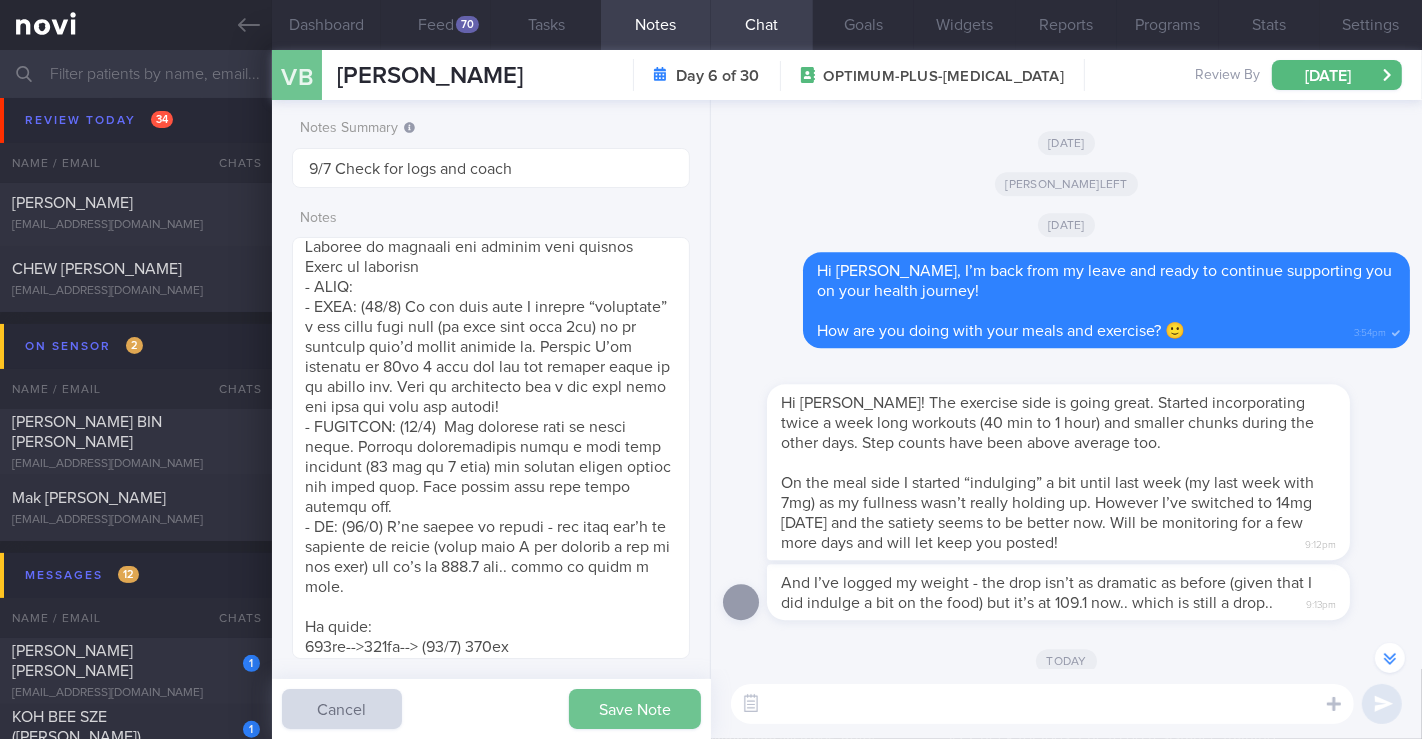 click on "Save Note" at bounding box center [635, 709] 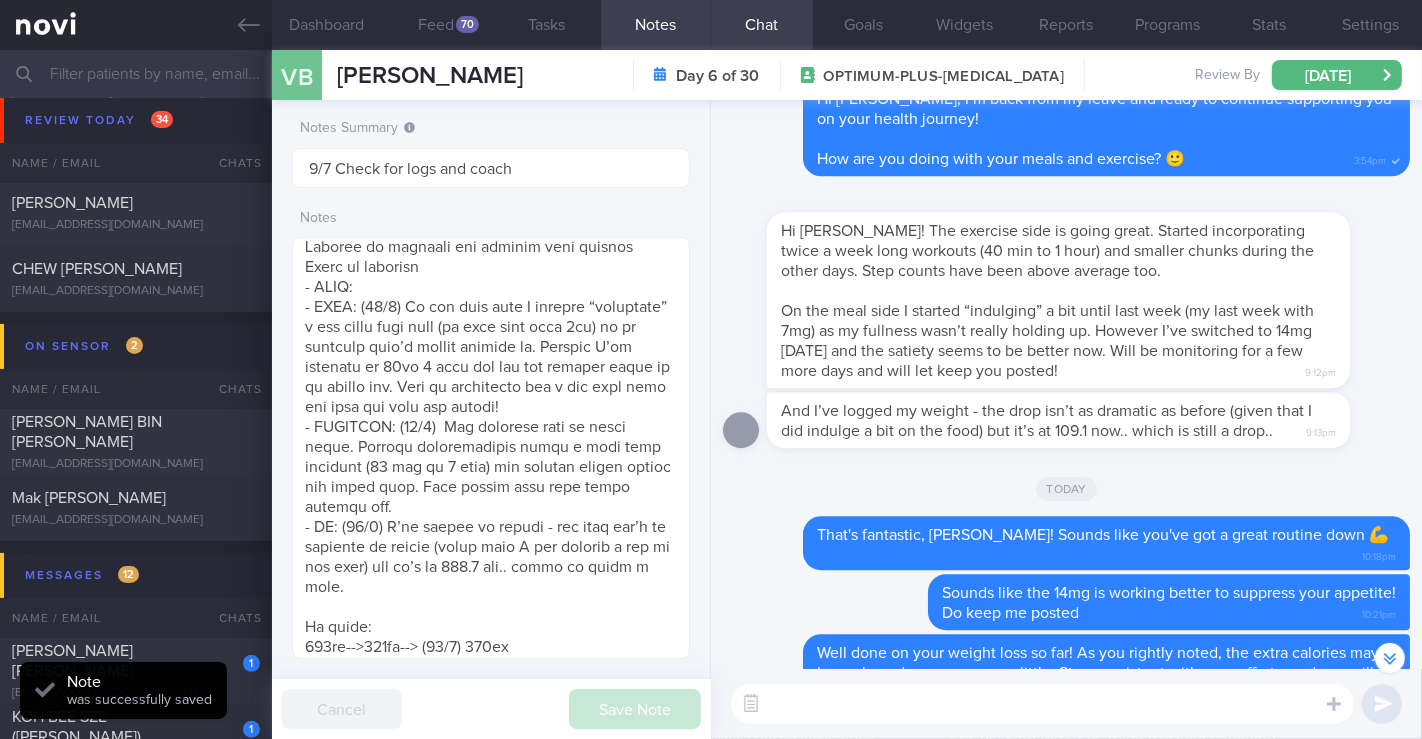 scroll, scrollTop: 0, scrollLeft: 0, axis: both 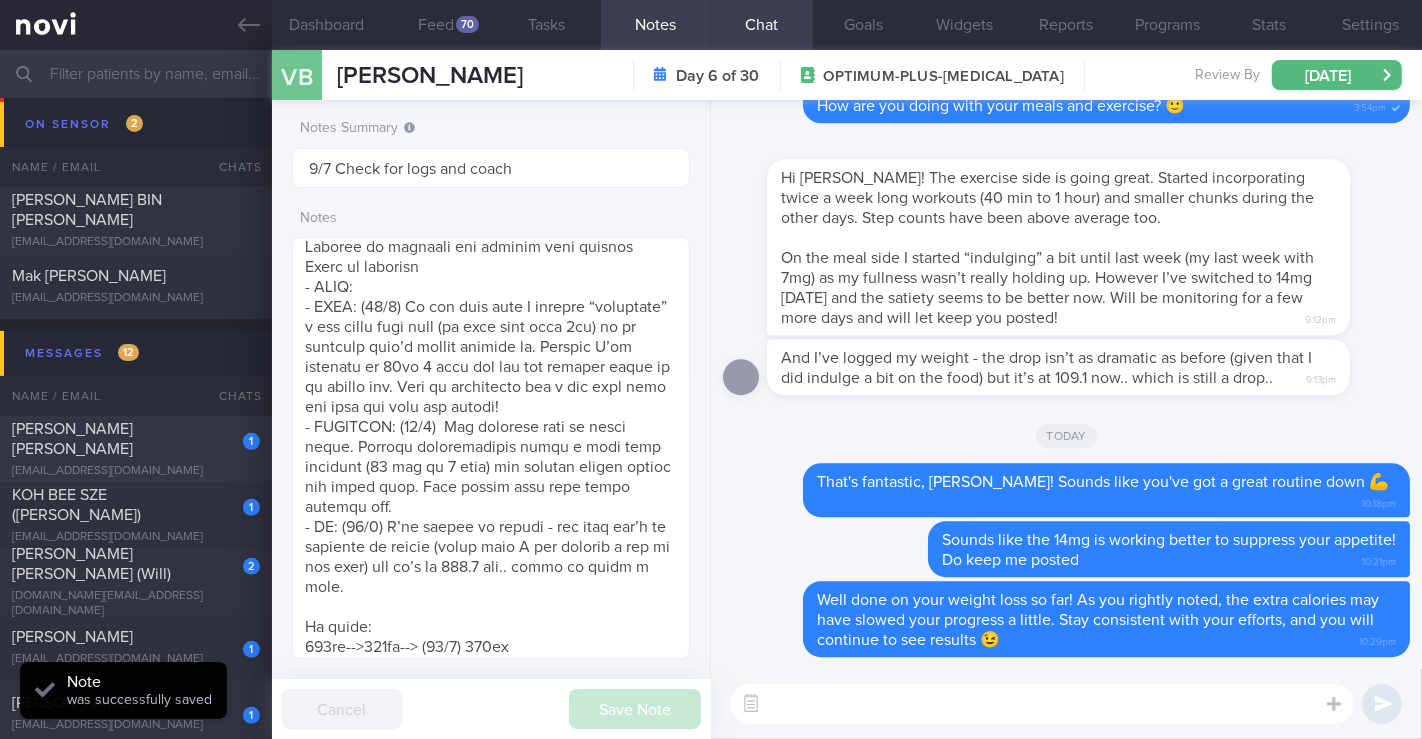 click on "[PERSON_NAME] [PERSON_NAME]" at bounding box center (133, 439) 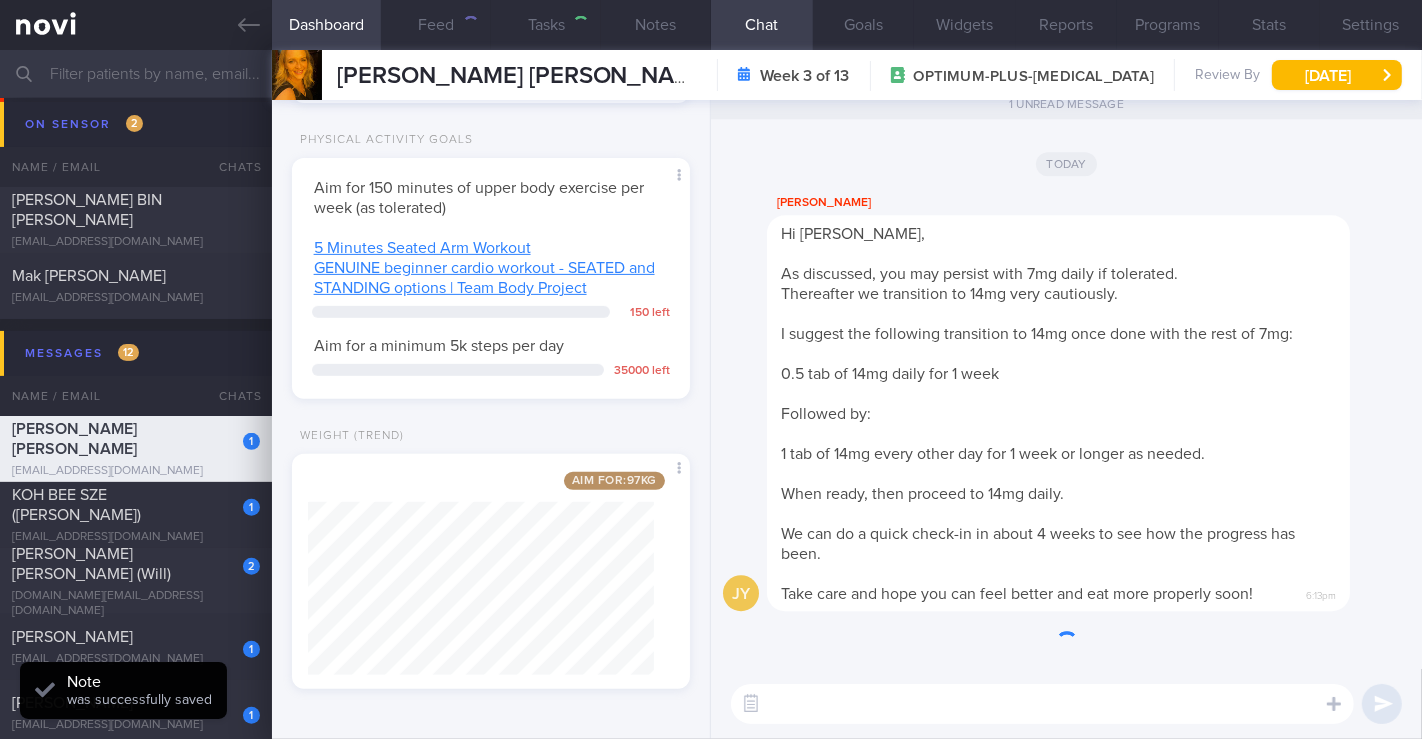 scroll, scrollTop: 607, scrollLeft: 0, axis: vertical 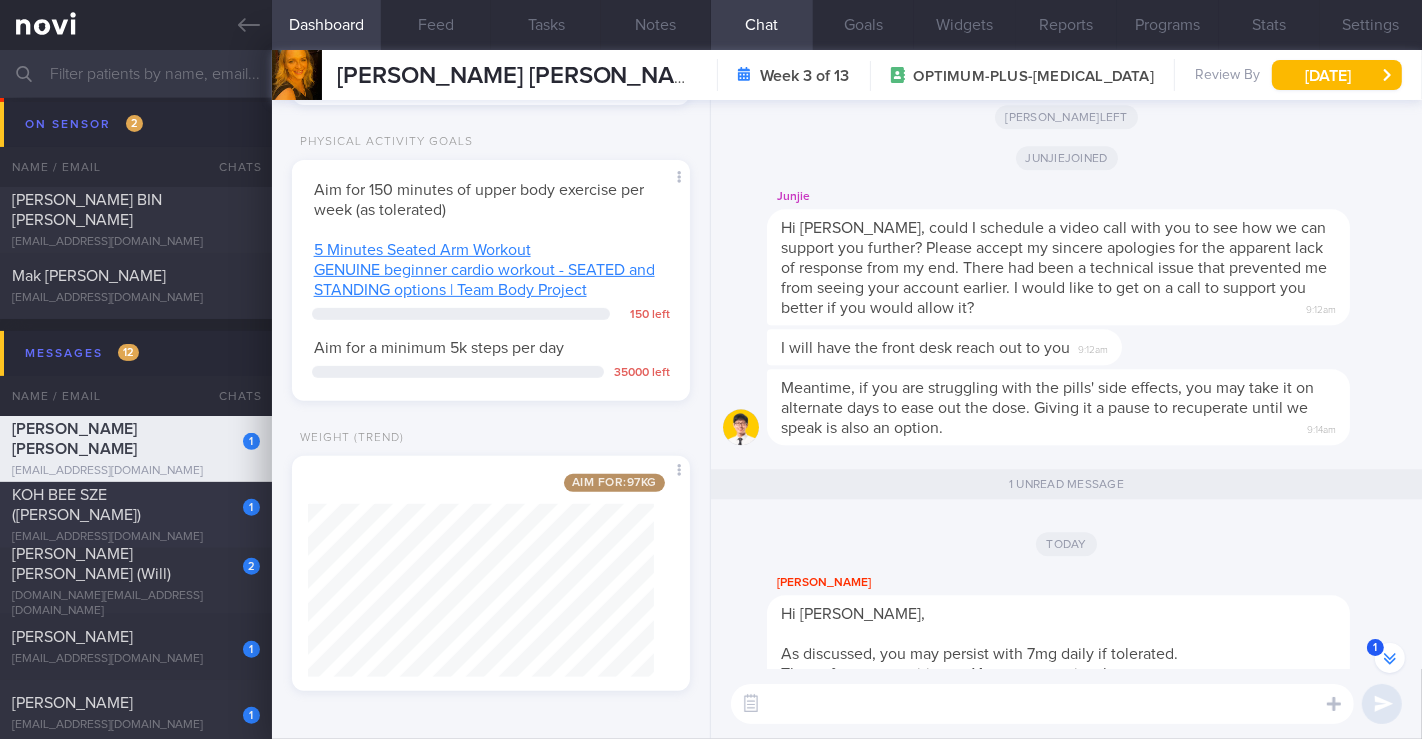 click on "KOH BEE SZE (Kris)" at bounding box center (76, 505) 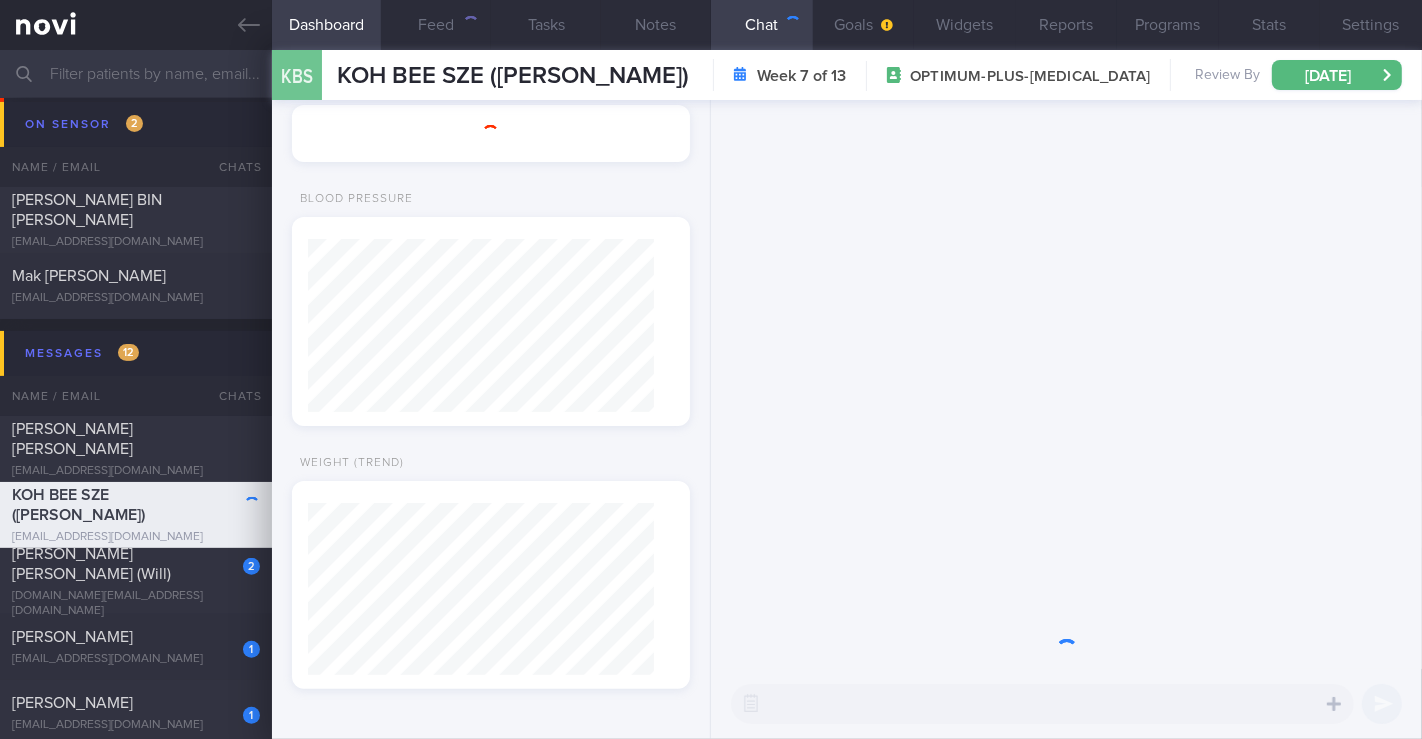 scroll, scrollTop: 0, scrollLeft: 0, axis: both 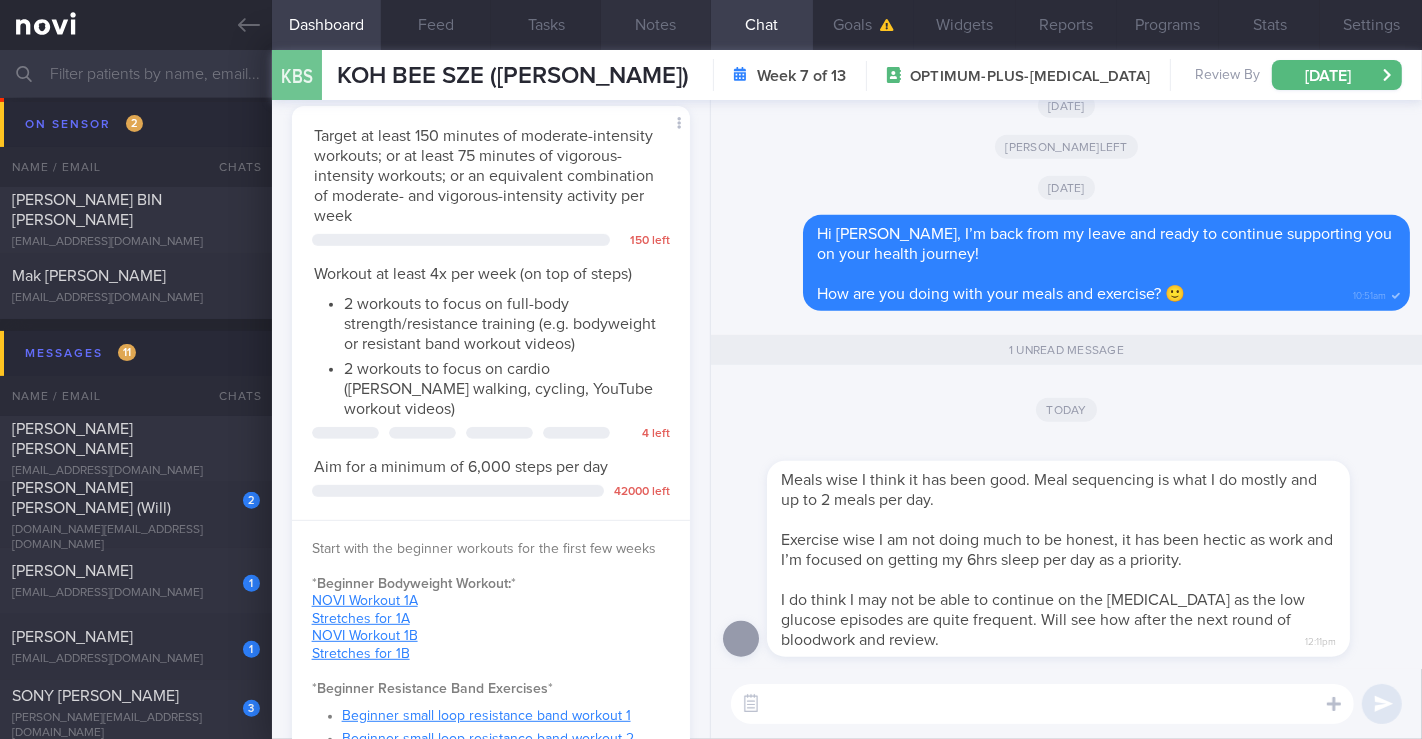 click on "Notes" at bounding box center (656, 25) 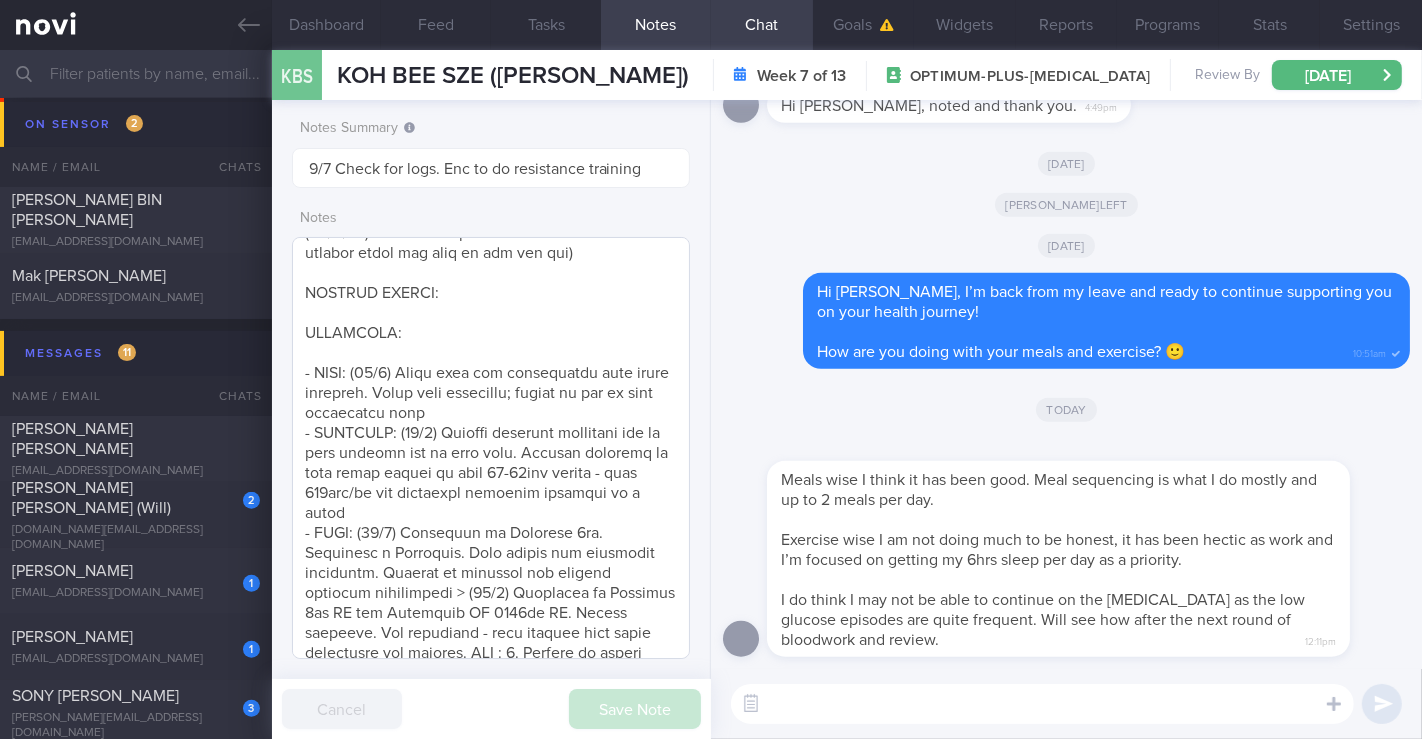 scroll, scrollTop: 0, scrollLeft: 0, axis: both 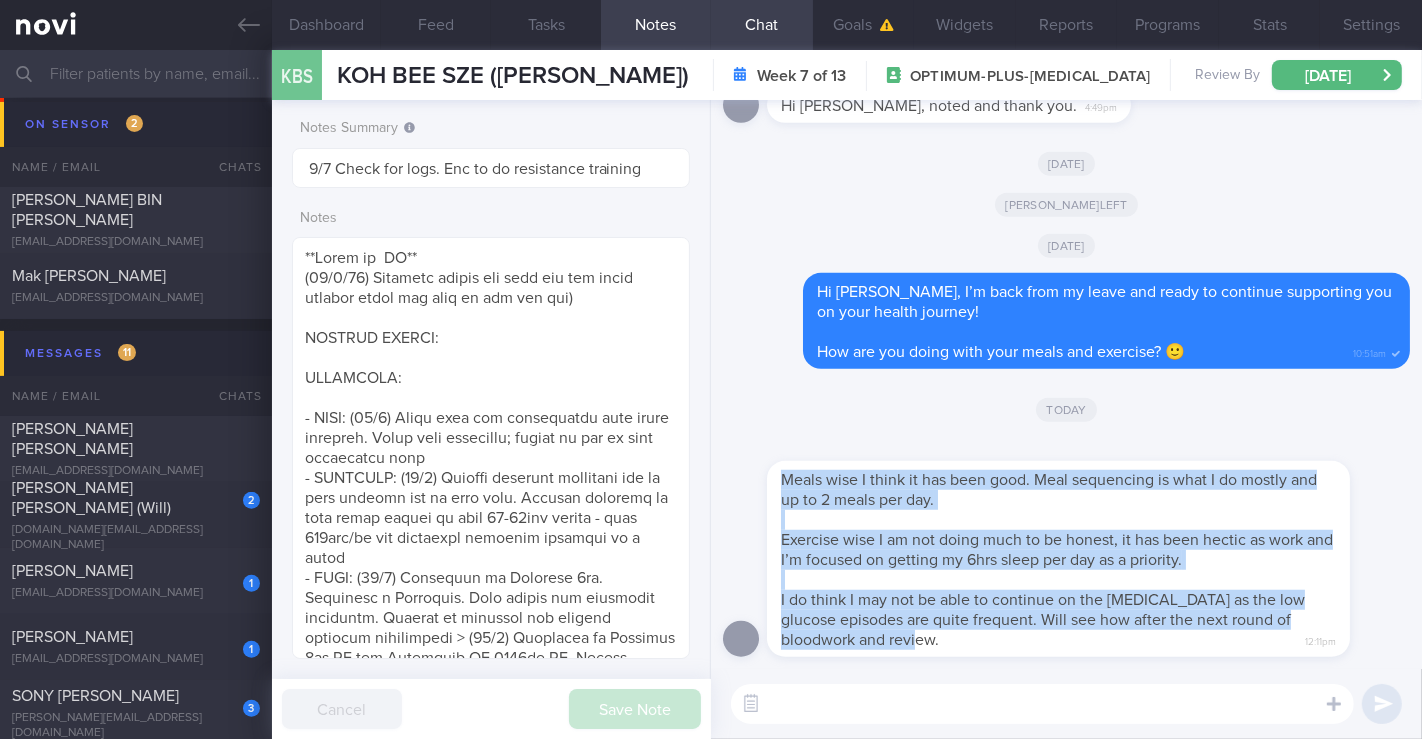 drag, startPoint x: 784, startPoint y: 479, endPoint x: 994, endPoint y: 634, distance: 261.00766 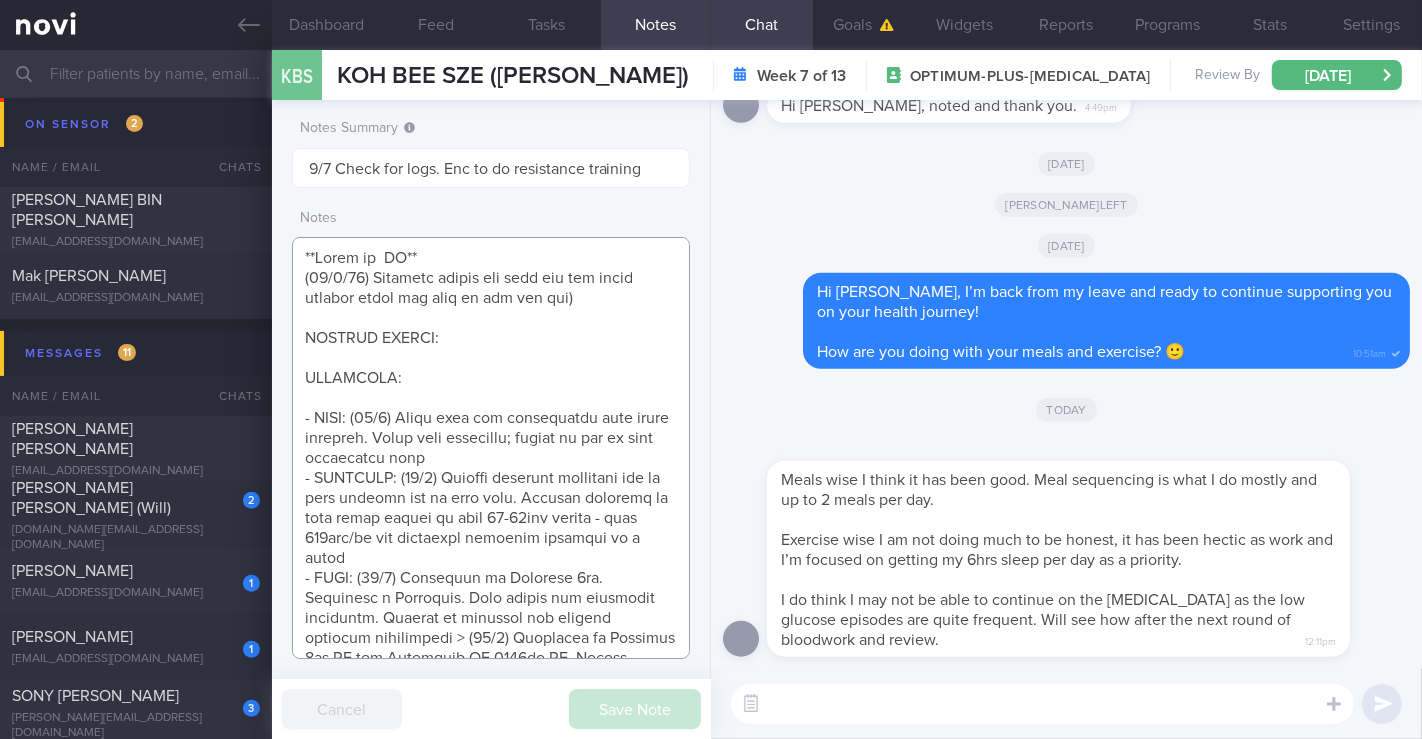 click at bounding box center (491, 448) 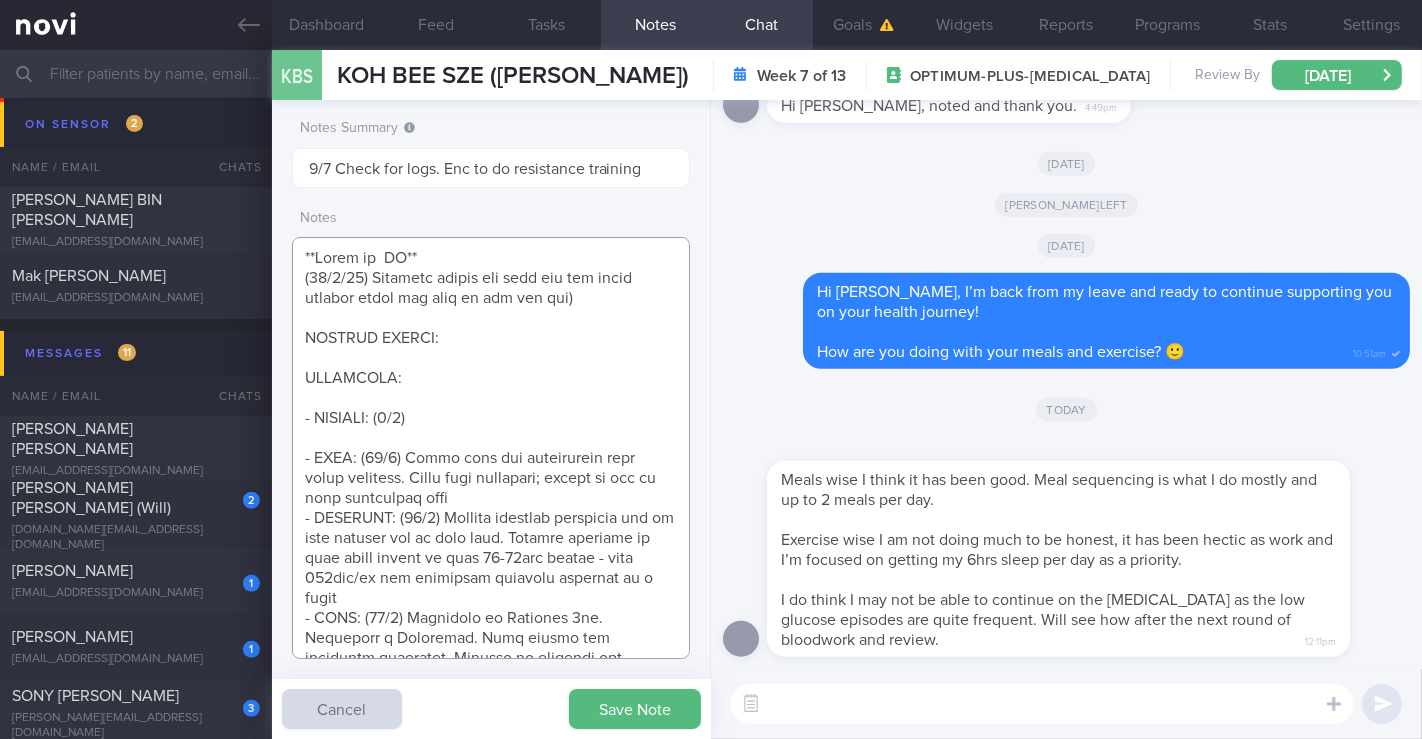 paste on "Meals wise I think it has been good. Meal sequencing is what I do mostly and up to 2 meals per day.
Exercise wise I am not doing much to be honest, it has been hectic as work and I’m focused on getting my 6hrs sleep per day as a priority.
I do think I may not be able to continue on the Semaglutide as the low glucose episodes are quite frequent. Will see how after the next round of bloodwork and review." 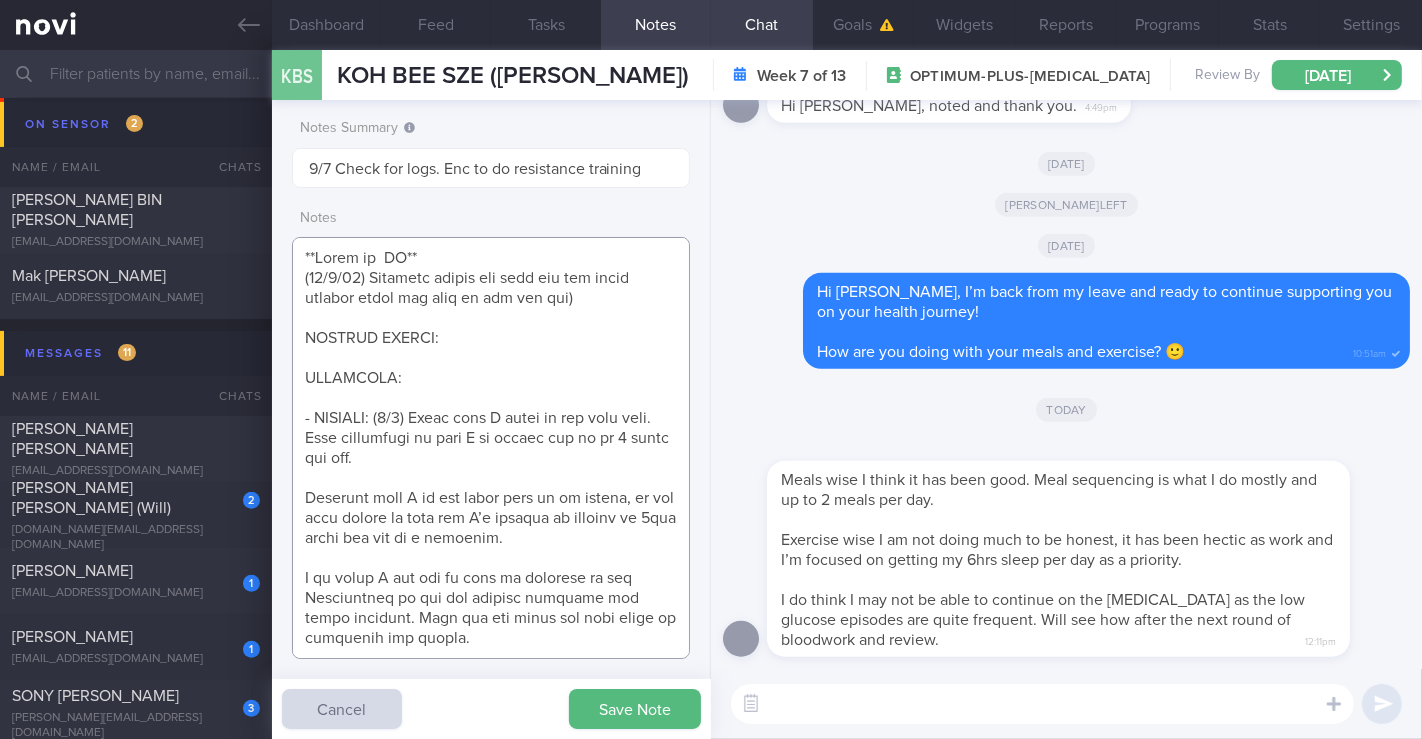 click at bounding box center [491, 448] 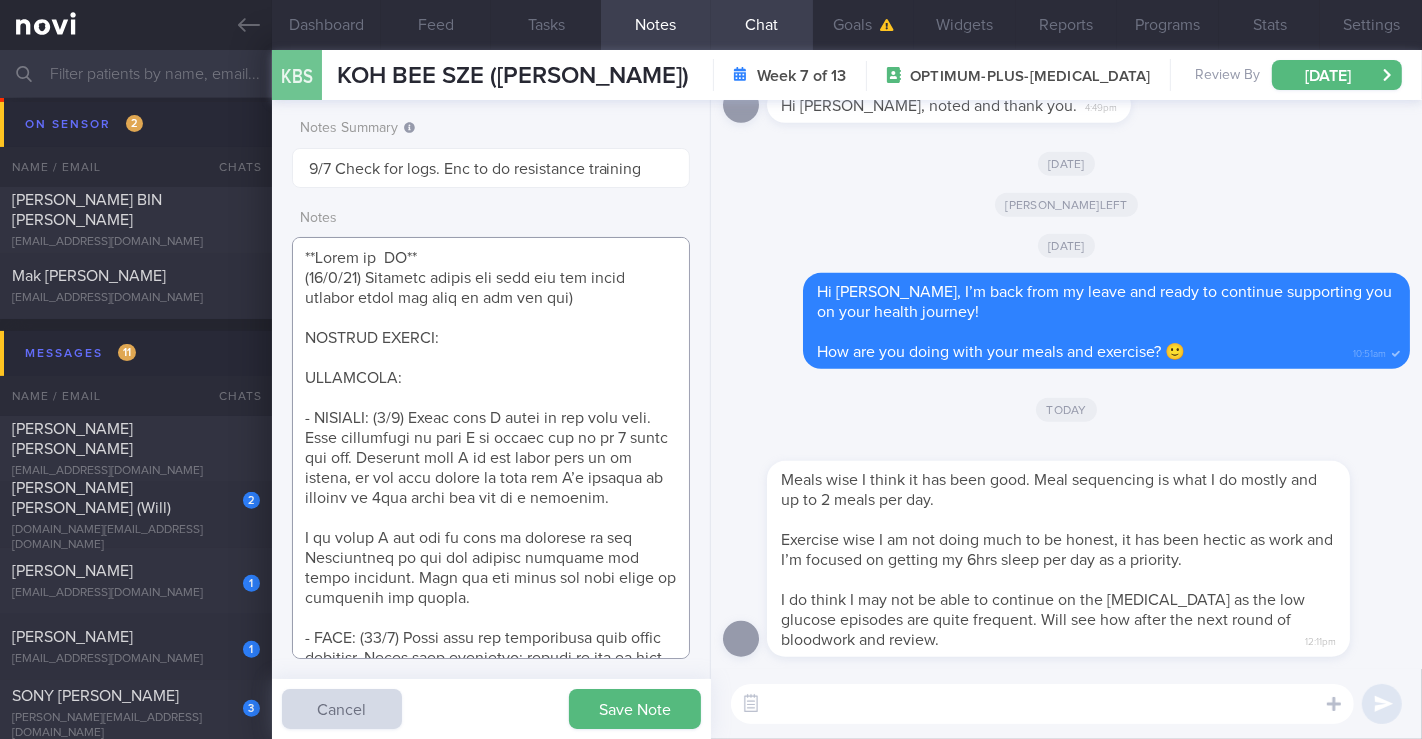 click at bounding box center (491, 448) 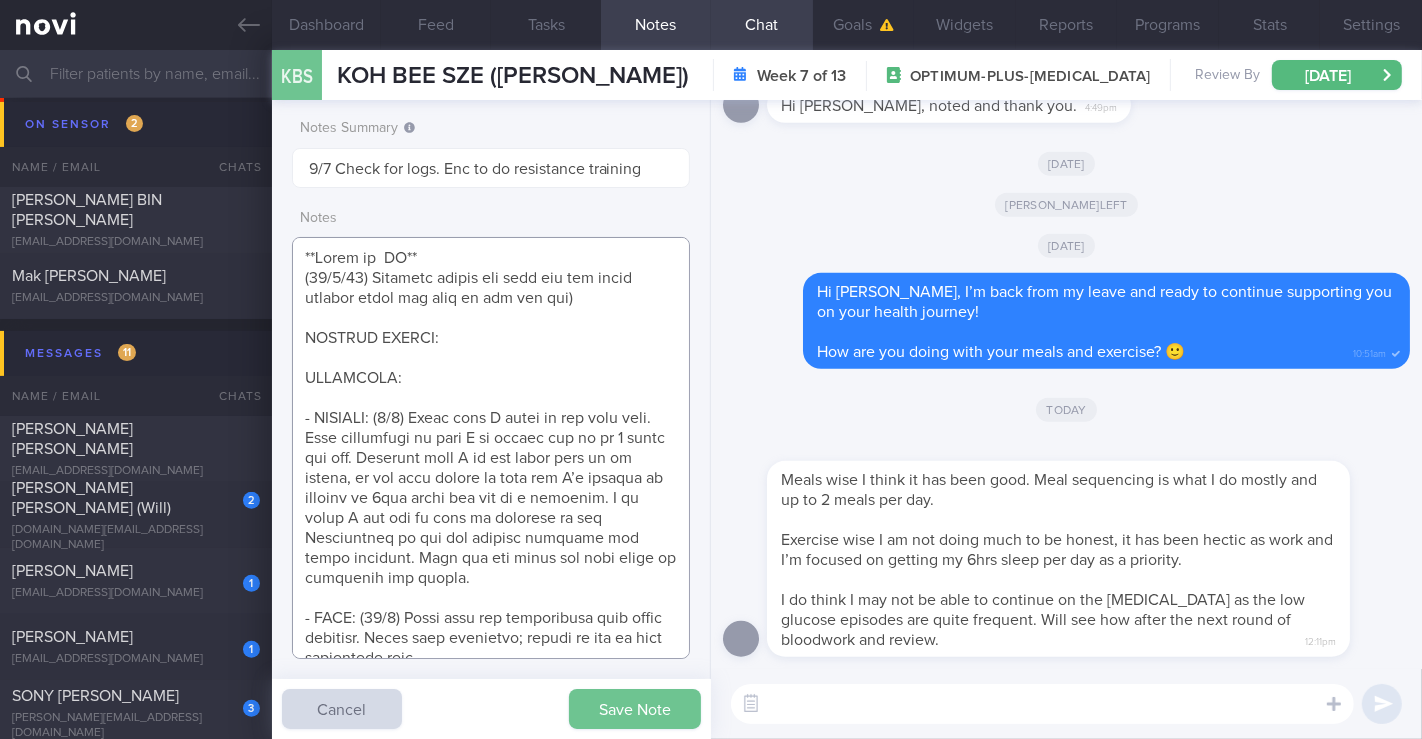 type on "**Newly dx  DM**
(14/1/25) Declined sensor but said she can apply herself since she does so for her mom)
SUPPORT NEEDED:
CHALLENGE:
- OVERALL: (1/7) Meals wise I think it has been good. Meal sequencing is what I do mostly and up to 2 meals per day. Exercise wise I am not doing much to be honest, it has been hectic as work and I’m focused on getting my 6hrs sleep per day as a priority. I do think I may not be able to continue on the Semaglutide as the low glucose episodes are quite frequent. Will see how after the next round of bloodwork and review.
- DIET: (26/3) Still only can accommodate very small portions. Meals been irregular; trying to eat at more consistent time
- EXERCISE: (26/3) Limited physical acitivity due as time starved due to work load. Suggest breaking up into small blocks of time 10-15min blocks - aims 150min/wk mod intensity physical activity as a start
- MEDS: (26/2) Continued on Rybelsus 7mg. Compliant w Metformin. Mild nausea but generally tolerable. Effects on appetite and satiet..." 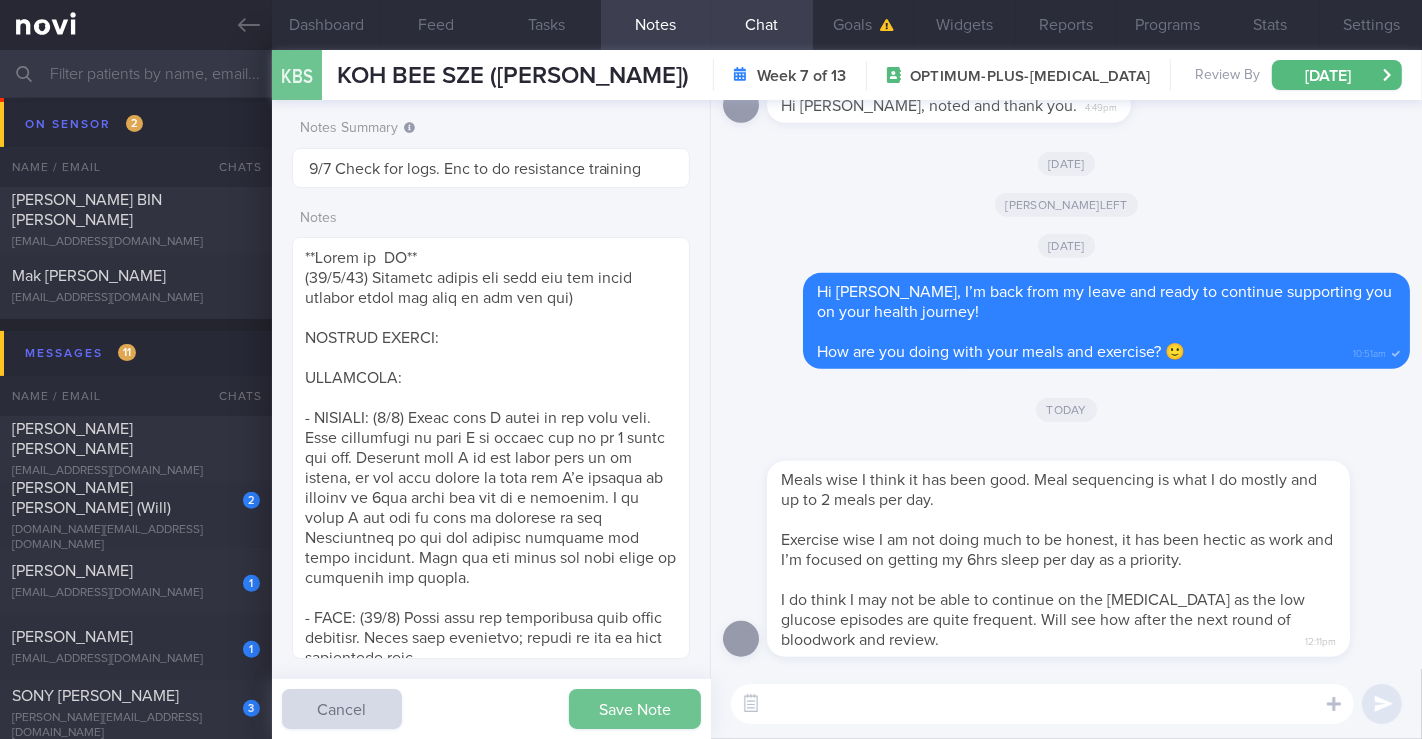click on "Save Note" at bounding box center (635, 709) 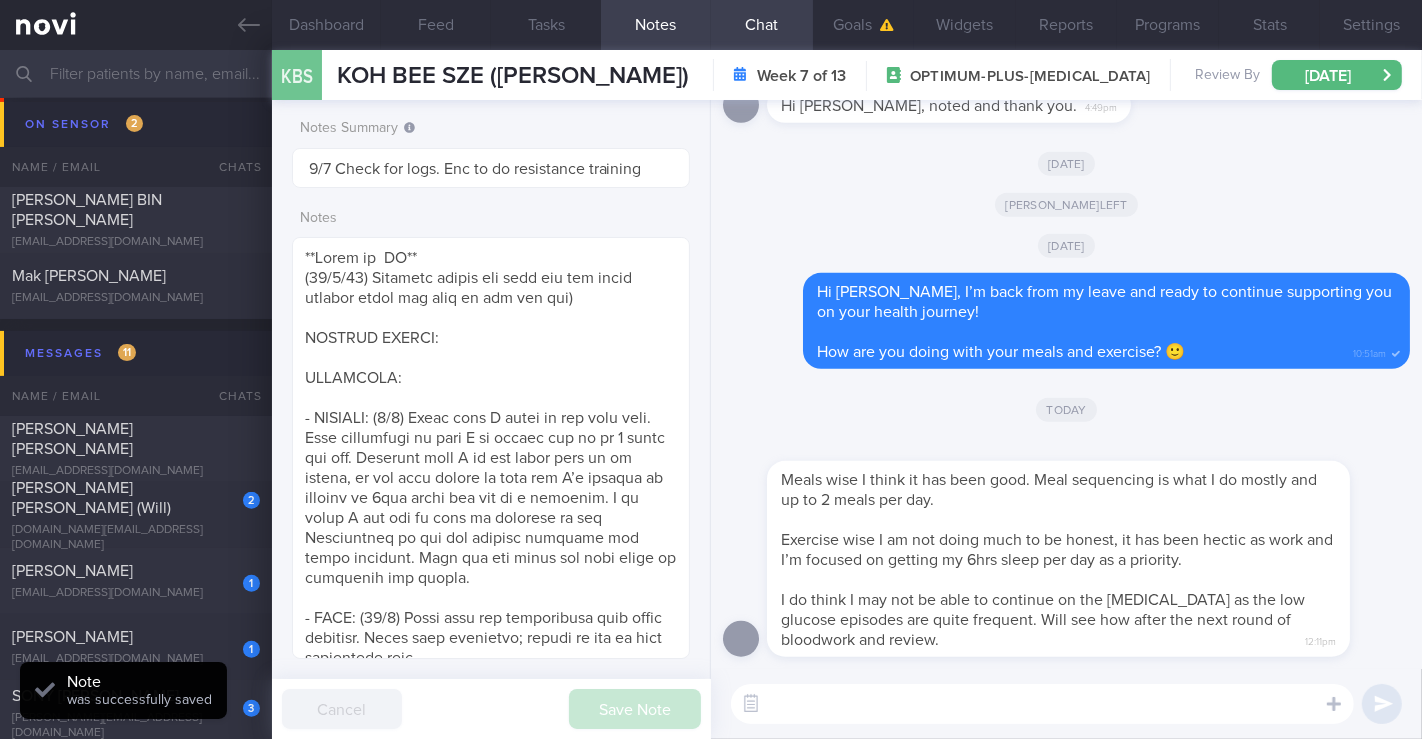 click at bounding box center [1042, 704] 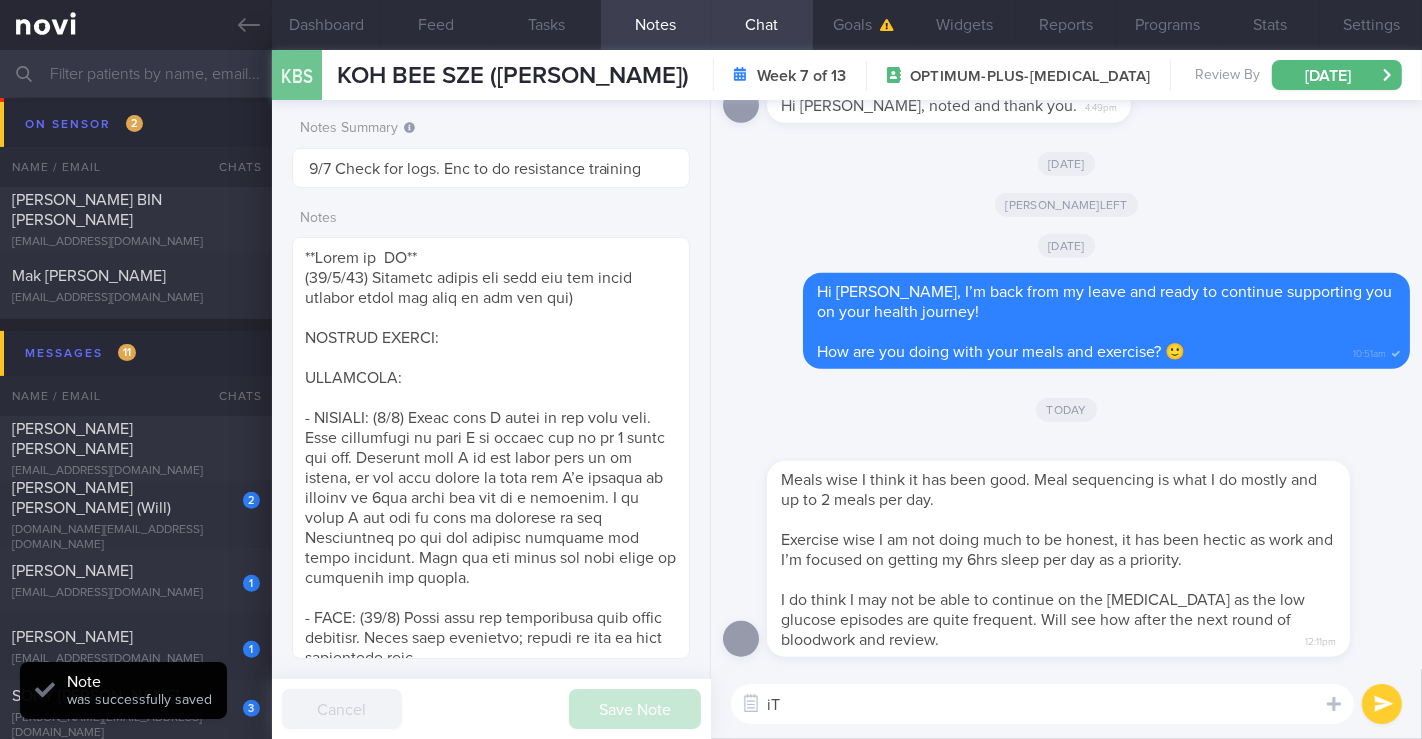type on "i" 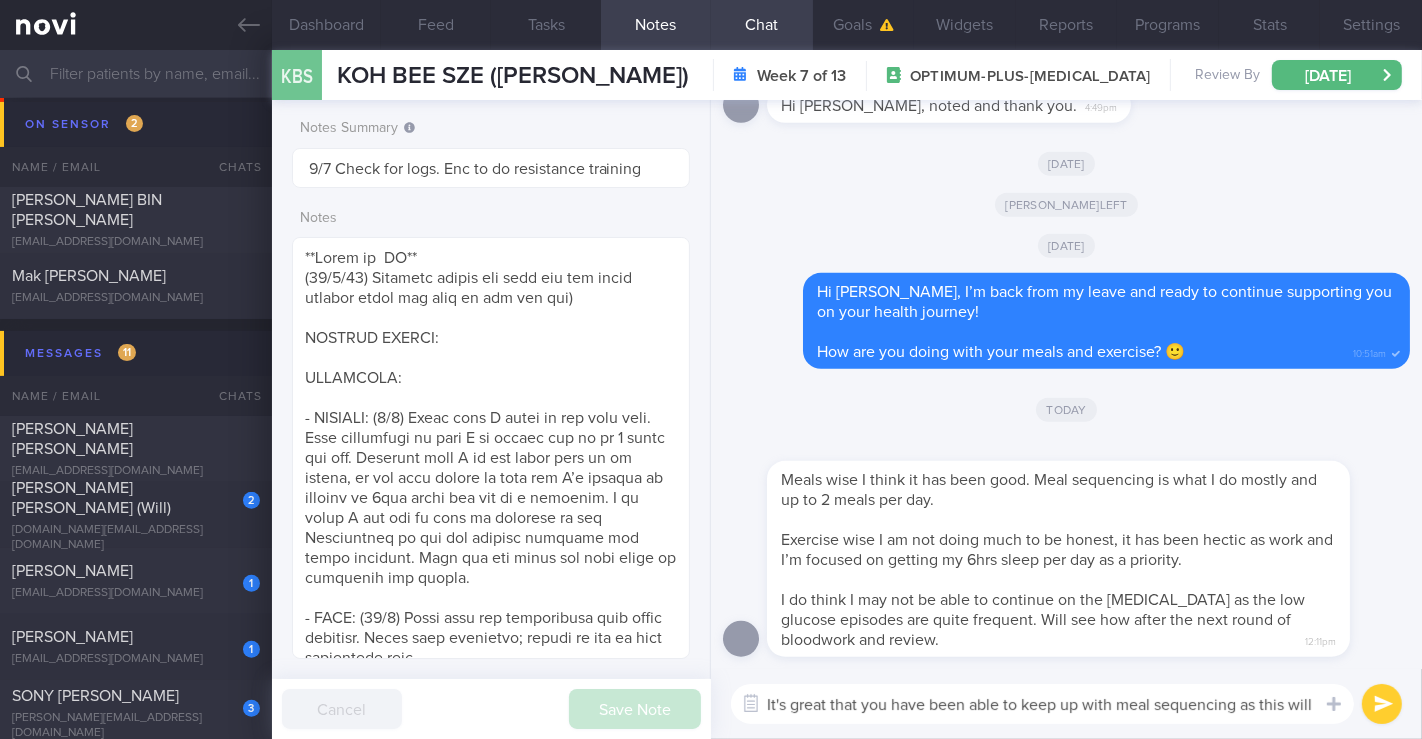 scroll, scrollTop: 0, scrollLeft: 0, axis: both 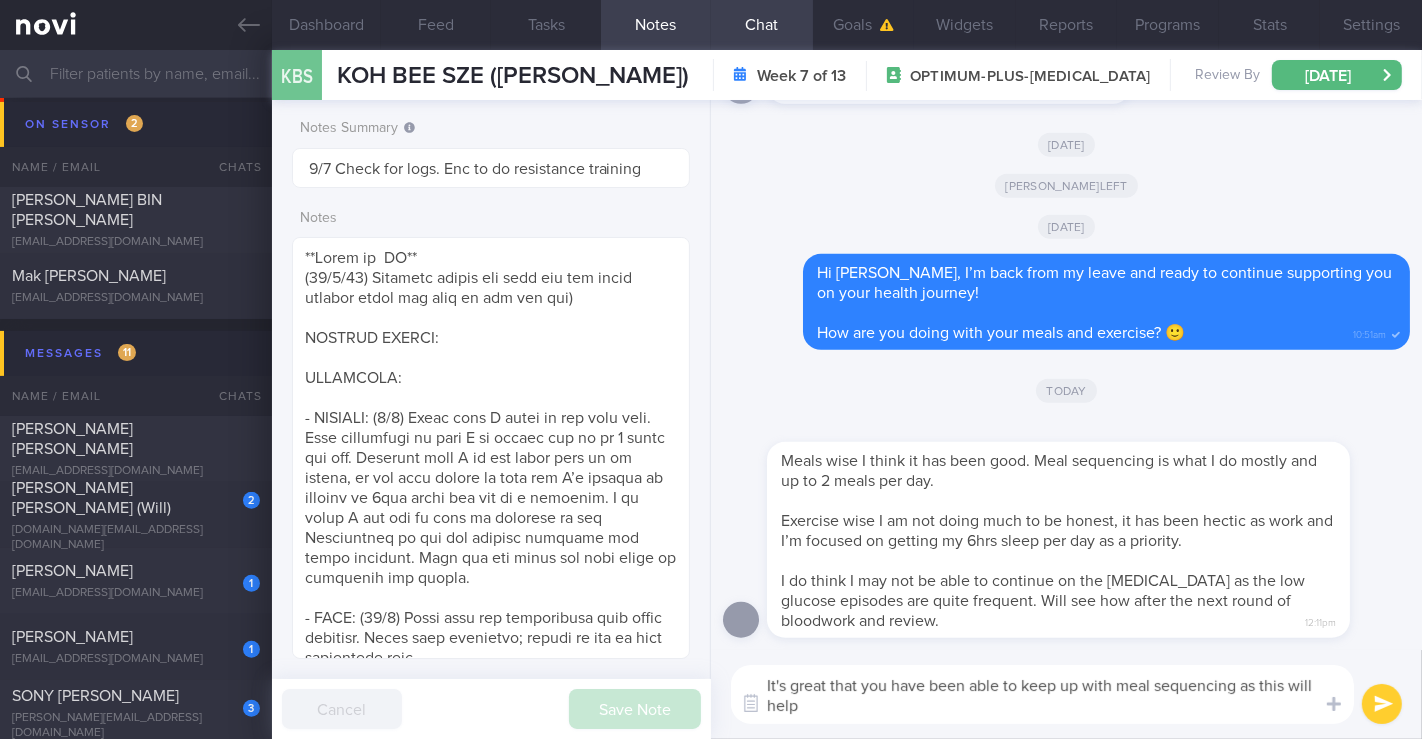 type on "It's great that you have been able to keep up with meal sequencing as this will help" 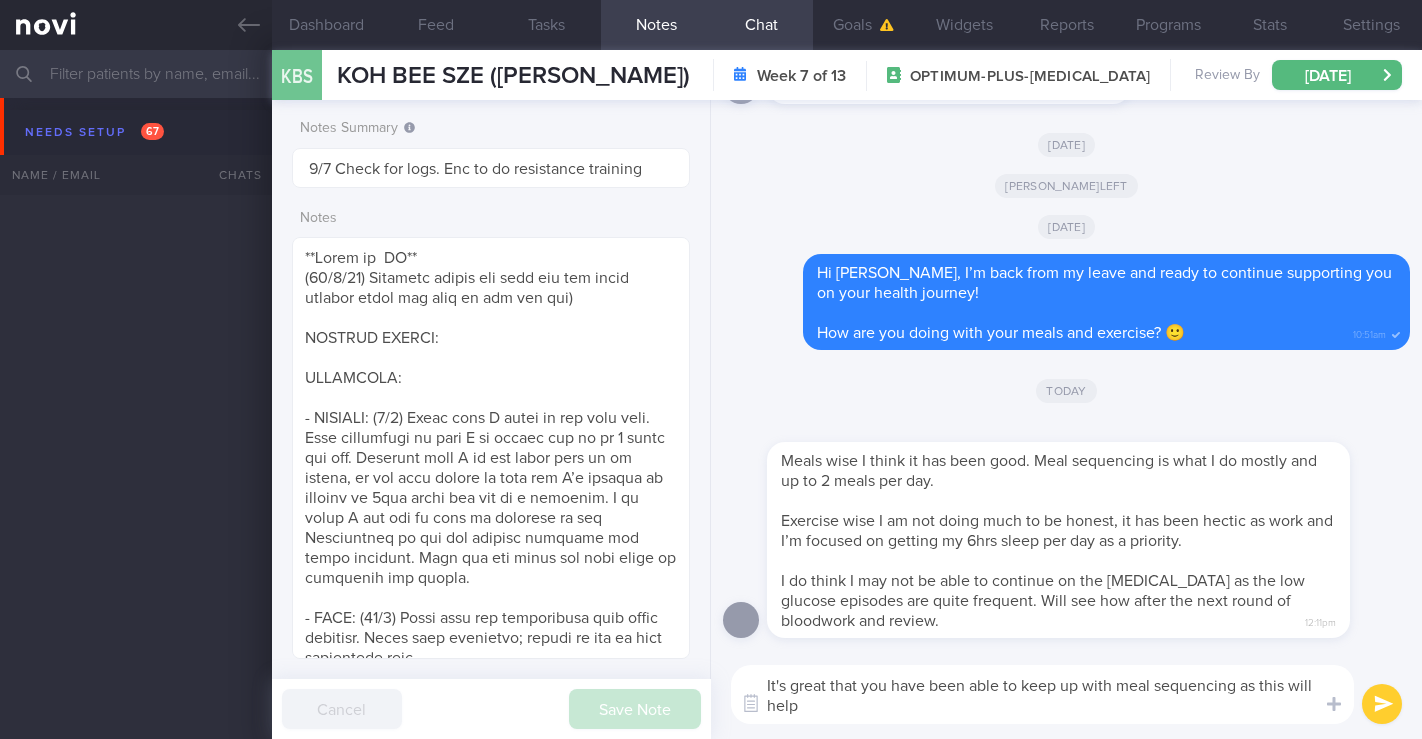select on "6" 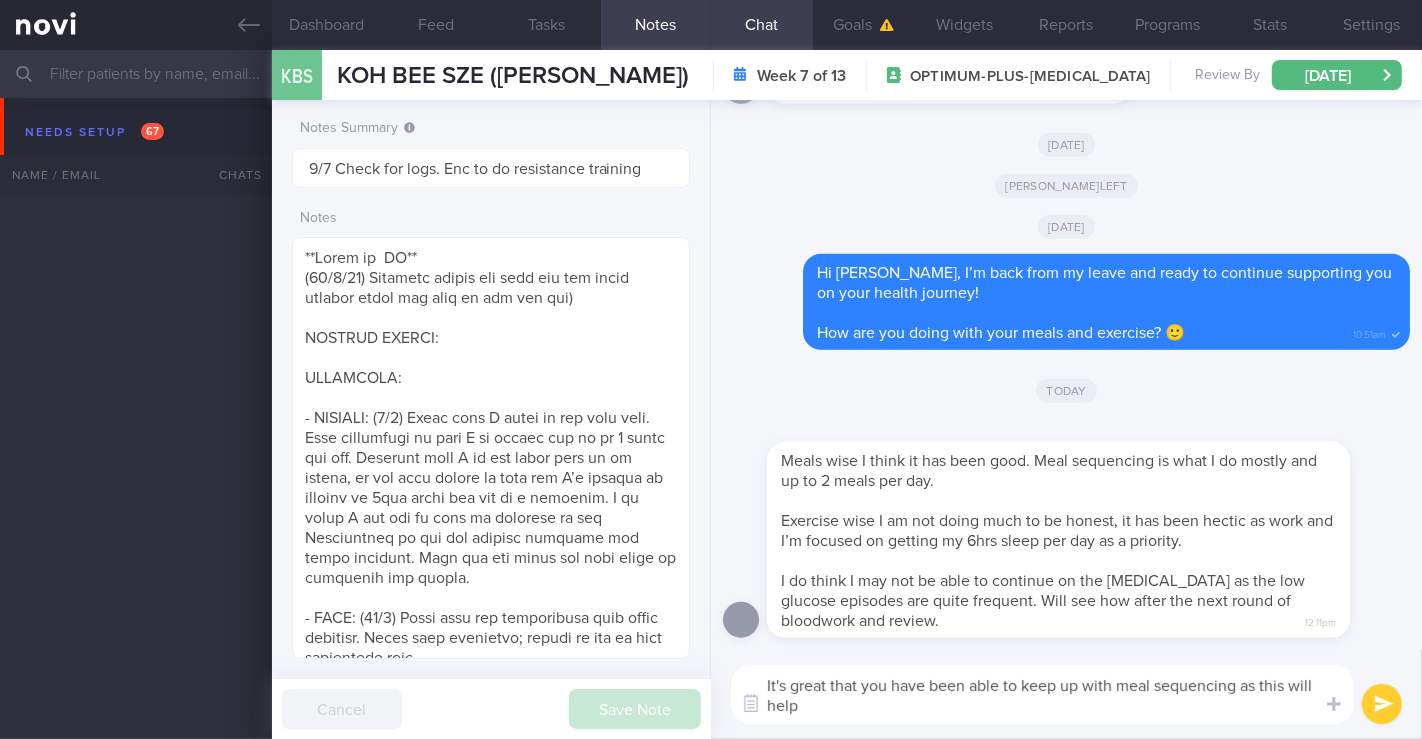scroll, scrollTop: 6868, scrollLeft: 0, axis: vertical 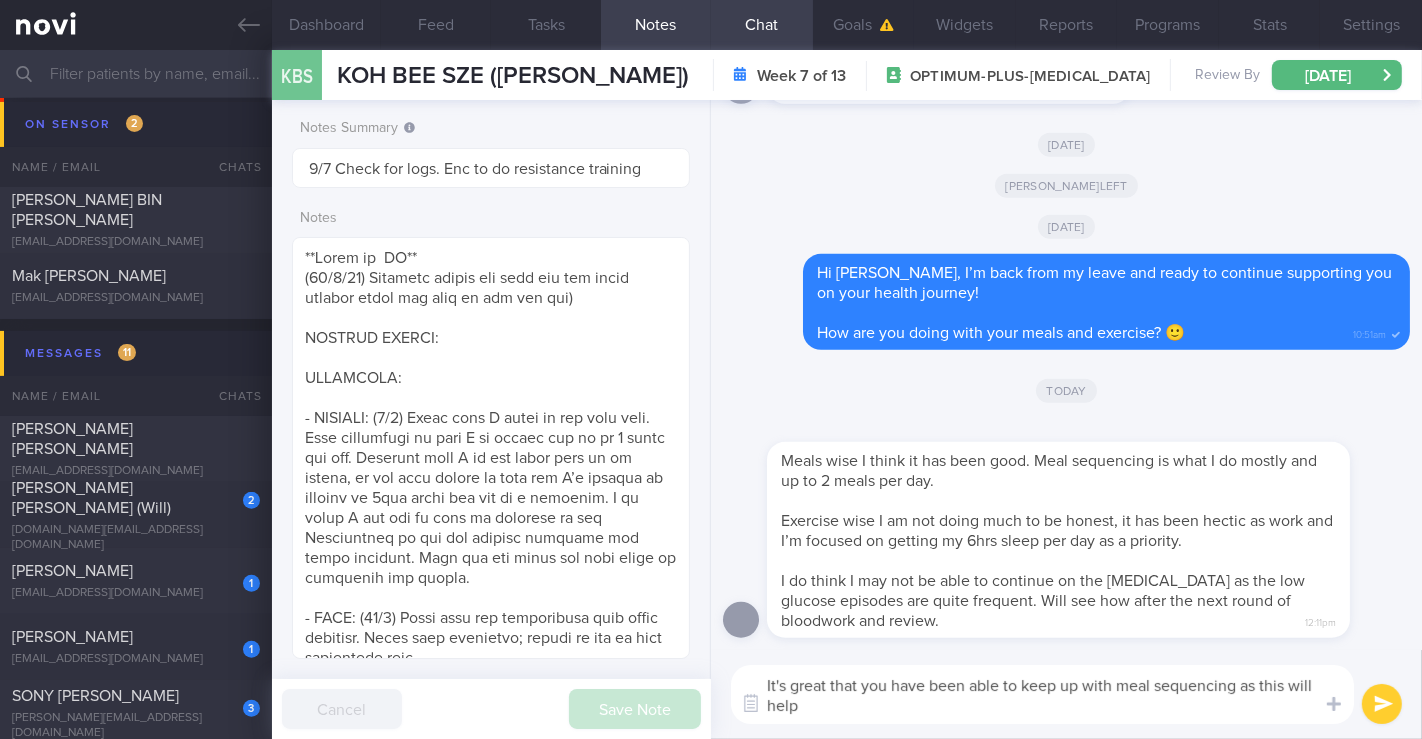 drag, startPoint x: 1241, startPoint y: 687, endPoint x: 1248, endPoint y: 700, distance: 14.764823 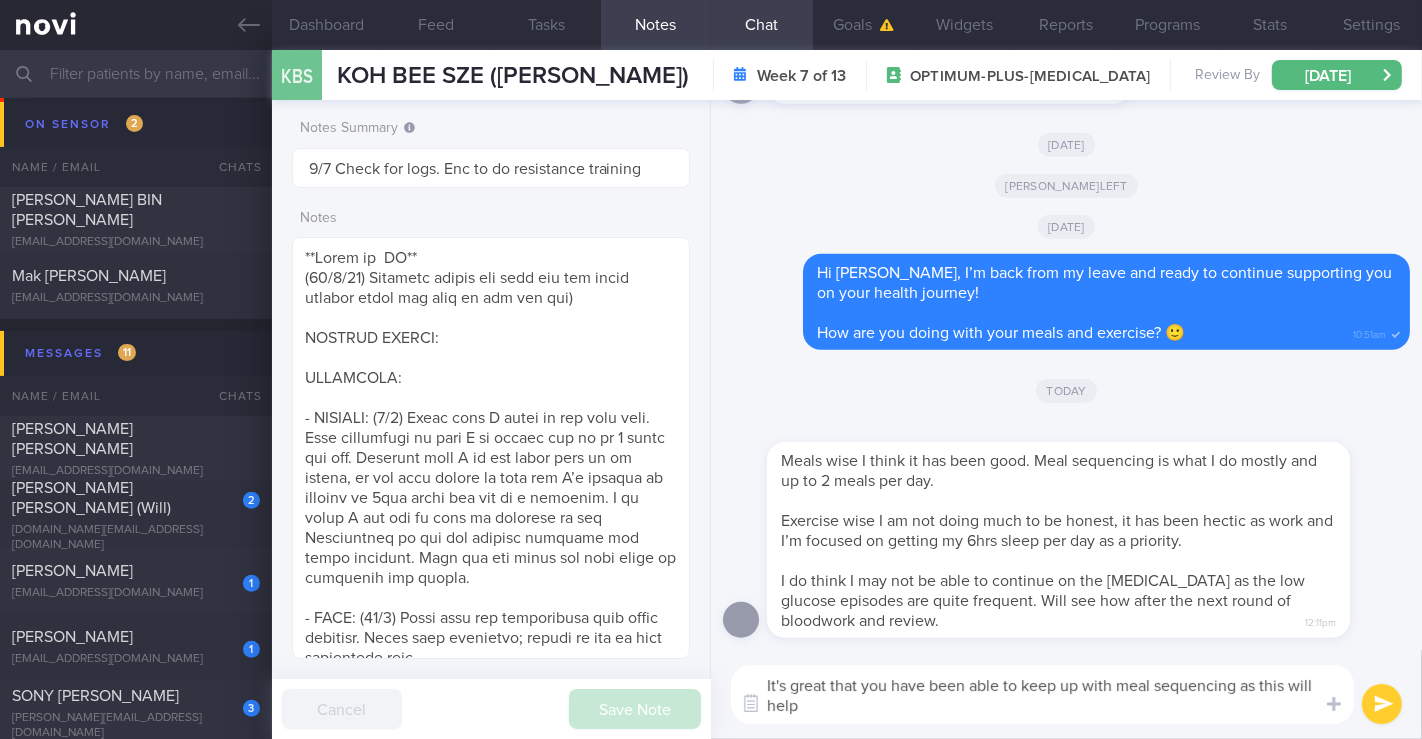 paste on "better blood glucose control" 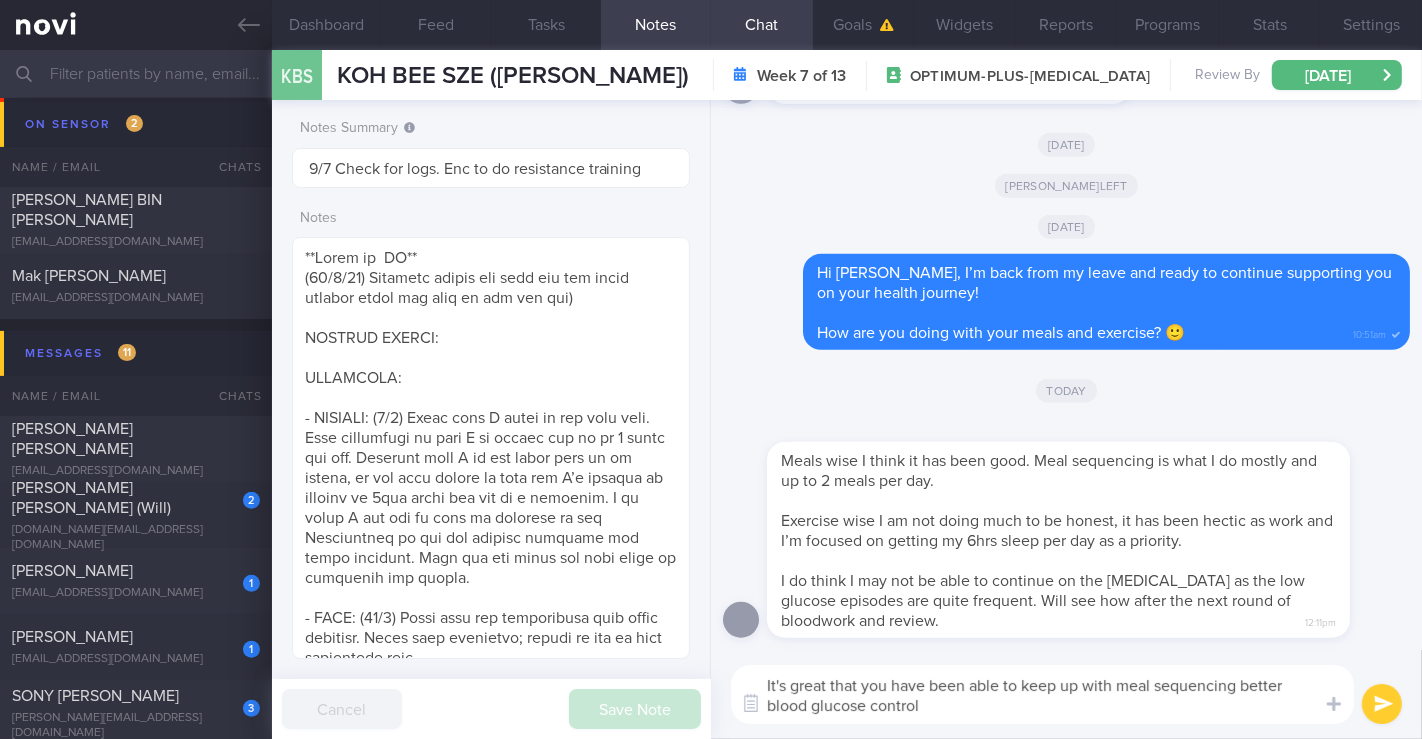 click on "It's great that you have been able to keep up with meal sequencing better blood glucose control" at bounding box center (1042, 694) 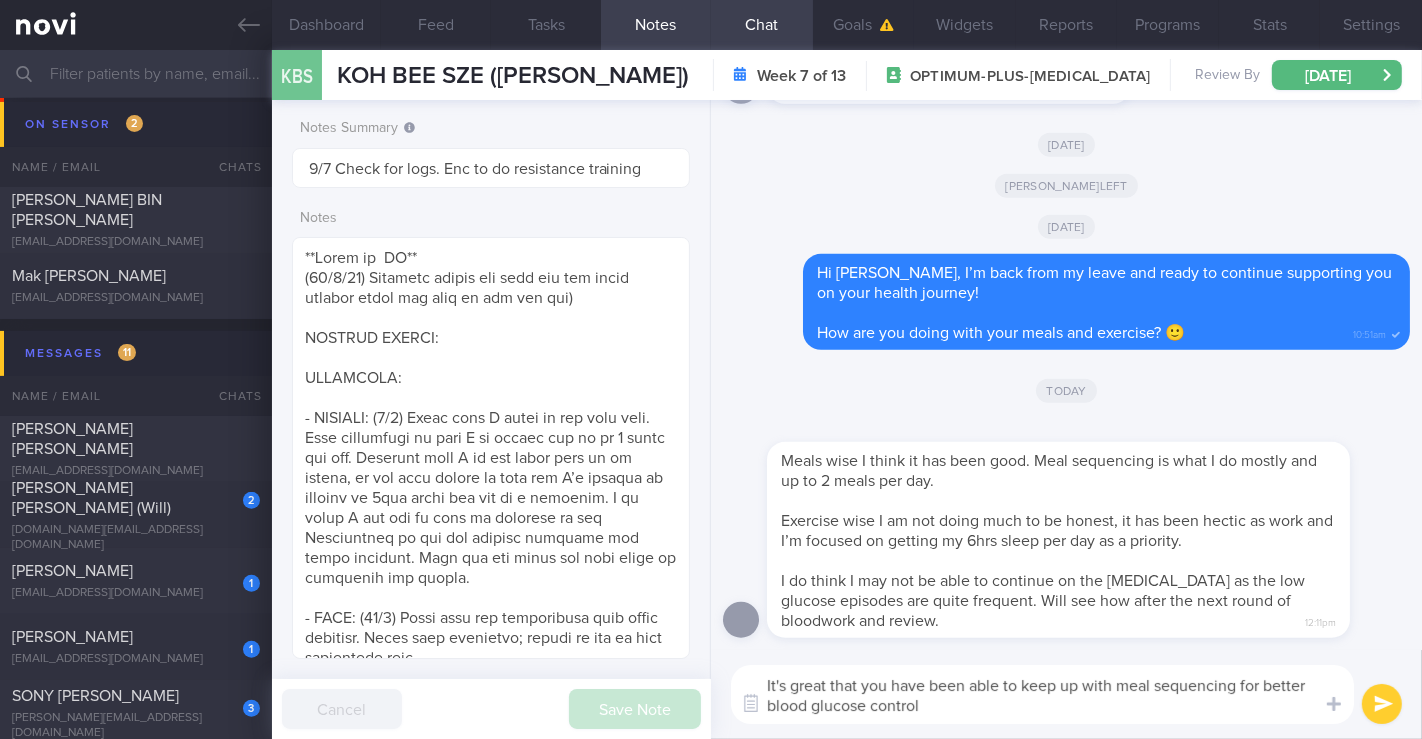 click on "It's great that you have been able to keep up with meal sequencing for better blood glucose control" at bounding box center (1042, 694) 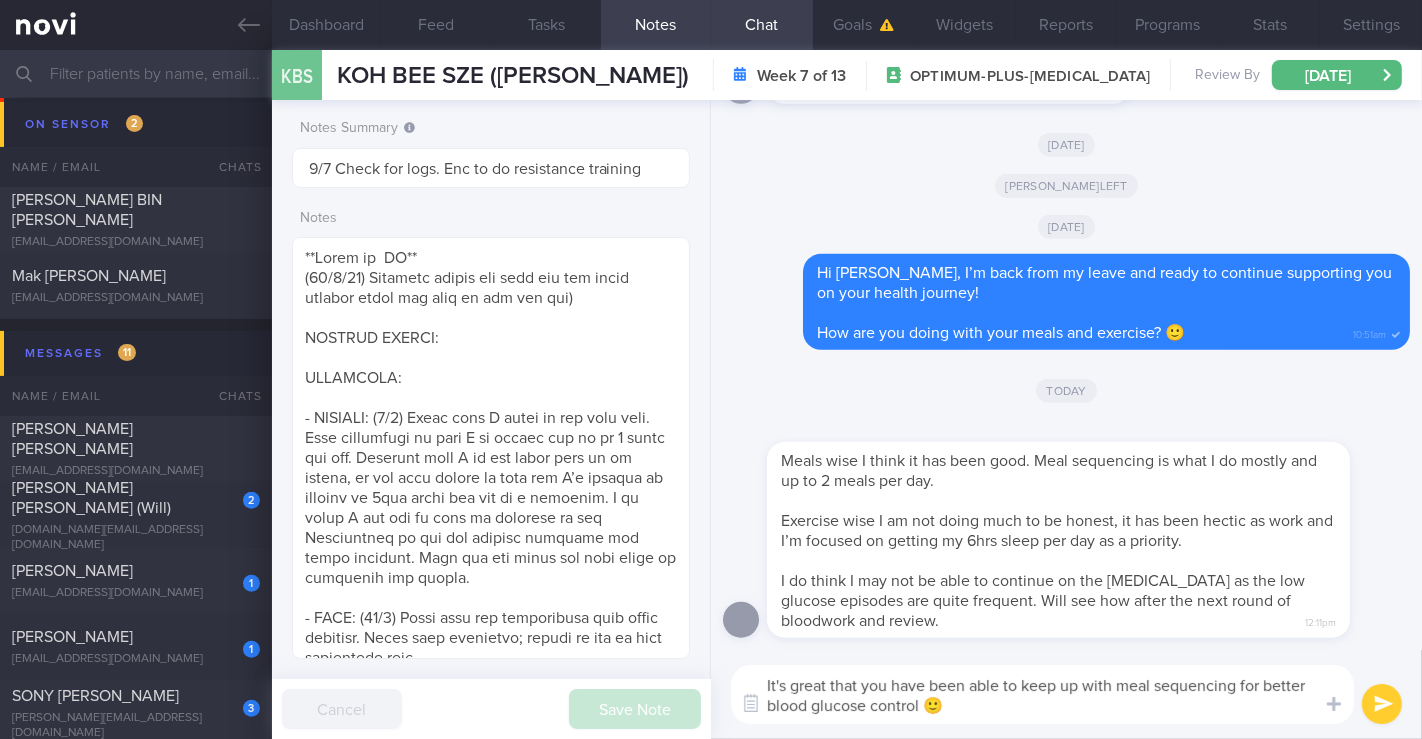 click on "It's great that you have been able to keep up with meal sequencing for better blood glucose control 🙂" at bounding box center (1042, 694) 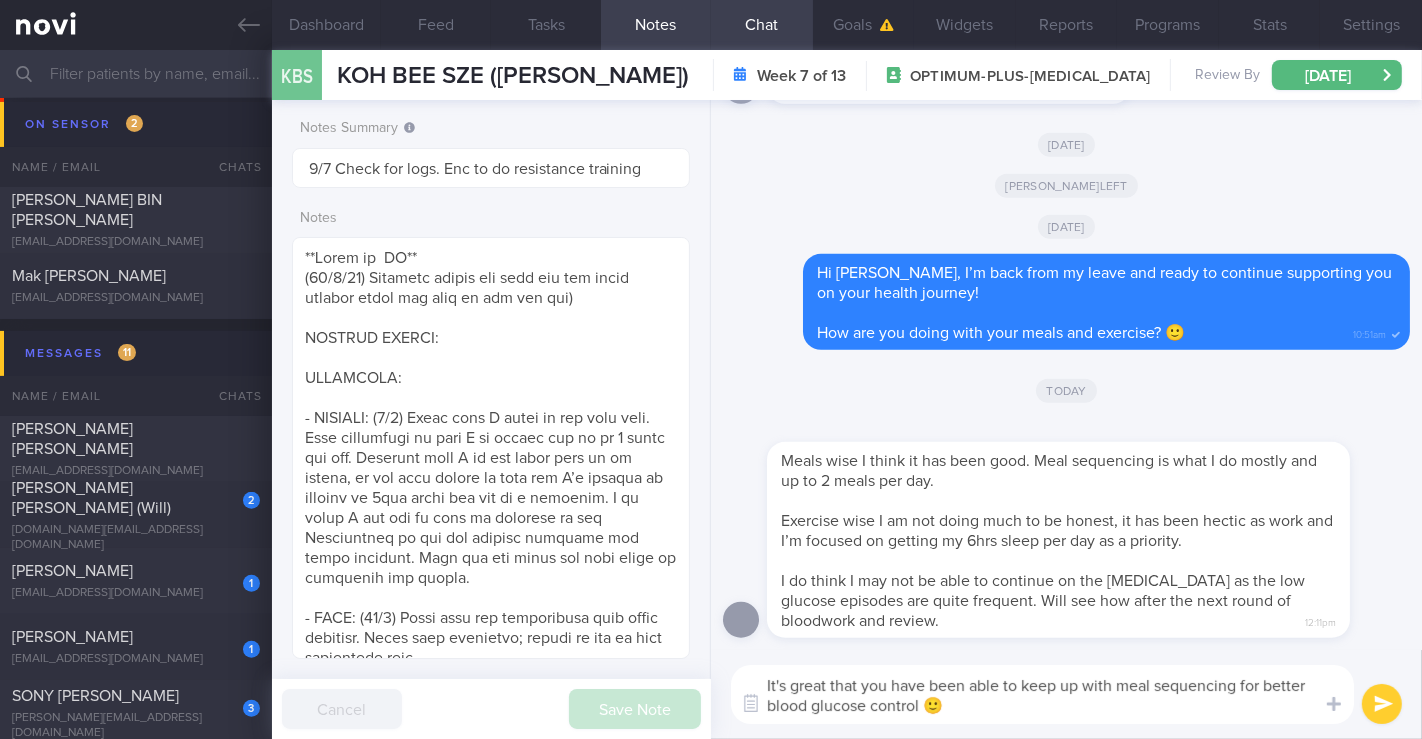 click on "It's great that you have been able to keep up with meal sequencing for better blood glucose control 🙂" at bounding box center (1042, 694) 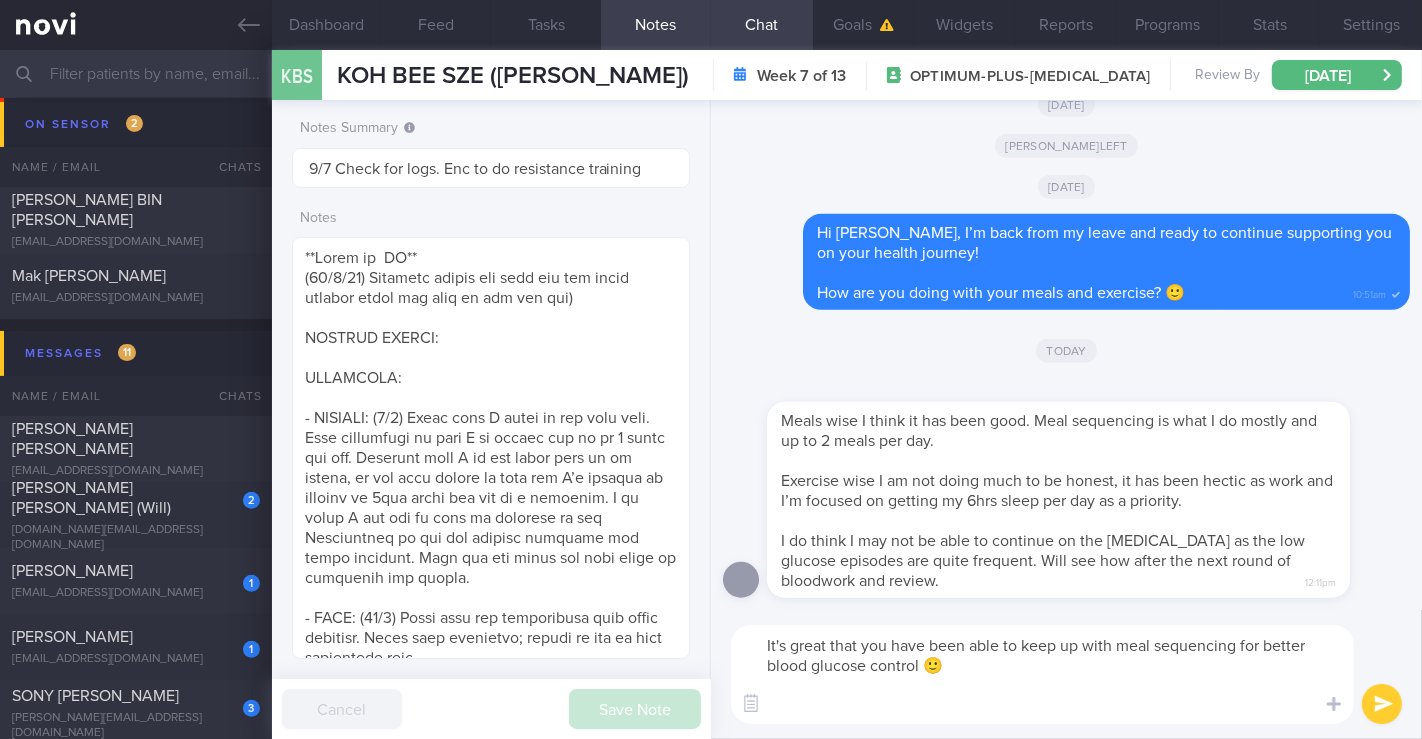 scroll, scrollTop: 0, scrollLeft: 0, axis: both 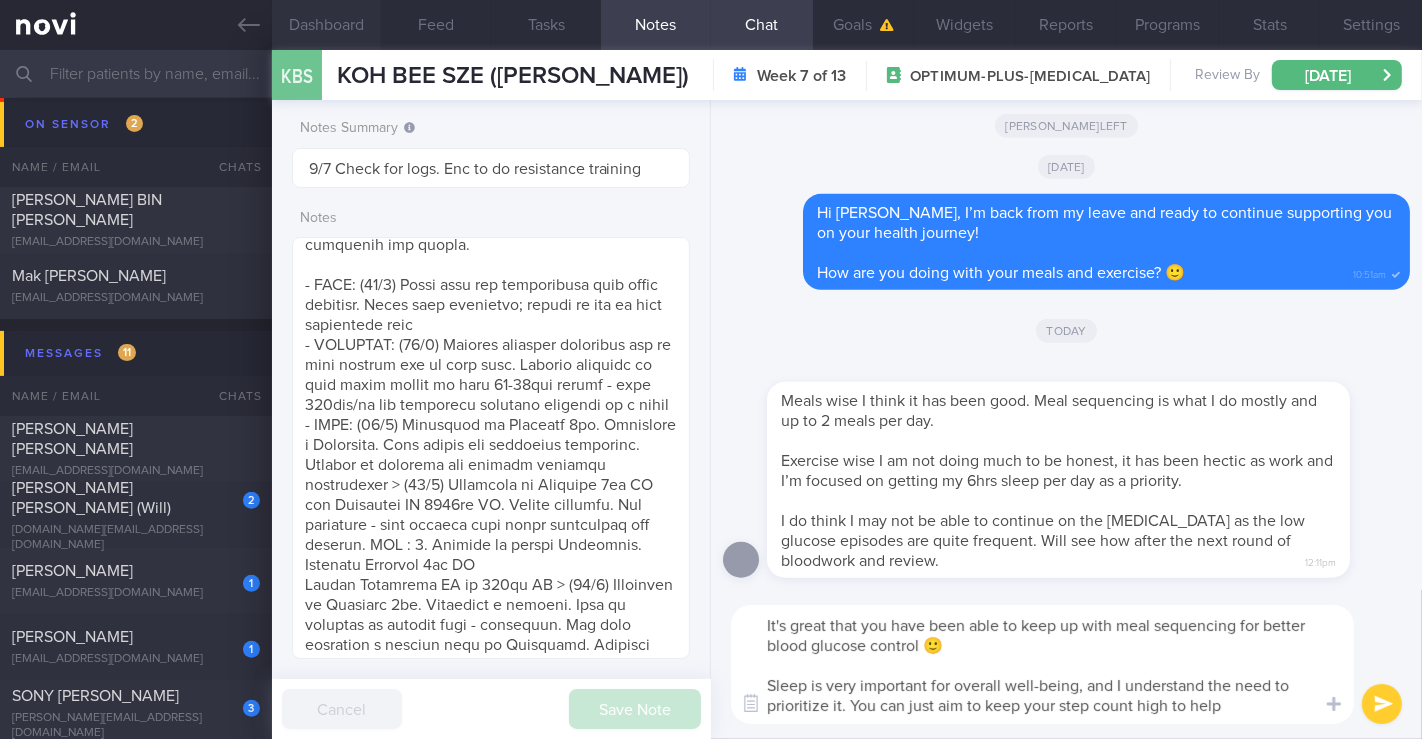 click on "Dashboard" at bounding box center [327, 25] 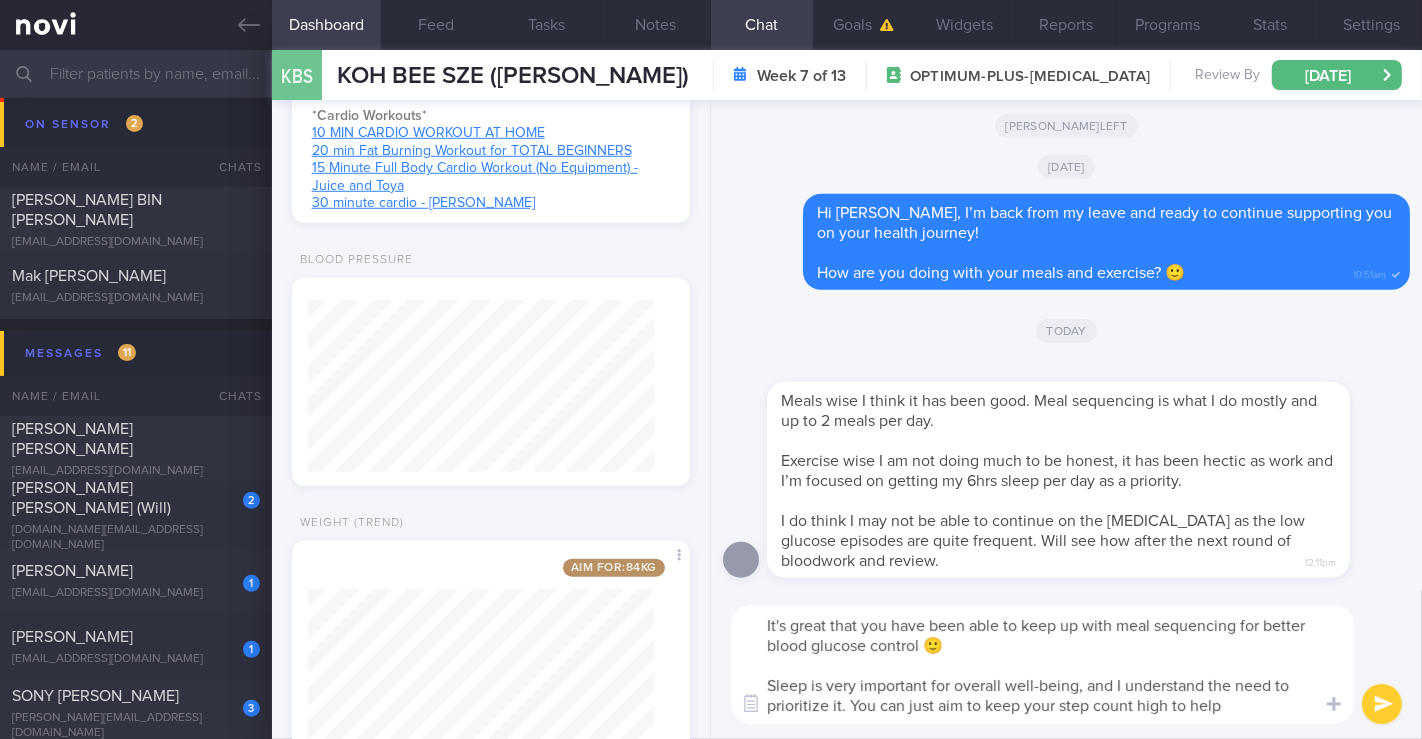 scroll, scrollTop: 1434, scrollLeft: 0, axis: vertical 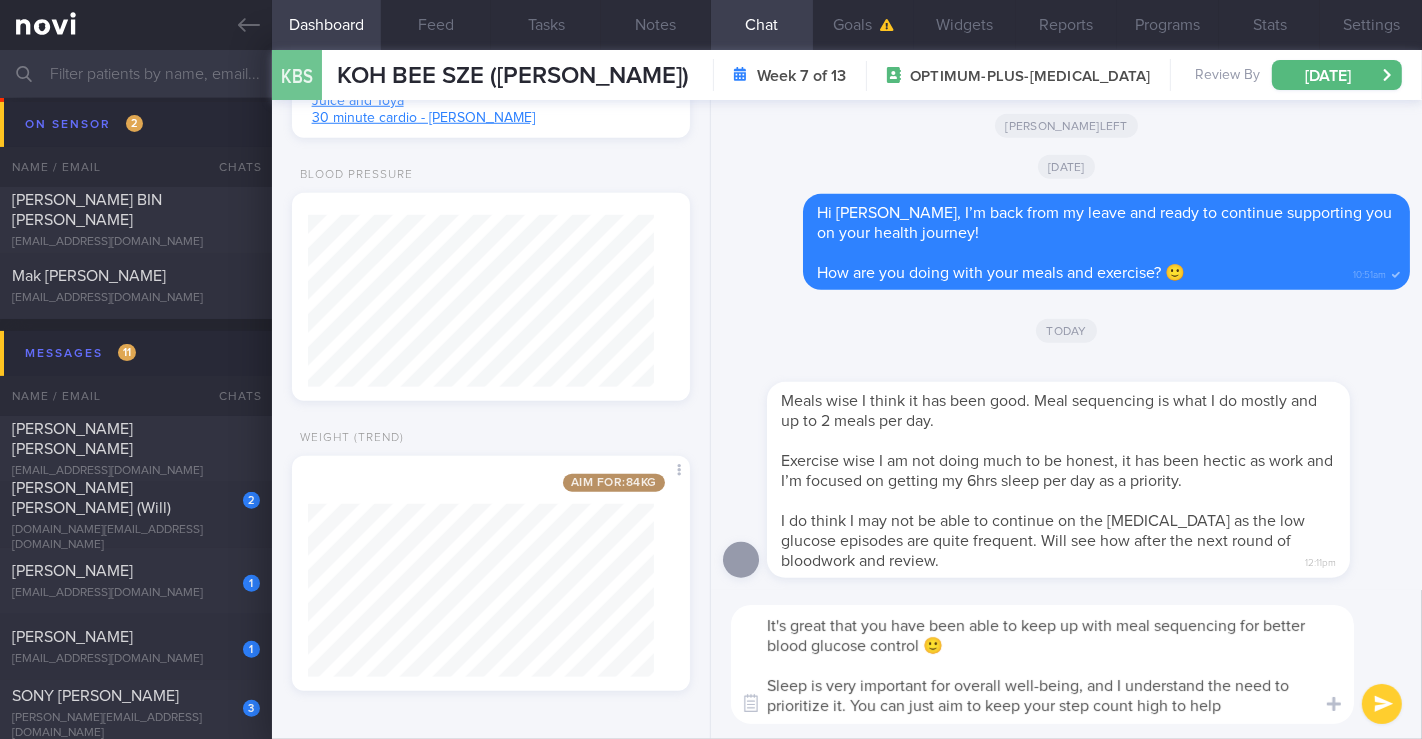 click on "It's great that you have been able to keep up with meal sequencing for better blood glucose control 🙂
Sleep is very important for overall well-being, and I understand the need to prioritize it. You can just aim to keep your step count high to help" at bounding box center (1042, 664) 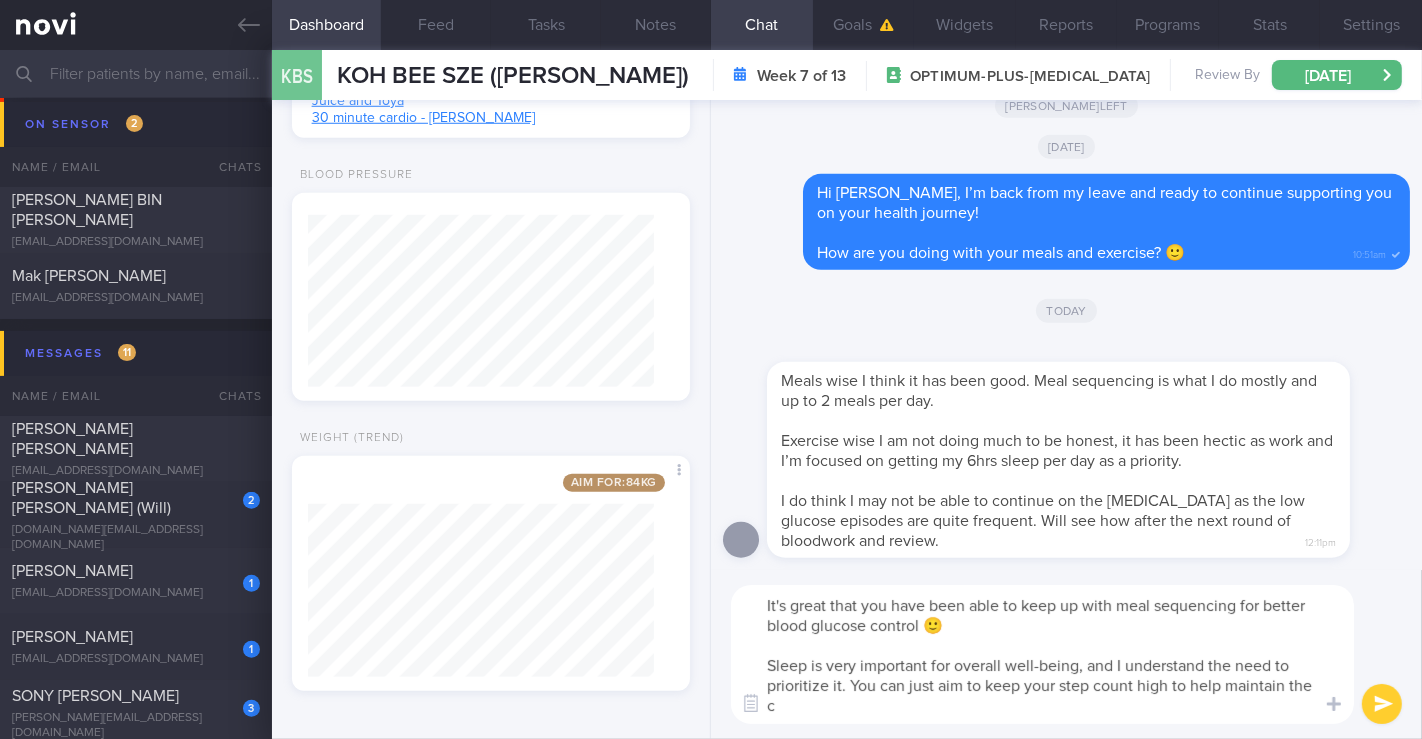 scroll, scrollTop: 0, scrollLeft: 0, axis: both 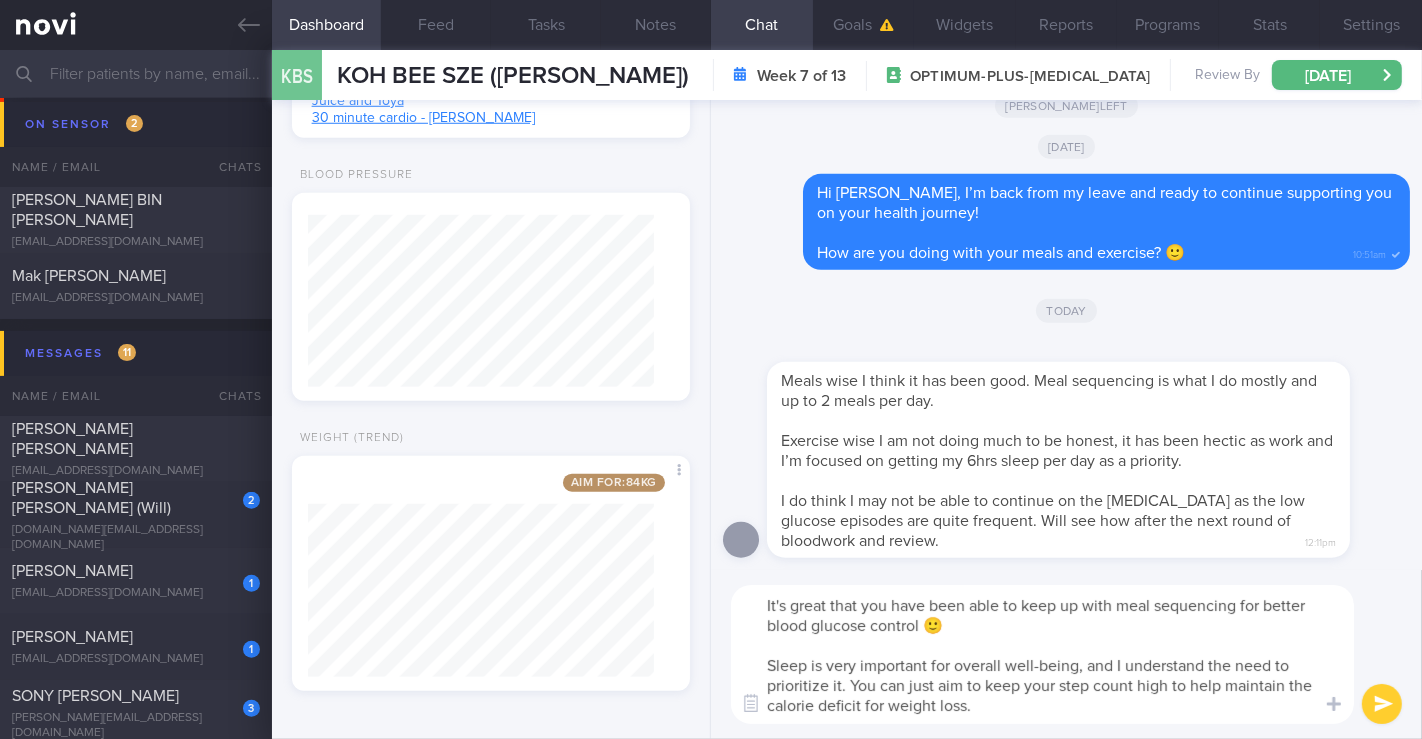 drag, startPoint x: 990, startPoint y: 704, endPoint x: 757, endPoint y: 667, distance: 235.91948 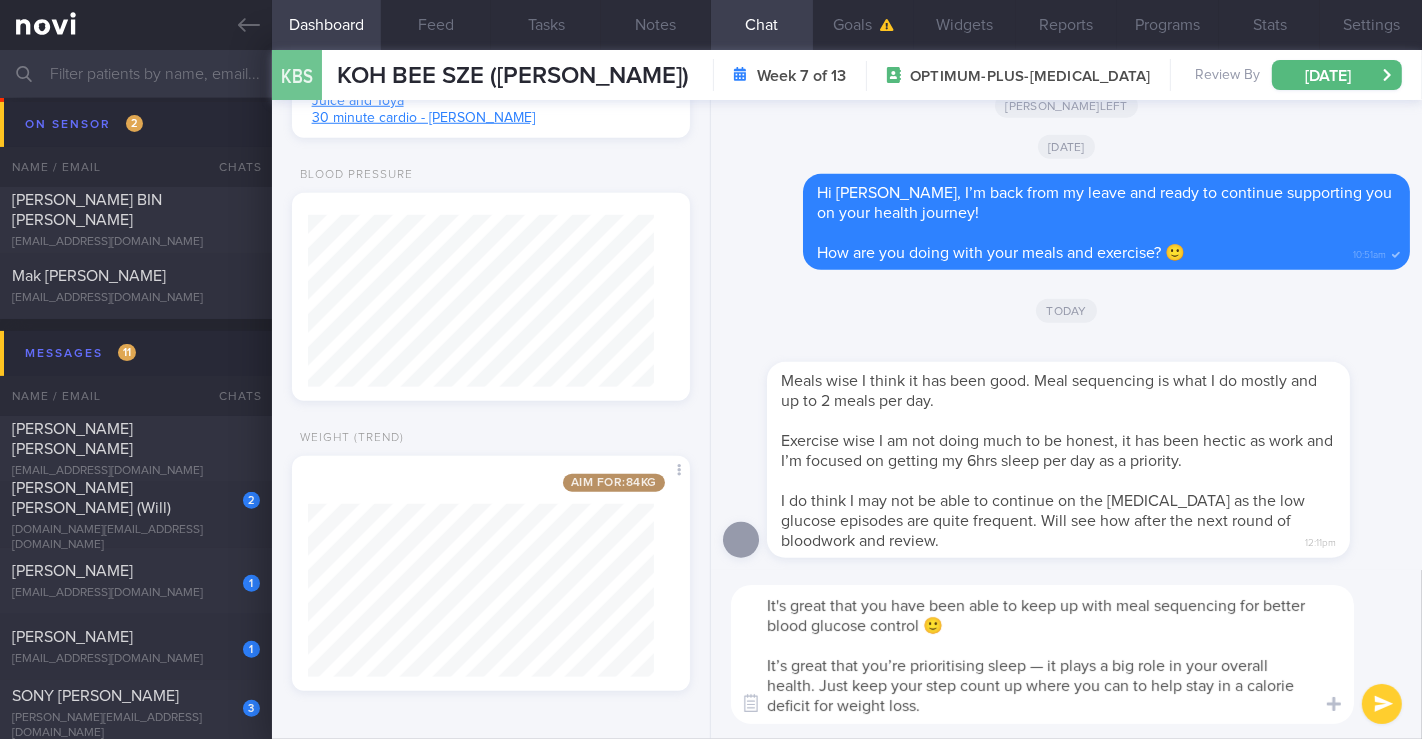 click on "It's great that you have been able to keep up with meal sequencing for better blood glucose control 🙂
It’s great that you’re prioritising sleep — it plays a big role in your overall health. Just keep your step count up where you can to help stay in a calorie deficit for weight loss." at bounding box center [1042, 654] 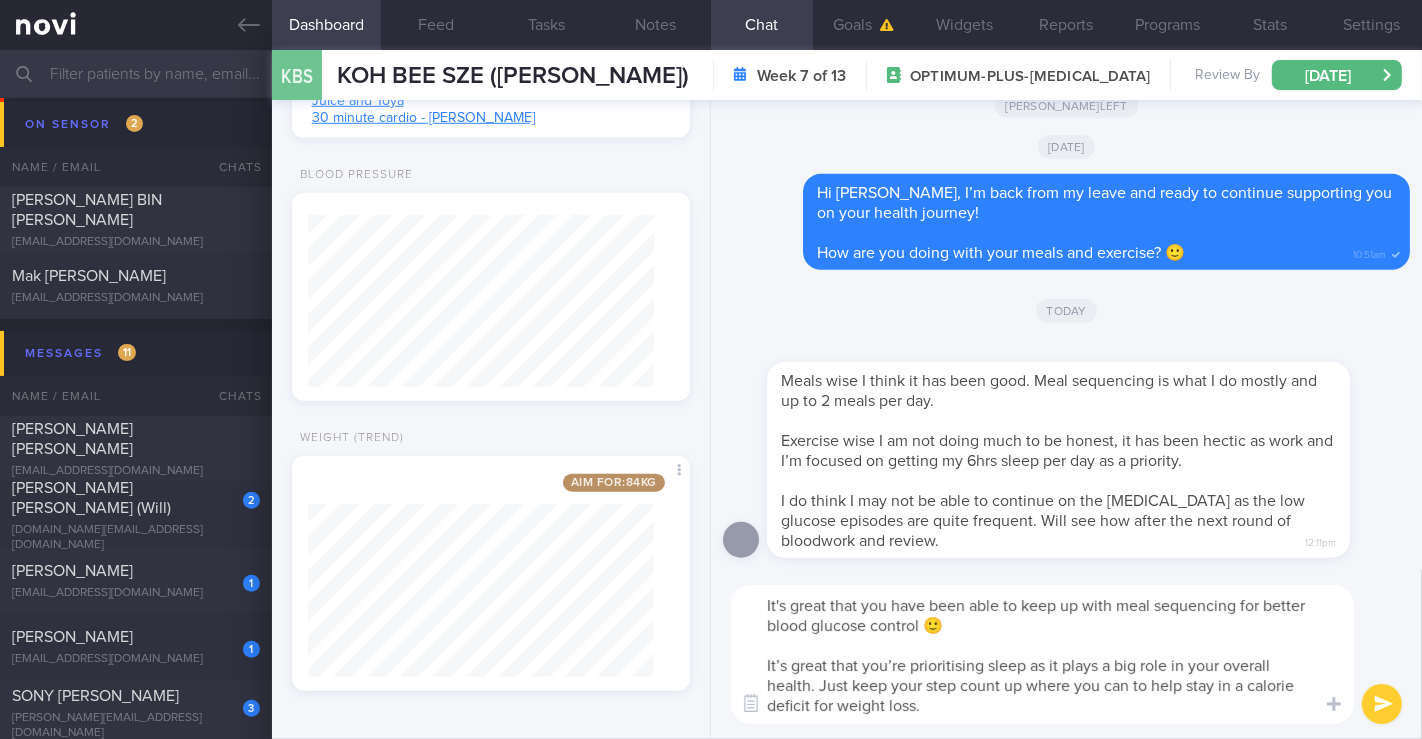 click on "It's great that you have been able to keep up with meal sequencing for better blood glucose control 🙂
It’s great that you’re prioritising sleep as it plays a big role in your overall health. Just keep your step count up where you can to help stay in a calorie deficit for weight loss." at bounding box center (1042, 654) 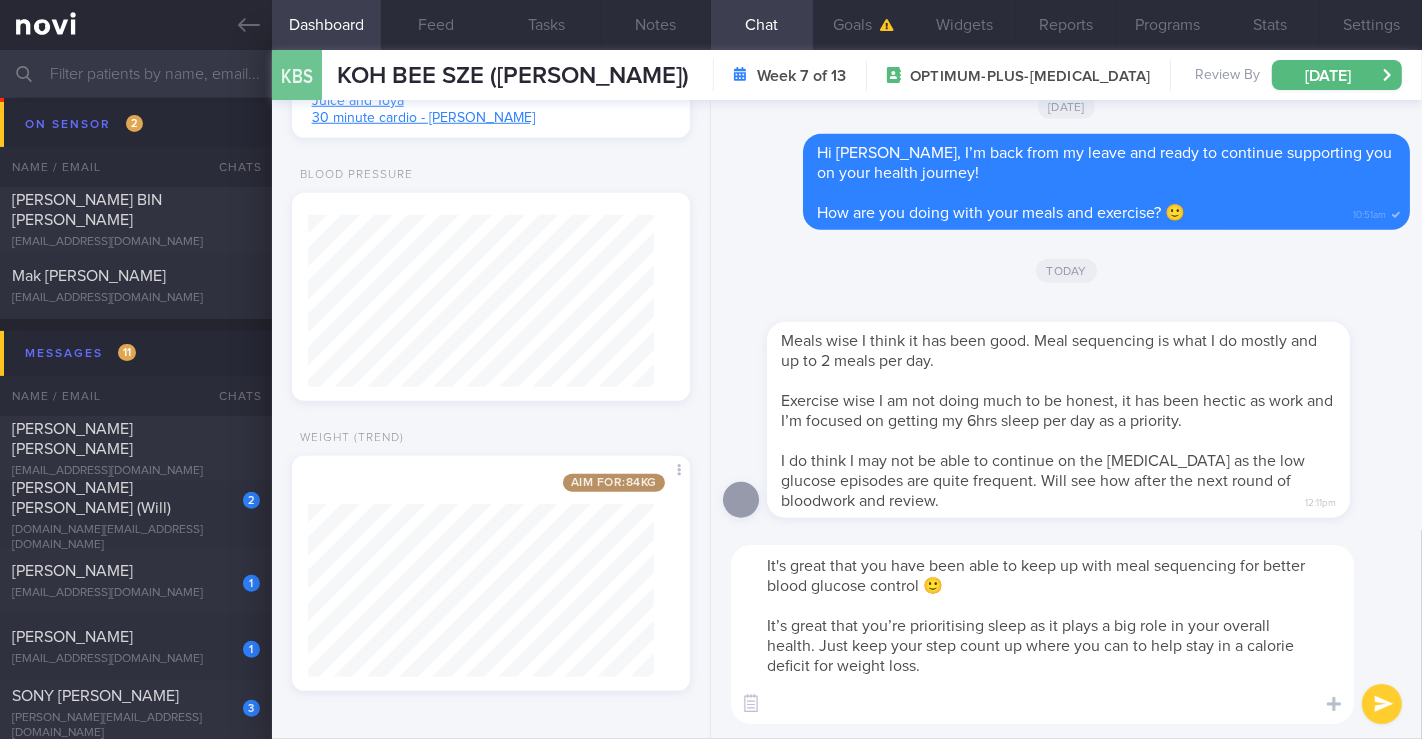 scroll, scrollTop: 0, scrollLeft: 0, axis: both 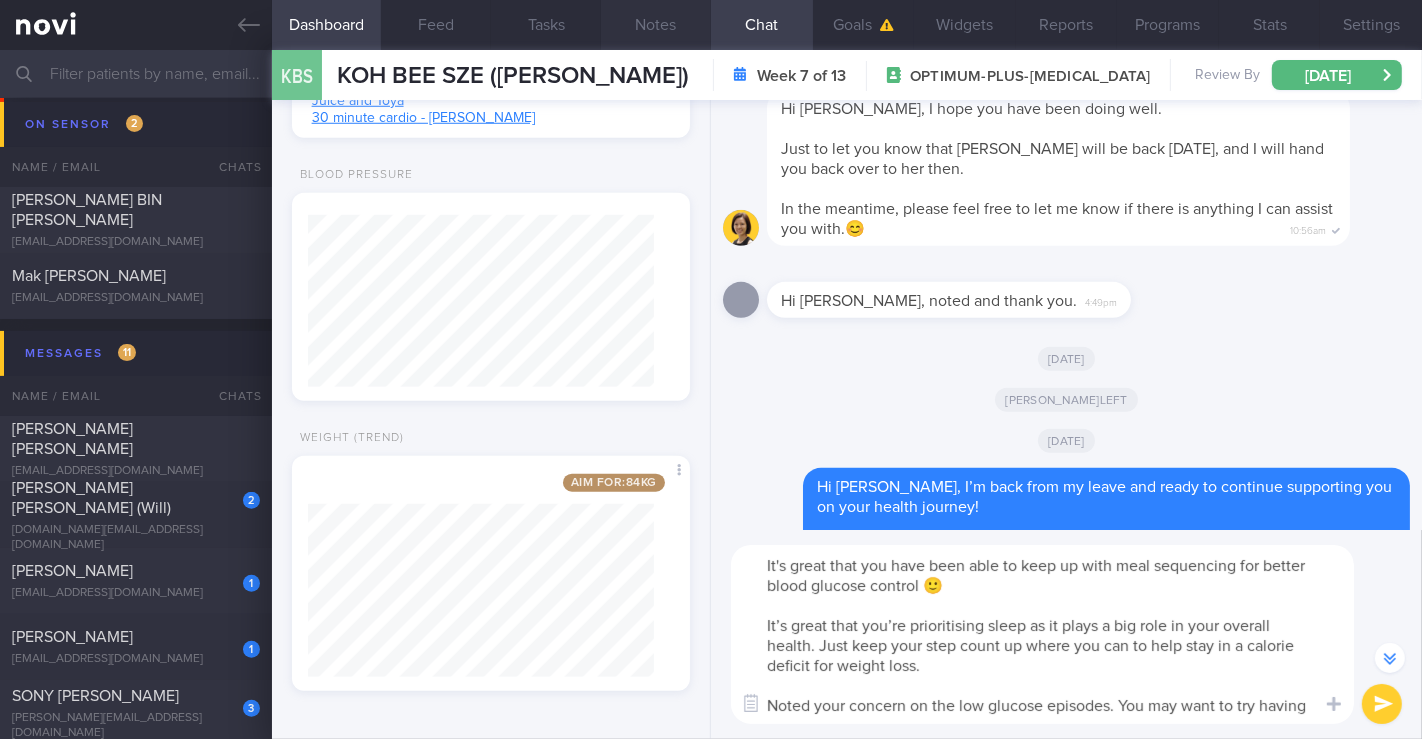 click on "Notes" at bounding box center [656, 25] 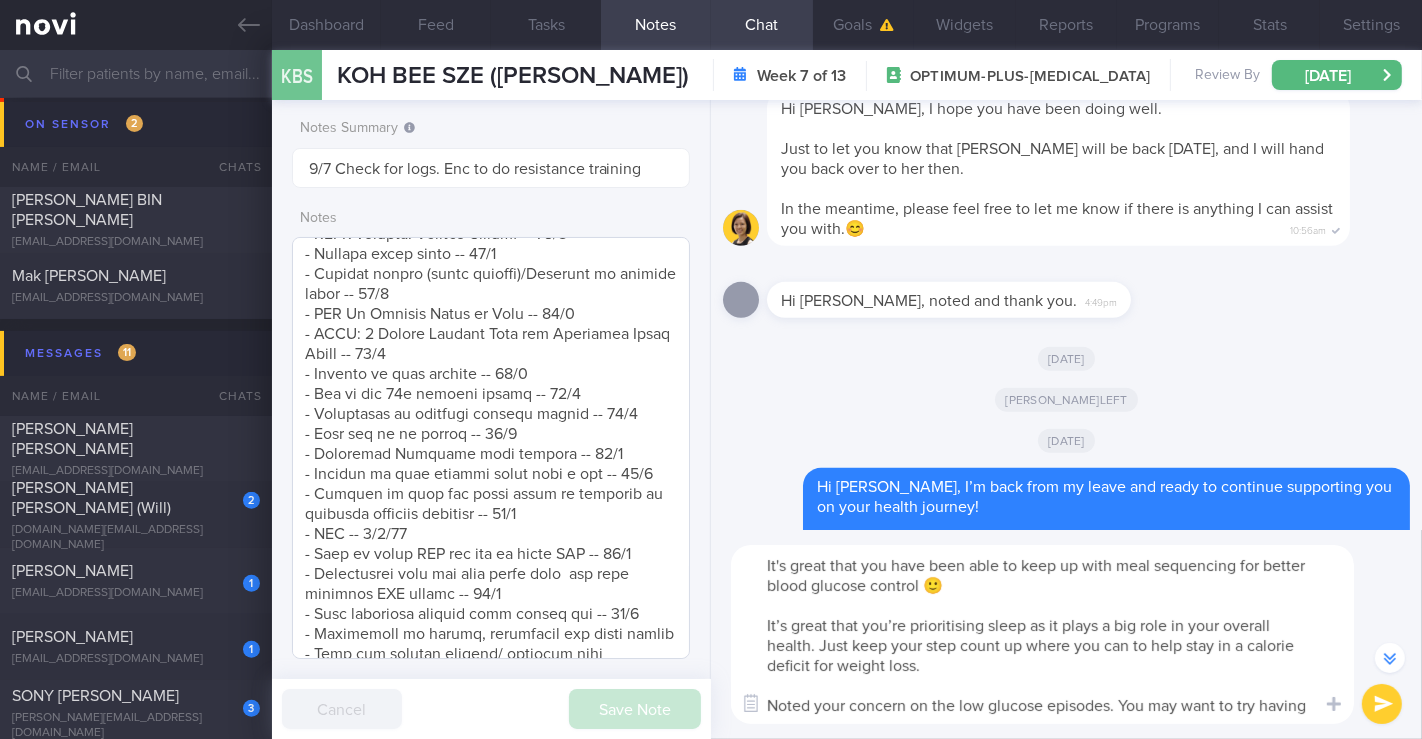 scroll, scrollTop: 1593, scrollLeft: 0, axis: vertical 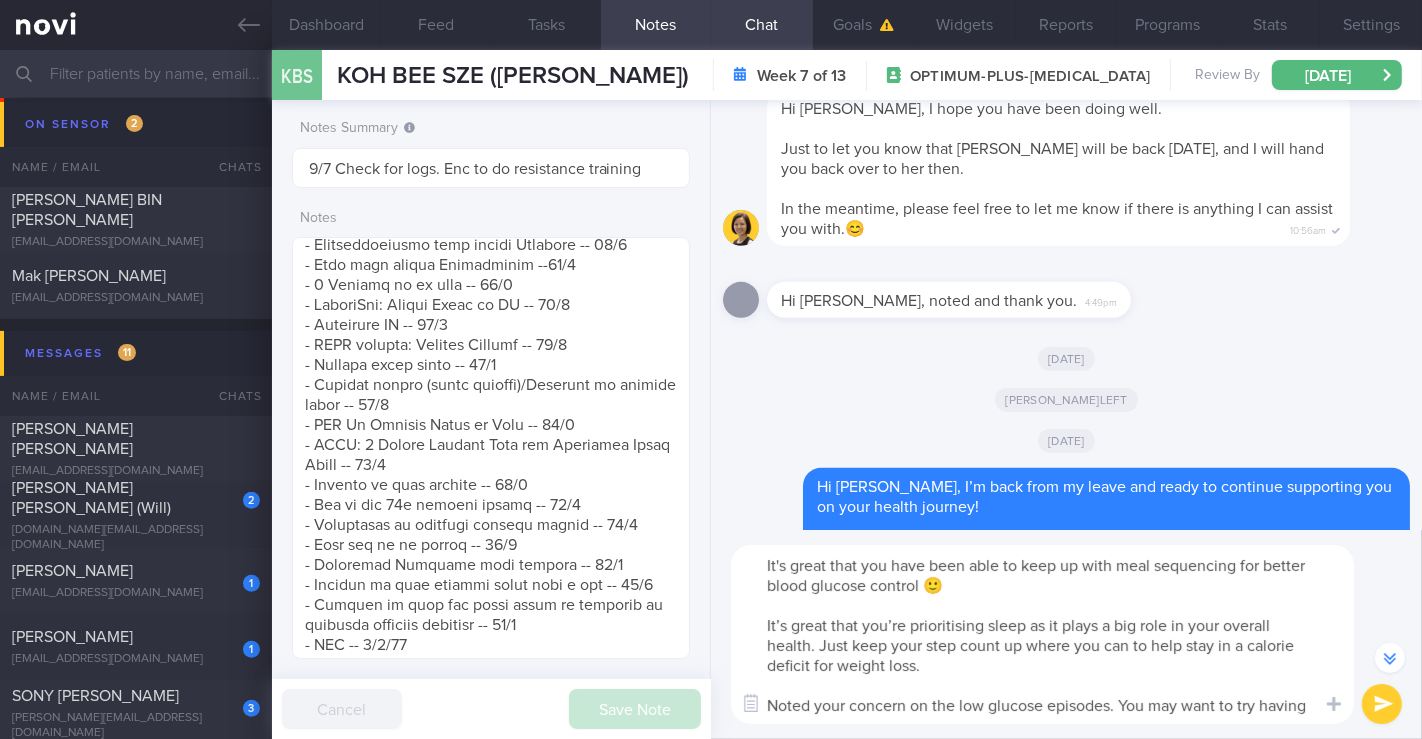 click on "It's great that you have been able to keep up with meal sequencing for better blood glucose control 🙂
It’s great that you’re prioritising sleep as it plays a big role in your overall health. Just keep your step count up where you can to help stay in a calorie deficit for weight loss.
Noted your concern on the low glucose episodes. You may want to try having" at bounding box center [1042, 634] 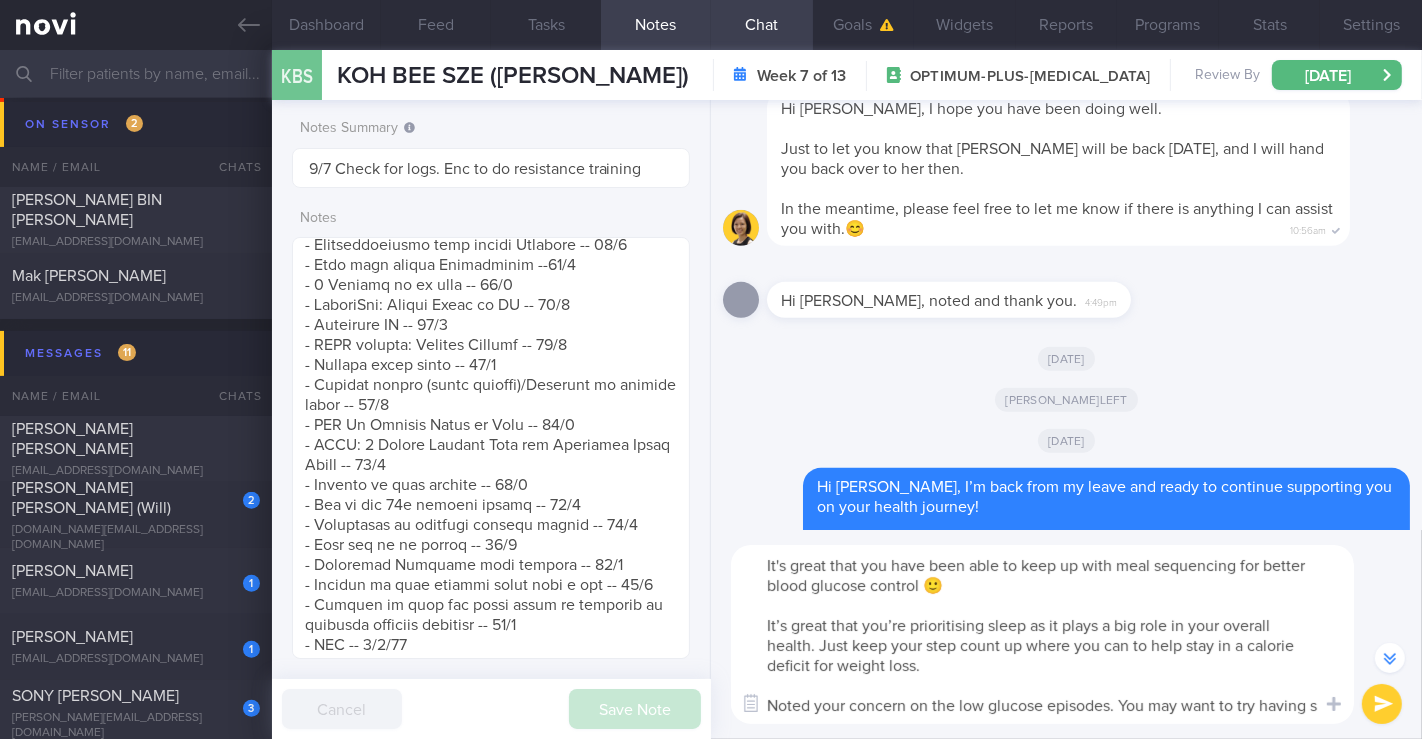 scroll, scrollTop: 0, scrollLeft: 0, axis: both 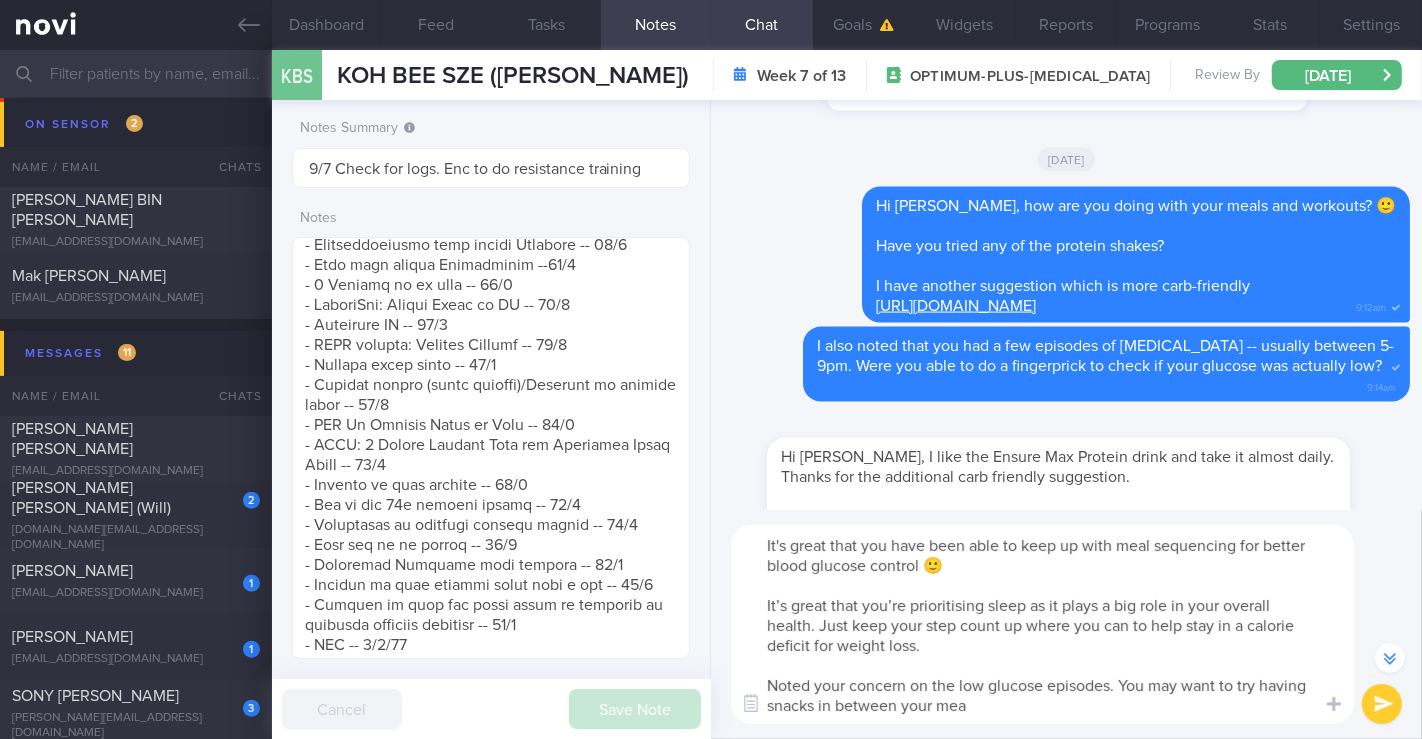 drag, startPoint x: 1262, startPoint y: 684, endPoint x: 1274, endPoint y: 704, distance: 23.323807 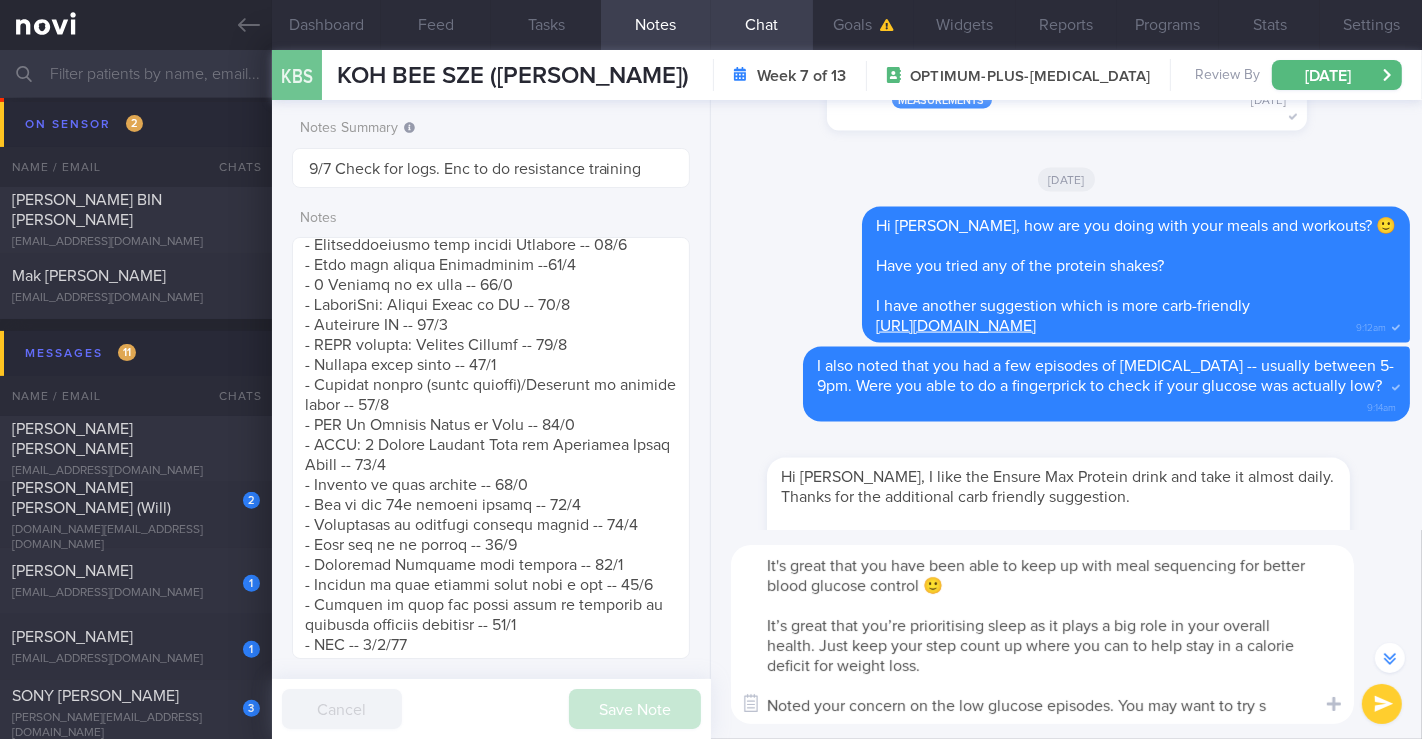 scroll, scrollTop: -4925, scrollLeft: 0, axis: vertical 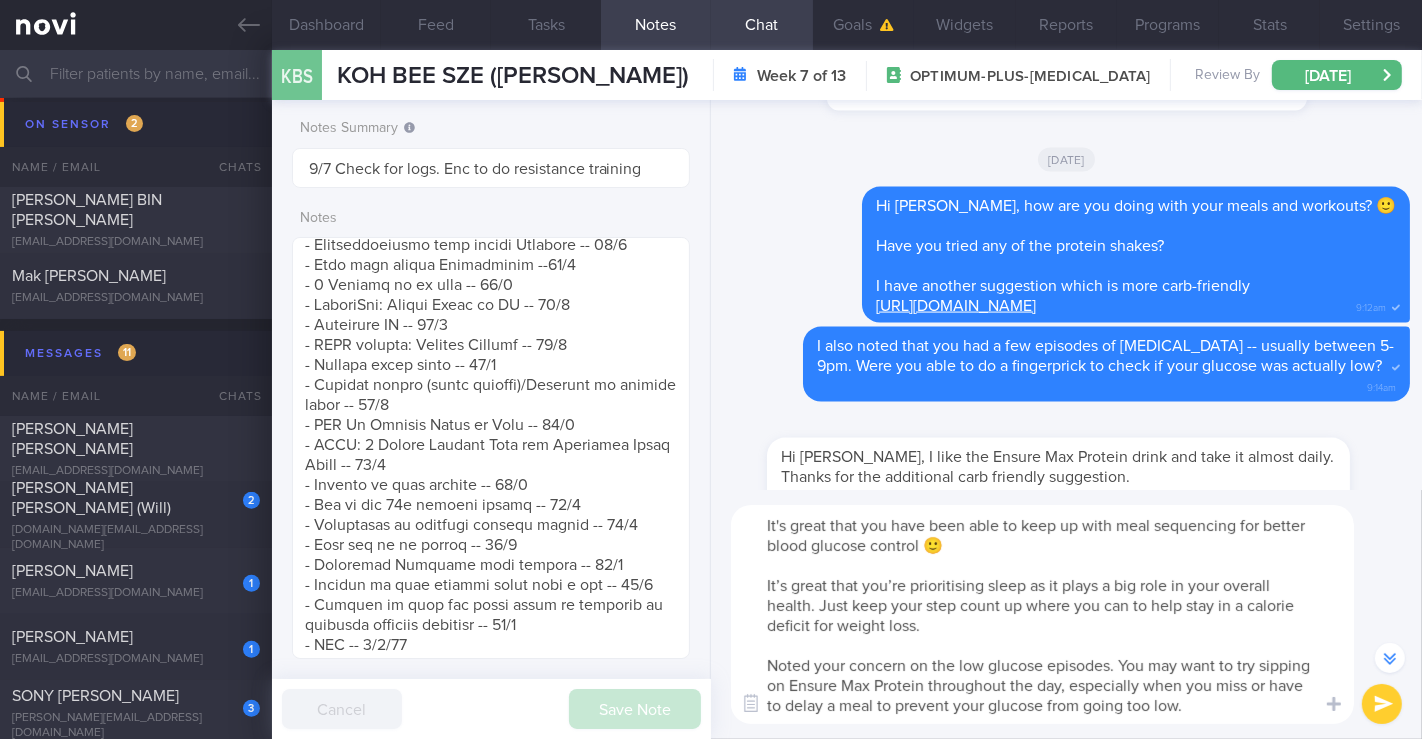 drag, startPoint x: 1193, startPoint y: 708, endPoint x: 728, endPoint y: 638, distance: 470.2393 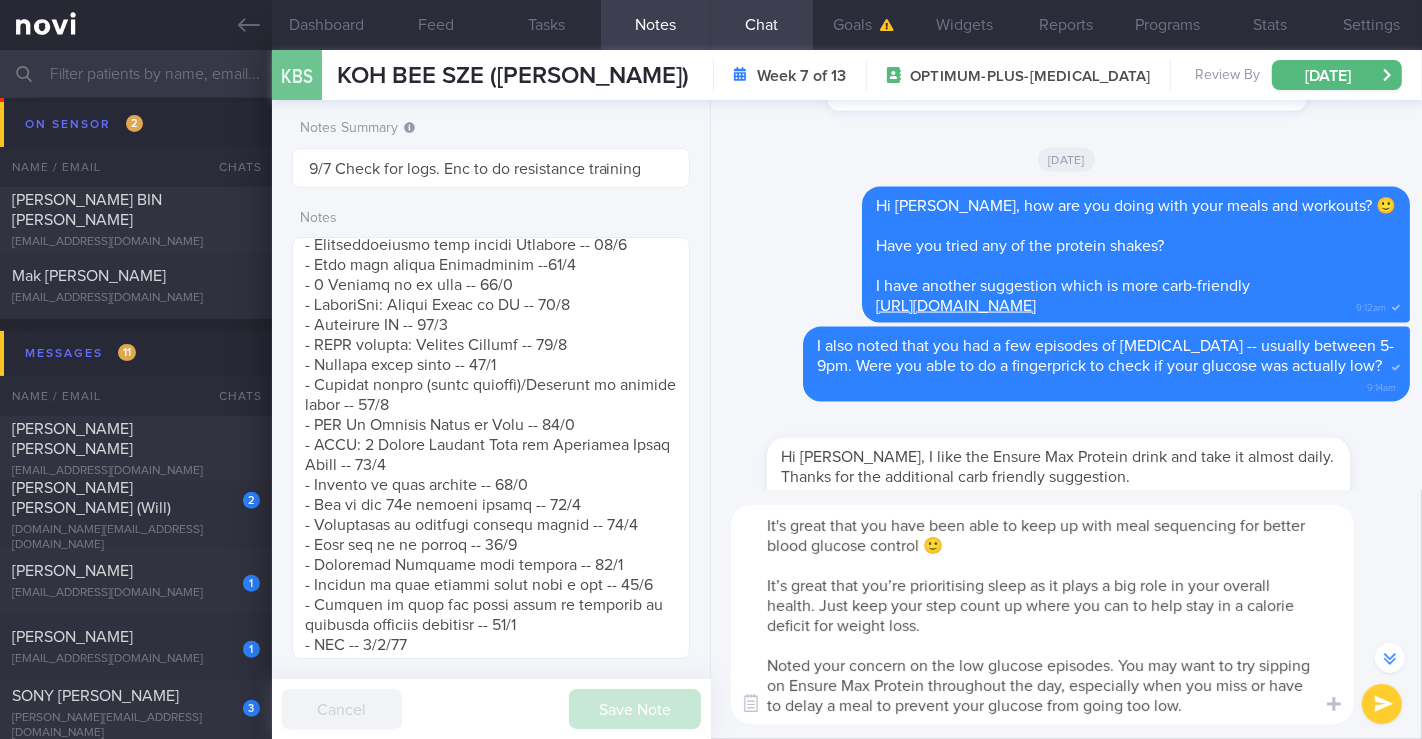 click on "It's great that you have been able to keep up with meal sequencing for better blood glucose control 🙂
It’s great that you’re prioritising sleep as it plays a big role in your overall health. Just keep your step count up where you can to help stay in a calorie deficit for weight loss.
Noted your concern on the low glucose episodes. You may want to try sipping on Ensure Max Protein throughout the day, especially when you miss or have to delay a meal to prevent your glucose from going too low." at bounding box center (1042, 614) 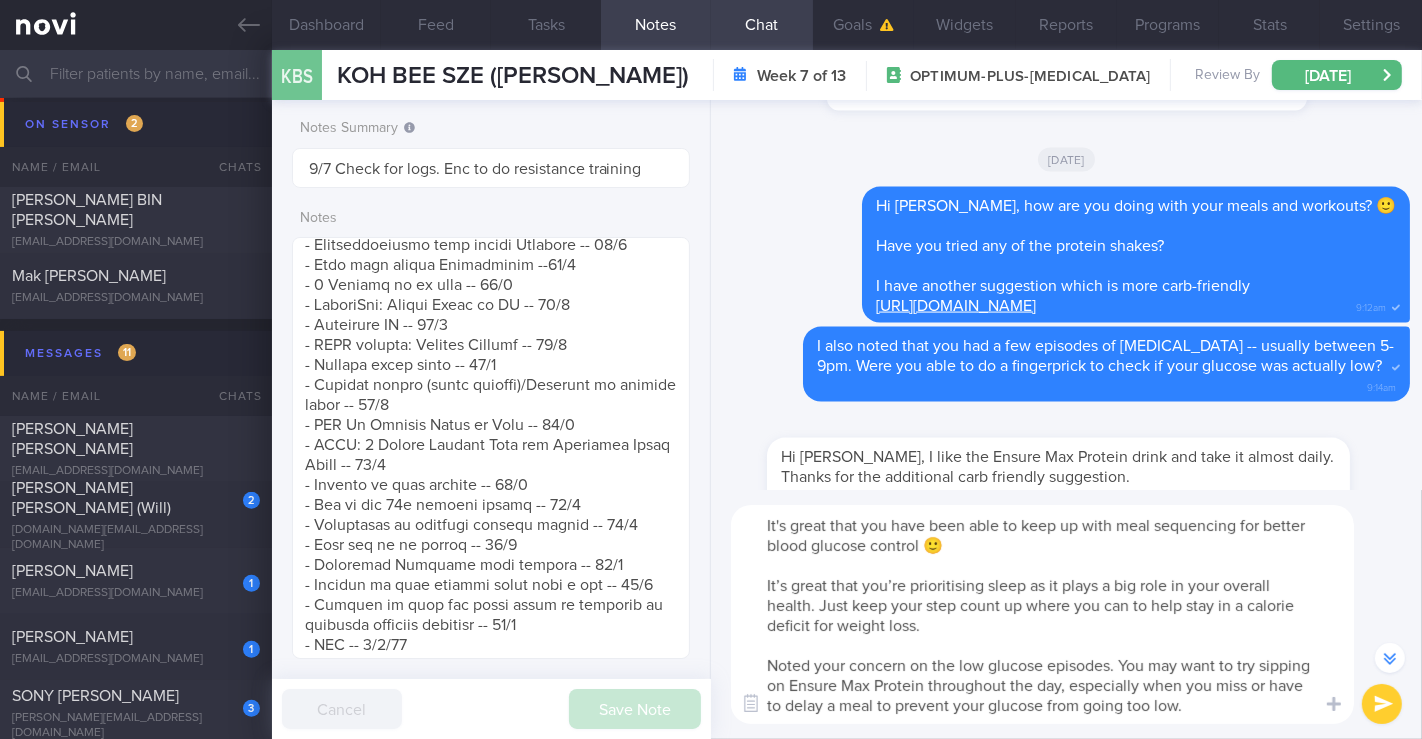 drag, startPoint x: 1208, startPoint y: 710, endPoint x: 760, endPoint y: 664, distance: 450.3554 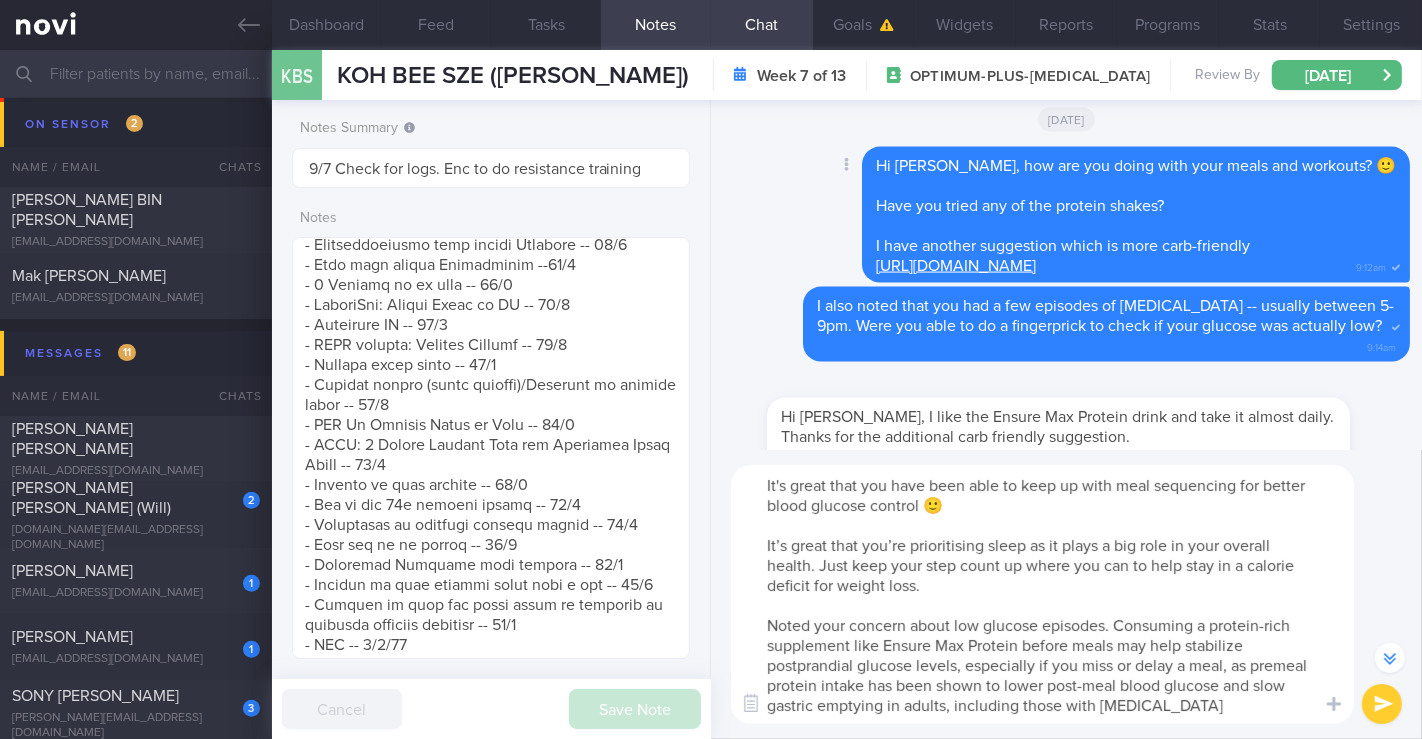scroll, scrollTop: 0, scrollLeft: 0, axis: both 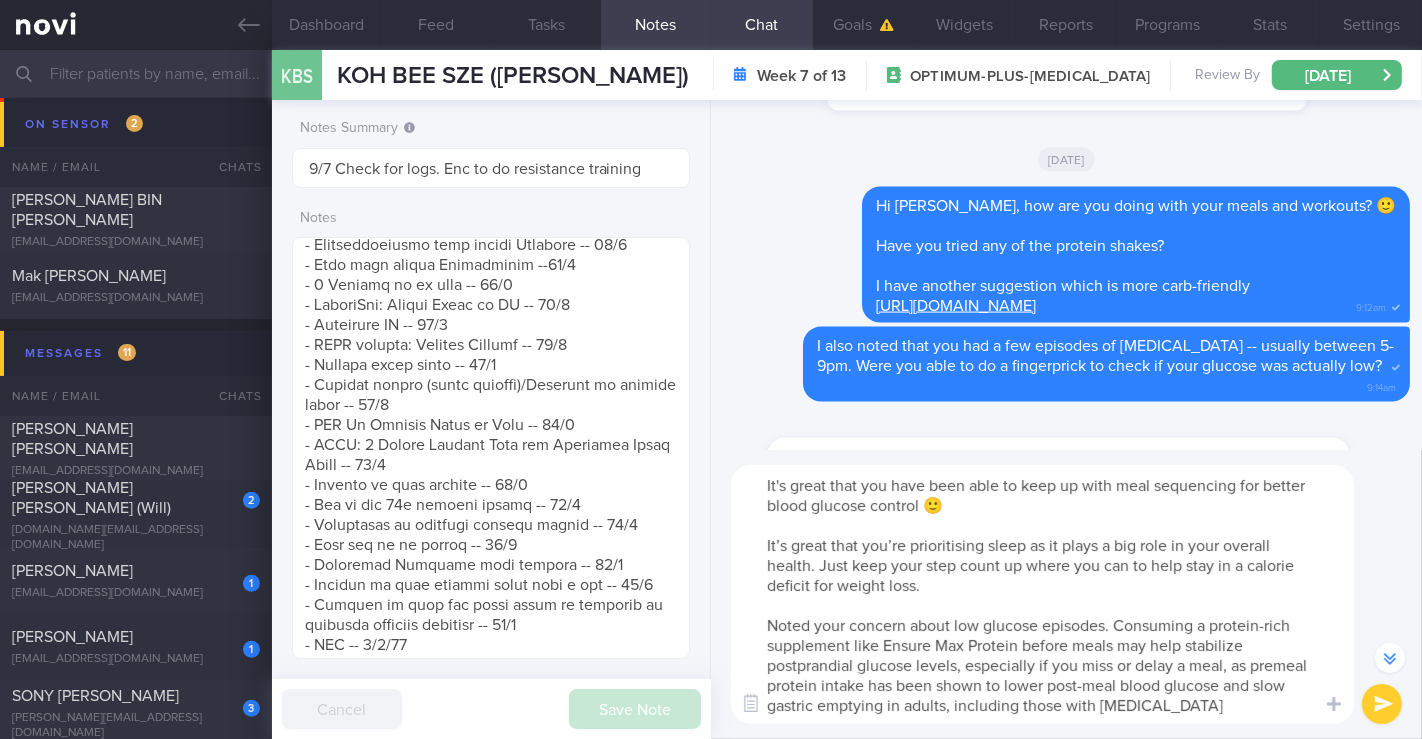 drag, startPoint x: 767, startPoint y: 628, endPoint x: 1201, endPoint y: 710, distance: 441.67862 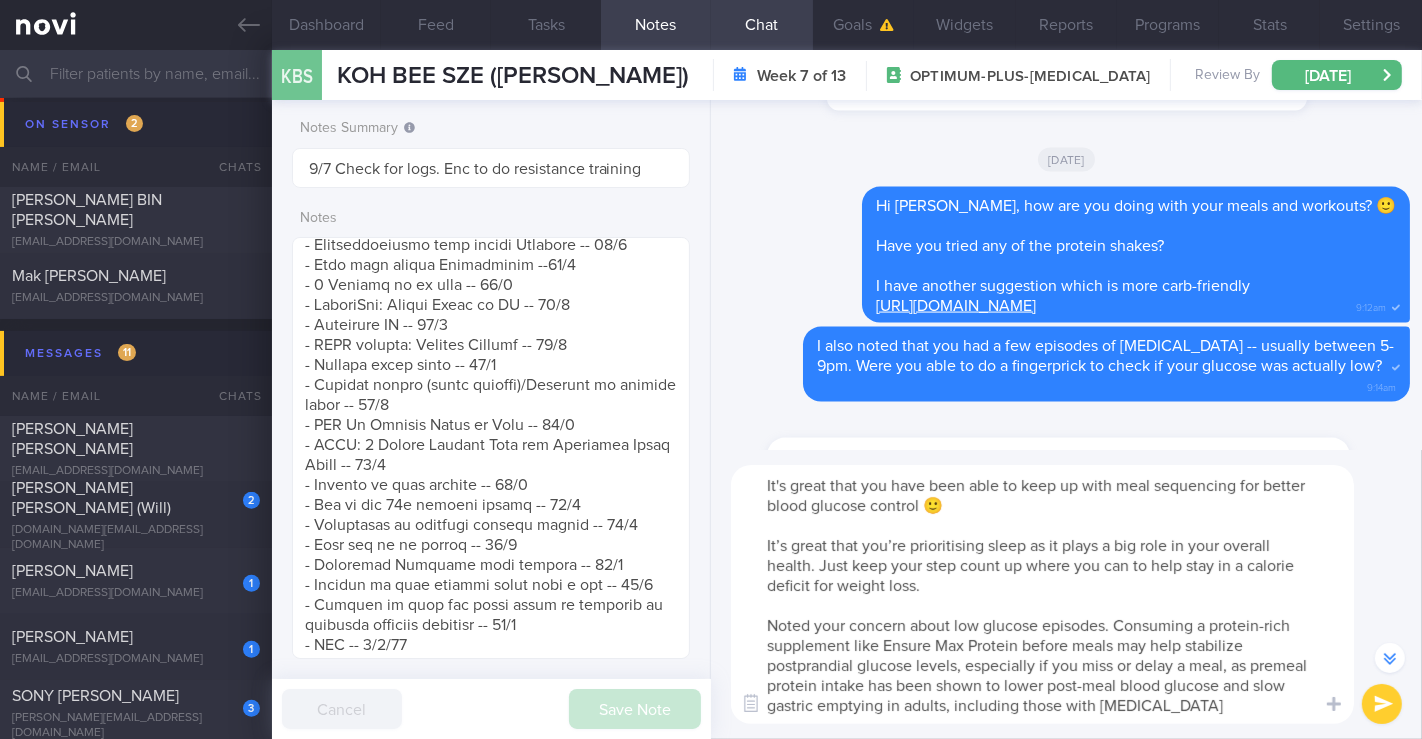 paste on "I understand your concern about low glucose episodes. Having a protein-rich drink like Ensure Max Protein before meals could help keep your glucose levels more stable, especially if you miss or delay a meal. Protein before a meal can help lower post-meal blood sugar and slow digestion" 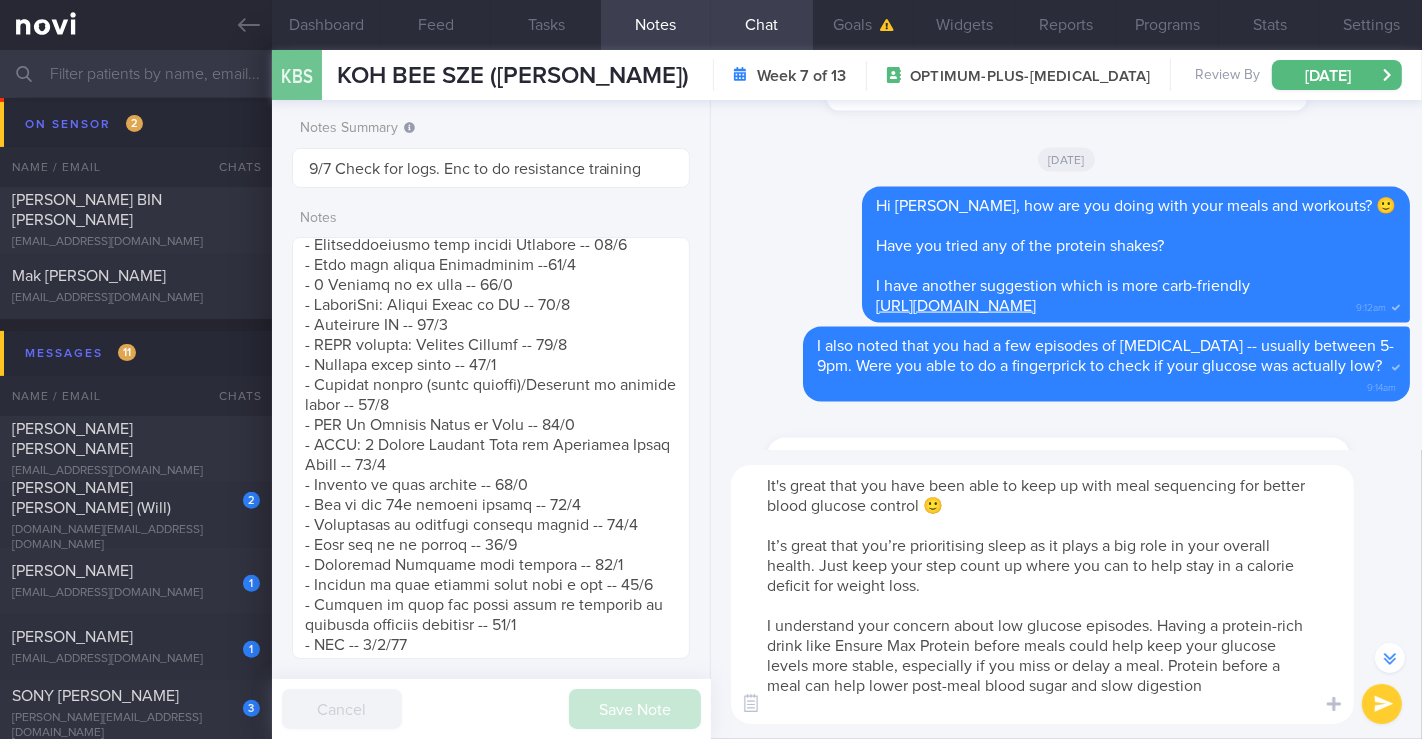 scroll, scrollTop: -4985, scrollLeft: 0, axis: vertical 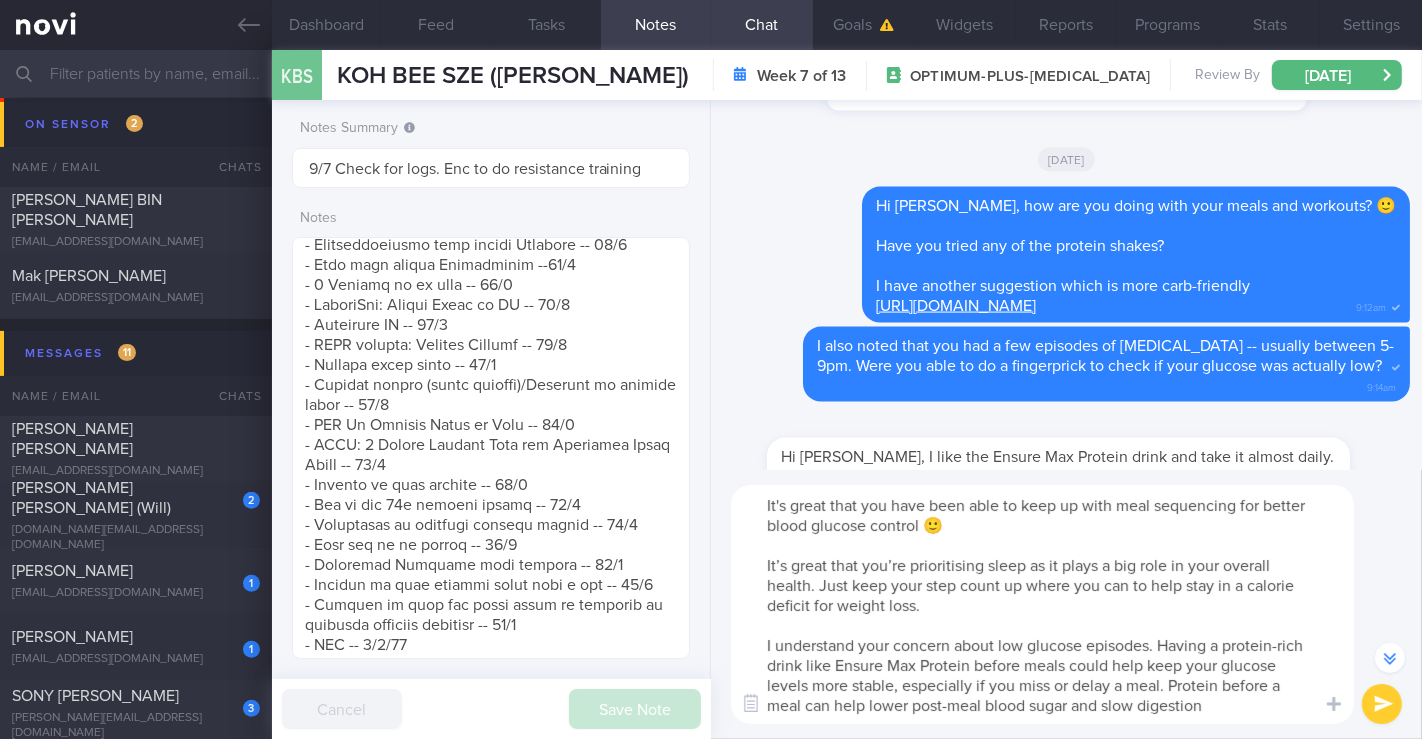 type on "It's great that you have been able to keep up with meal sequencing for better blood glucose control 🙂
It’s great that you’re prioritising sleep as it plays a big role in your overall health. Just keep your step count up where you can to help stay in a calorie deficit for weight loss.
I understand your concern about low glucose episodes. Having a protein-rich drink like Ensure Max Protein before meals could help keep your glucose levels more stable, especially if you miss or delay a meal. Protein before a meal can help lower post-meal blood sugar and slow digestion" 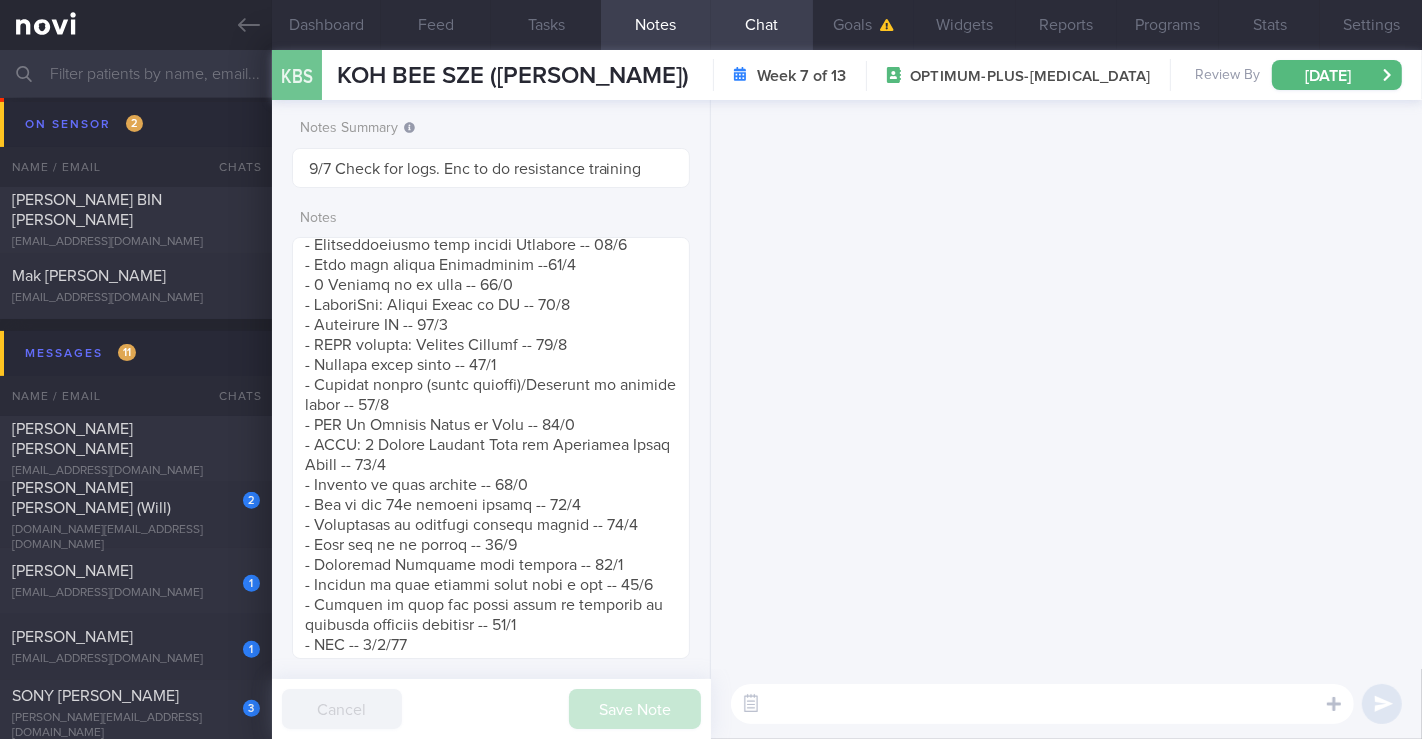 scroll, scrollTop: 0, scrollLeft: 0, axis: both 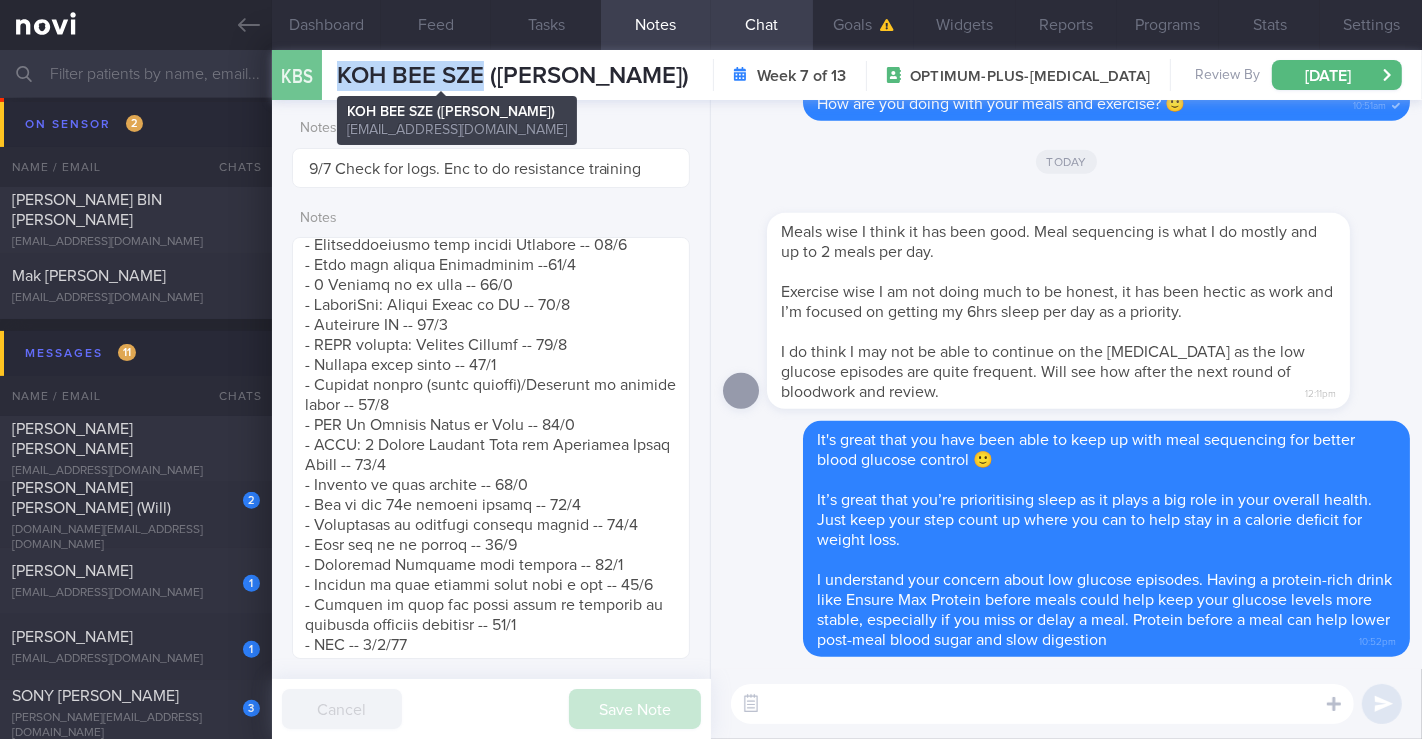 drag, startPoint x: 339, startPoint y: 74, endPoint x: 482, endPoint y: 74, distance: 143 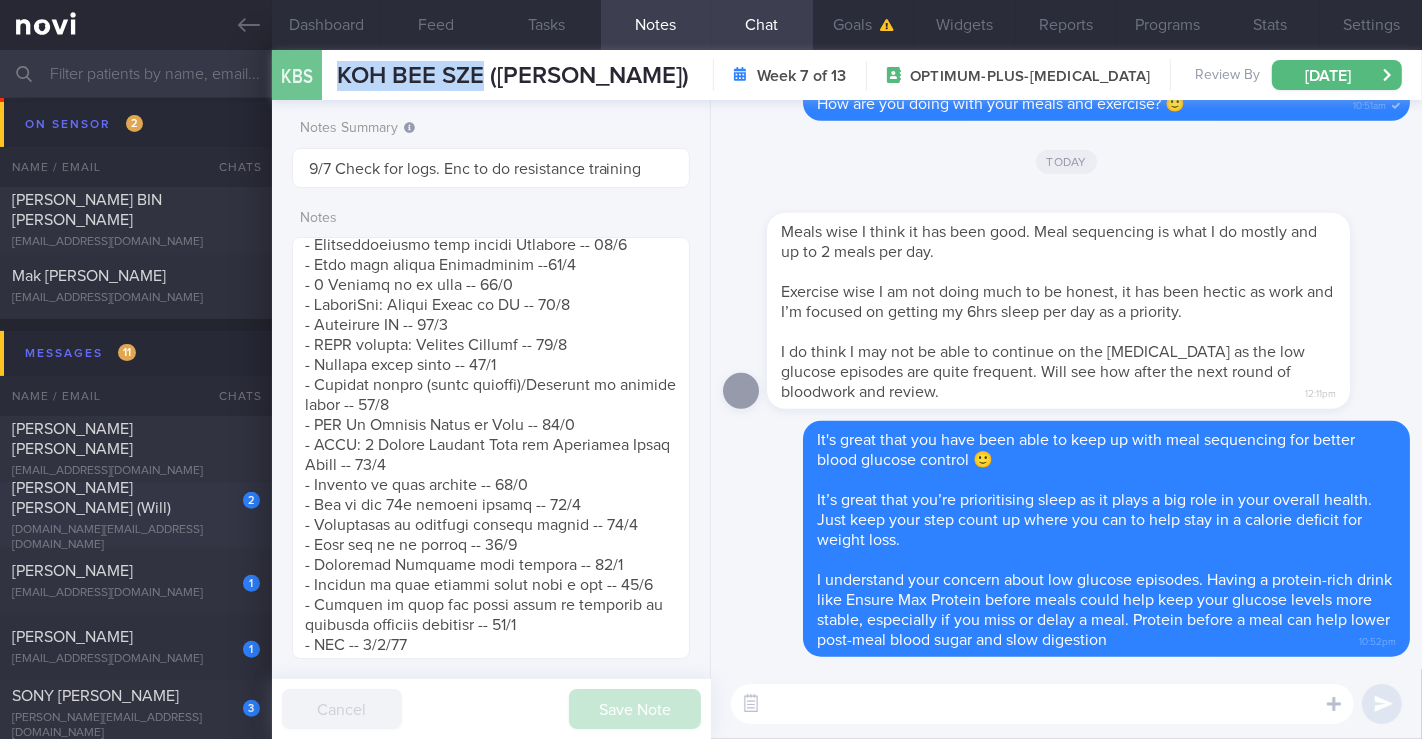 click on "2" at bounding box center [238, 493] 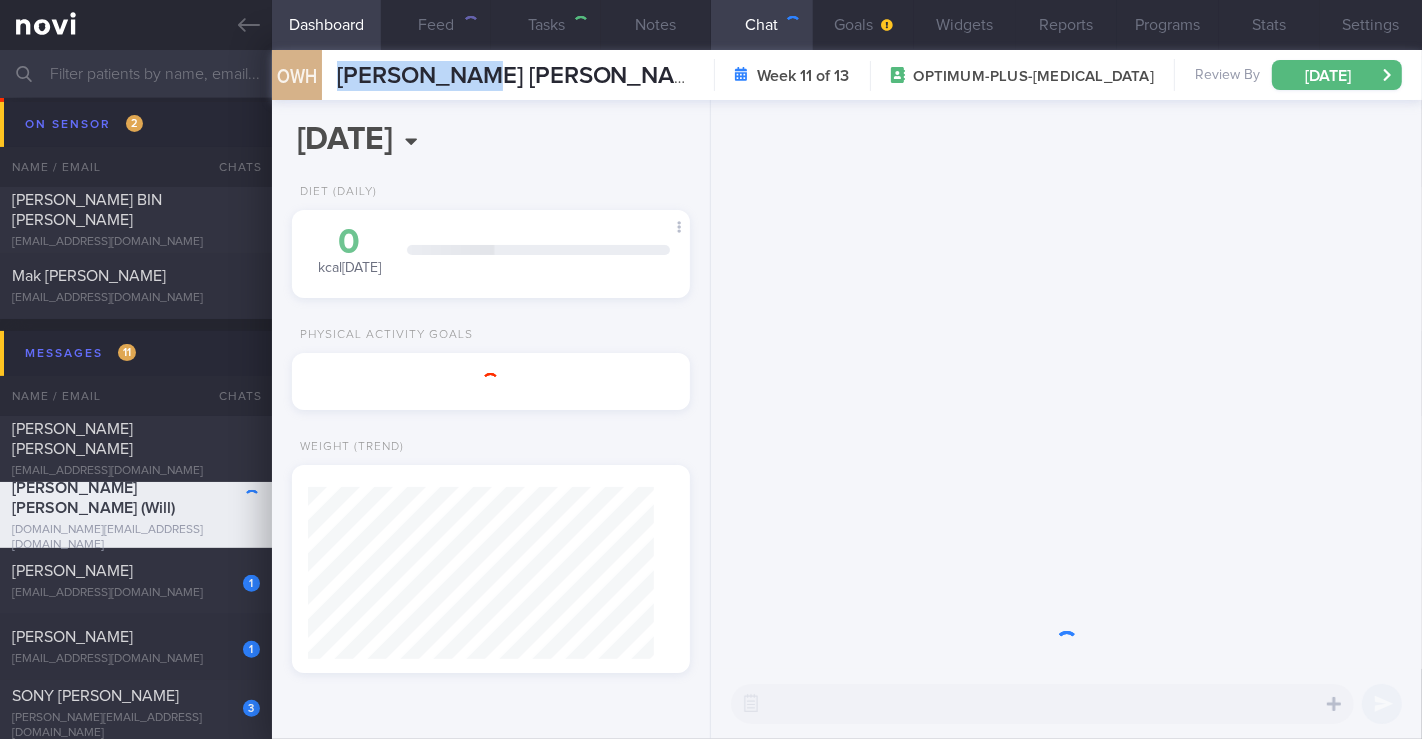 scroll, scrollTop: 0, scrollLeft: 0, axis: both 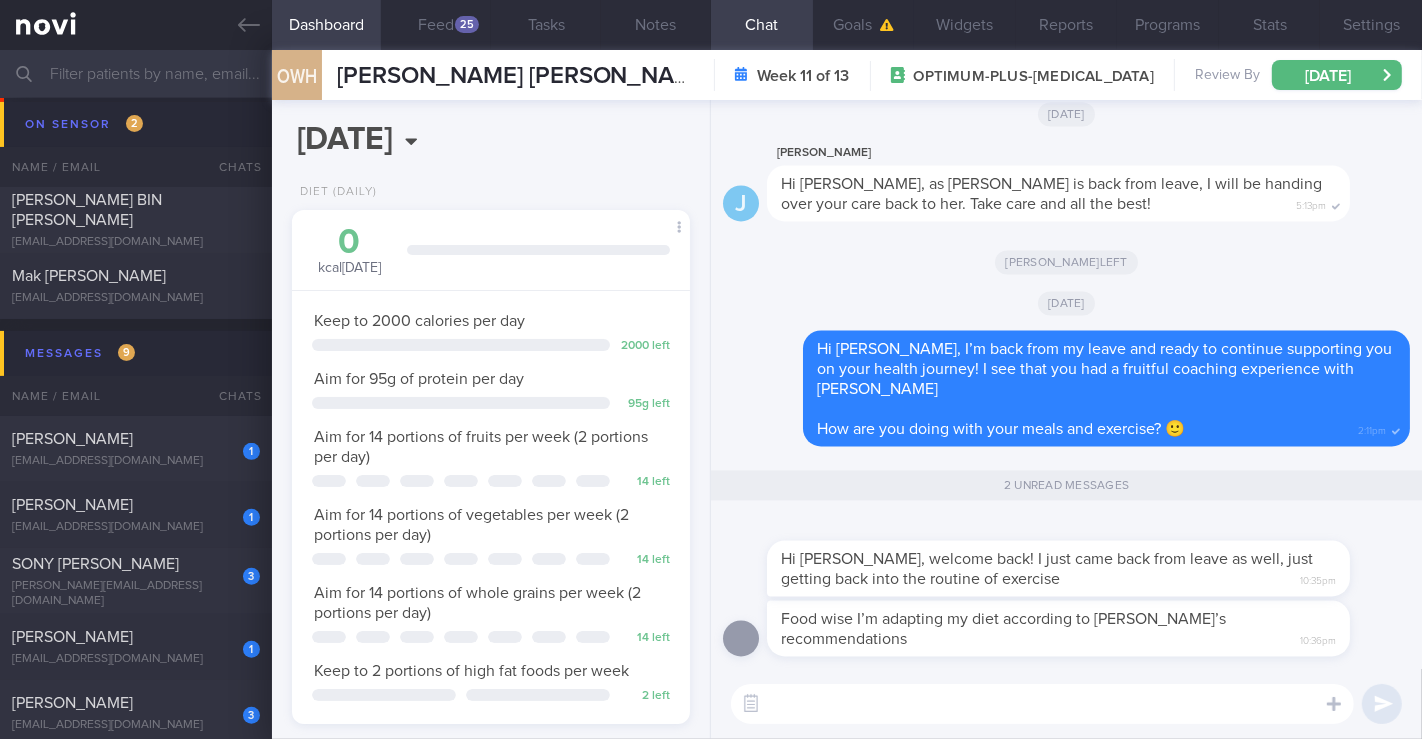 click on "​
​" at bounding box center [1066, 704] 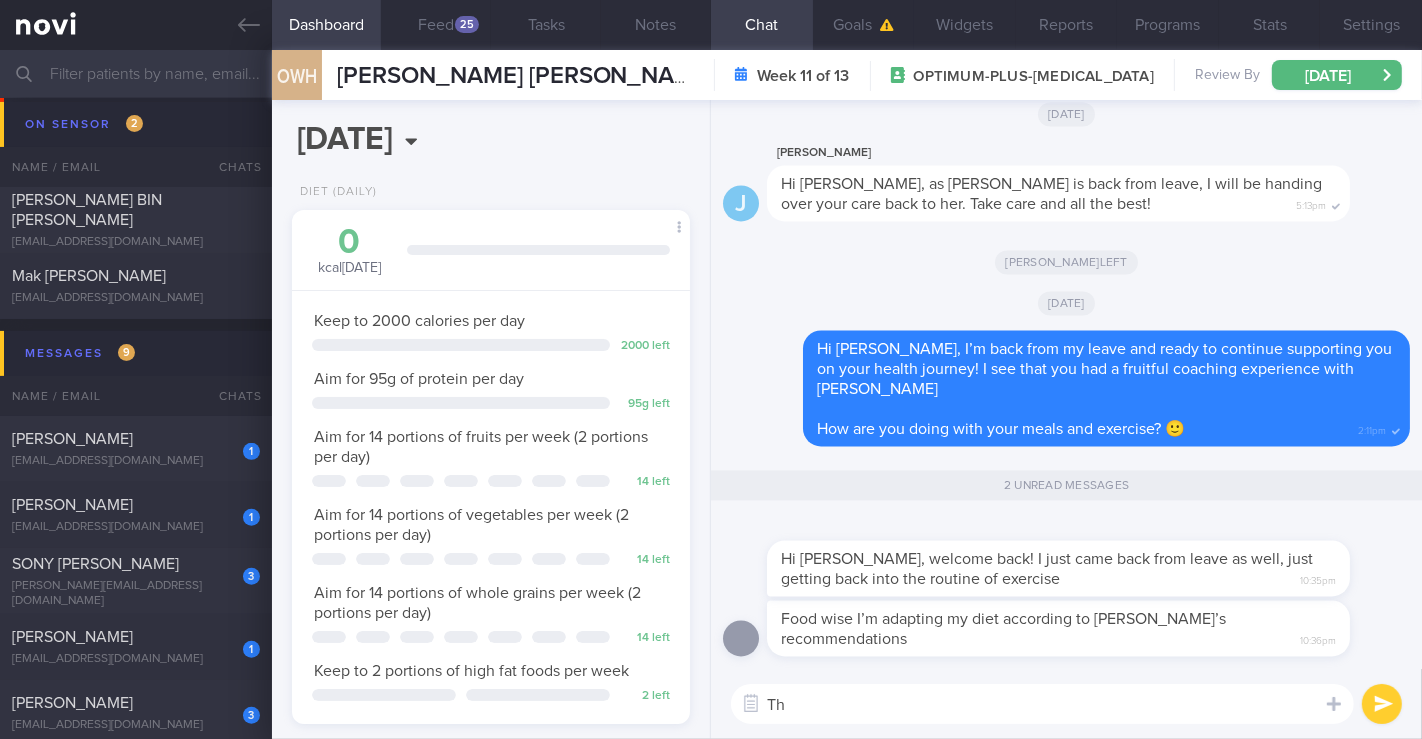 type on "T" 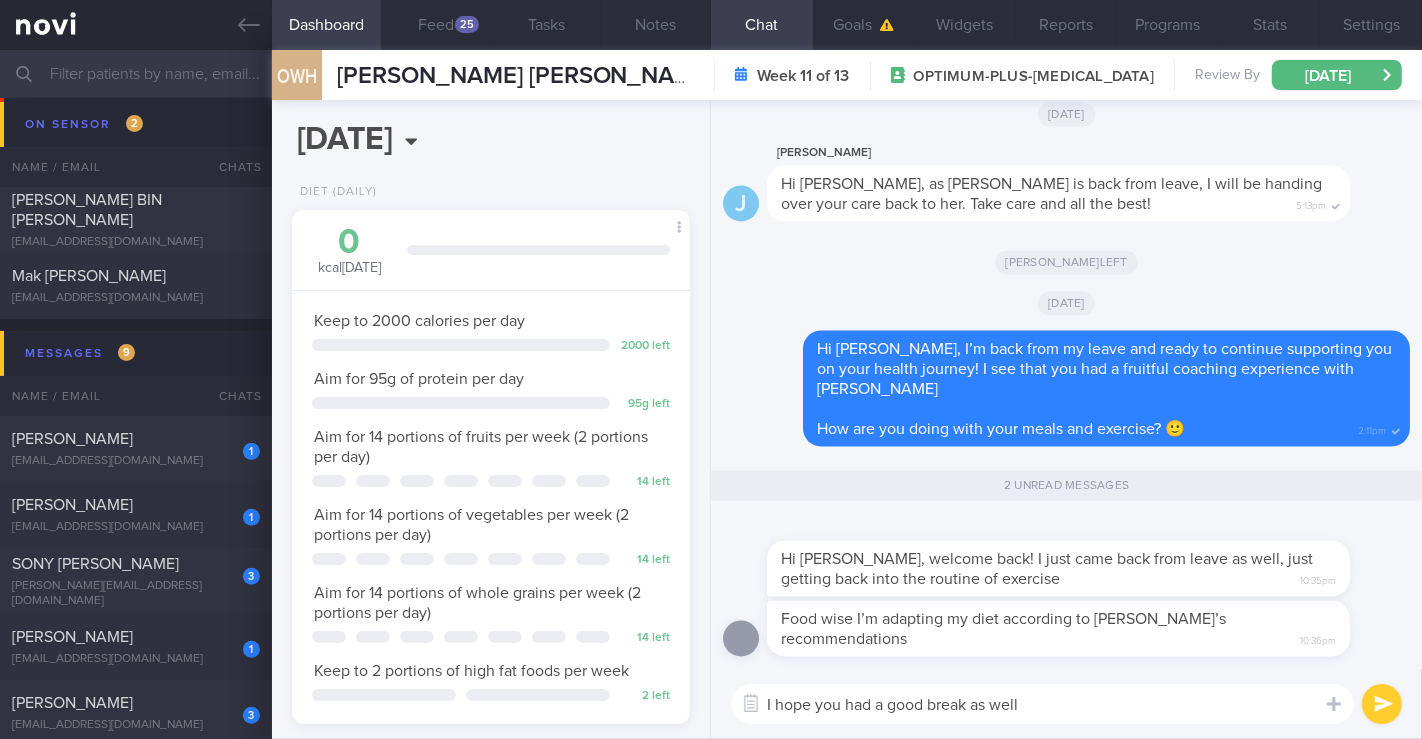 paste on "😁" 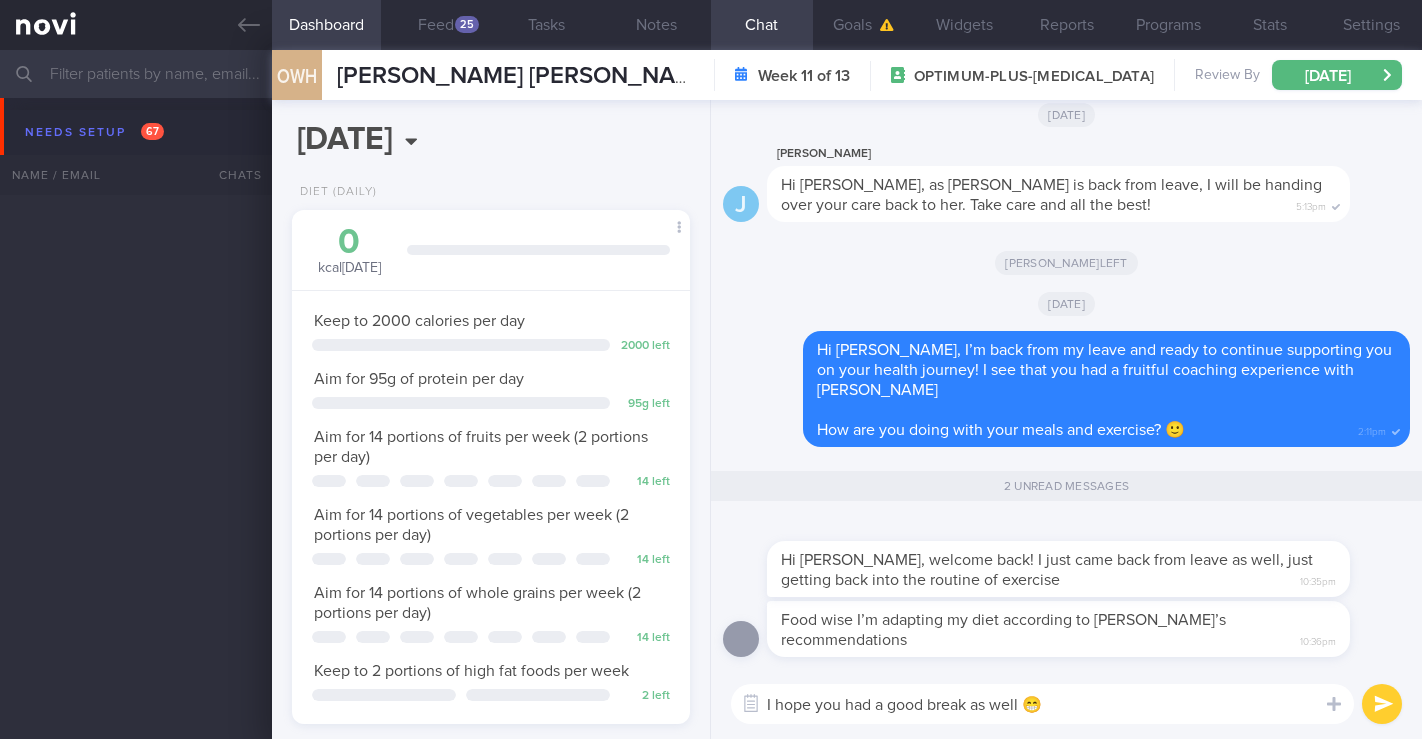 select on "6" 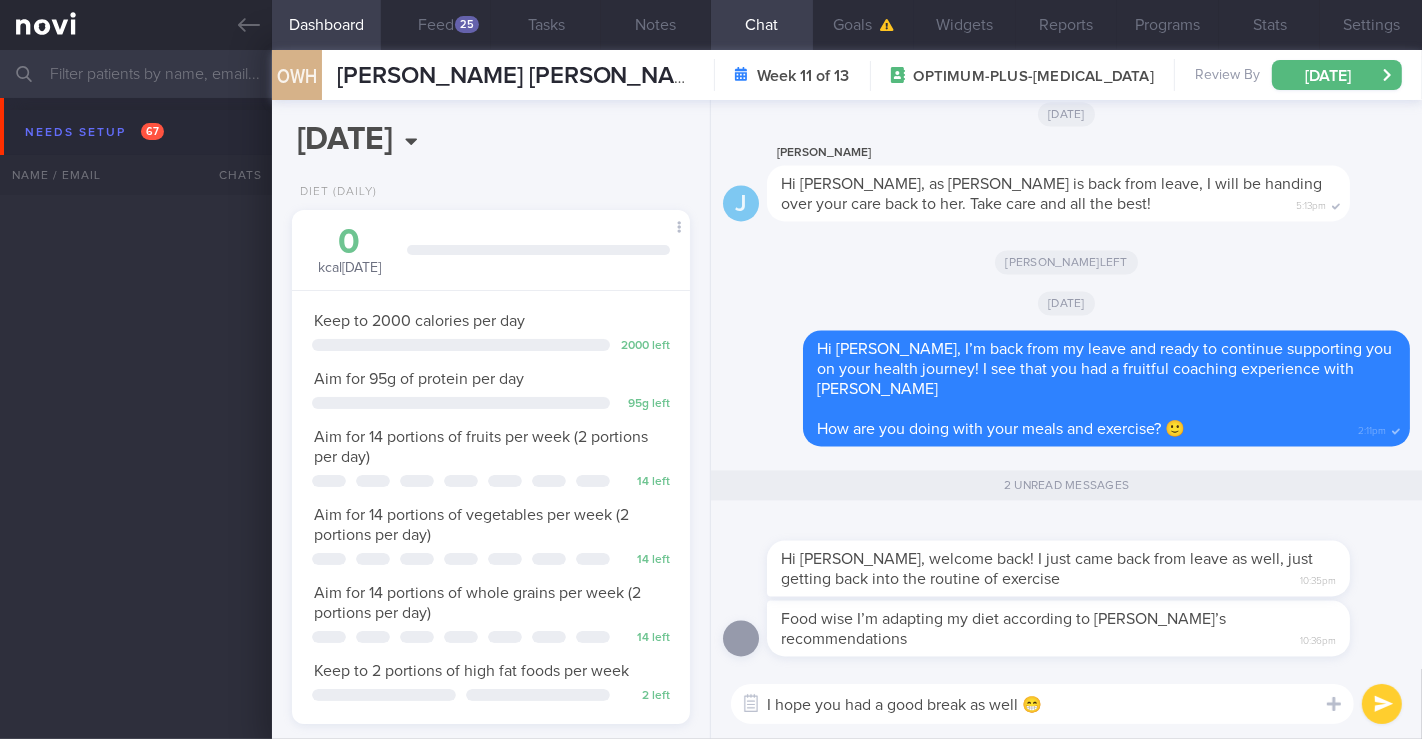 scroll, scrollTop: 6868, scrollLeft: 0, axis: vertical 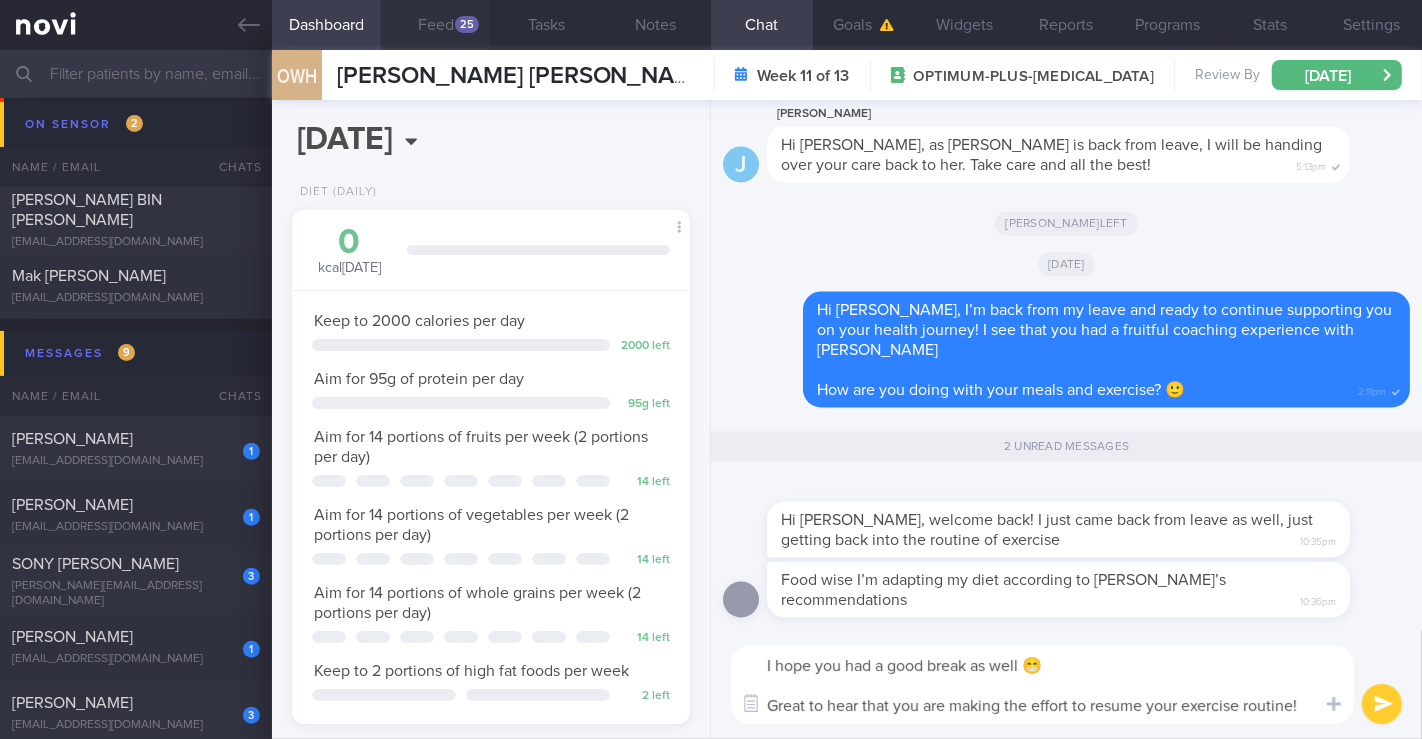type on "I hope you had a good break as well 😁
Great to hear that you are making the effort to resume your exercise routine!" 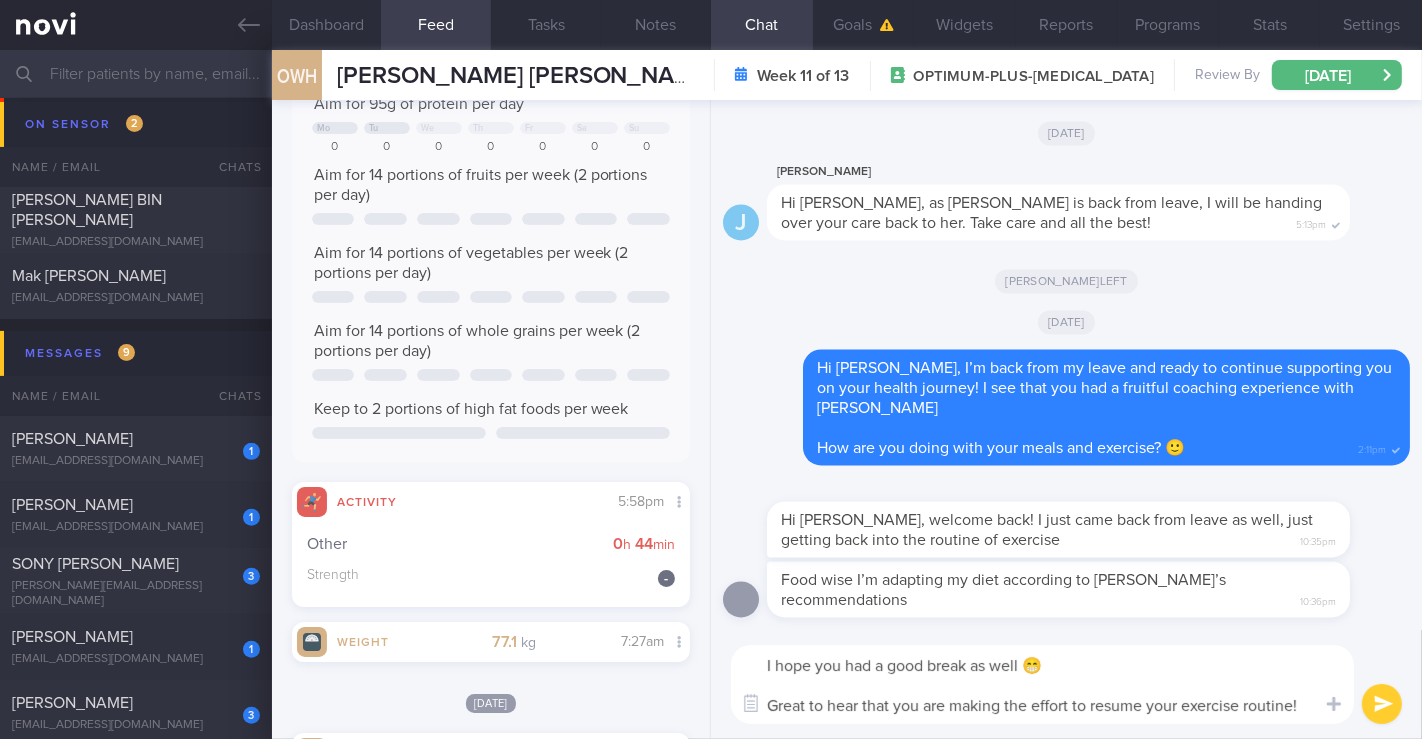 scroll, scrollTop: 444, scrollLeft: 0, axis: vertical 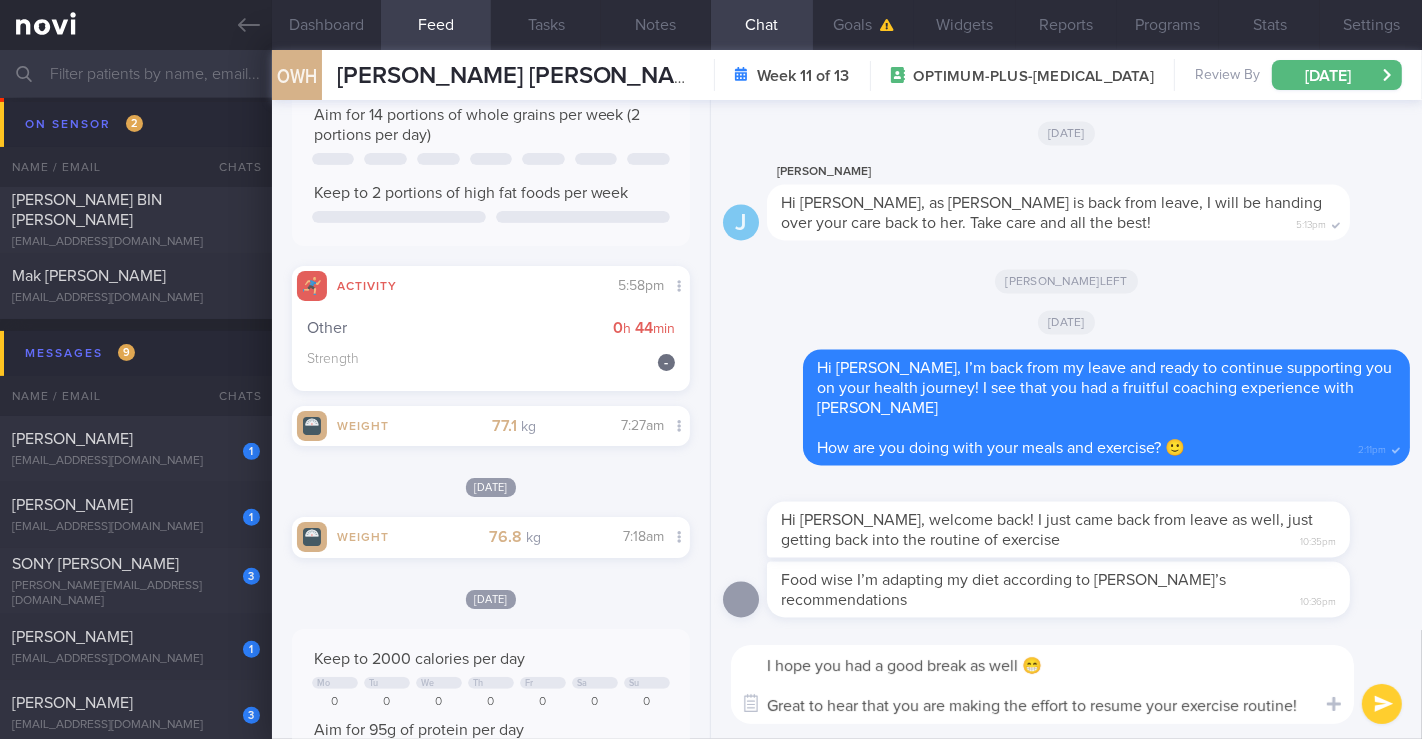 click at bounding box center [1382, 704] 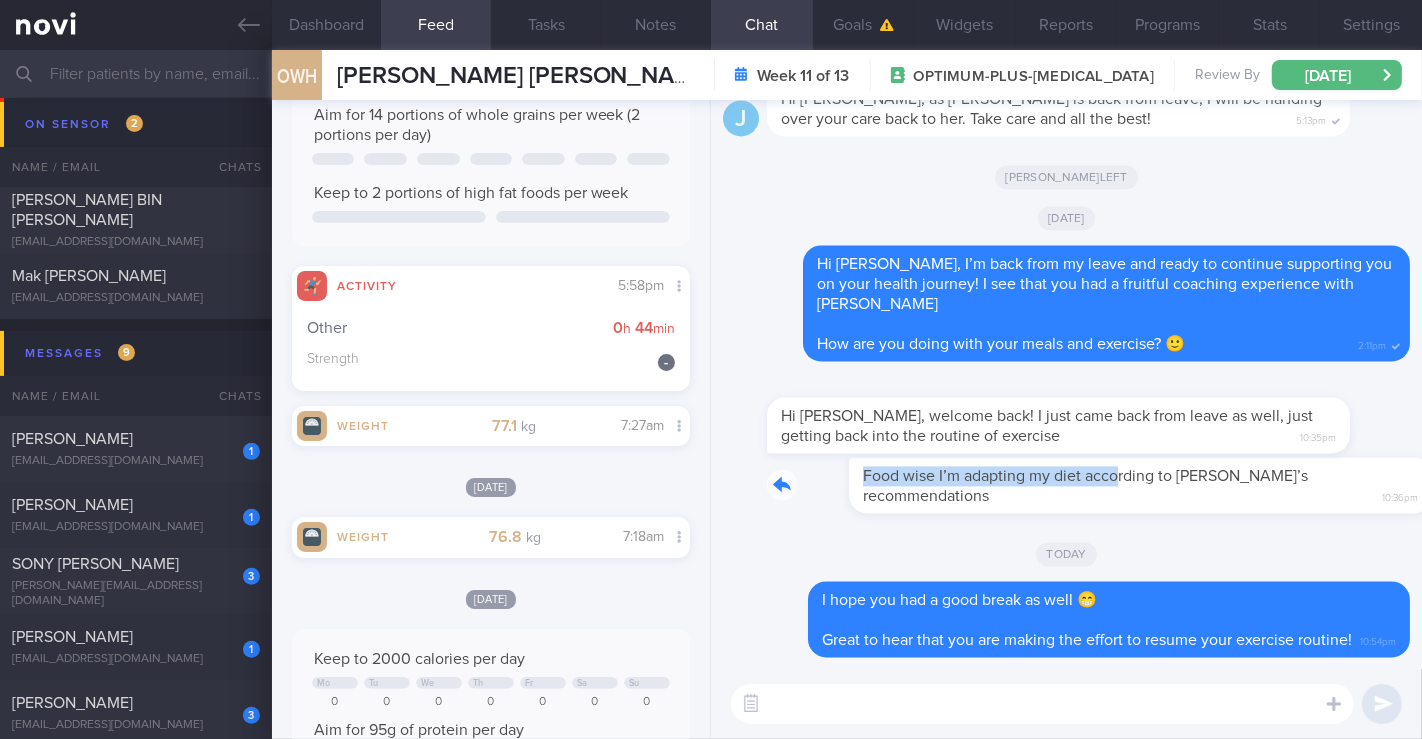 drag, startPoint x: 777, startPoint y: 475, endPoint x: 1039, endPoint y: 481, distance: 262.0687 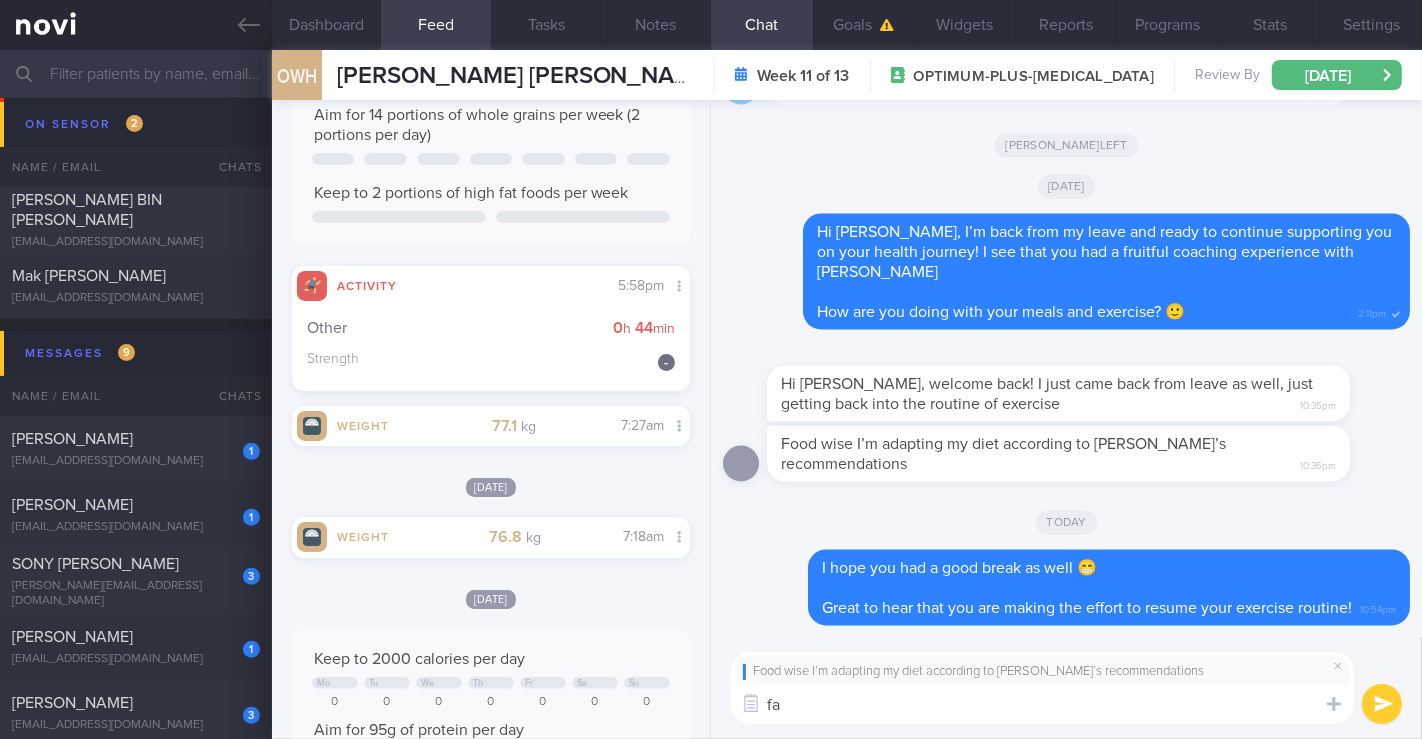 type on "f" 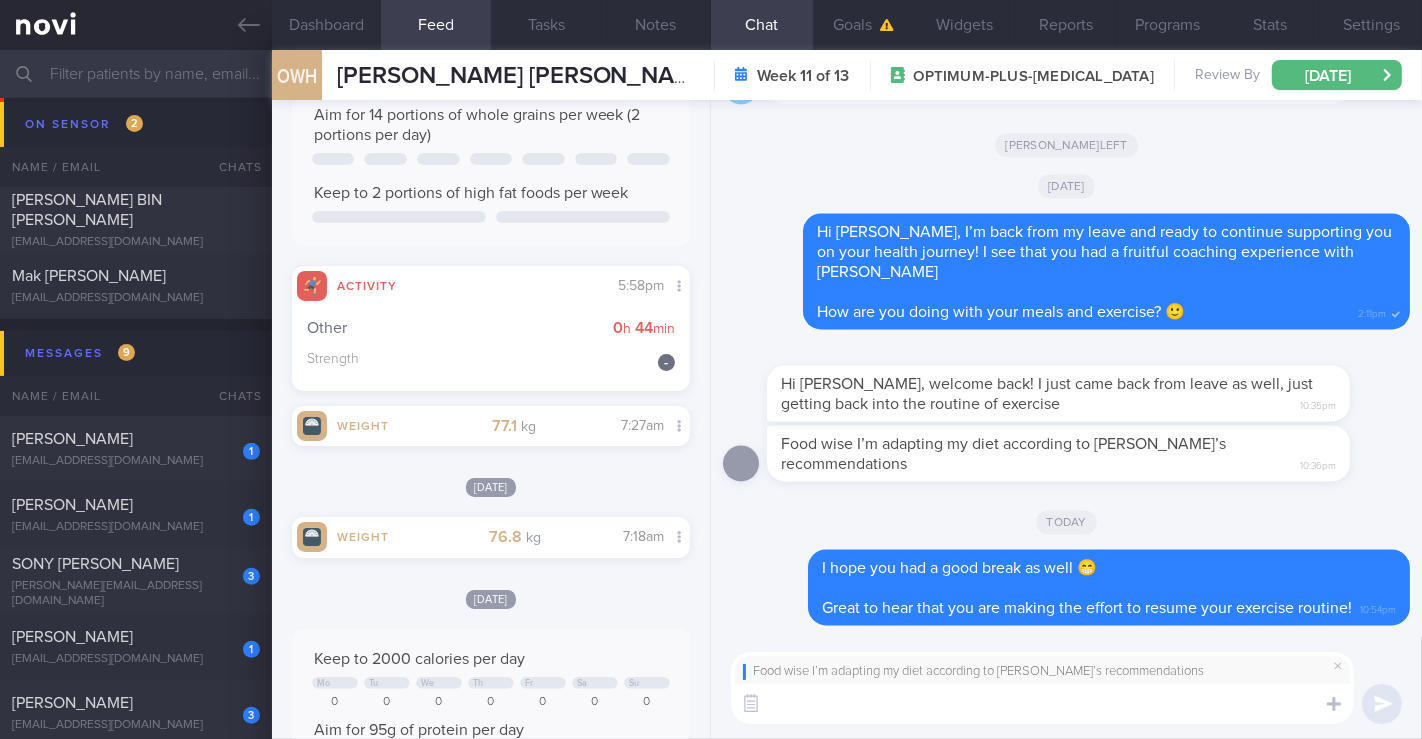 type on "f" 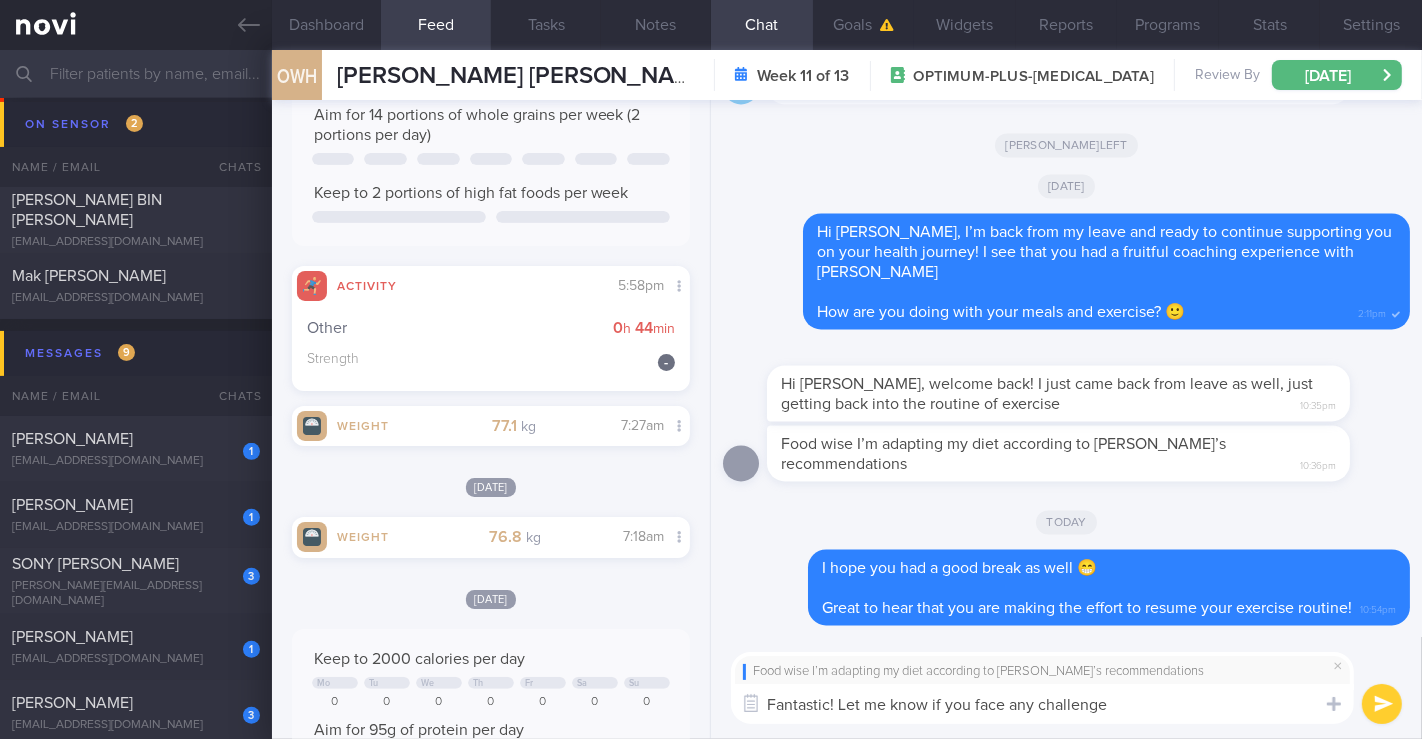 type on "Fantastic! Let me know if you face any challenges" 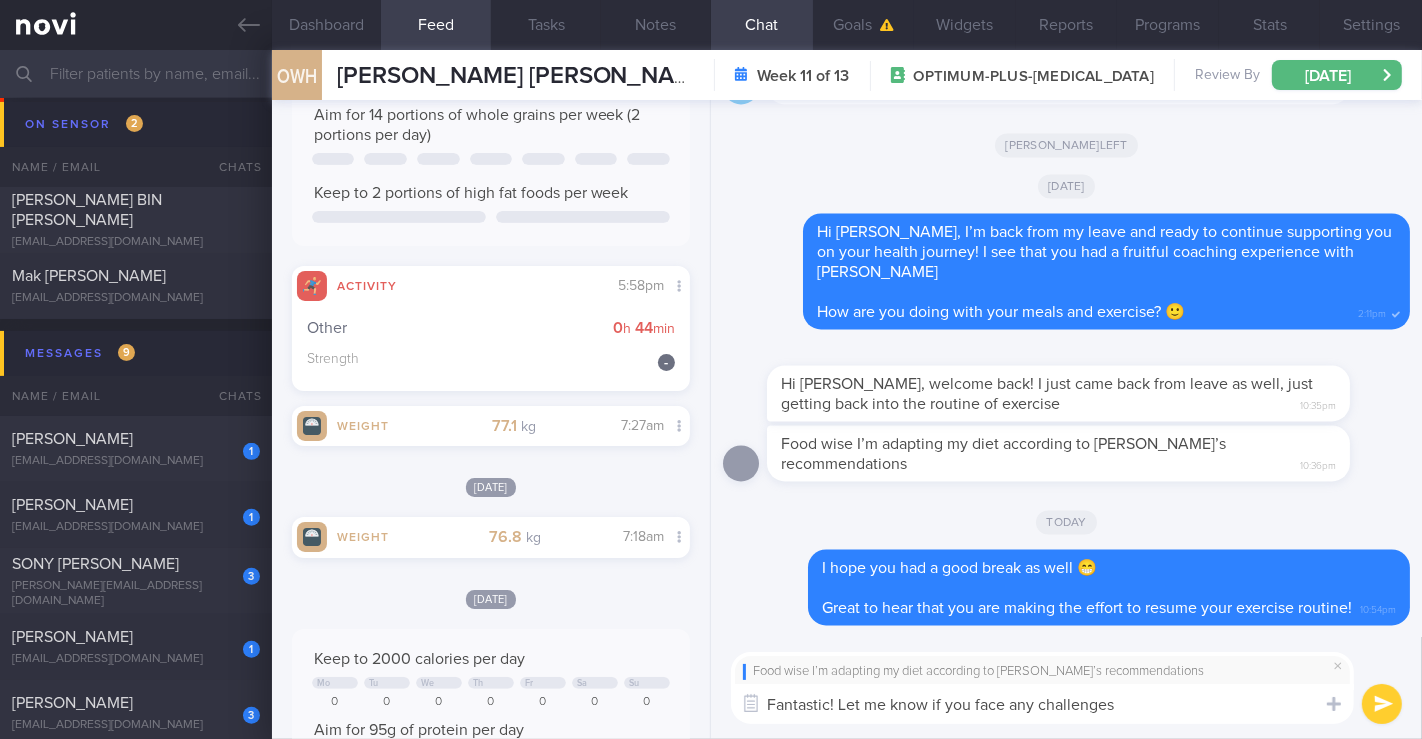 type 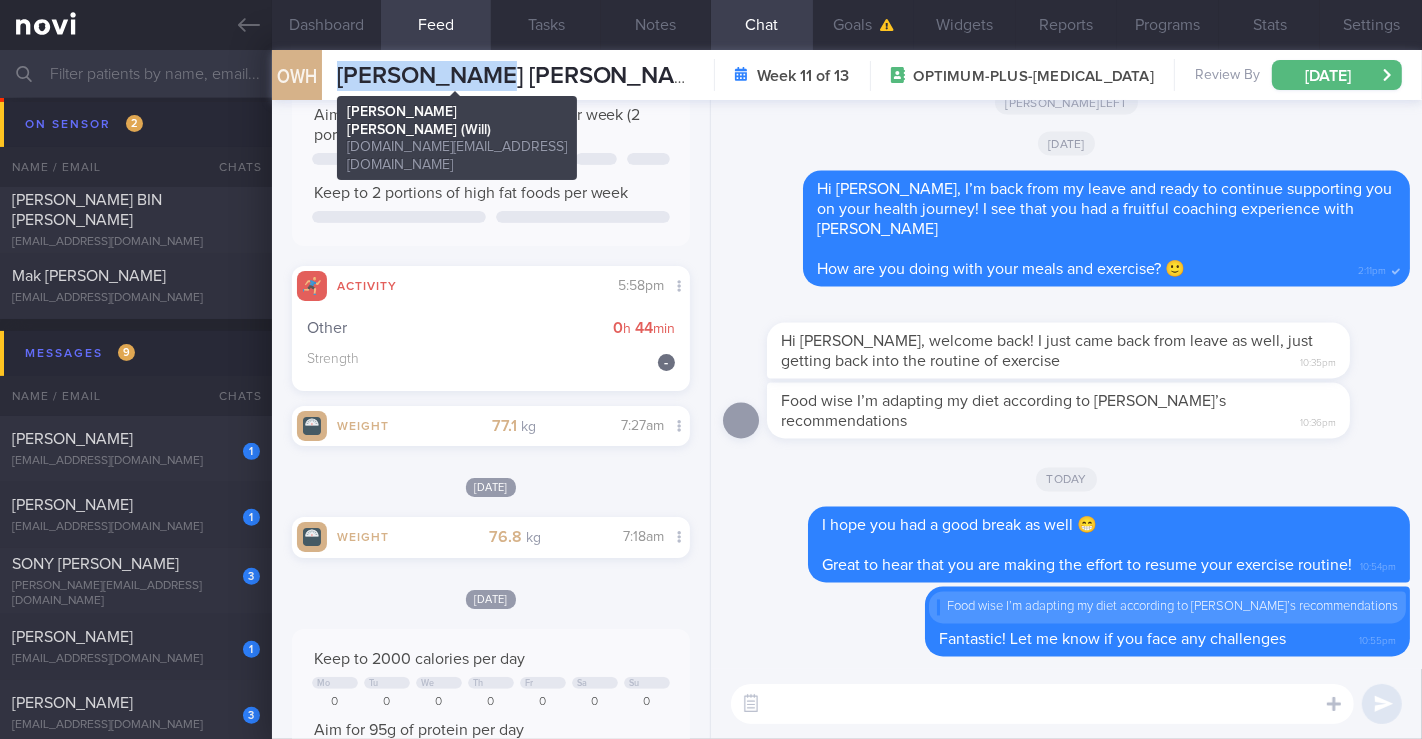 drag, startPoint x: 351, startPoint y: 79, endPoint x: 507, endPoint y: 75, distance: 156.05127 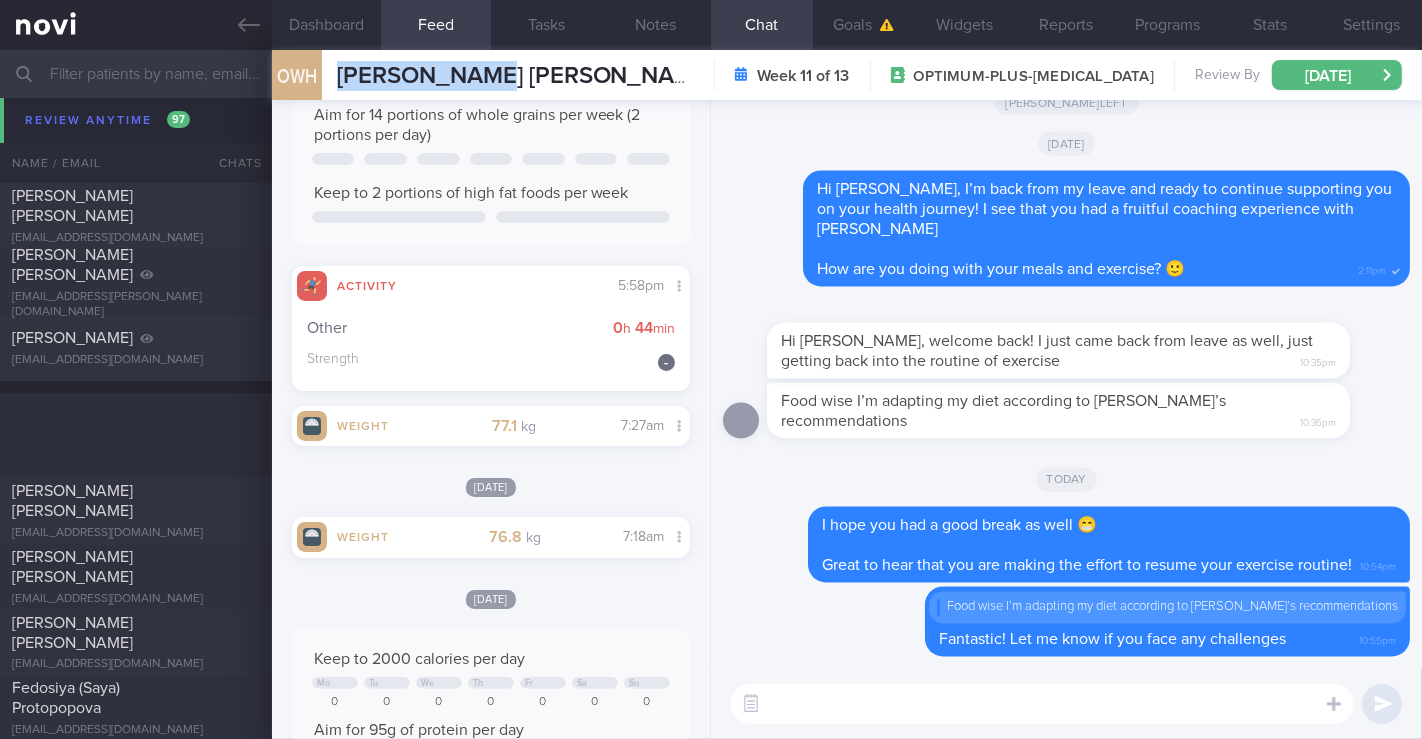 scroll, scrollTop: 9535, scrollLeft: 0, axis: vertical 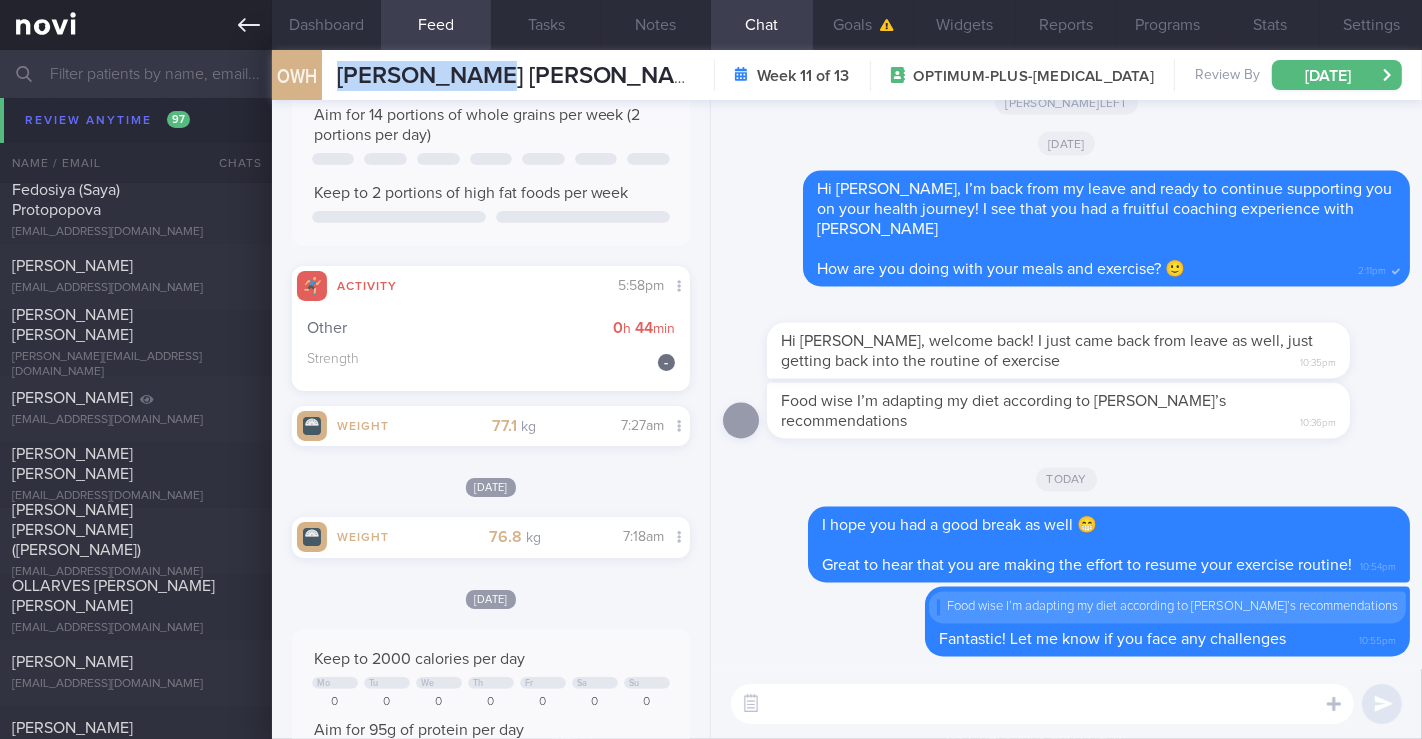 click at bounding box center (136, 25) 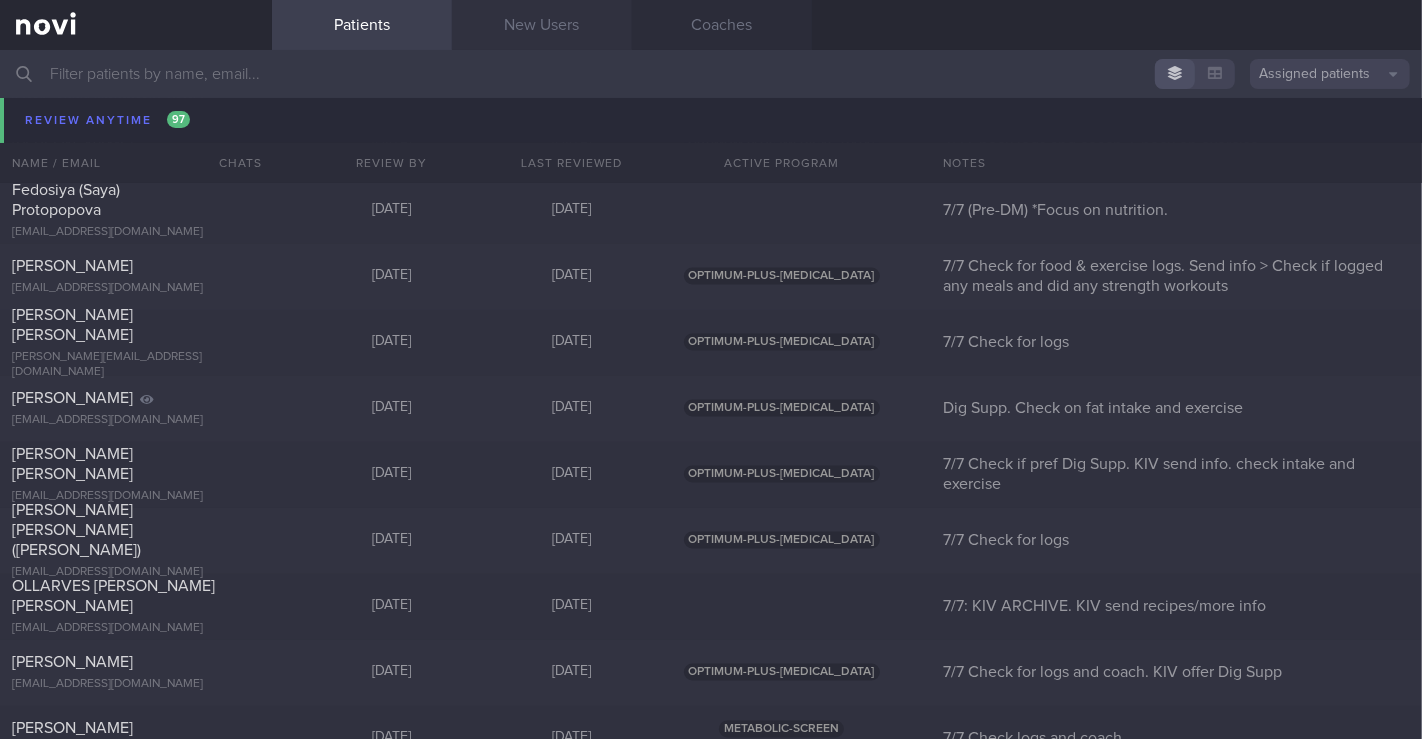 click on "New Users" at bounding box center [542, 25] 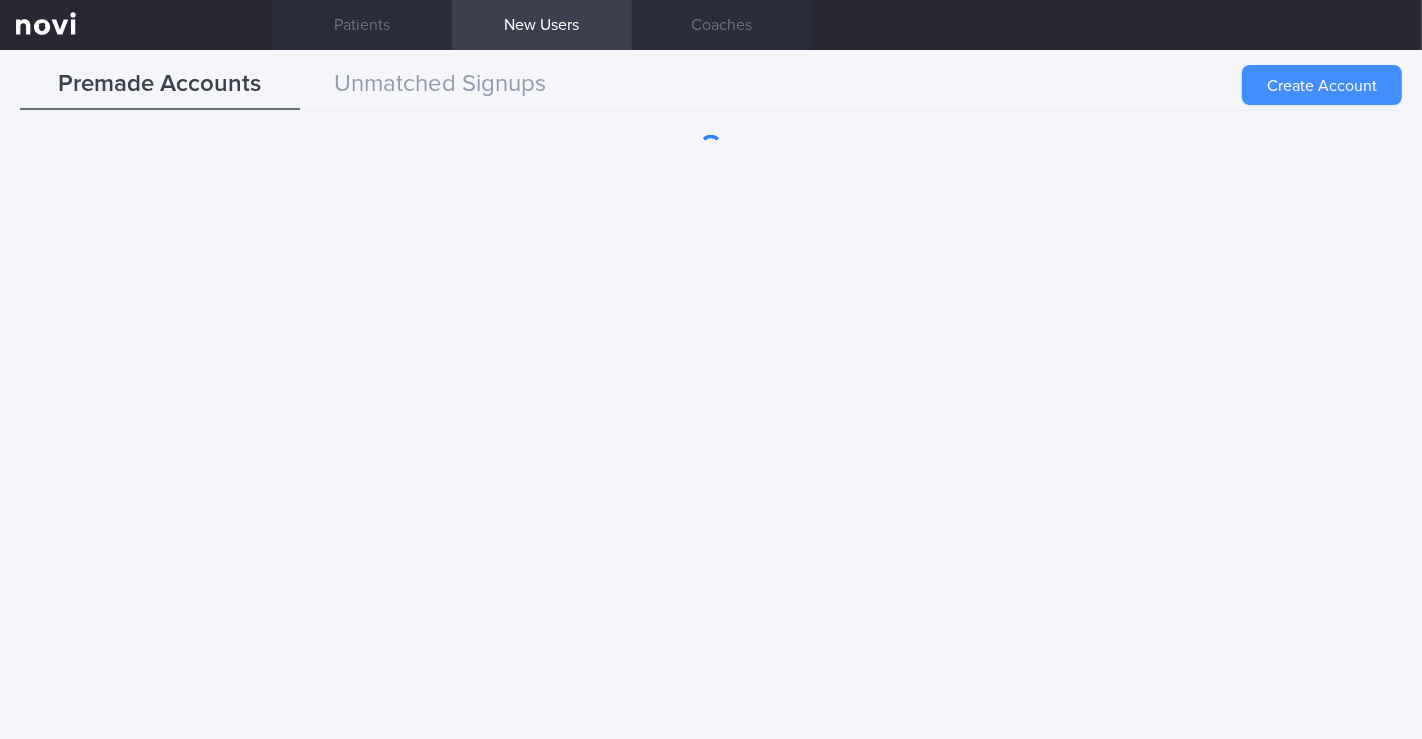 click on "Create Account" at bounding box center (1322, 85) 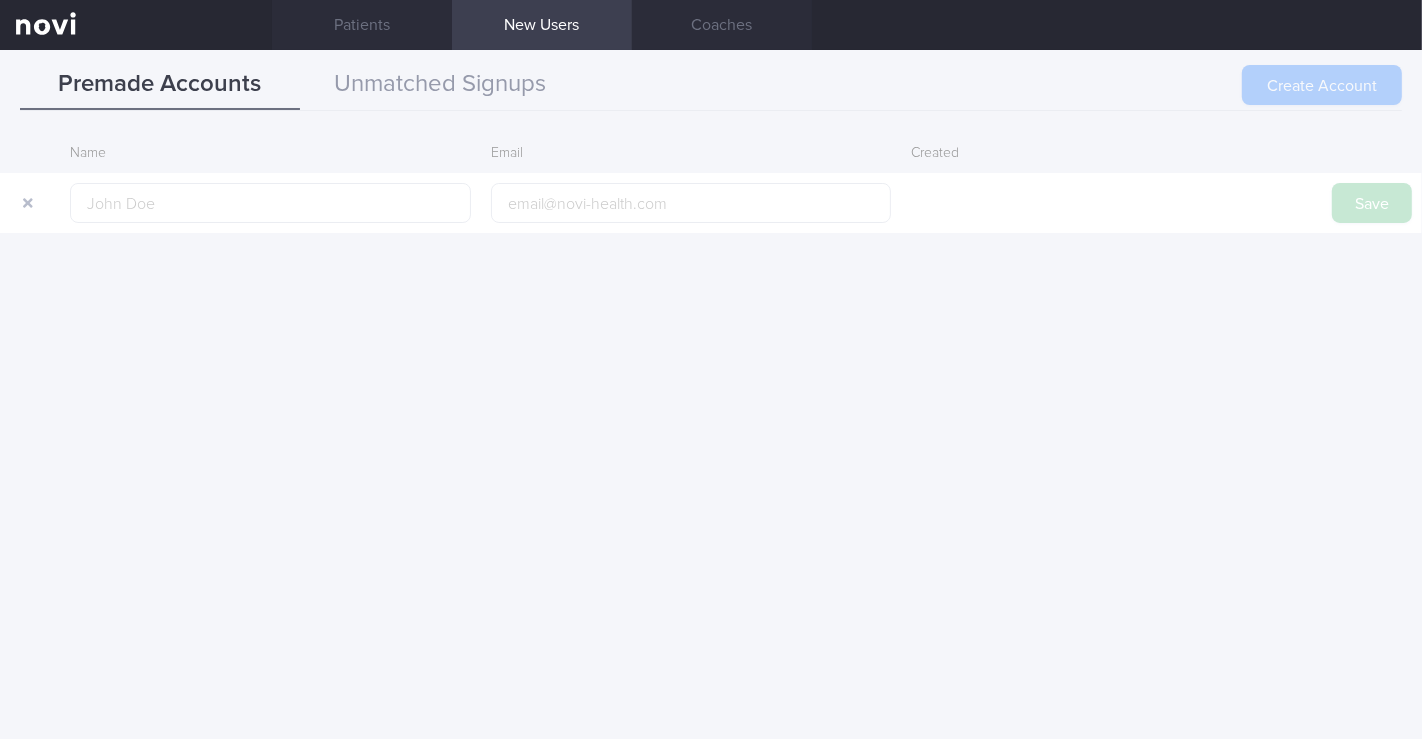 type on "NG HUI YI (Aprille)" 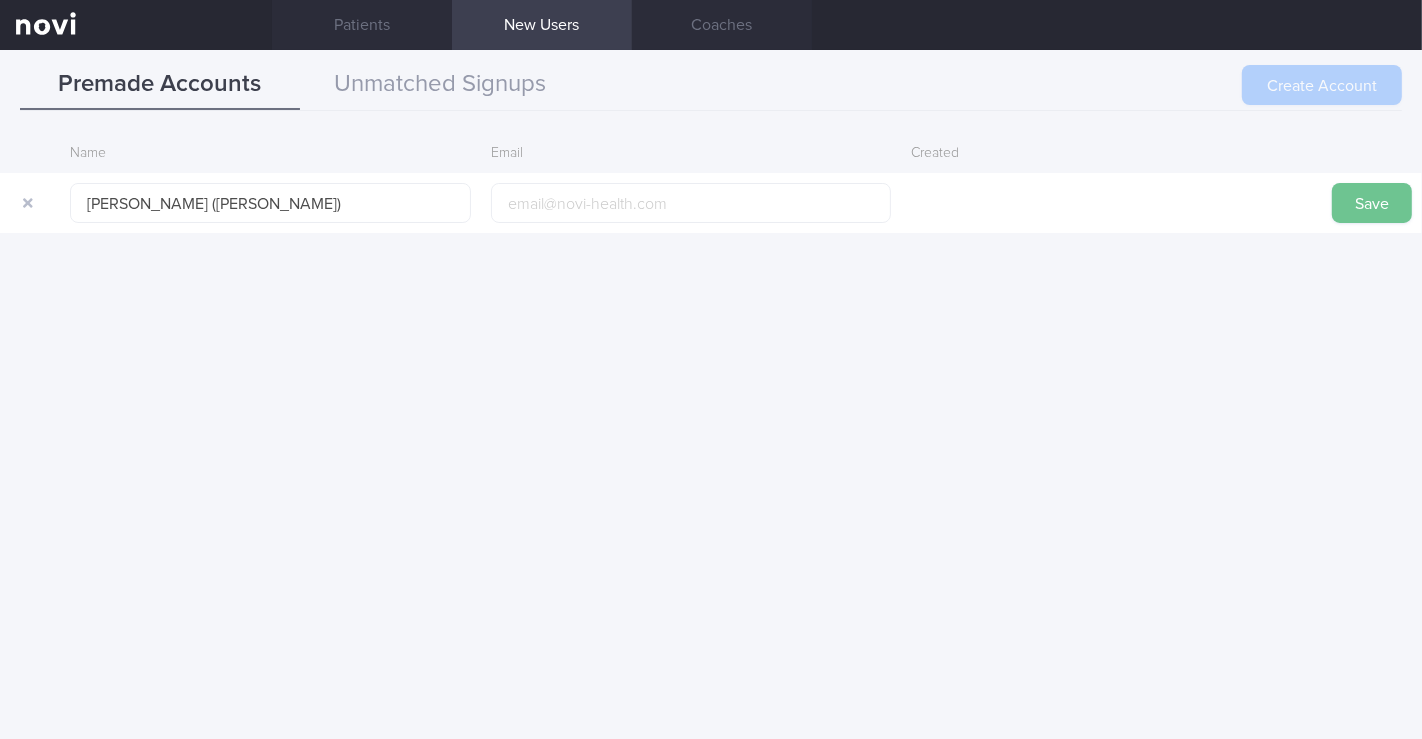 click on "Save" at bounding box center [1372, 203] 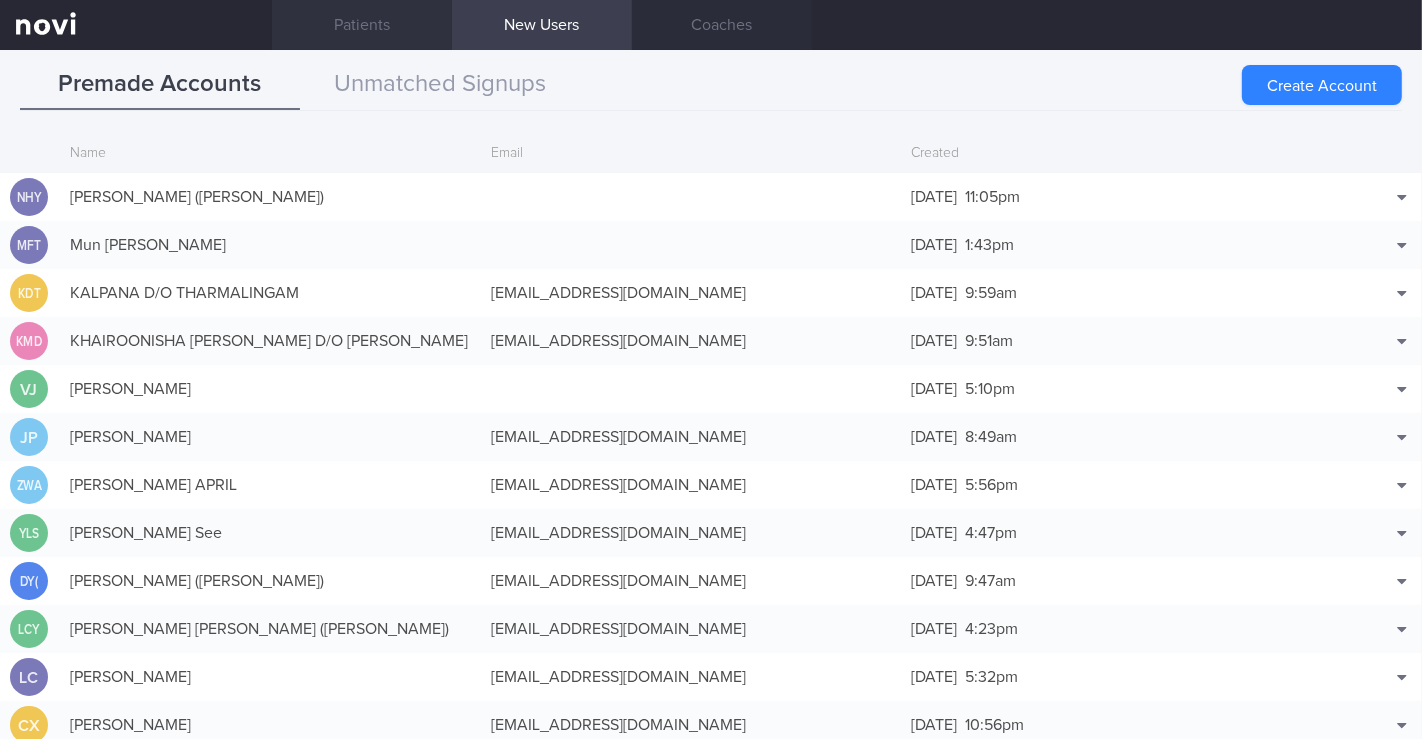 click on "Patients" at bounding box center [362, 25] 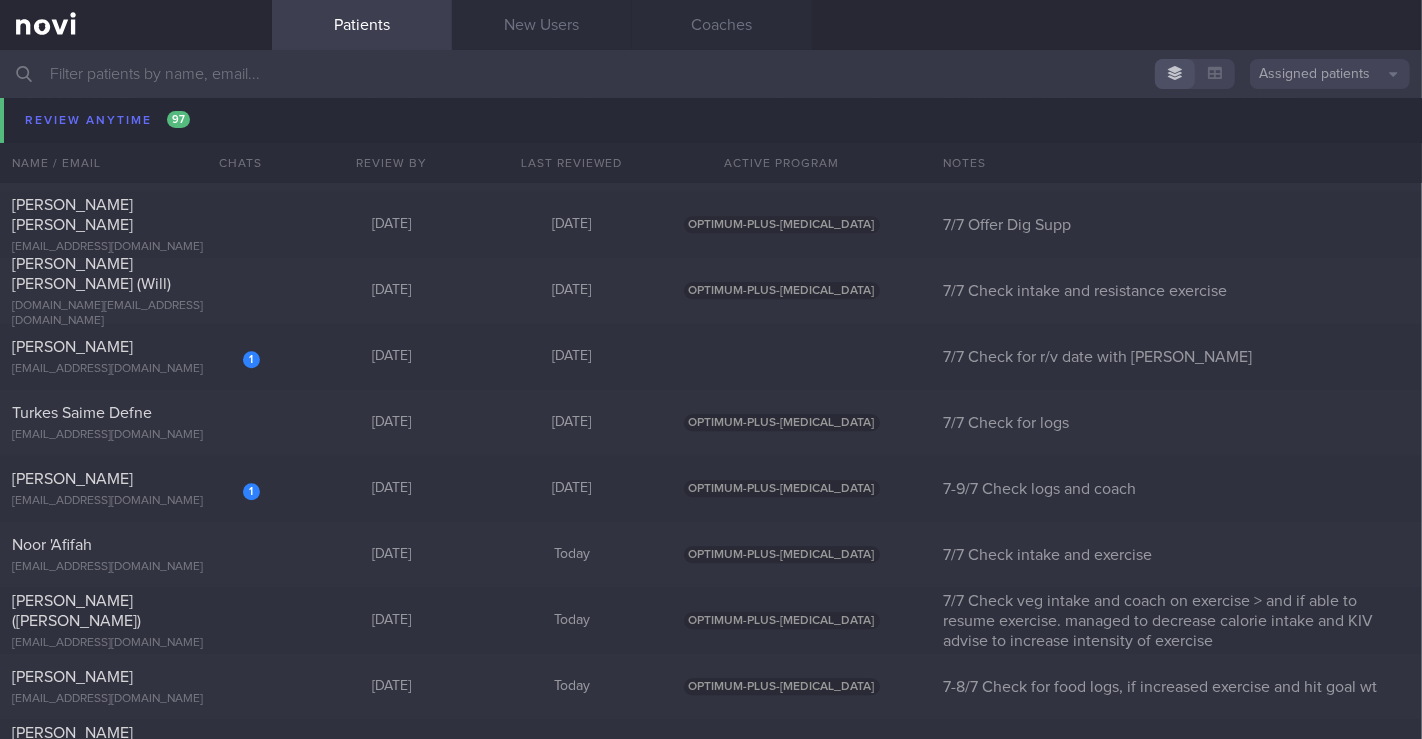 scroll, scrollTop: 10091, scrollLeft: 0, axis: vertical 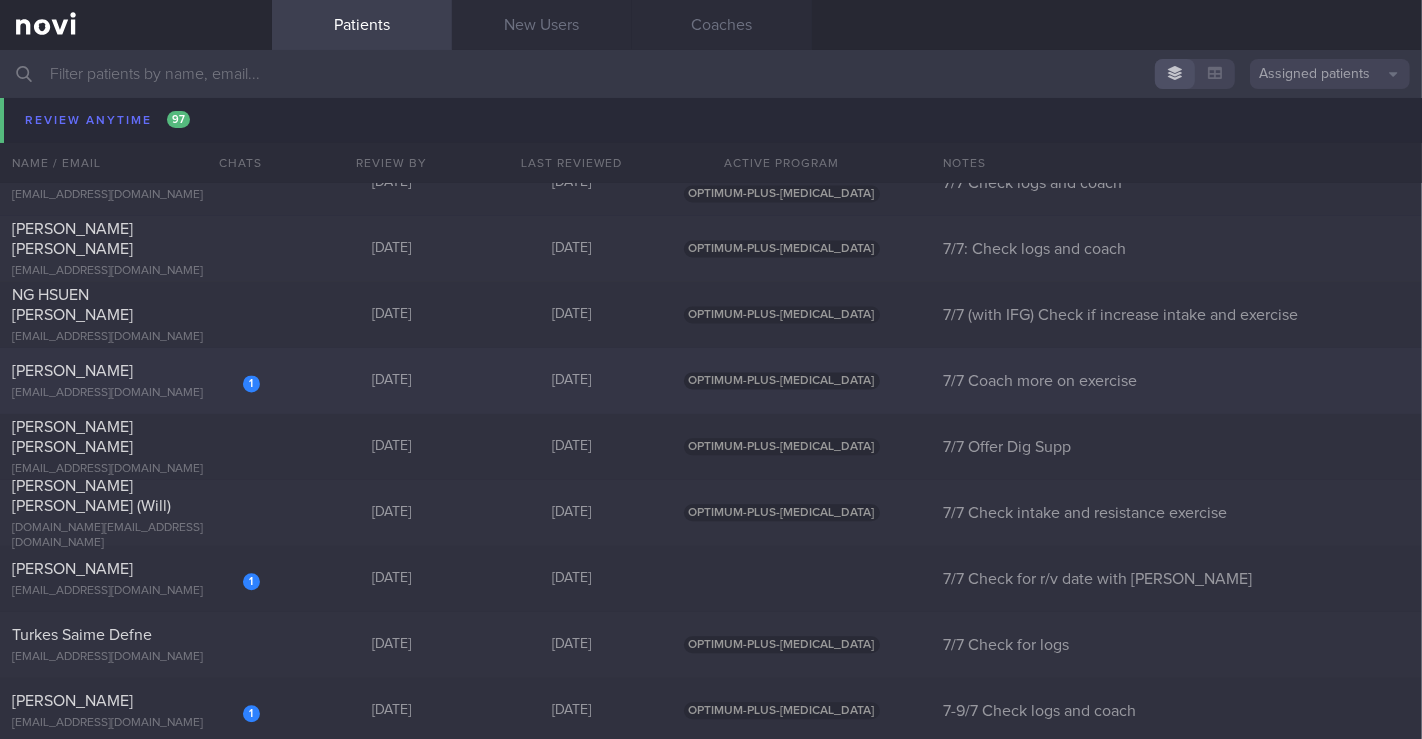 click on "[EMAIL_ADDRESS][DOMAIN_NAME]" at bounding box center (136, 393) 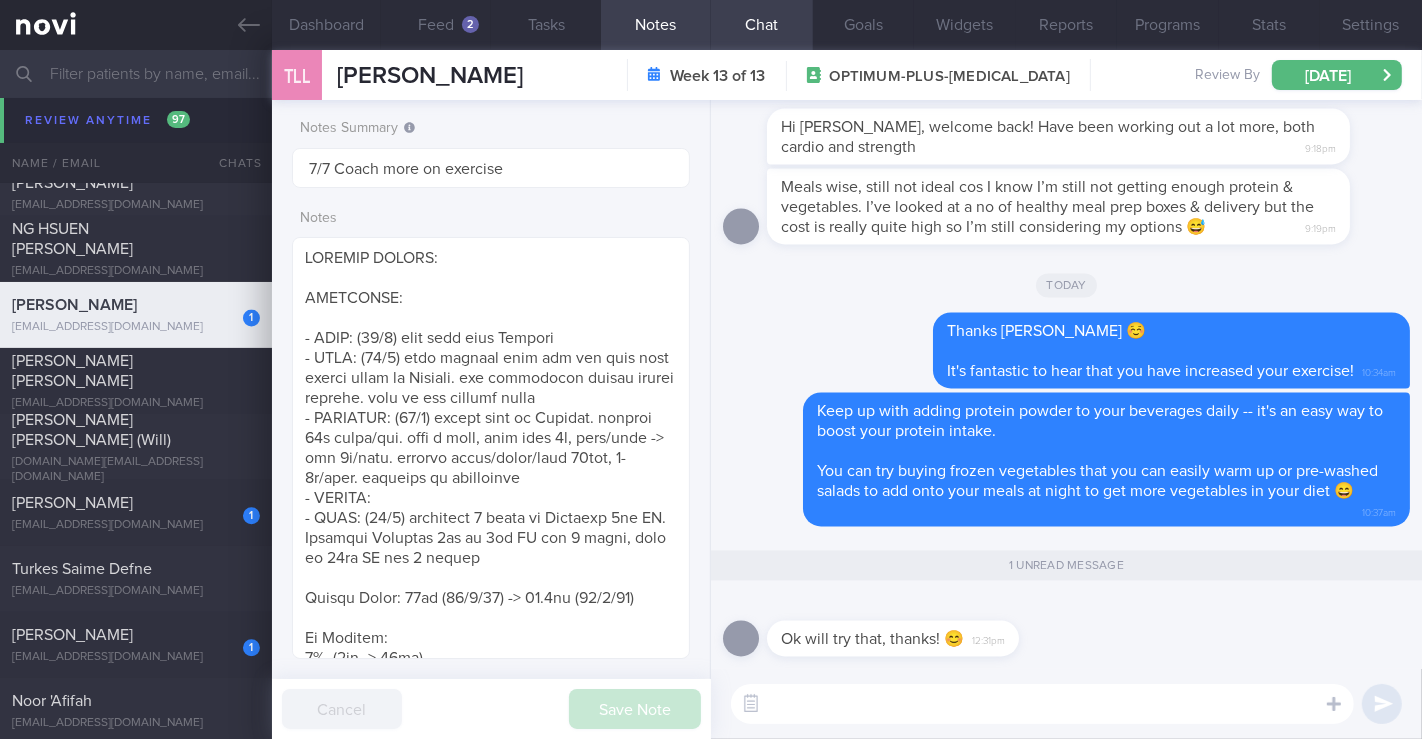 scroll, scrollTop: 10025, scrollLeft: 0, axis: vertical 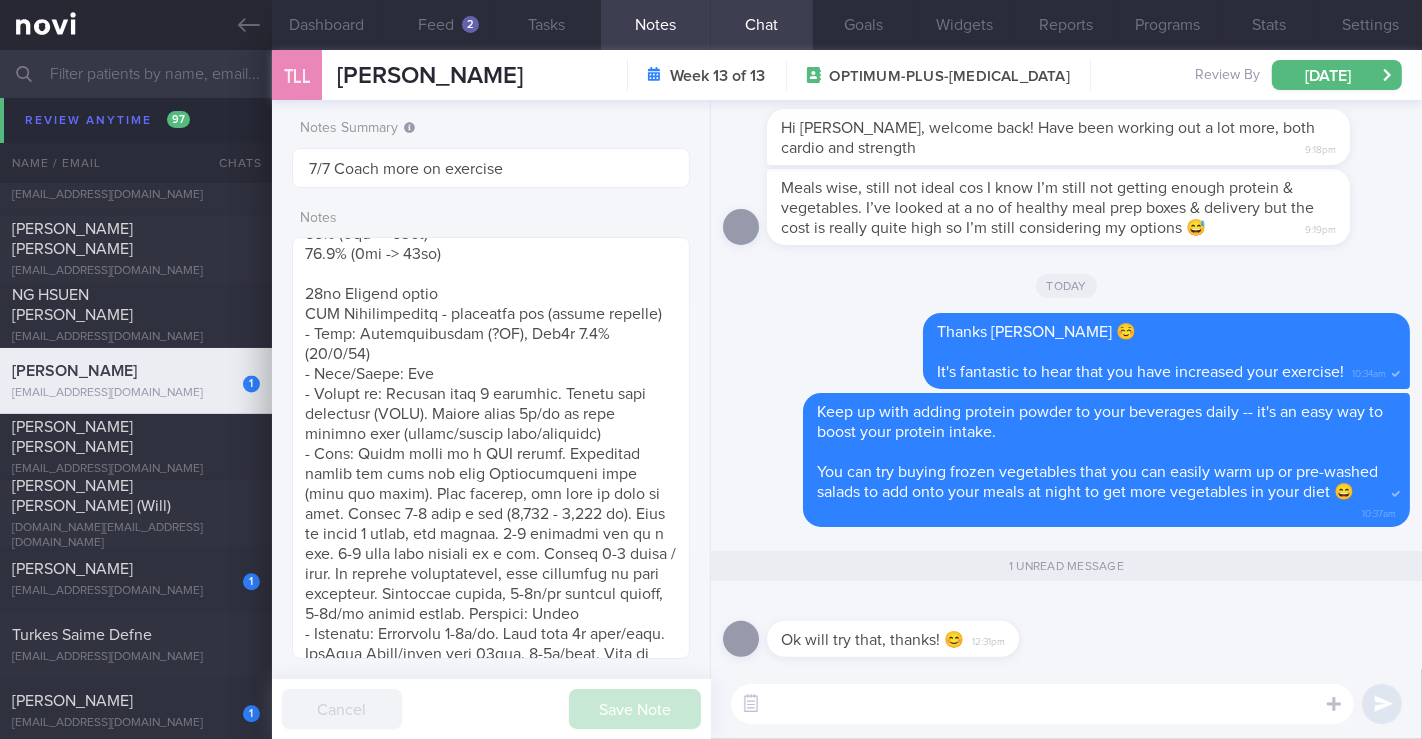 click at bounding box center (1042, 704) 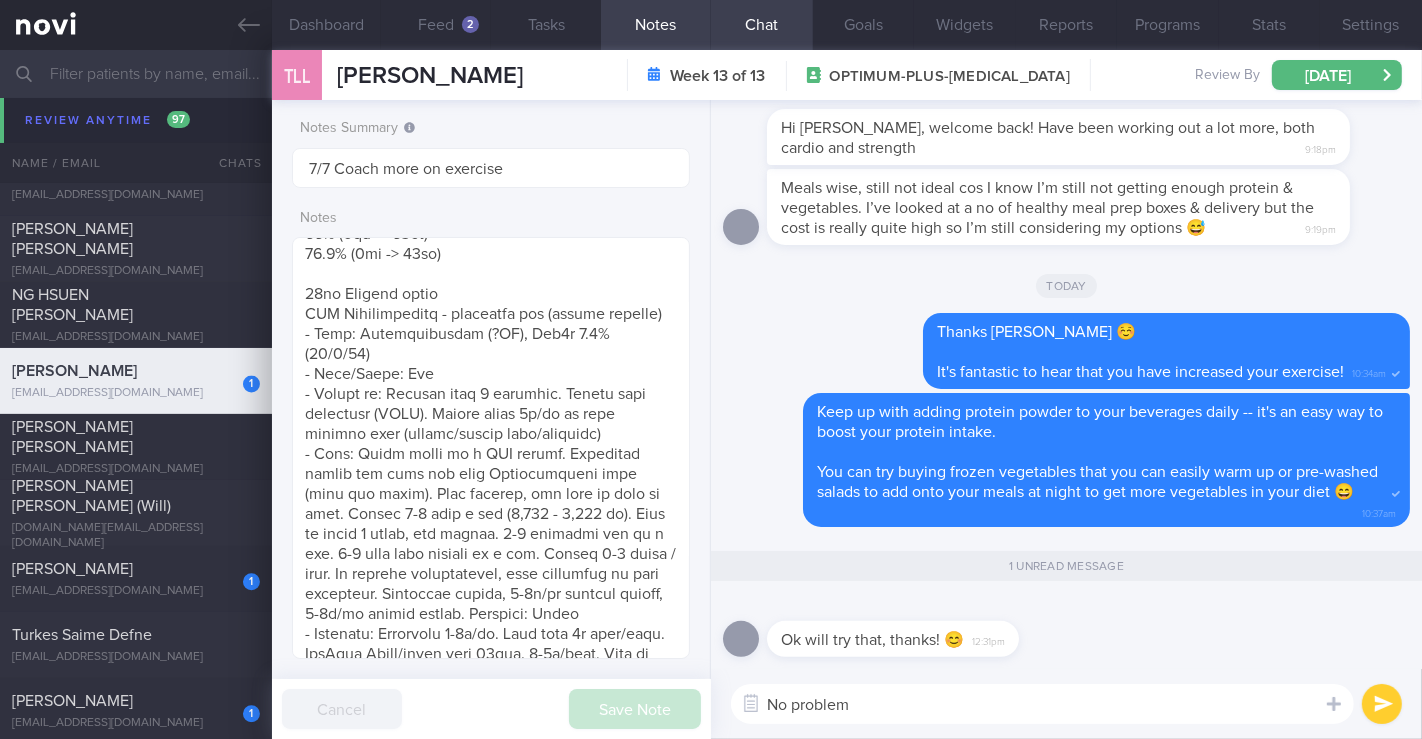 type on "No problem!" 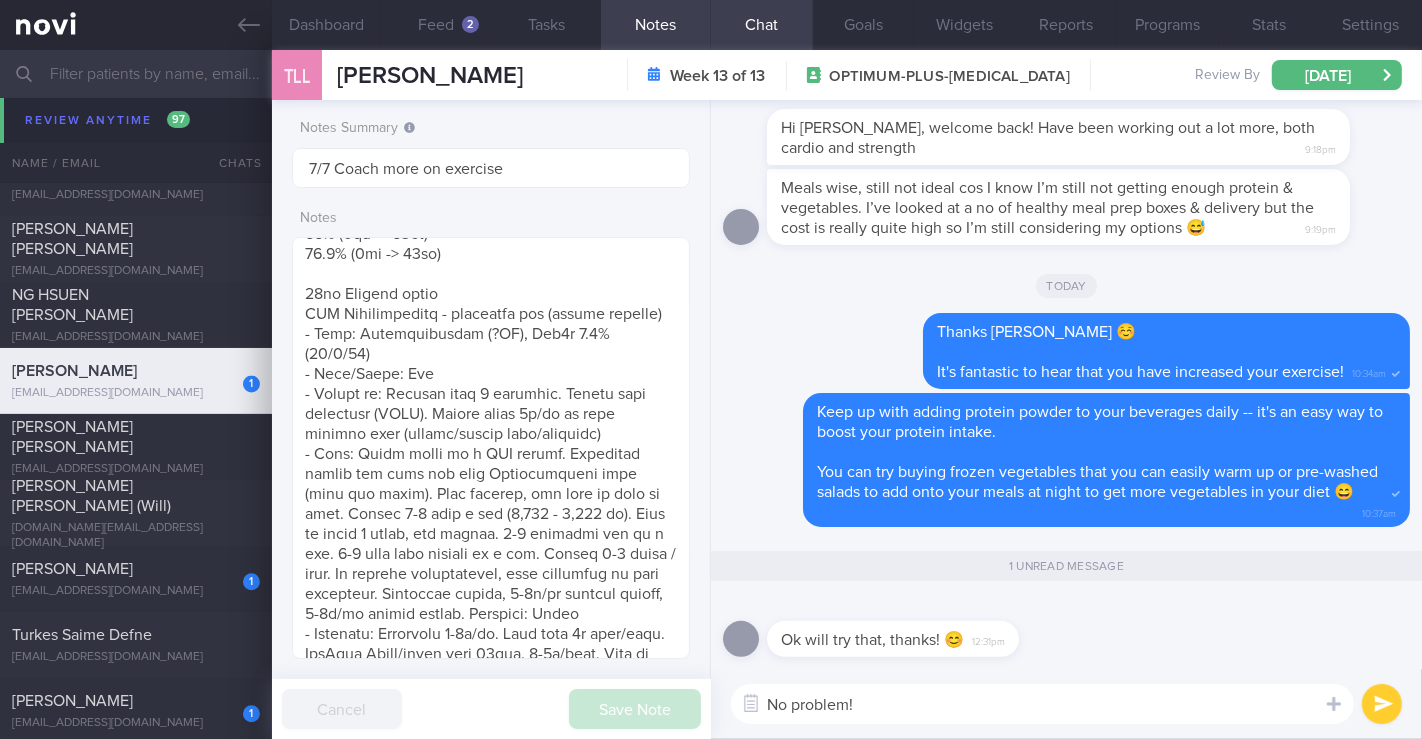 type 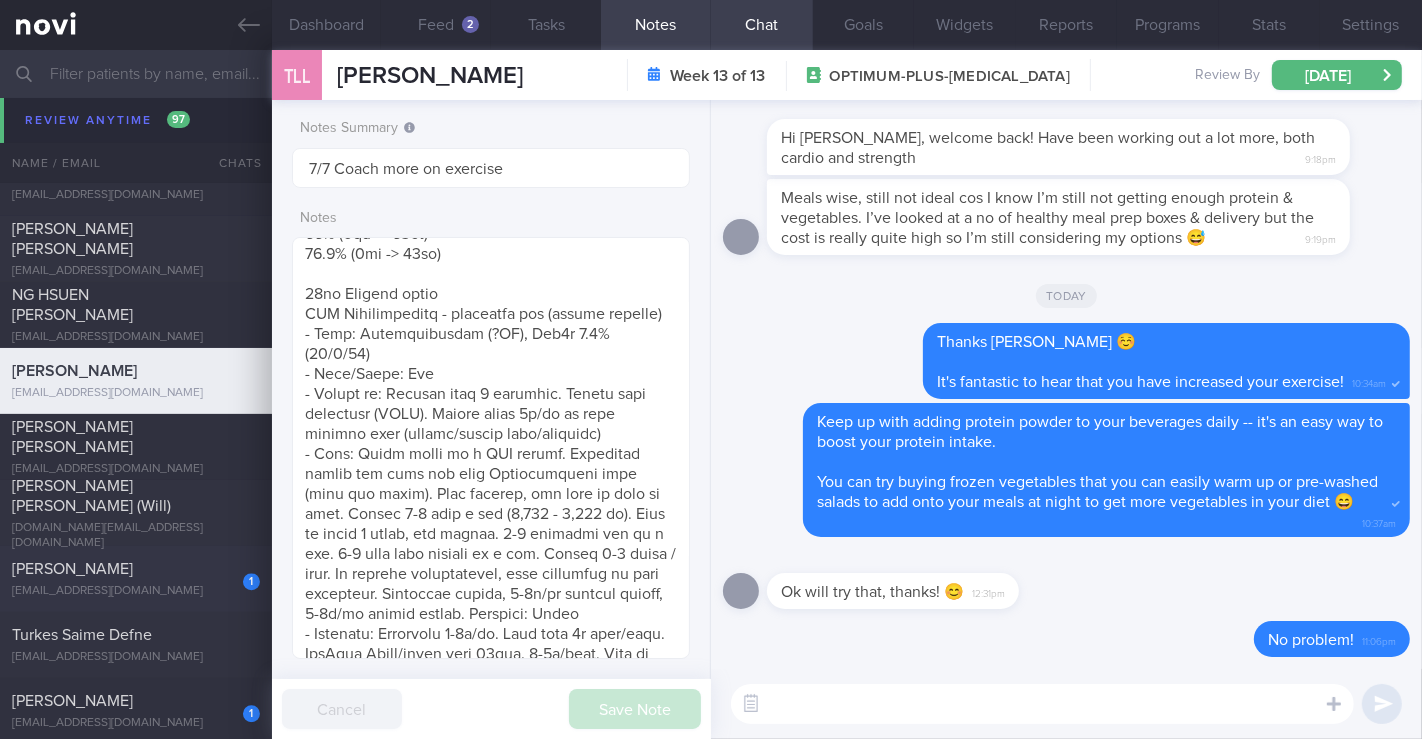 click on "[PERSON_NAME]" at bounding box center (133, 569) 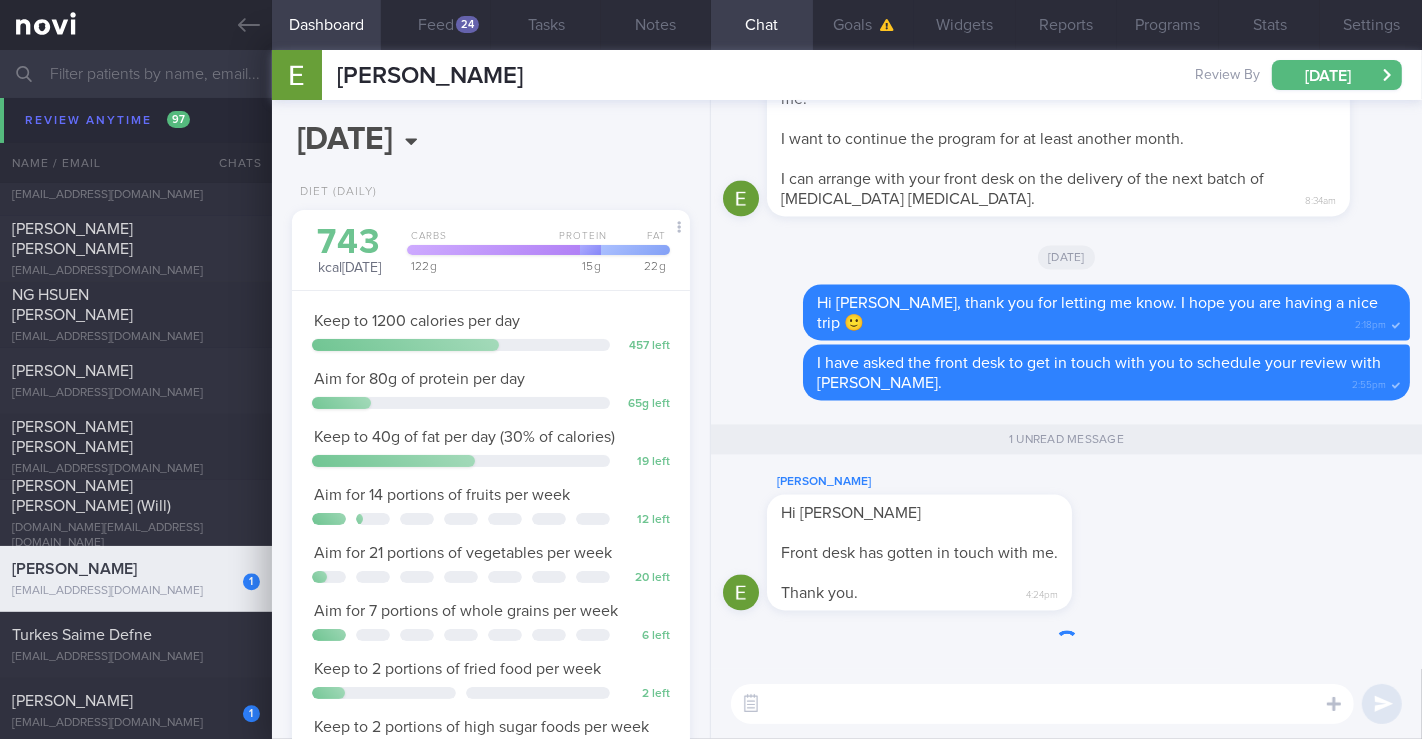 scroll, scrollTop: 999797, scrollLeft: 999654, axis: both 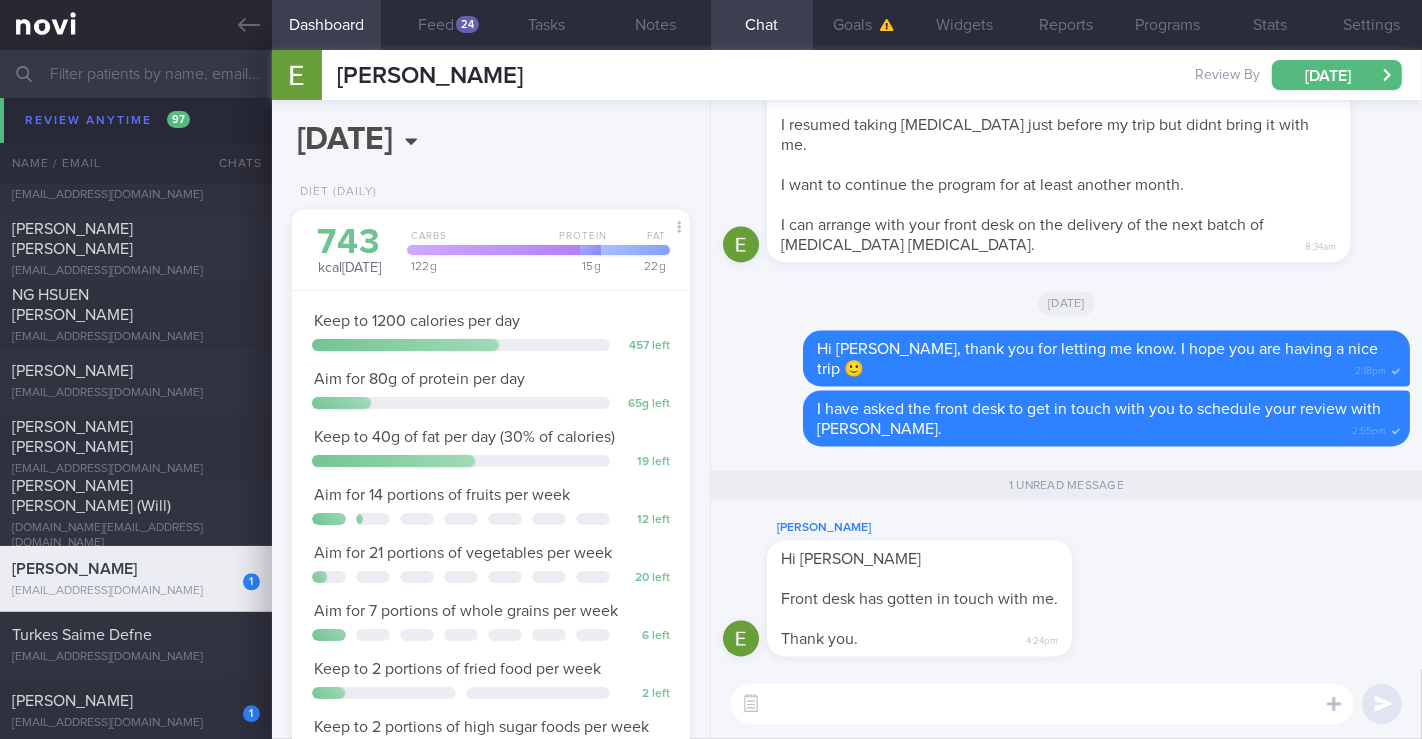 click at bounding box center (1042, 704) 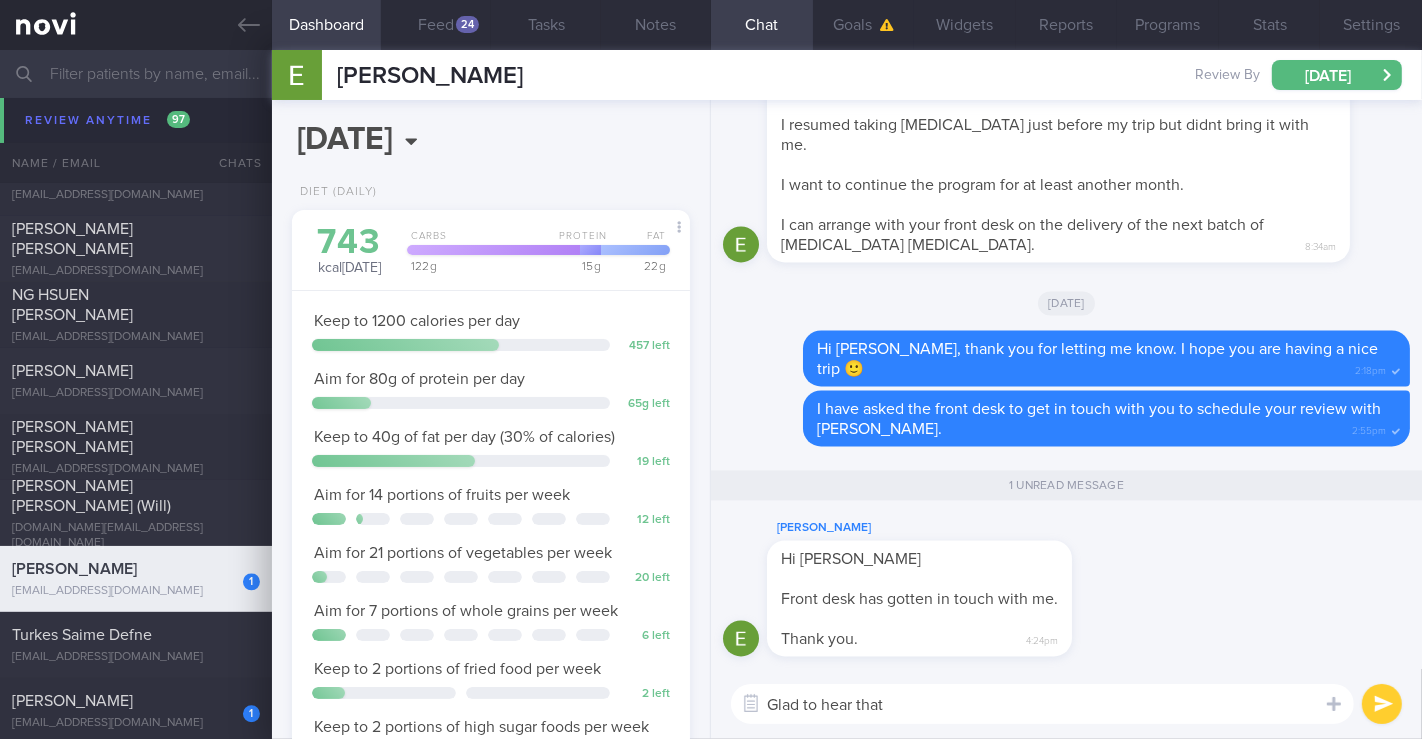 paste on "🙂" 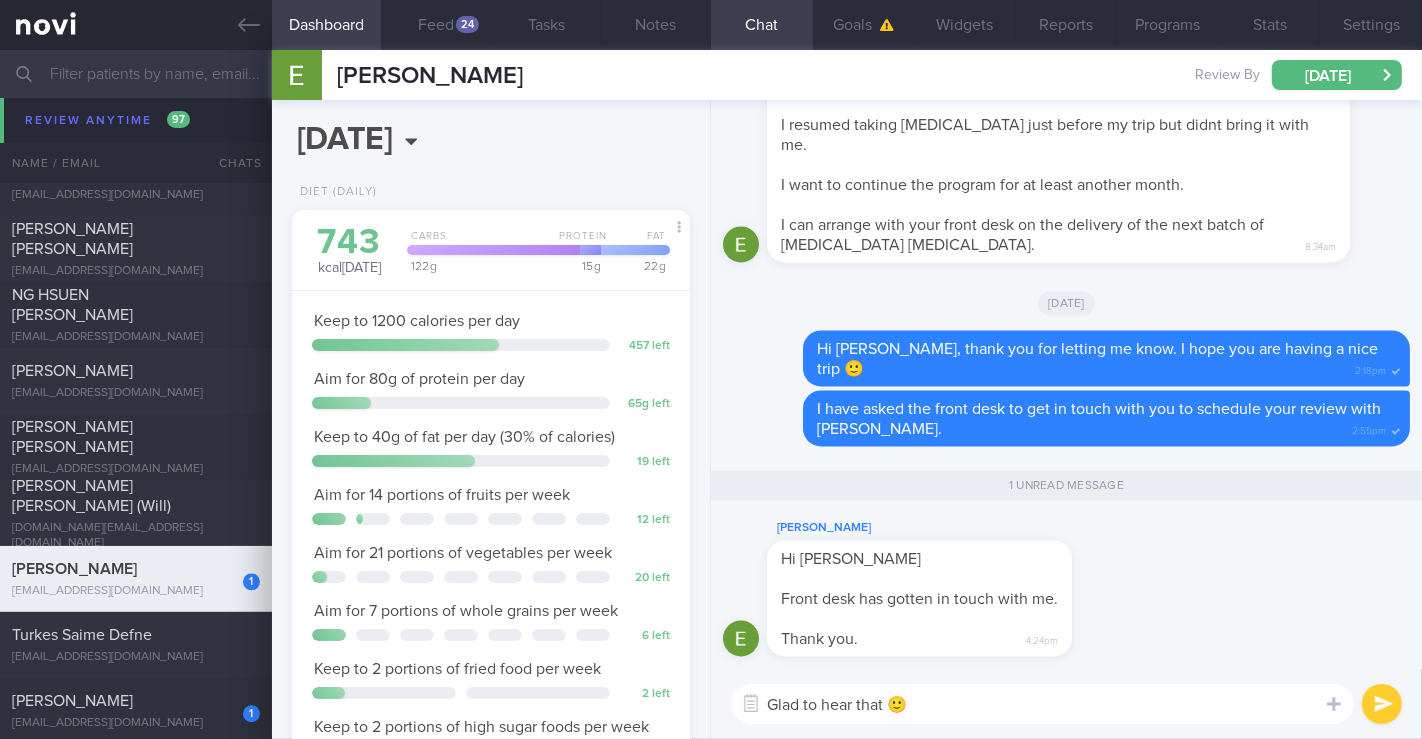 click on "Glad to hear that 🙂" at bounding box center (1042, 704) 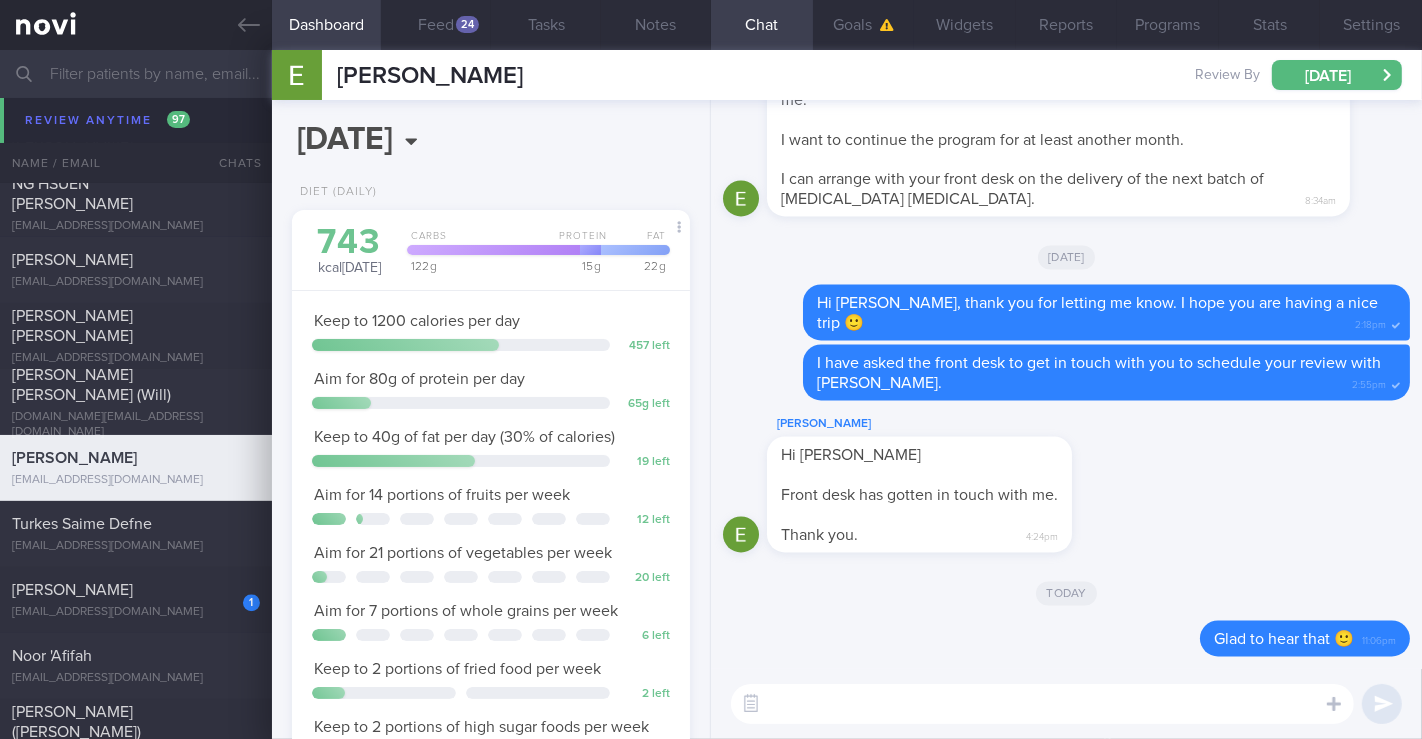 scroll, scrollTop: 10181, scrollLeft: 0, axis: vertical 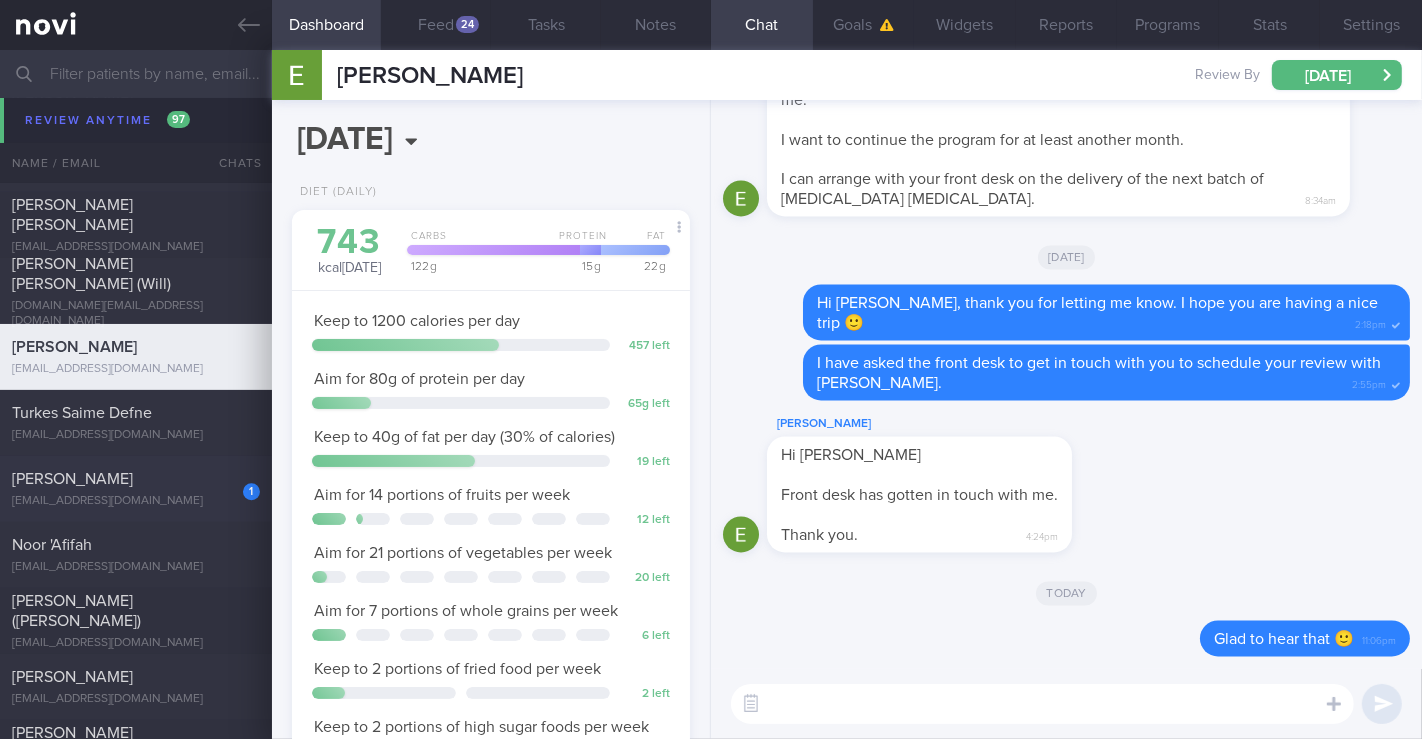 click on "meiyantan91@gmail.com" at bounding box center [136, 501] 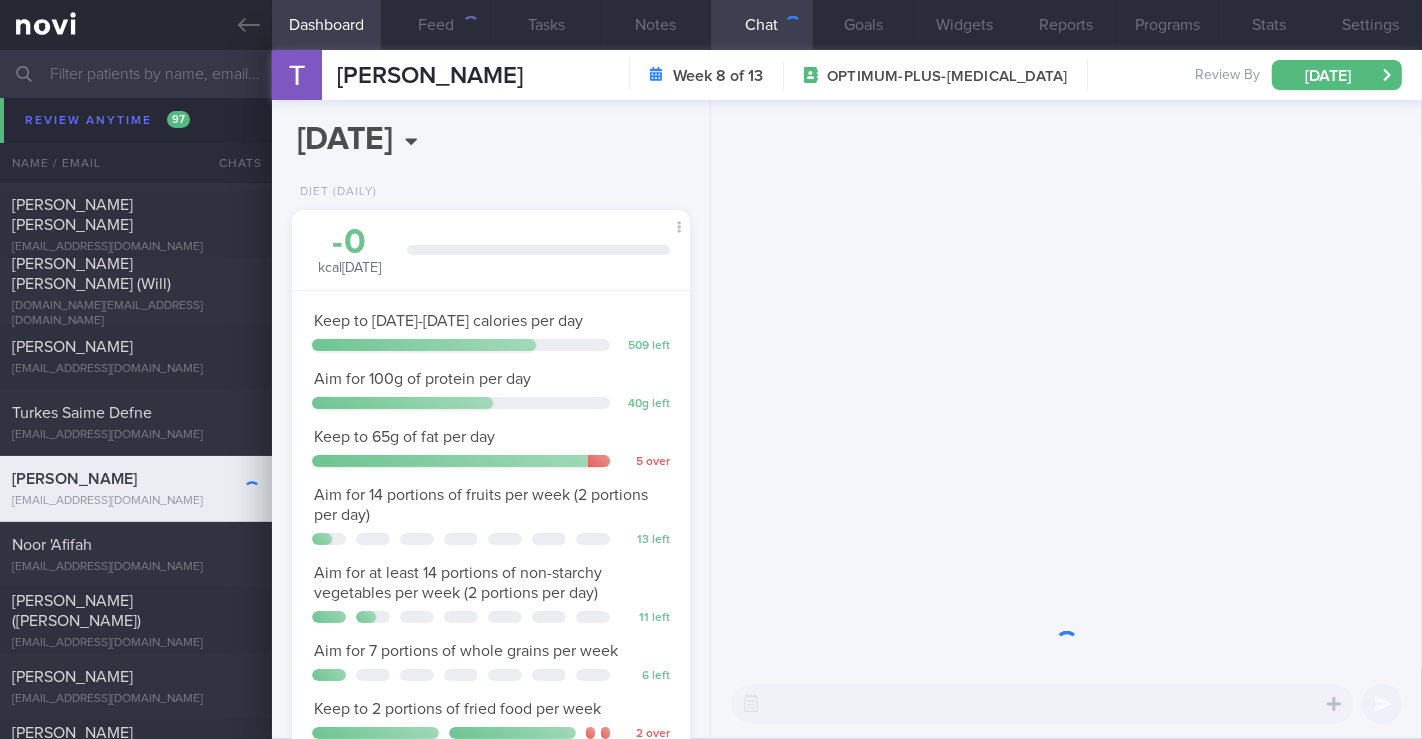 scroll, scrollTop: 999797, scrollLeft: 999654, axis: both 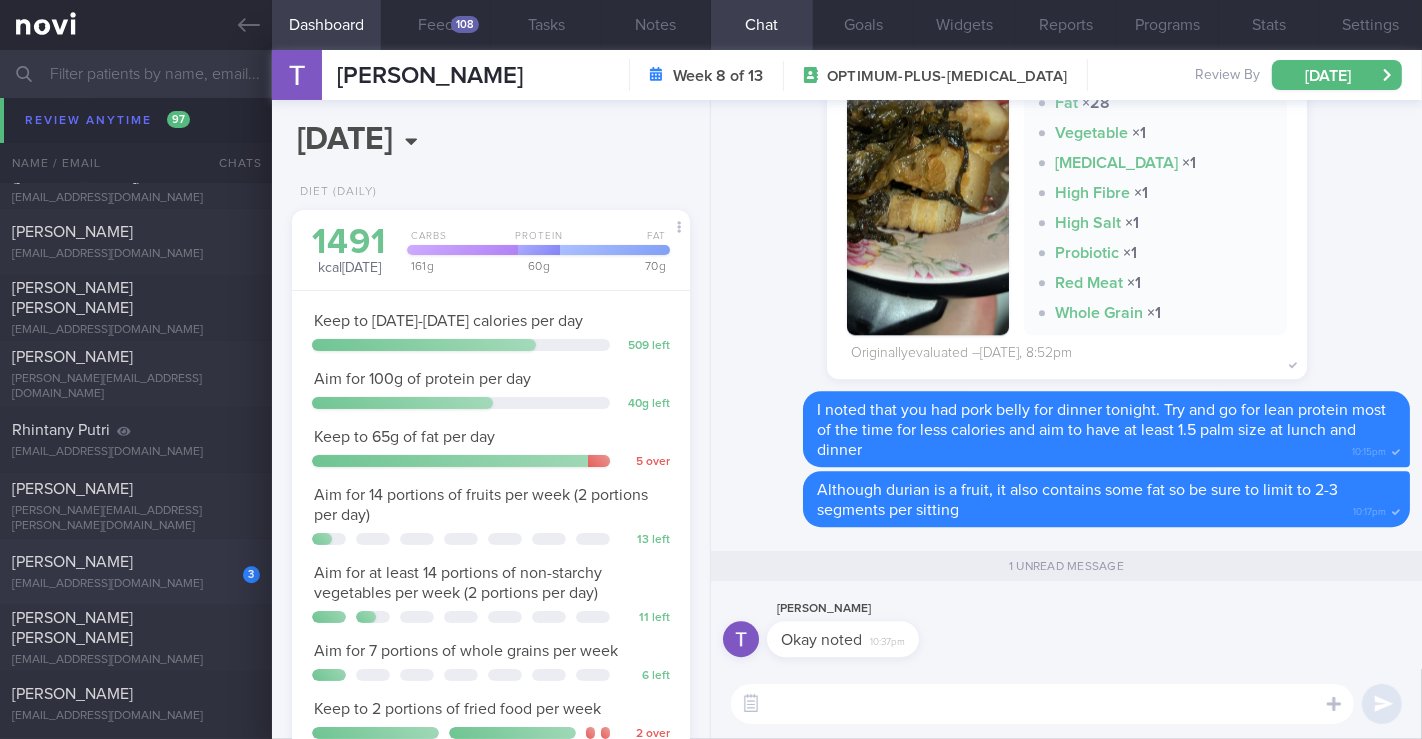 click on "3
HO SHUYUAN
hsyuan2003@gmail.com" at bounding box center (136, 572) 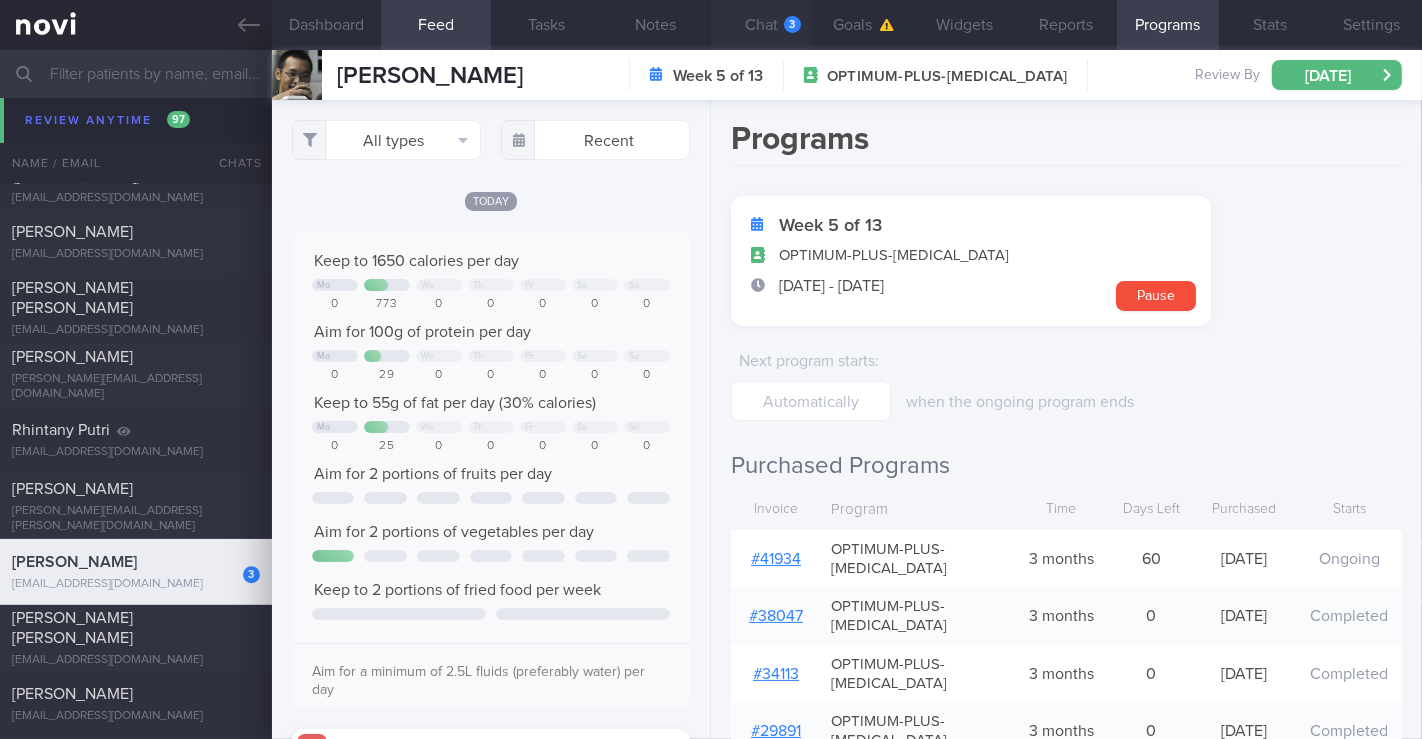 click on "Chat
3" at bounding box center [762, 25] 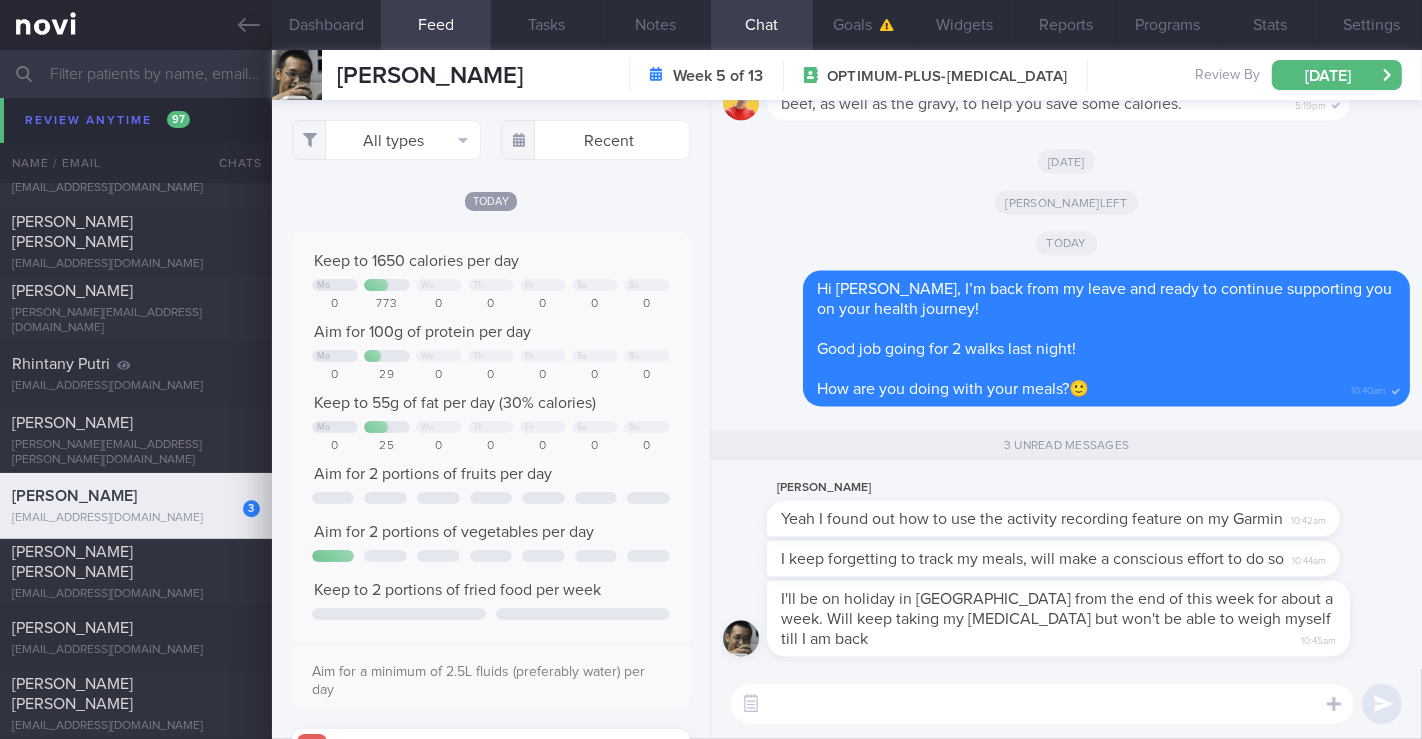 scroll, scrollTop: 10494, scrollLeft: 0, axis: vertical 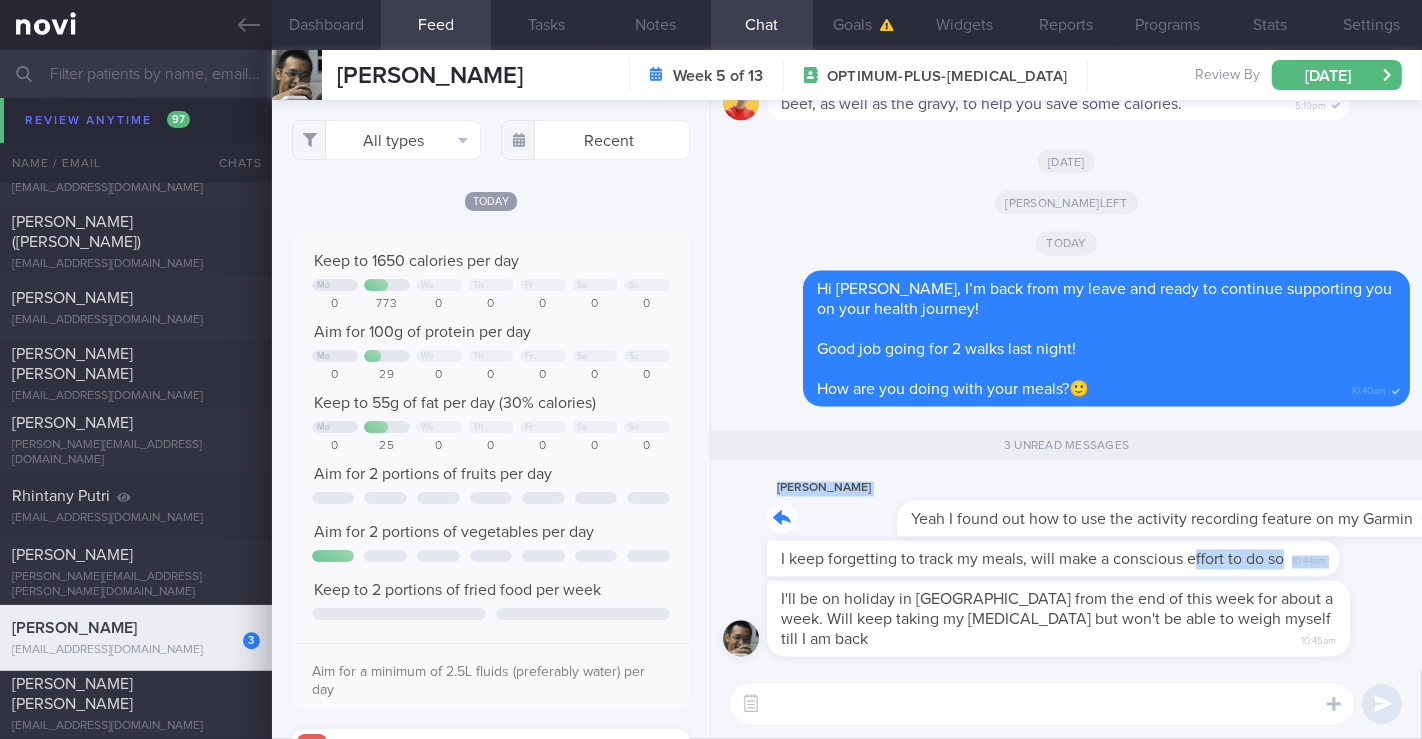 drag, startPoint x: 780, startPoint y: 493, endPoint x: 1194, endPoint y: 524, distance: 415.159 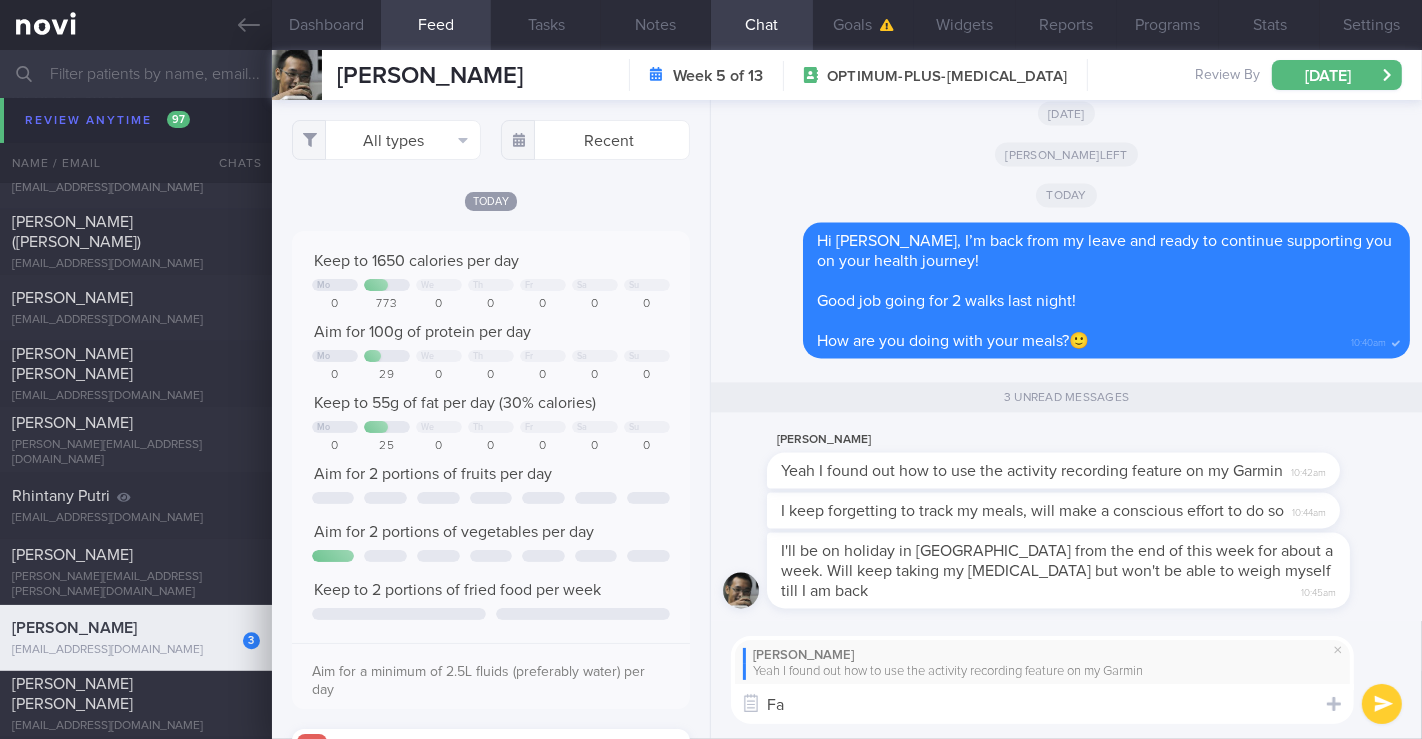 type on "F" 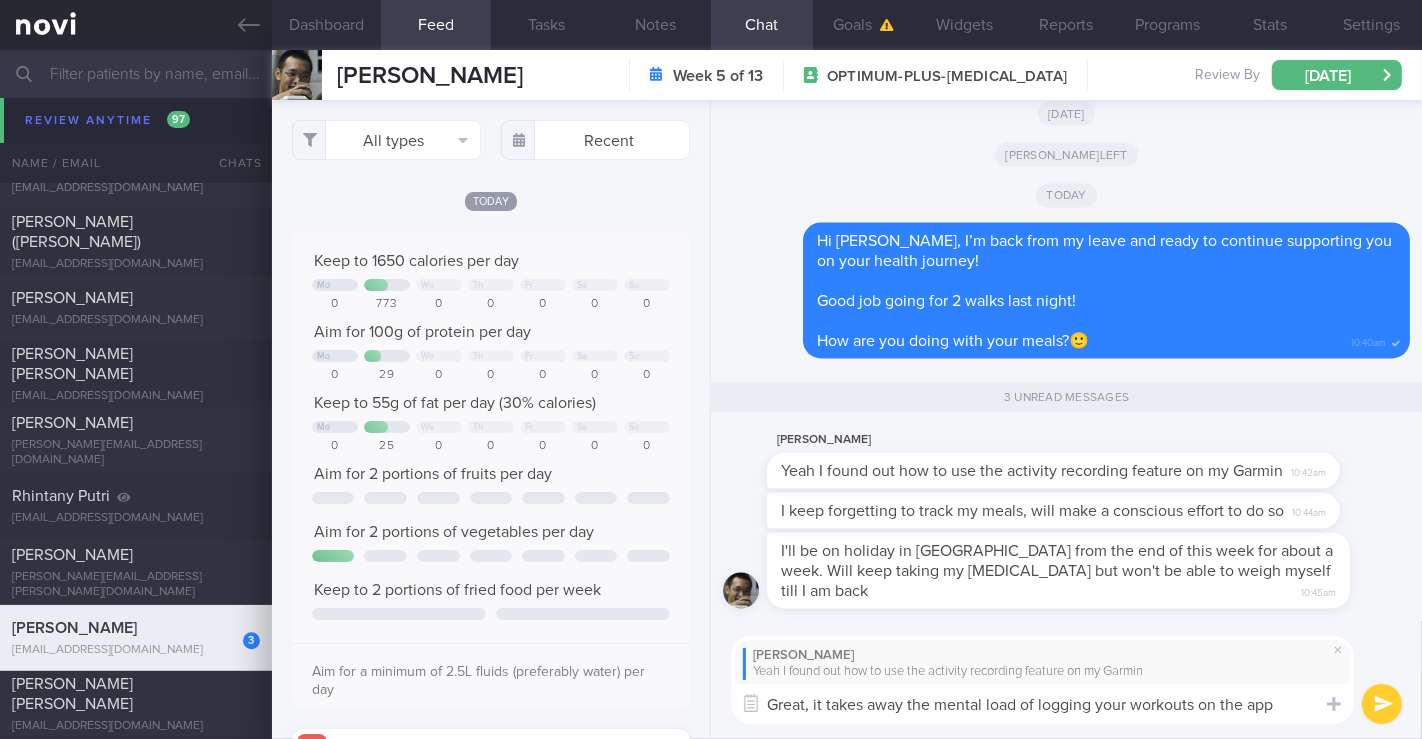 click on "Great, it takes away the mental load of logging your workouts on the app" at bounding box center (1042, 704) 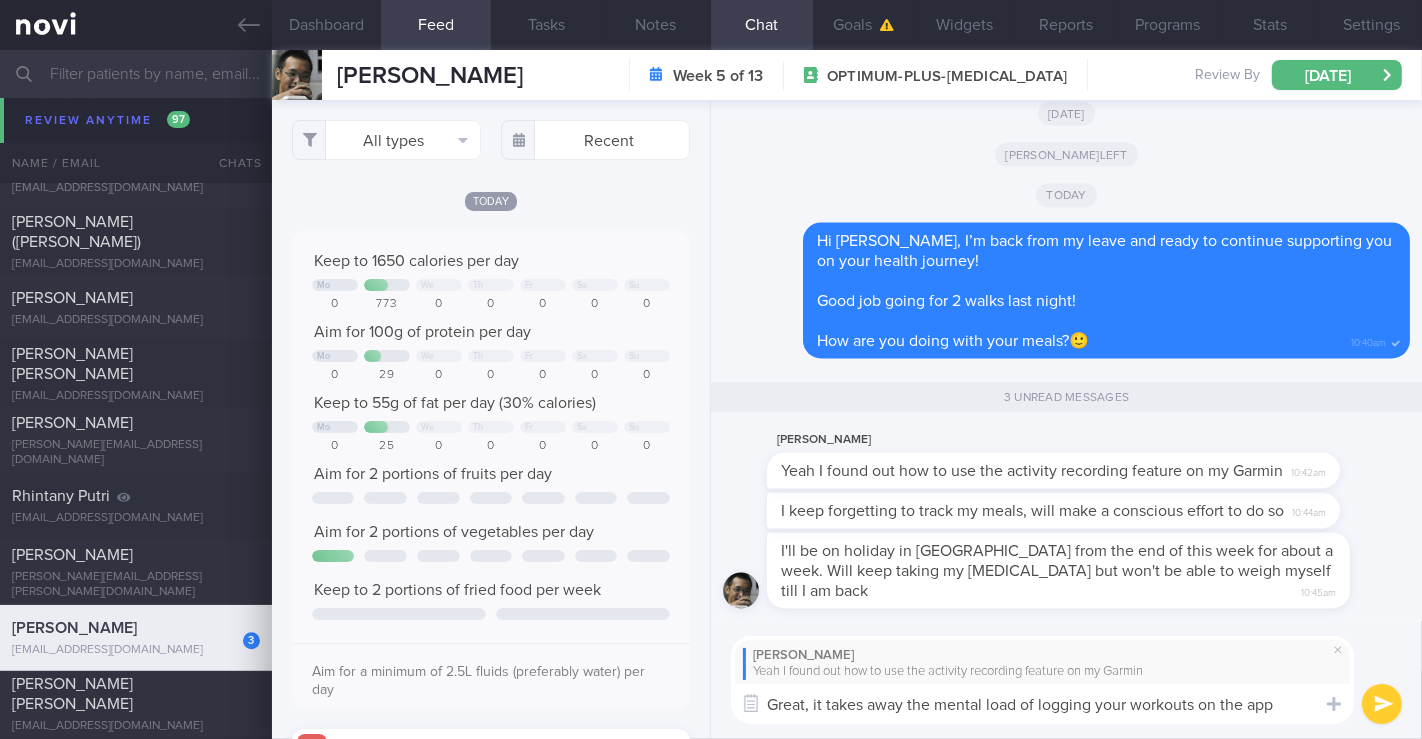 click on "Great, it takes away the mental load of logging your workouts on the app" at bounding box center [1042, 704] 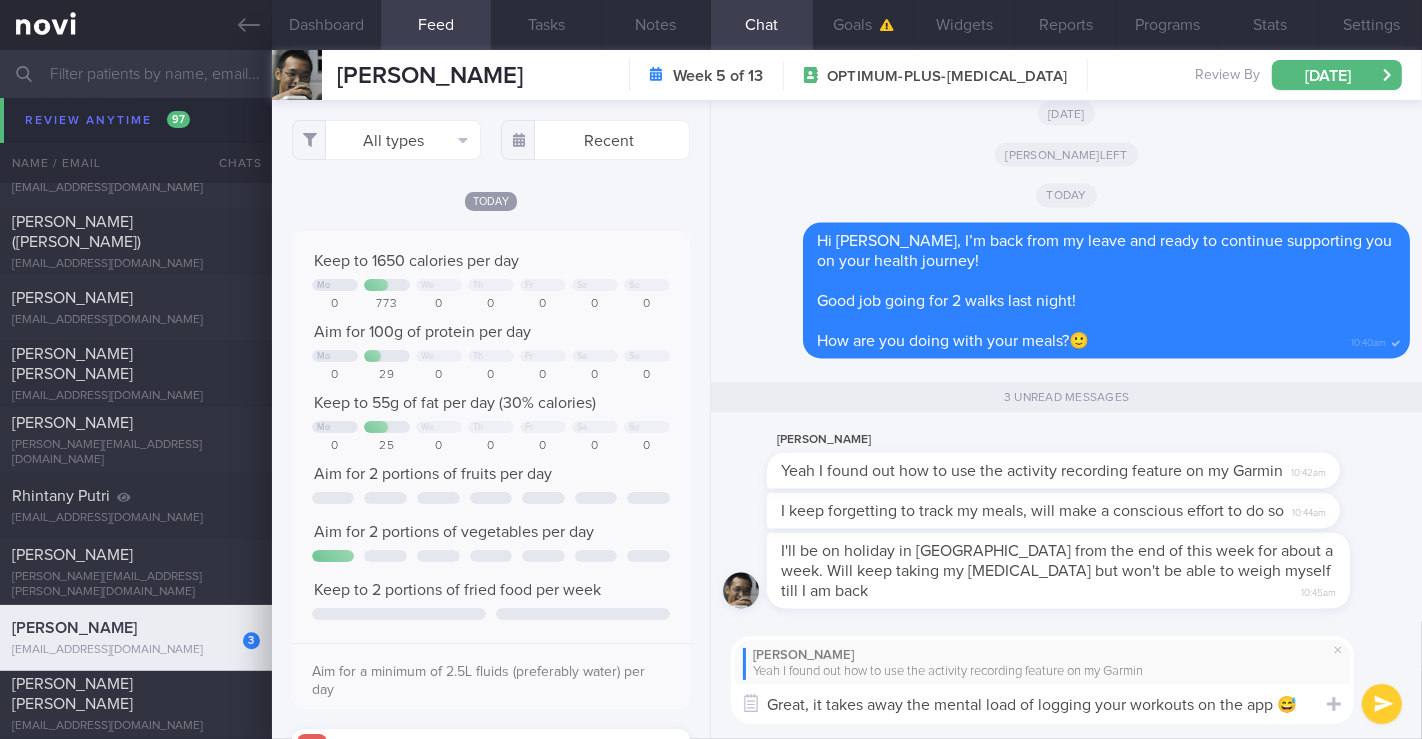 click on "Great, it takes away the mental load of logging your workouts on the app 😅" at bounding box center (1042, 704) 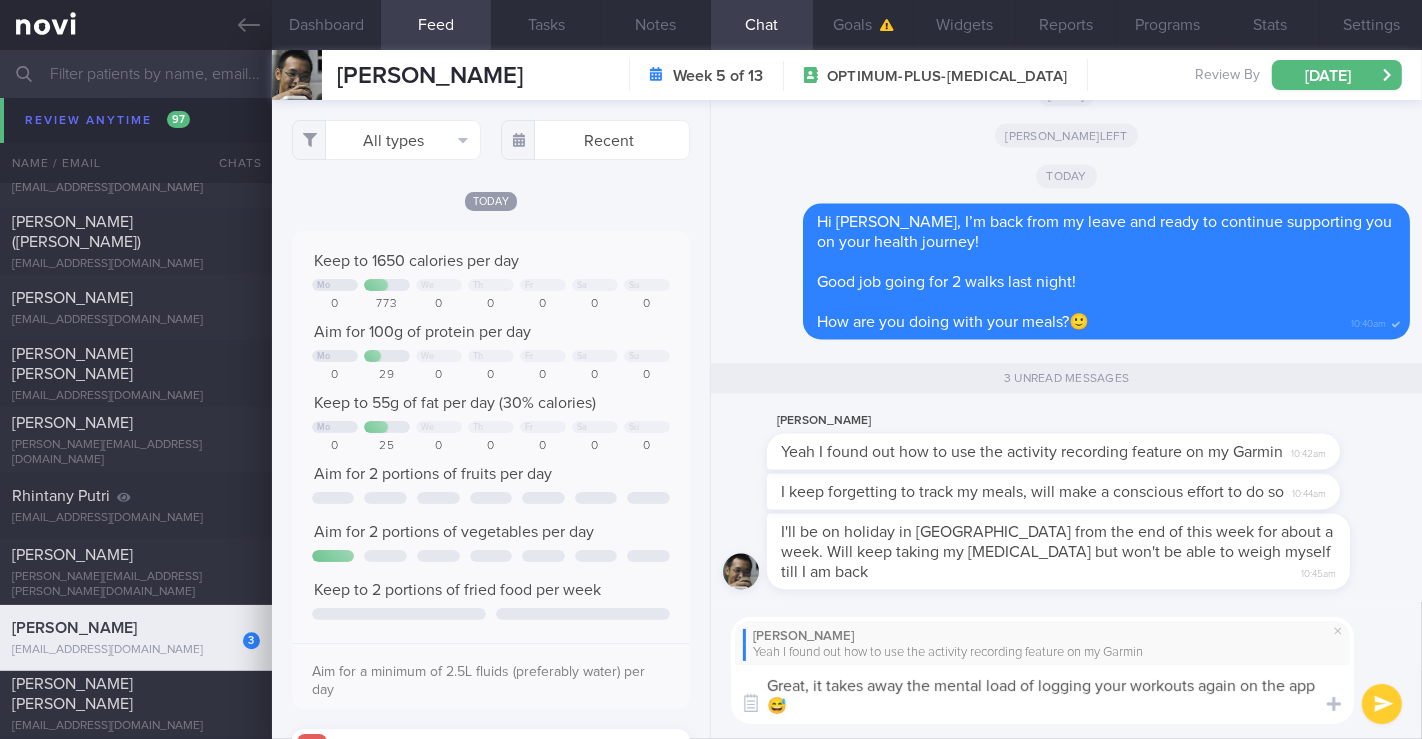 type on "Great, it takes away the mental load of logging your workouts again on the app 😅" 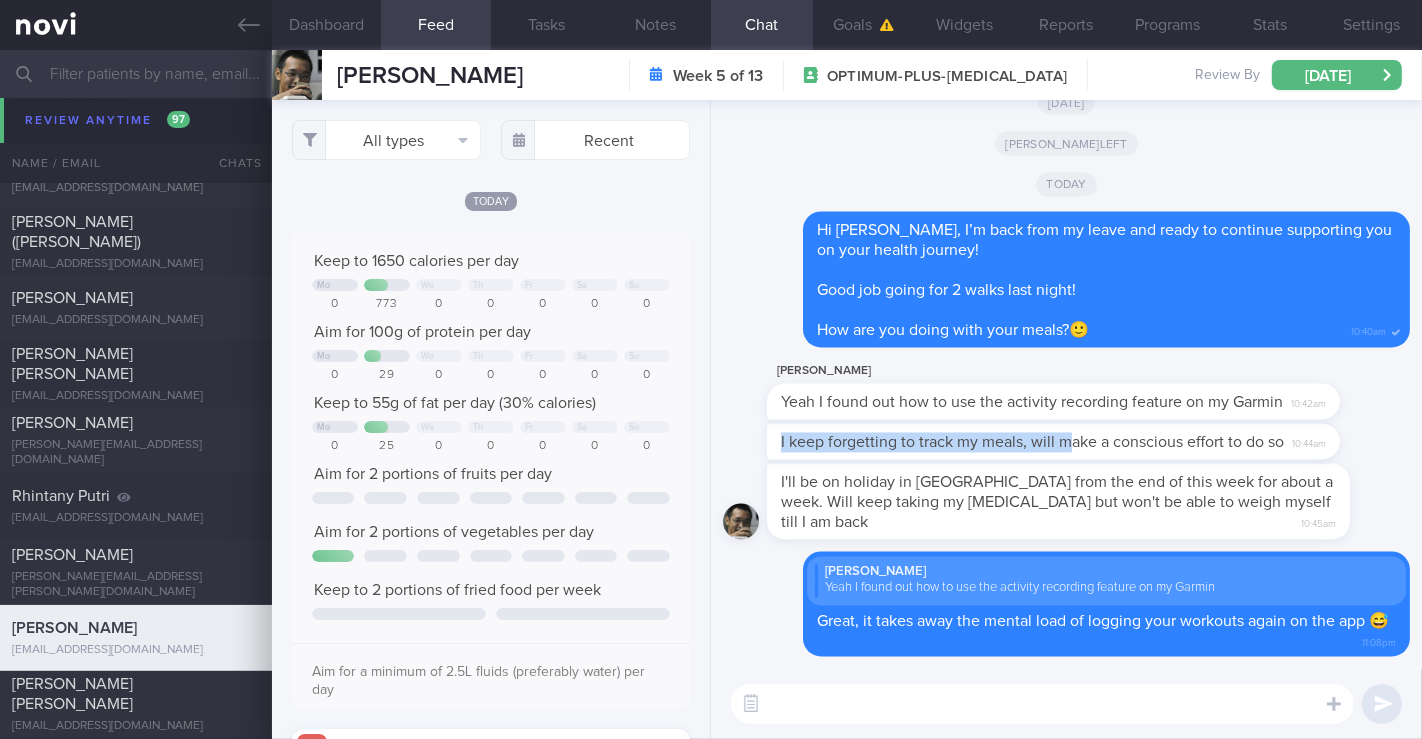 drag, startPoint x: 776, startPoint y: 432, endPoint x: 1070, endPoint y: 427, distance: 294.0425 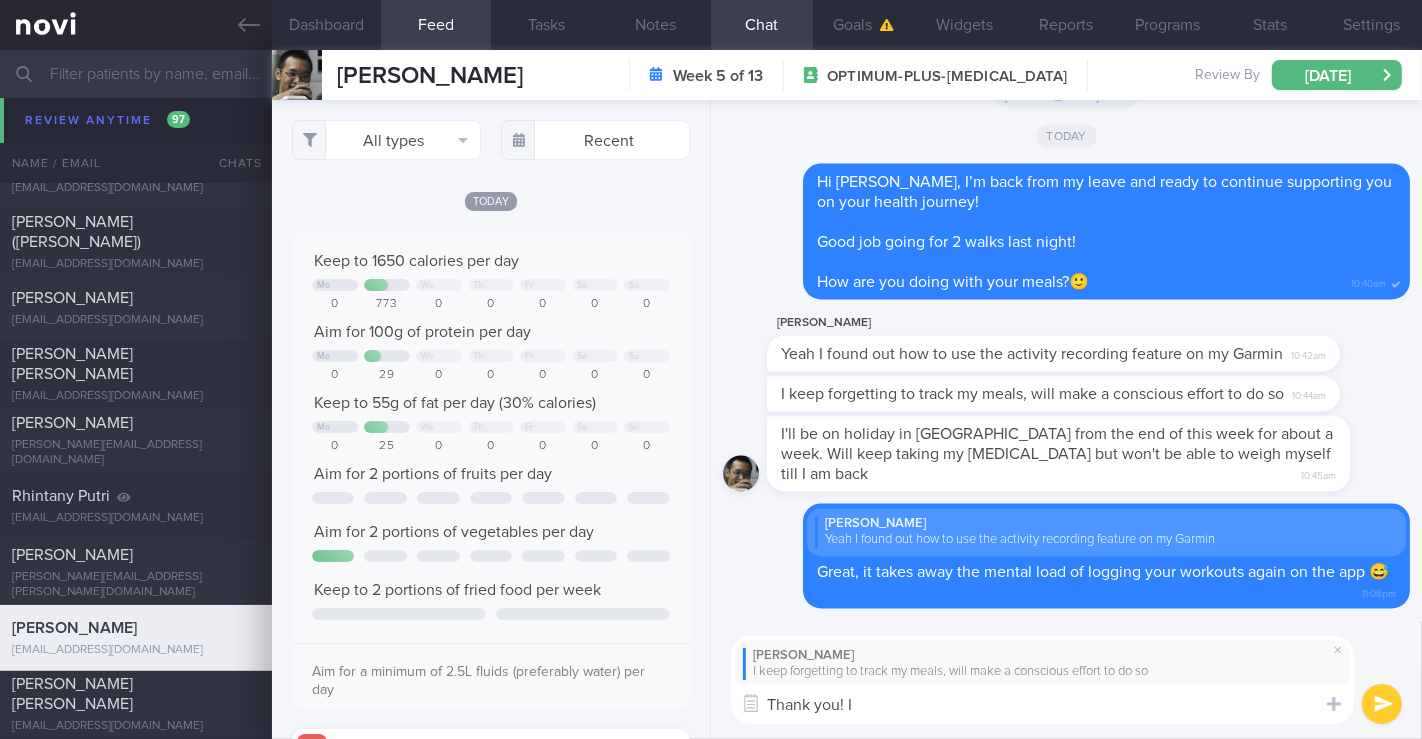 type on "Thank you!" 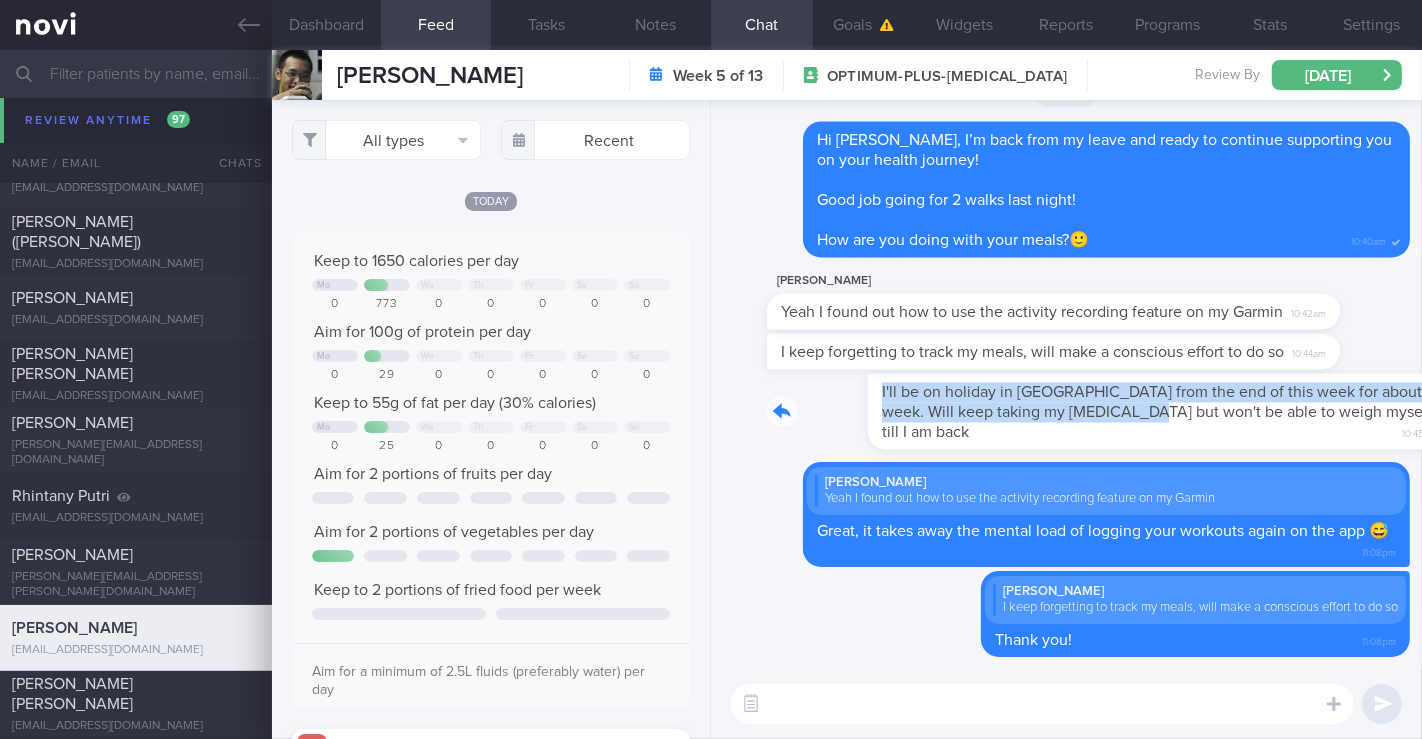 drag, startPoint x: 775, startPoint y: 396, endPoint x: 1056, endPoint y: 412, distance: 281.45514 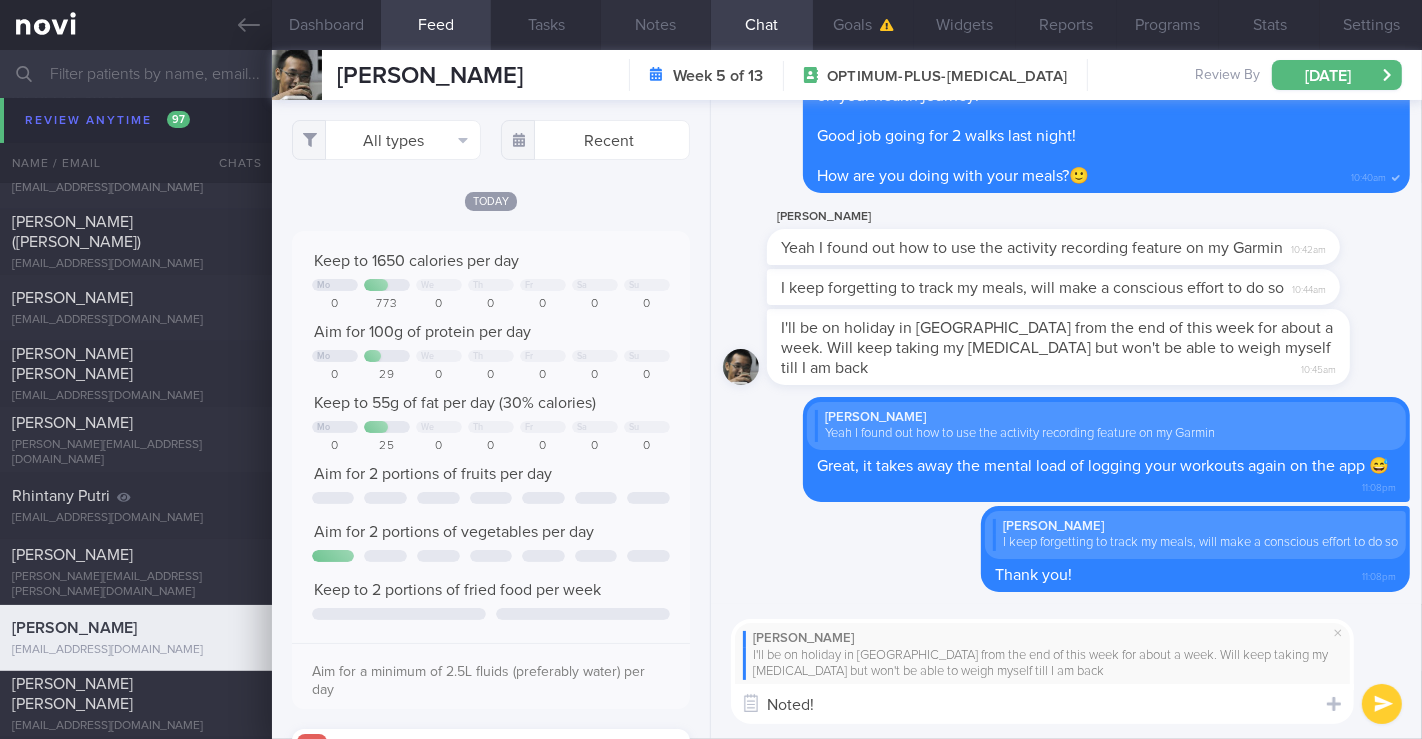 click on "Notes" at bounding box center (656, 25) 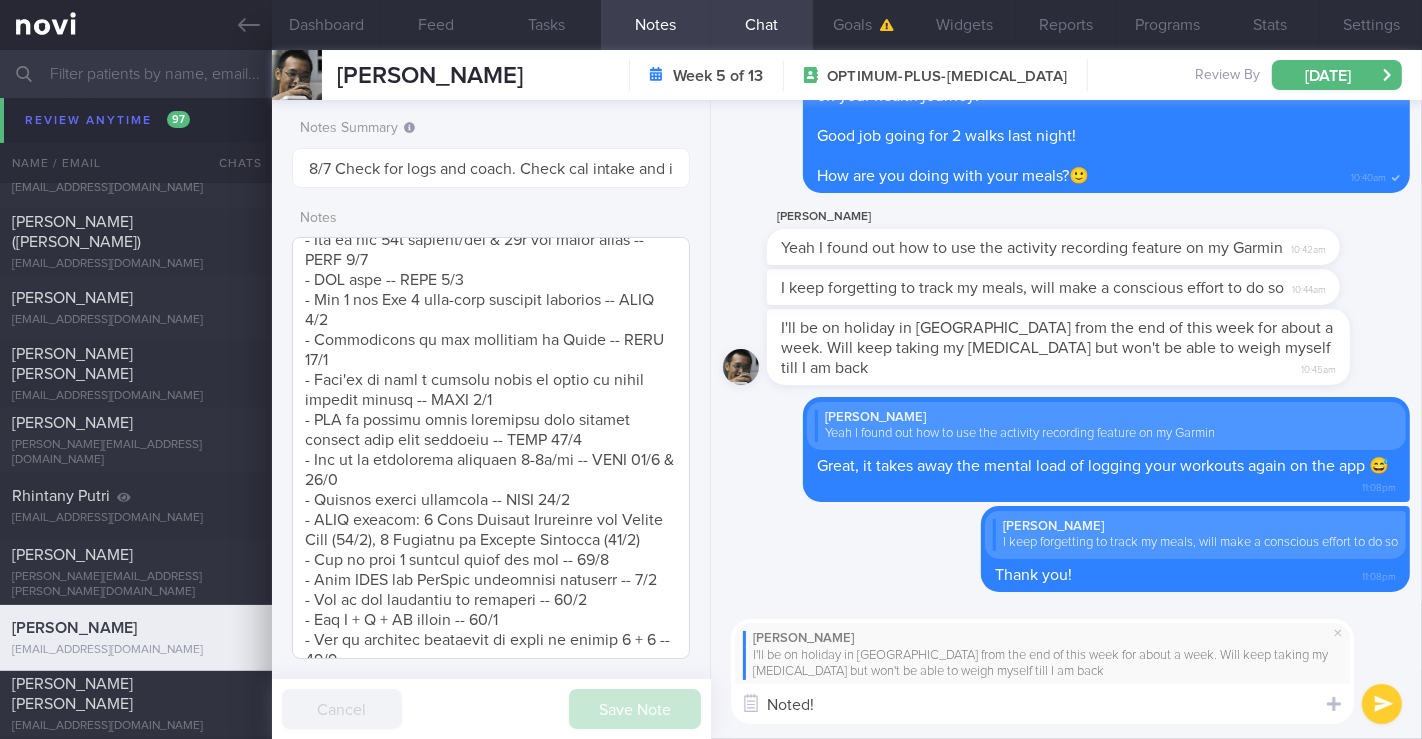 scroll, scrollTop: 2111, scrollLeft: 0, axis: vertical 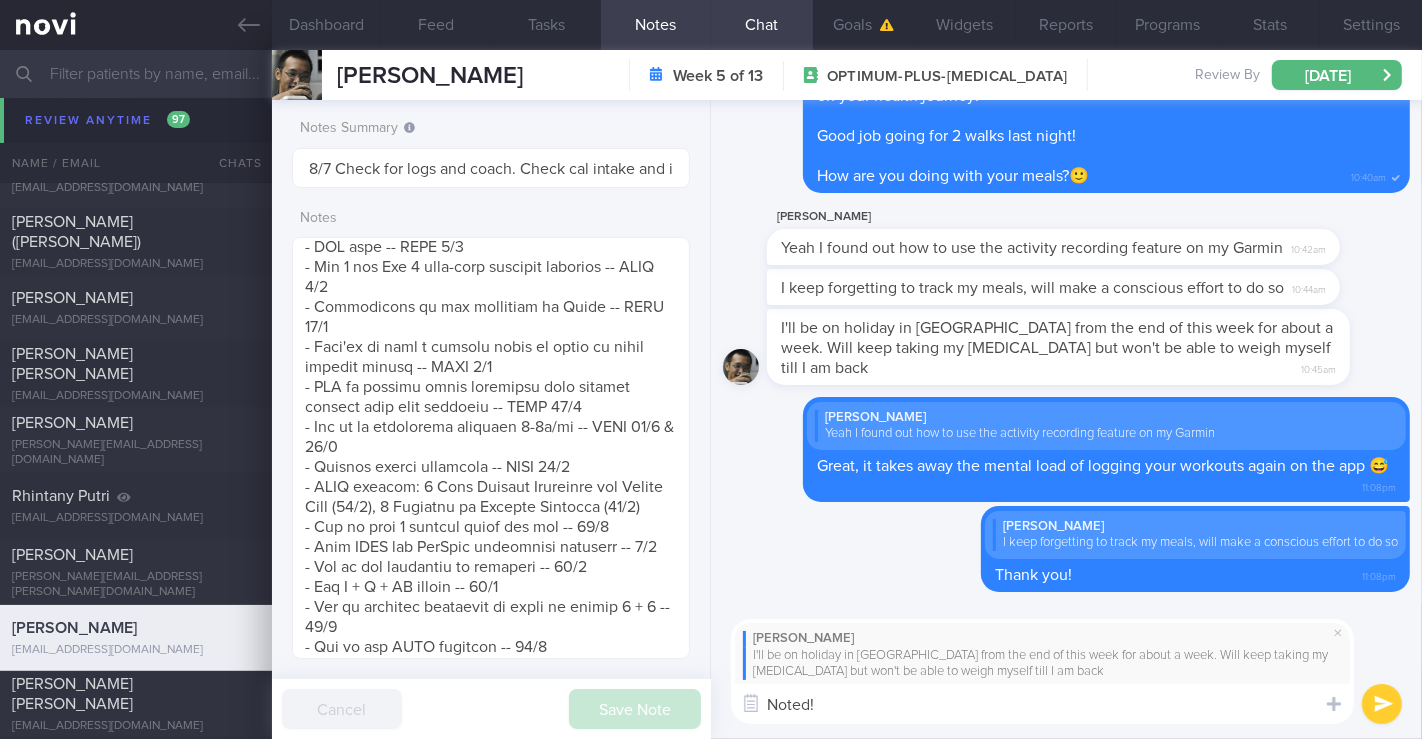 click on "Noted!" at bounding box center [1042, 704] 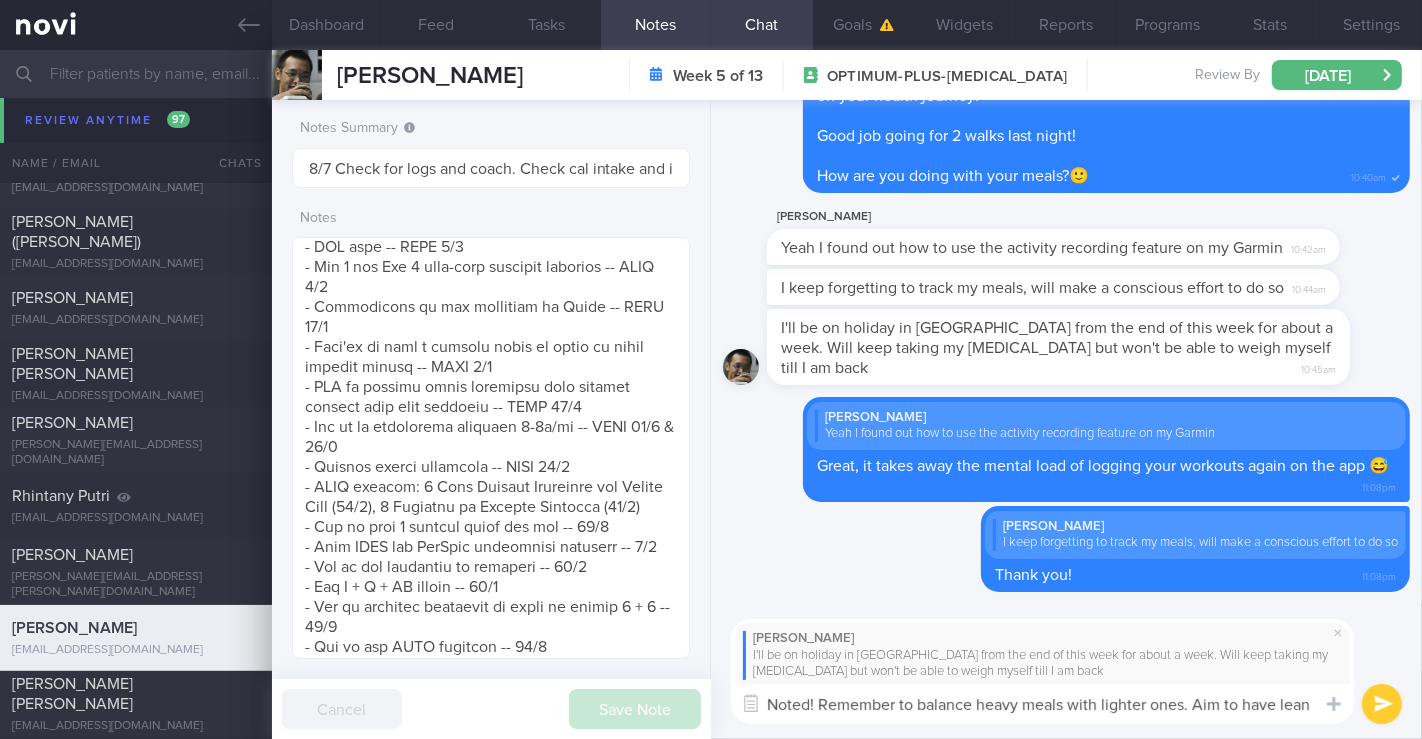 scroll, scrollTop: 0, scrollLeft: 0, axis: both 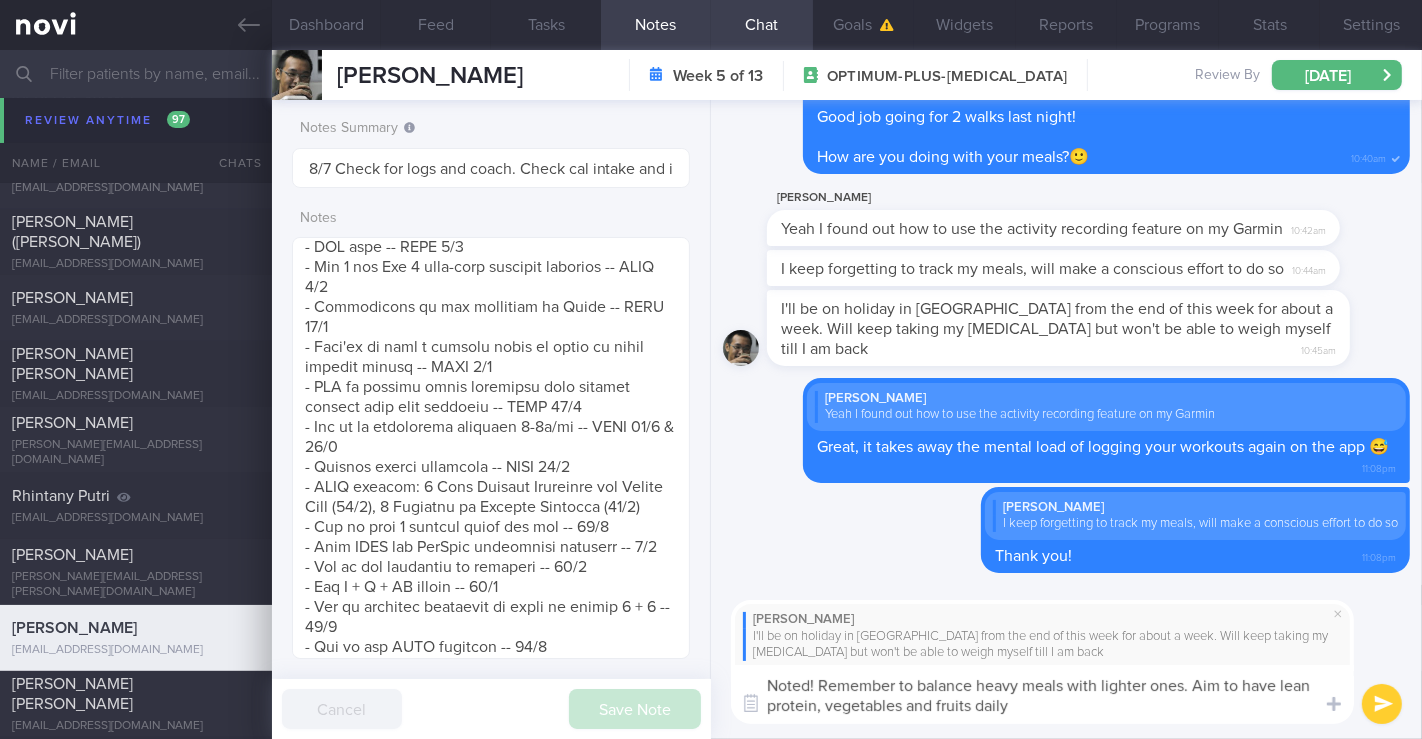 click on "Noted! Remember to balance heavy meals with lighter ones. Aim to have lean protein, vegetables and fruits daily" at bounding box center (1042, 694) 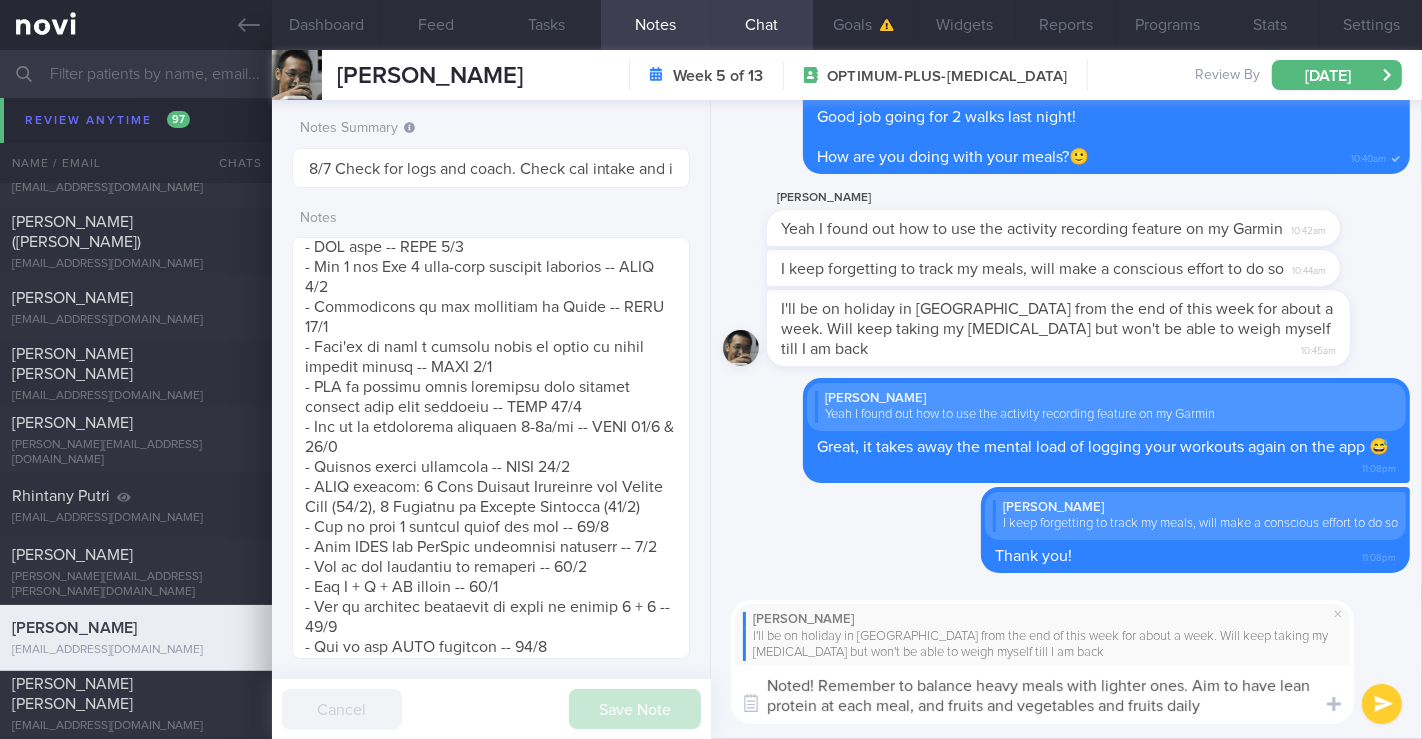 drag, startPoint x: 1099, startPoint y: 705, endPoint x: 1135, endPoint y: 705, distance: 36 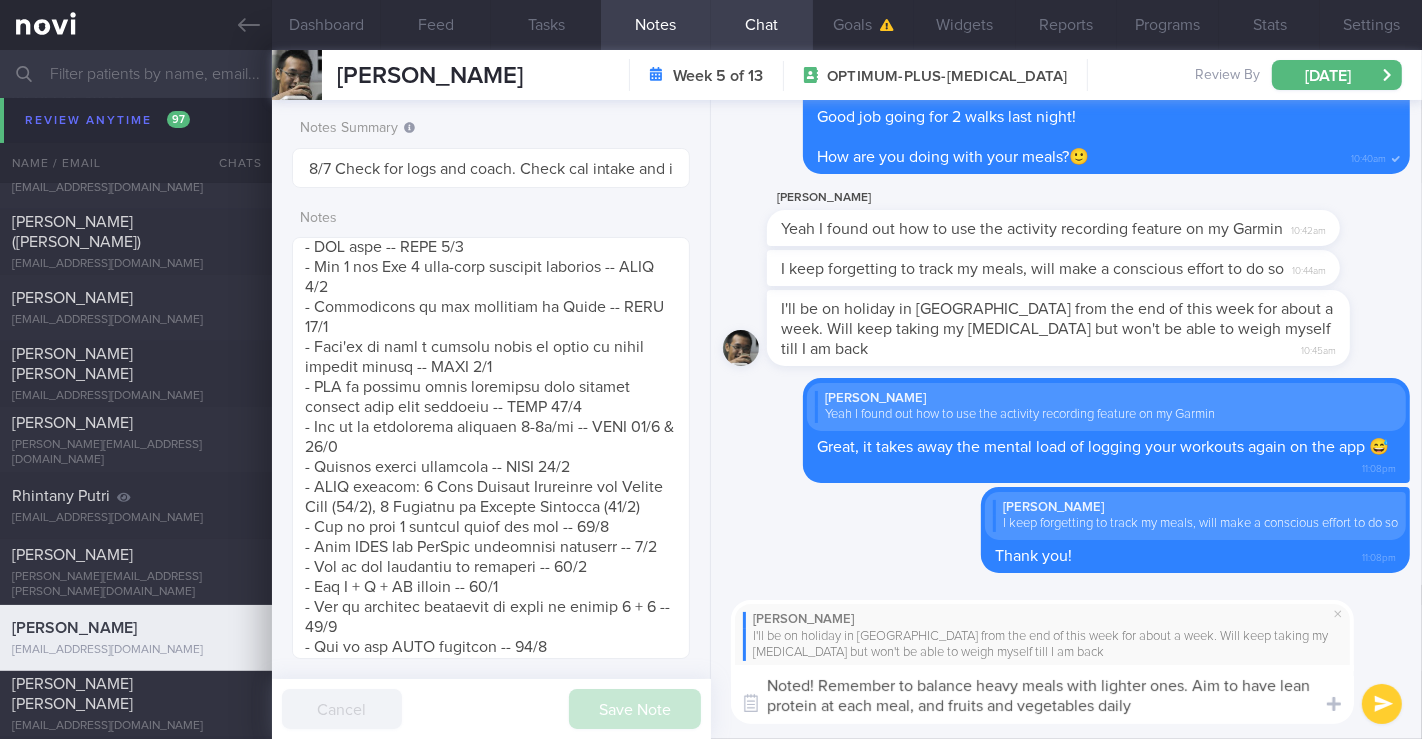 type on "Noted! Remember to balance heavy meals with lighter ones. Aim to have lean protein at each meal, and fruits and vegetables daily" 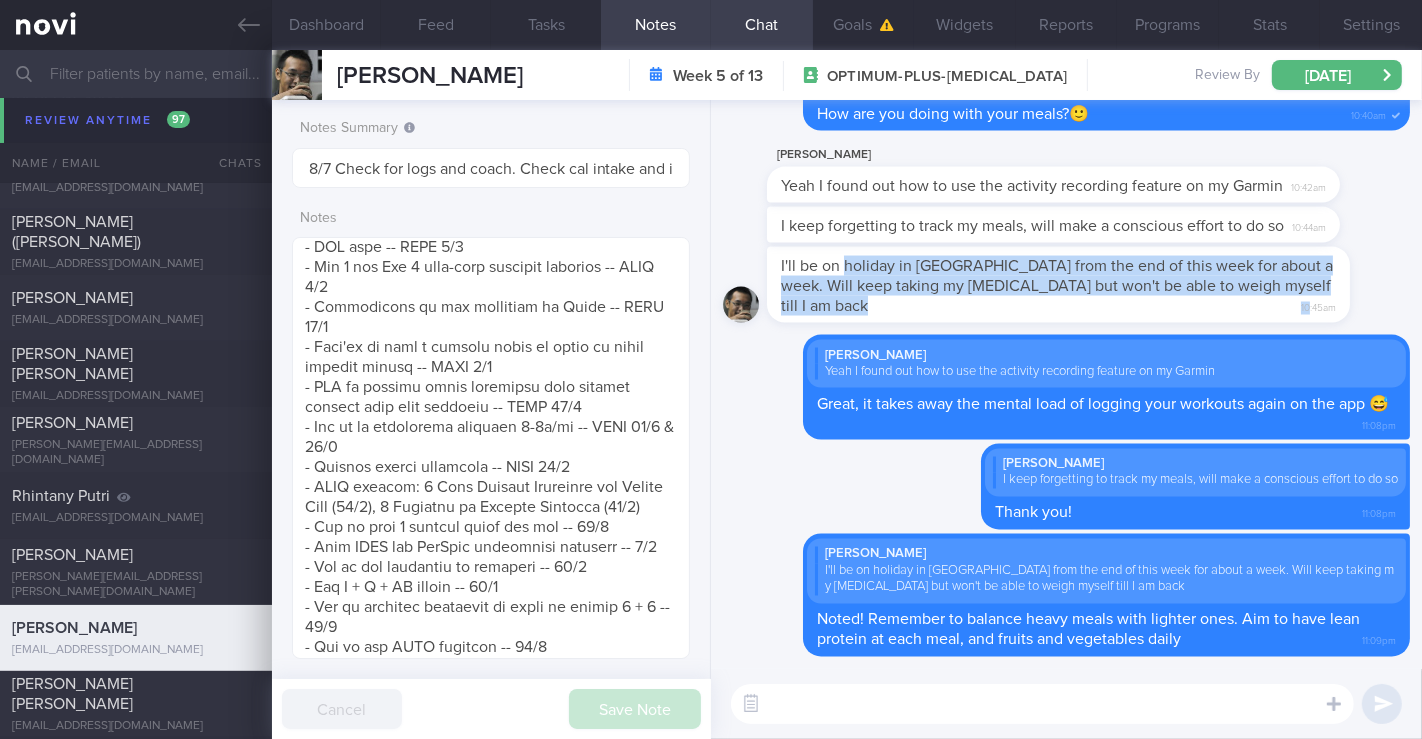 drag, startPoint x: 844, startPoint y: 266, endPoint x: 1291, endPoint y: 284, distance: 447.36227 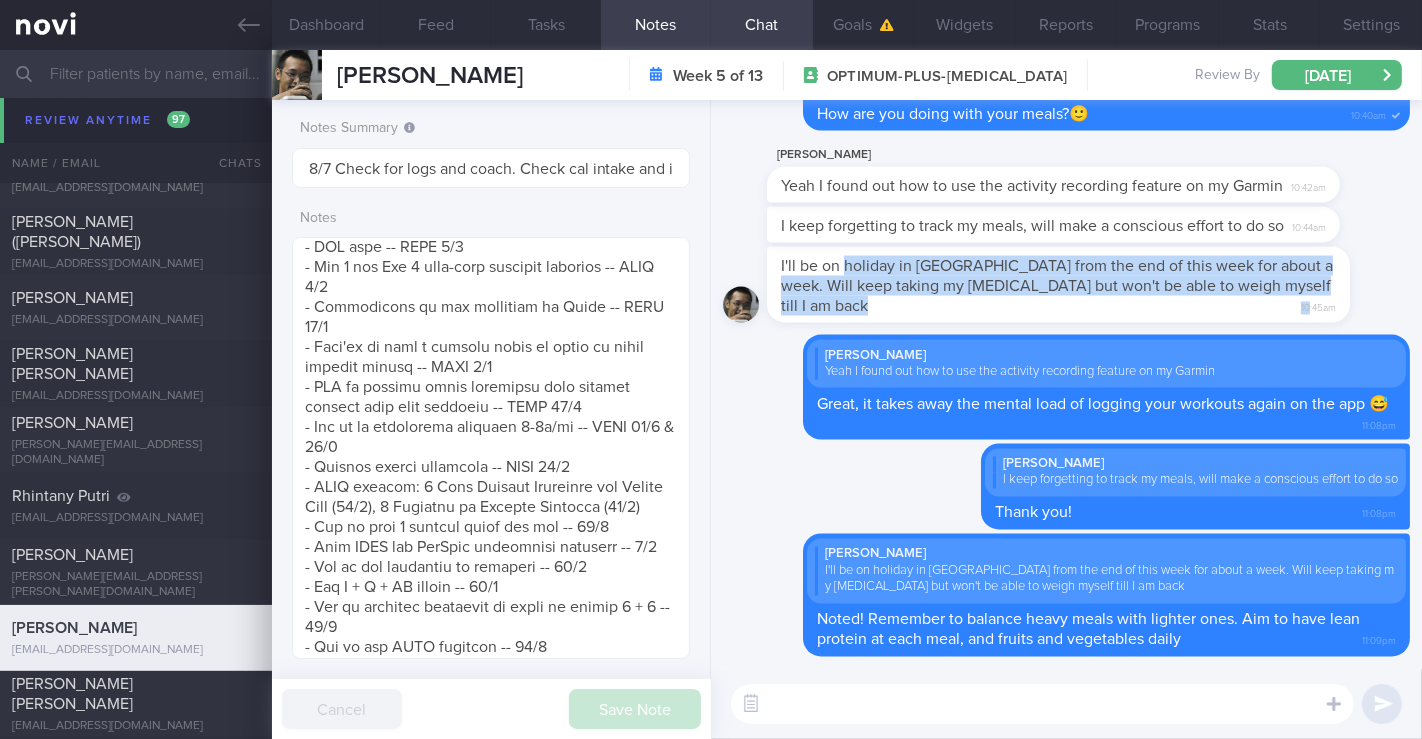 copy on "holiday in Japan from the end of this week for about a week. Will keep taking my rybelsus but won't be able to weigh myself till I am back
10" 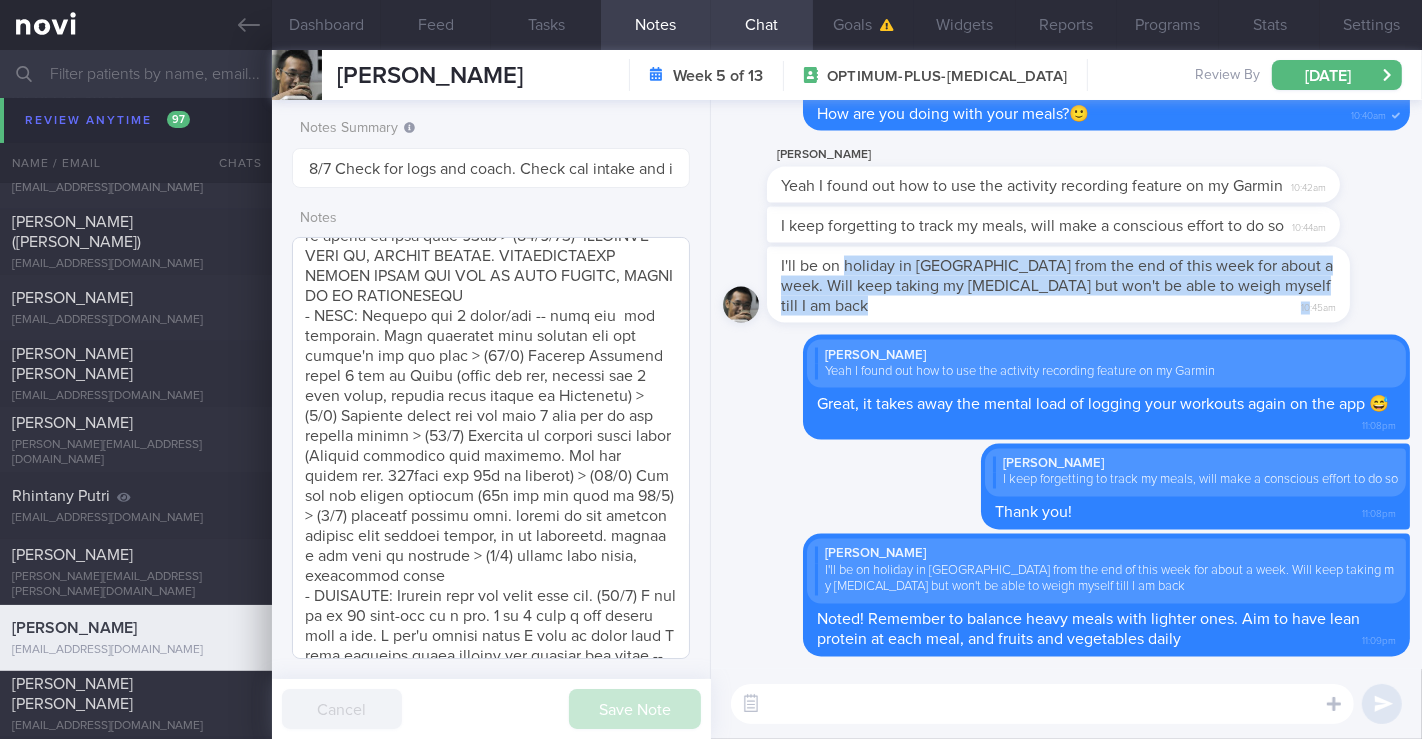 scroll, scrollTop: 0, scrollLeft: 0, axis: both 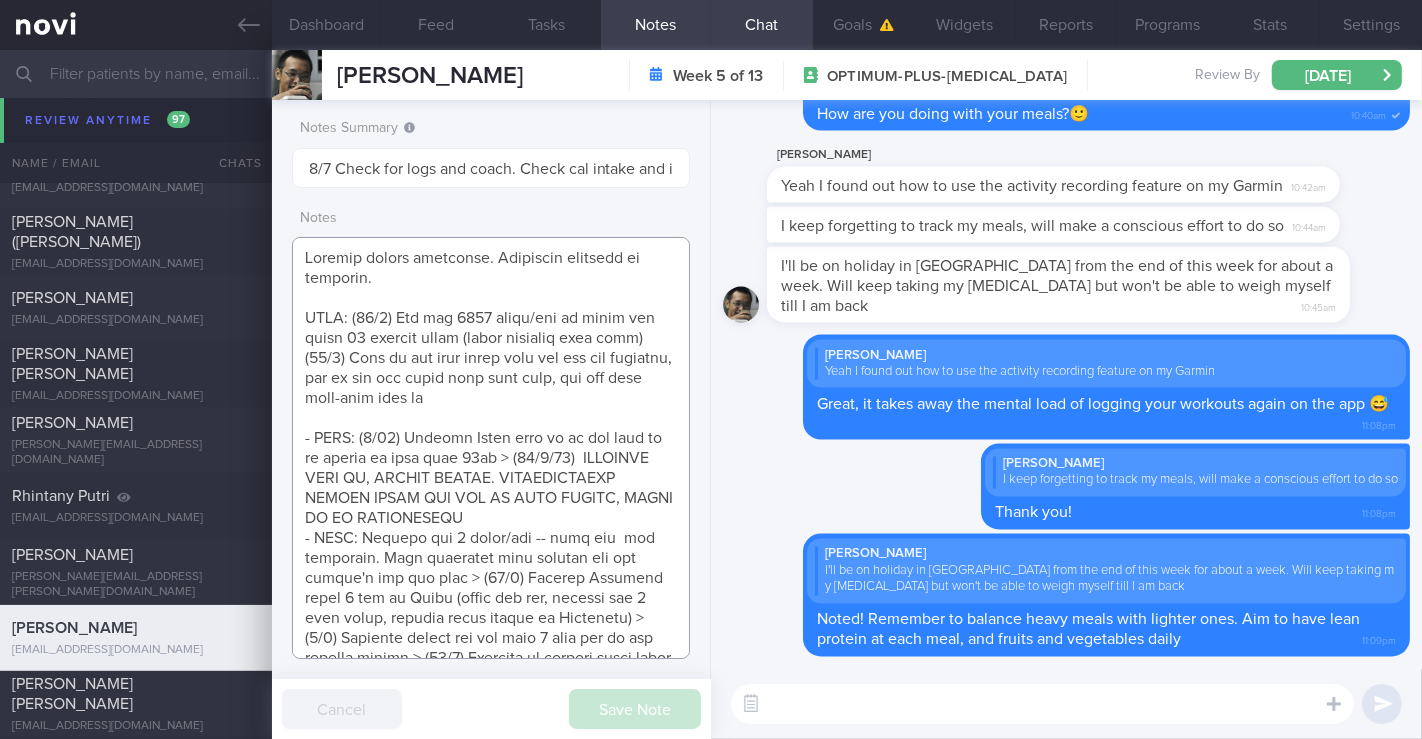 click at bounding box center (491, 448) 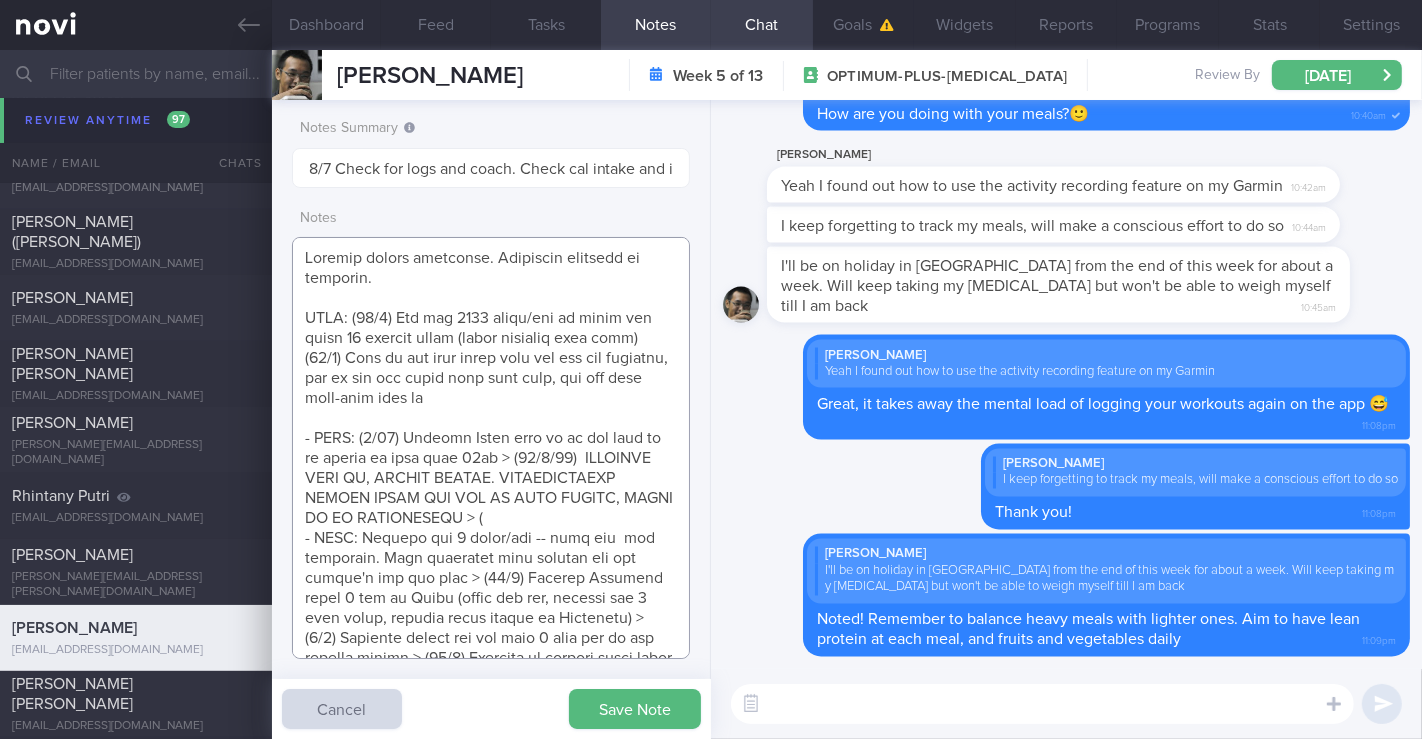 scroll, scrollTop: -222, scrollLeft: 0, axis: vertical 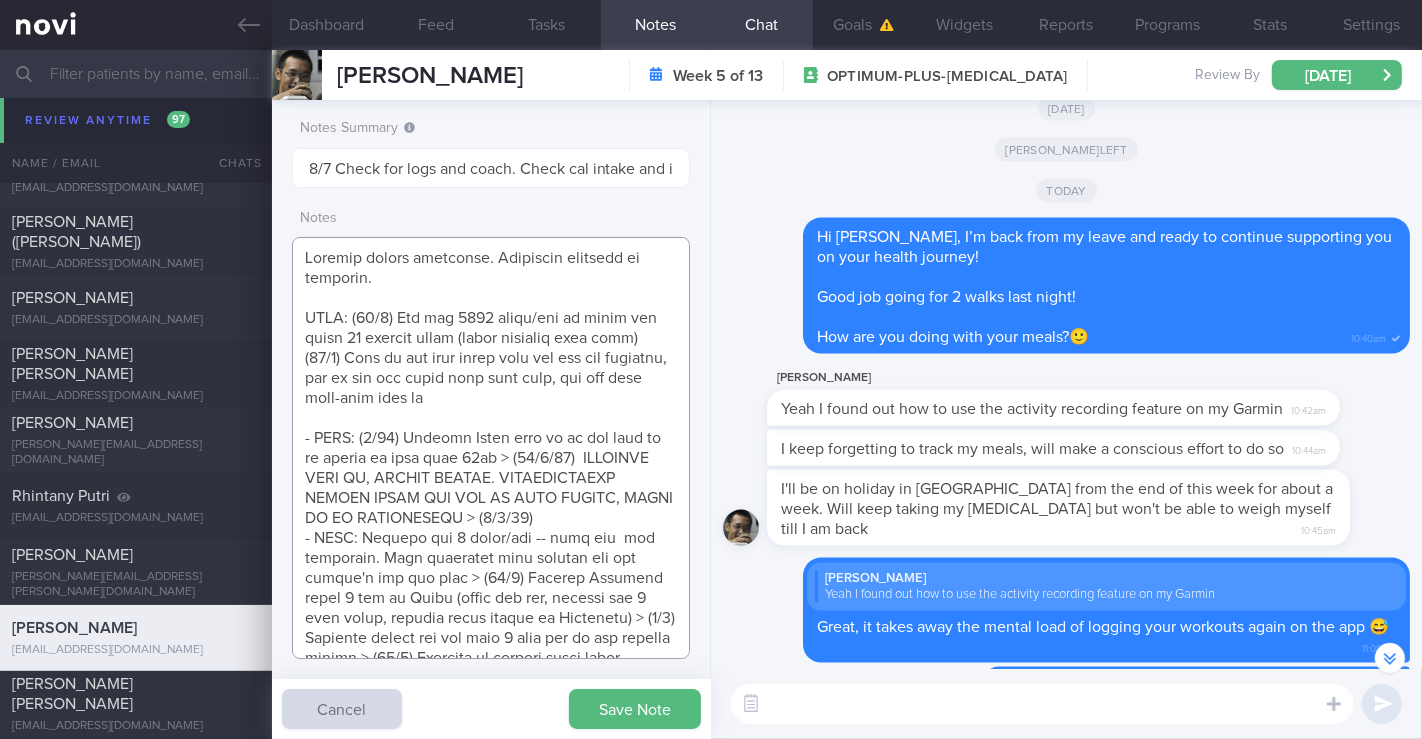 paste on "holiday in Japan from the end of this week for about a week. Will keep taking my rybelsus but won't be able to weigh myself till I am back10" 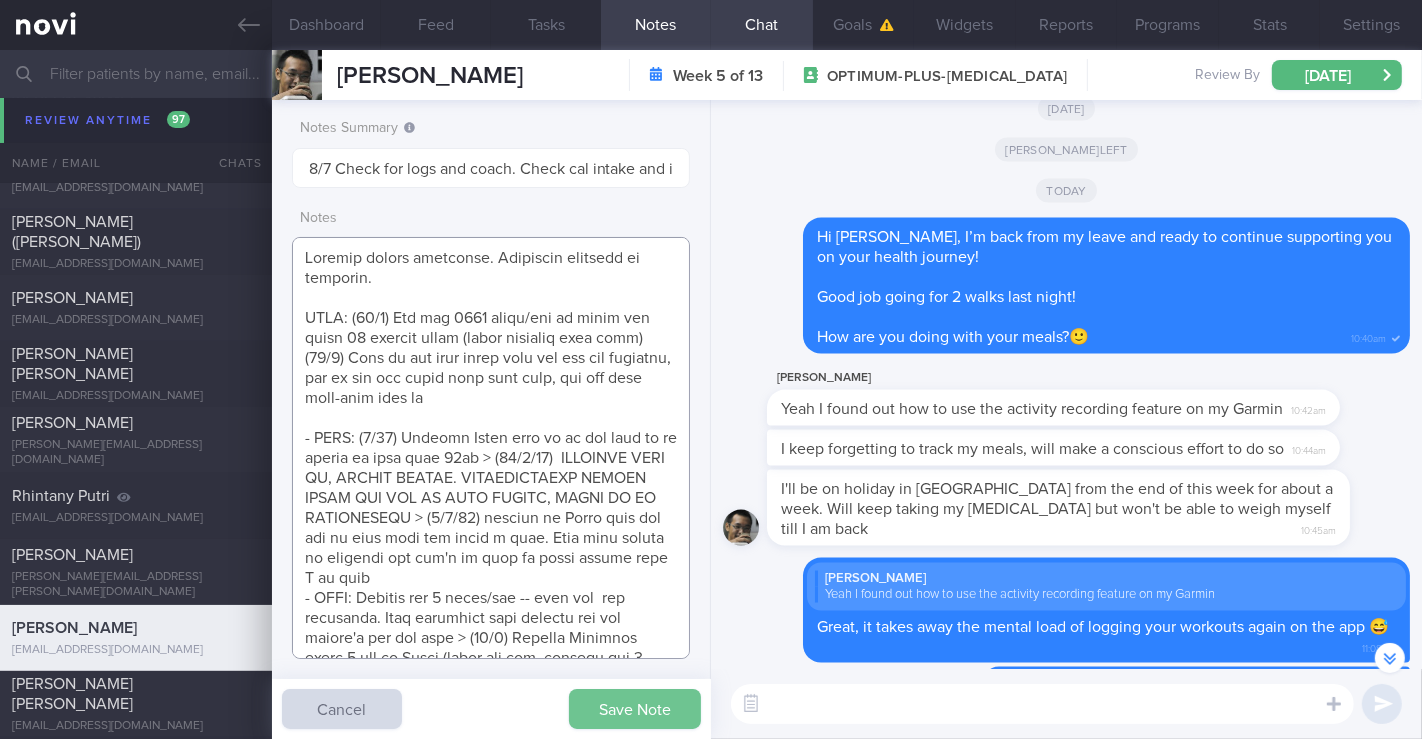 type on "Logging pretty regularly. Sometimes responds to messages.
GOAL: (24/4) Aim for 3500 steps/day by going for daily 30 minutes walks (after finished with work)
(25/4) Walk to buy your meals that way you get exercise, and if you eat there then walk home, you get that post-meal walk in
- LIFE: (5/11) Brother Shuyi says pt is sad that he is unable to lose past 80kg > (26/2/25)  WORKLOAD WENT UP, HIGHER STRESS. TRANSITIONARY PERIOD RIGHT NOW DUE TO BOSS CHANGE, FEELS IT IS STABILIZING > (1/7/25) holiday in Japan from the end of this week for about a week. Will keep taking my rybelsus but won't be able to weigh myself till I am back
- DIET: Usually has 2 meals/day -- does not  eat breakfast. Just recovered from stomach flu and couldn't eat too much > (26/3) Stopped Rybelsus after 1 day in Japan (could not eat, stopped for 6 days total, resumed since coming to Singapore) > (5/4) Skipping dinner for the past 1 week due to not feeling hungry > (11/4) Starting on protein shake today (Optimum nutrition gold standard..." 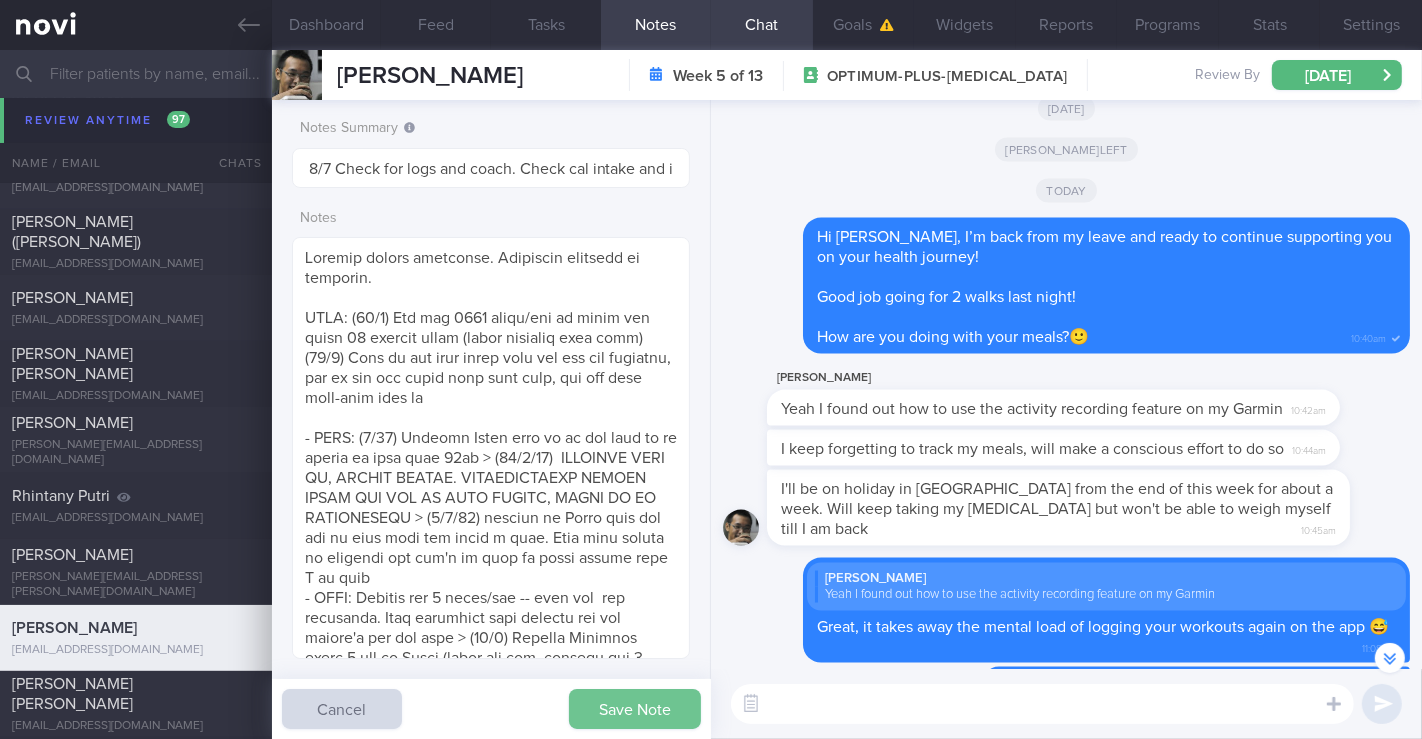click on "Save Note" at bounding box center (635, 709) 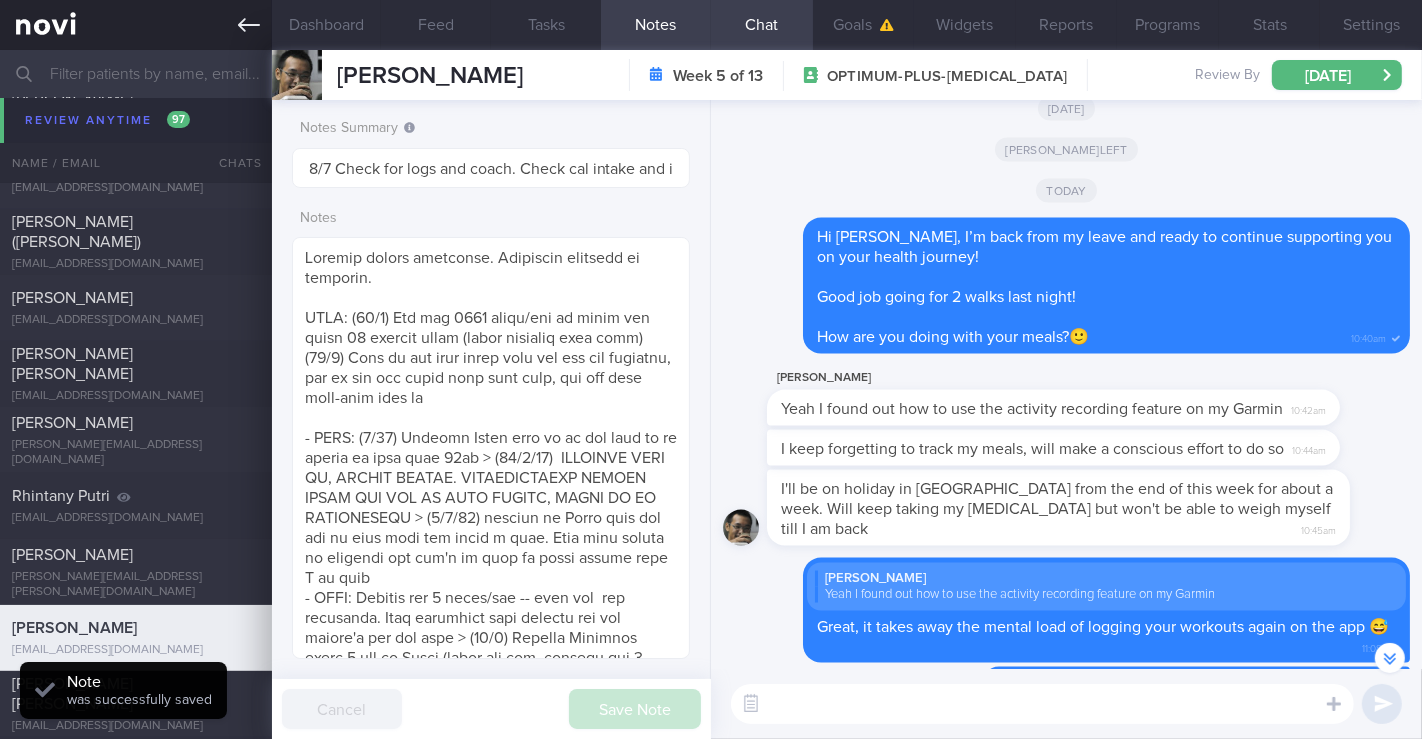 click at bounding box center (136, 25) 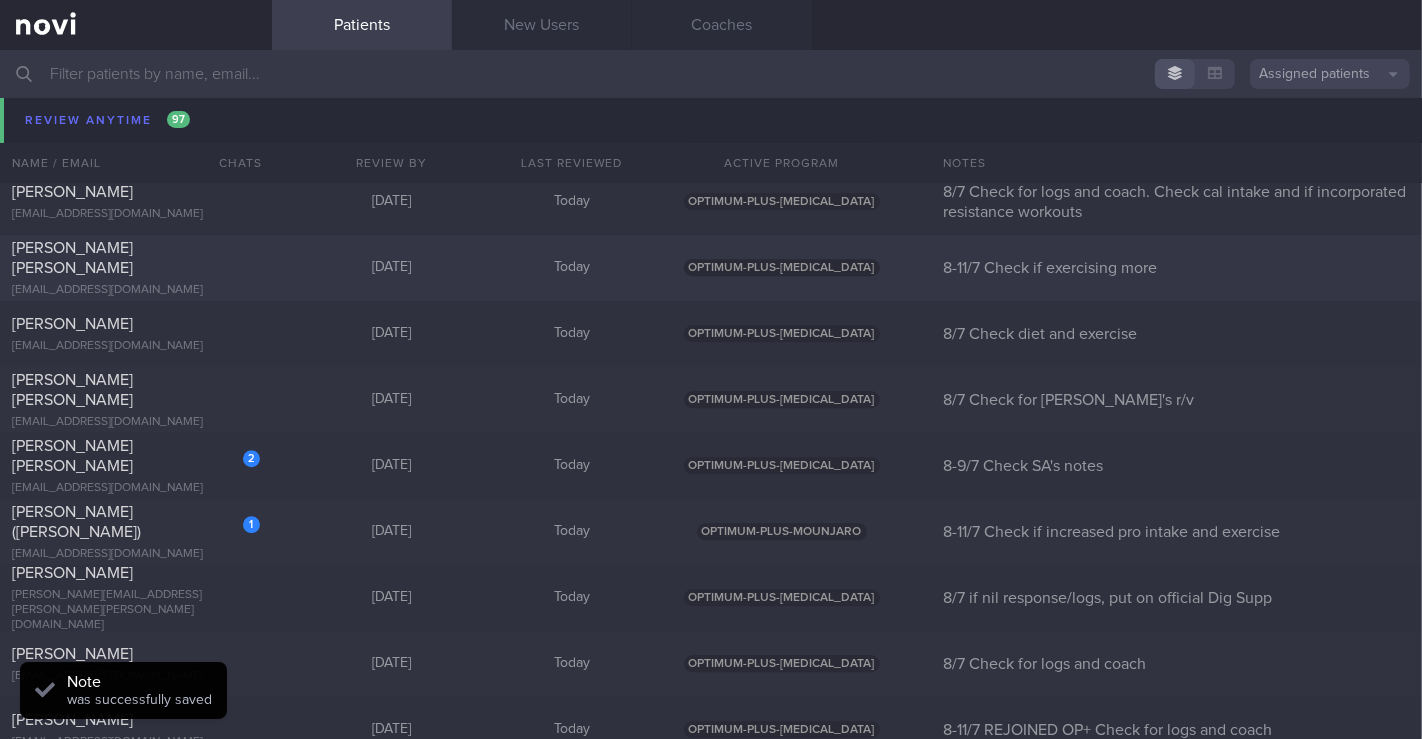 scroll, scrollTop: 10938, scrollLeft: 0, axis: vertical 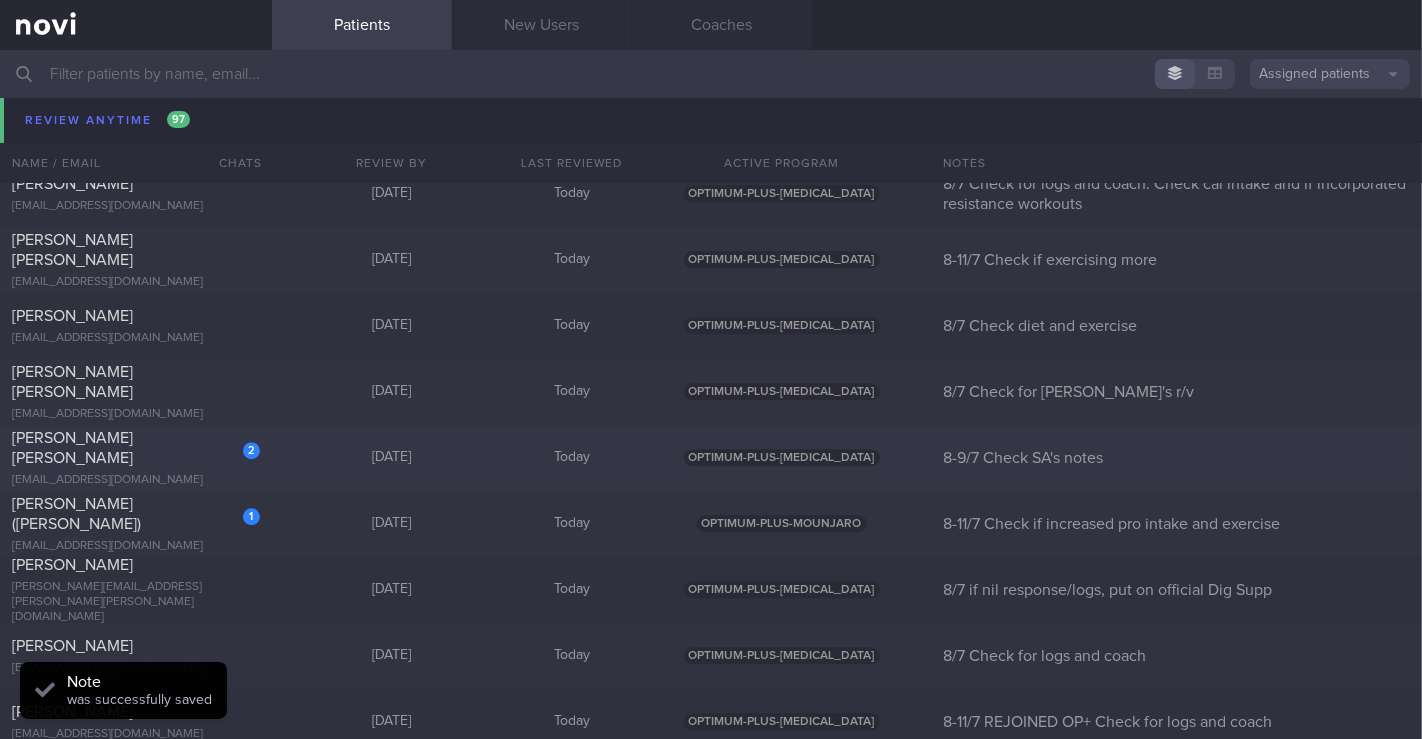 click on "itsmelouis@gmail.com" at bounding box center [136, 480] 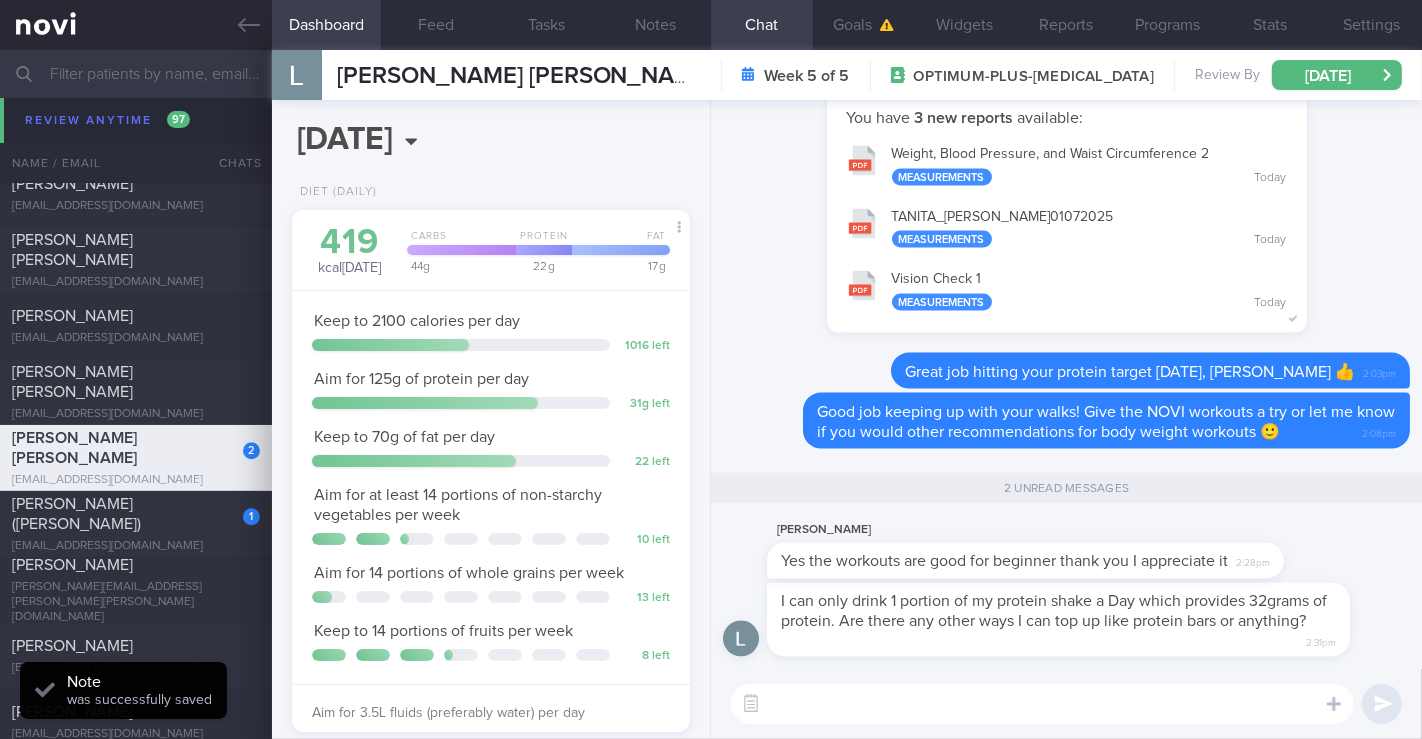 scroll, scrollTop: 999799, scrollLeft: 999654, axis: both 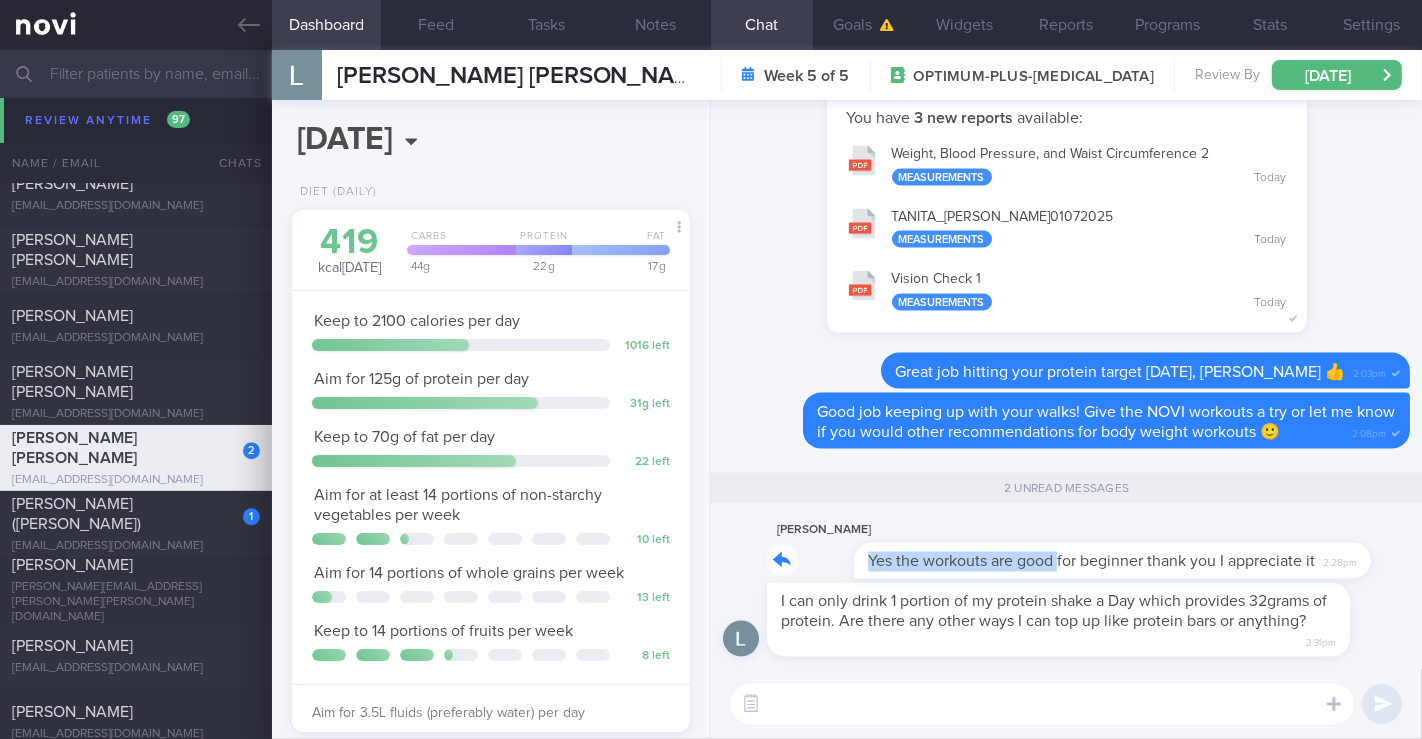 drag, startPoint x: 780, startPoint y: 562, endPoint x: 973, endPoint y: 564, distance: 193.01036 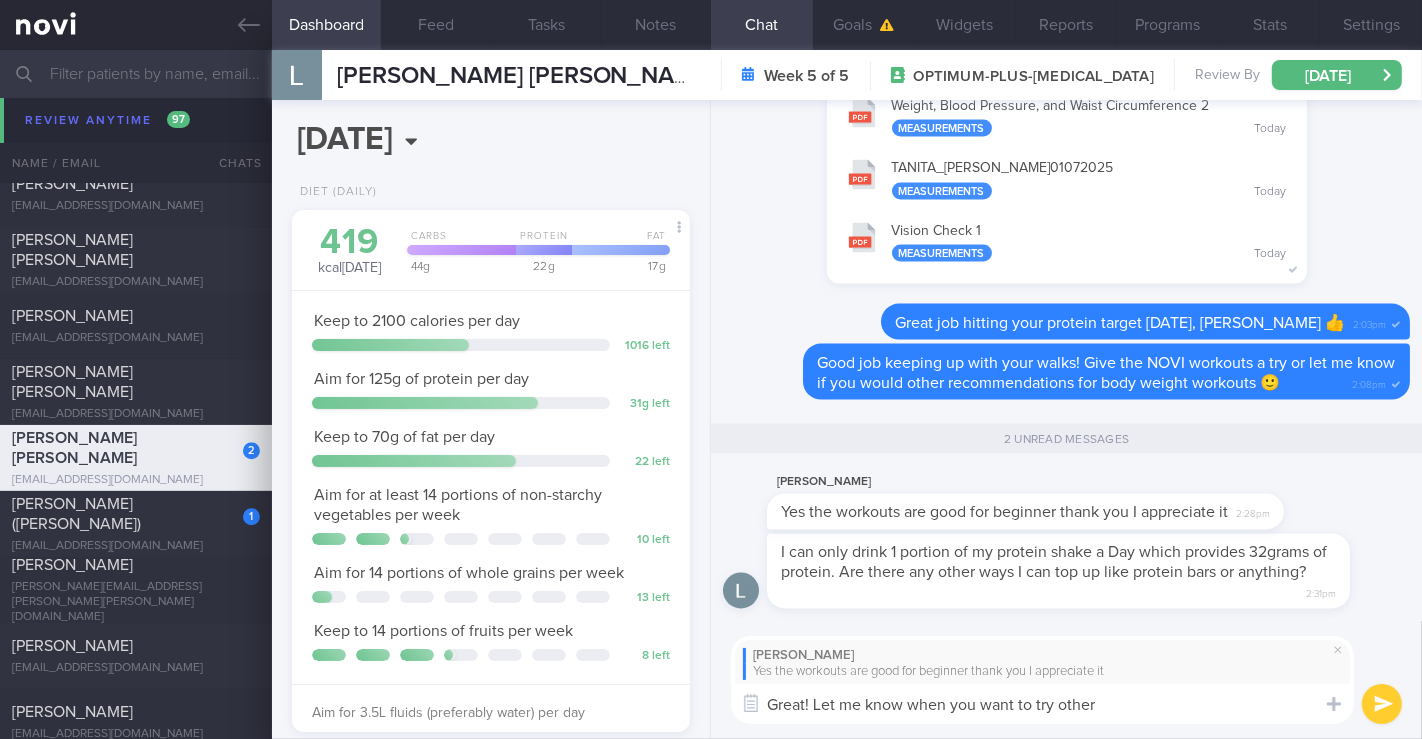 type on "Great! Let me know when you want to try others" 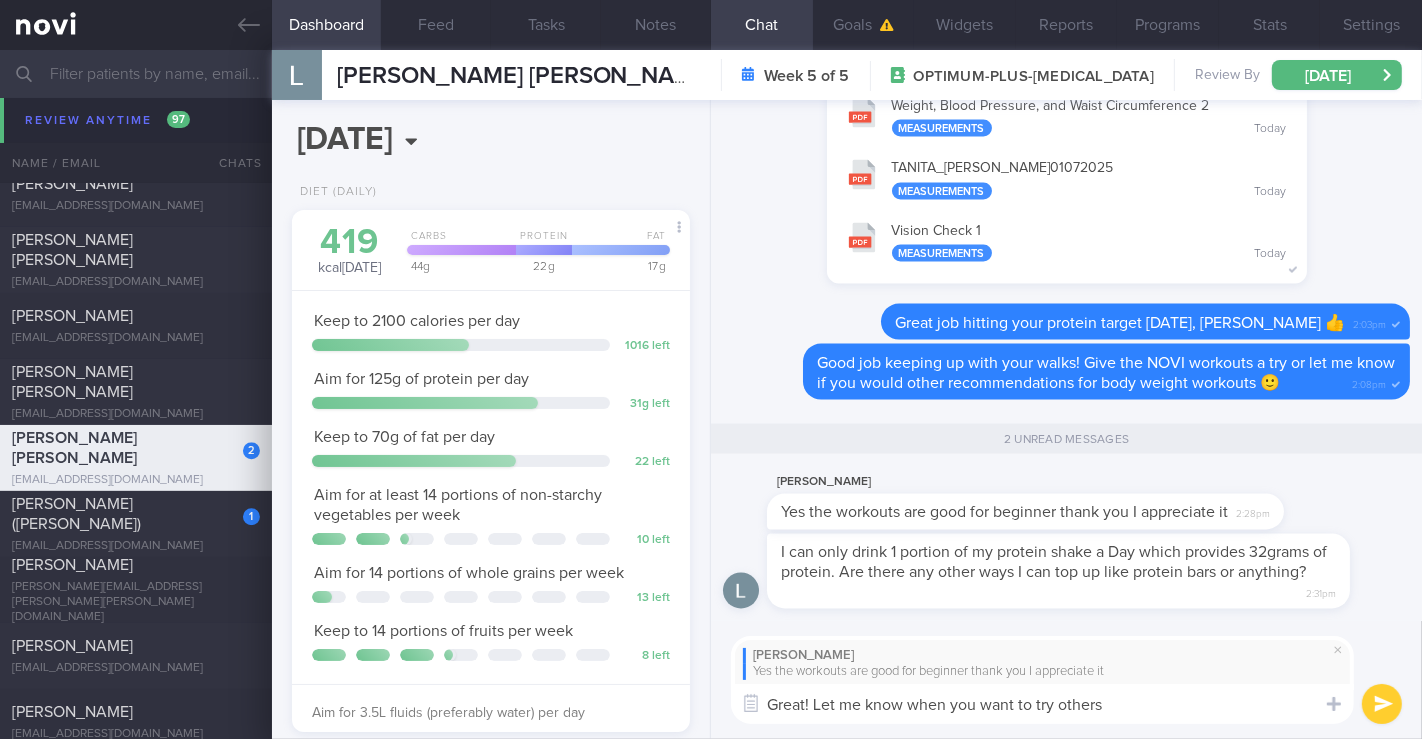 type 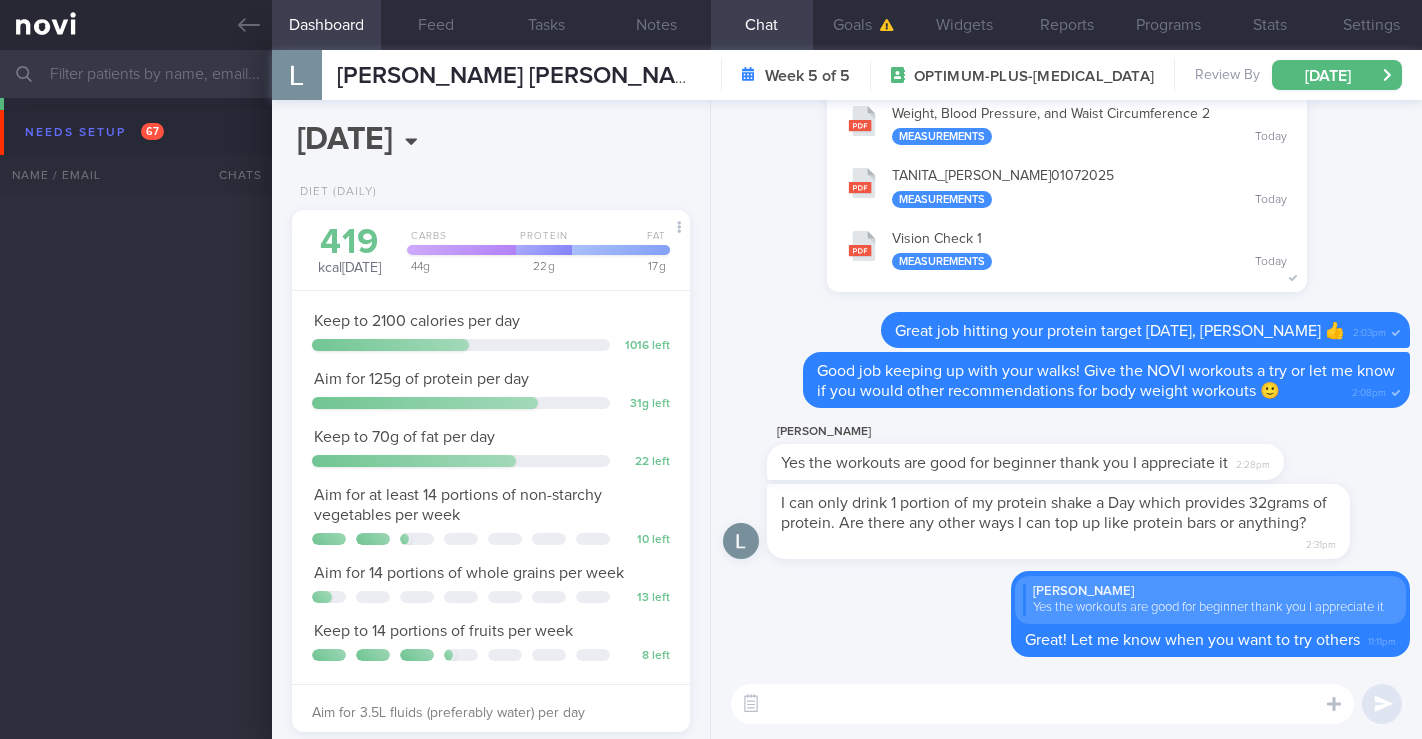 select on "6" 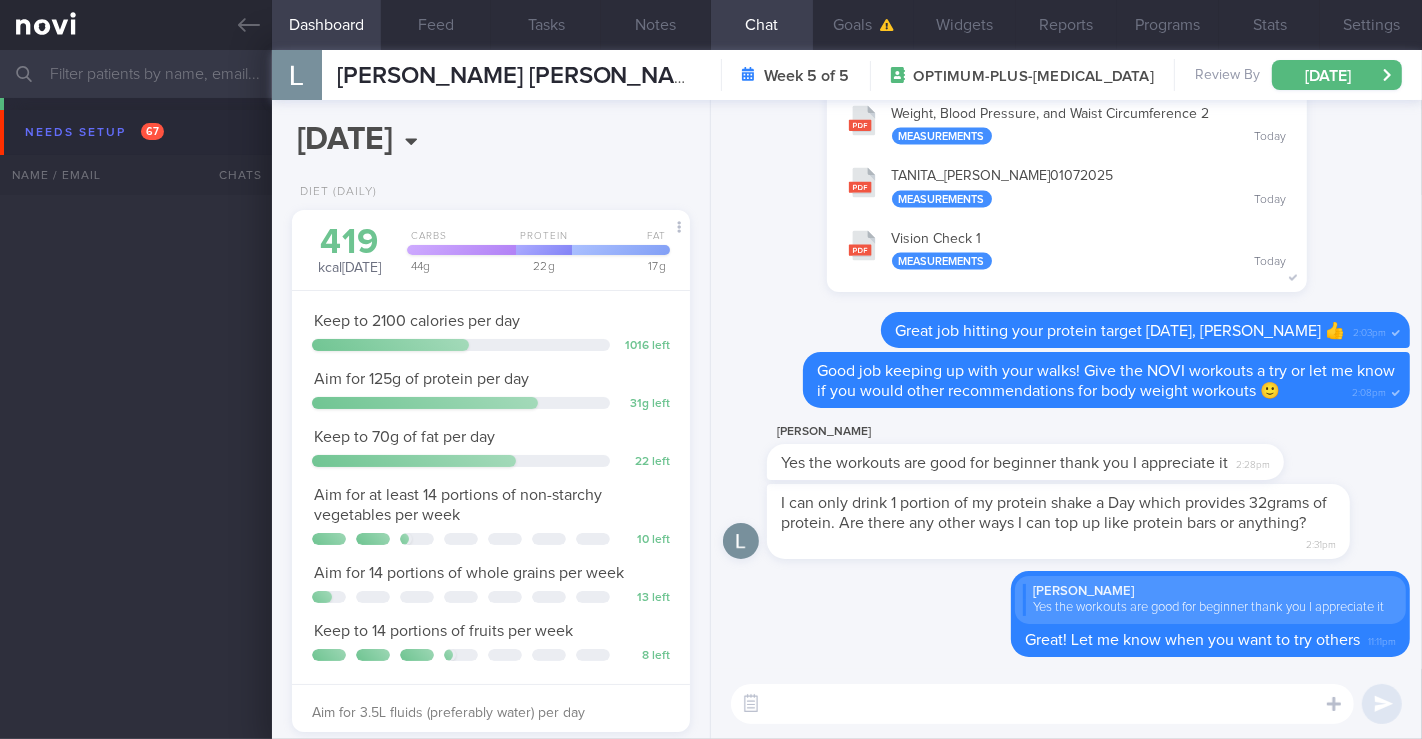 scroll, scrollTop: 10806, scrollLeft: 0, axis: vertical 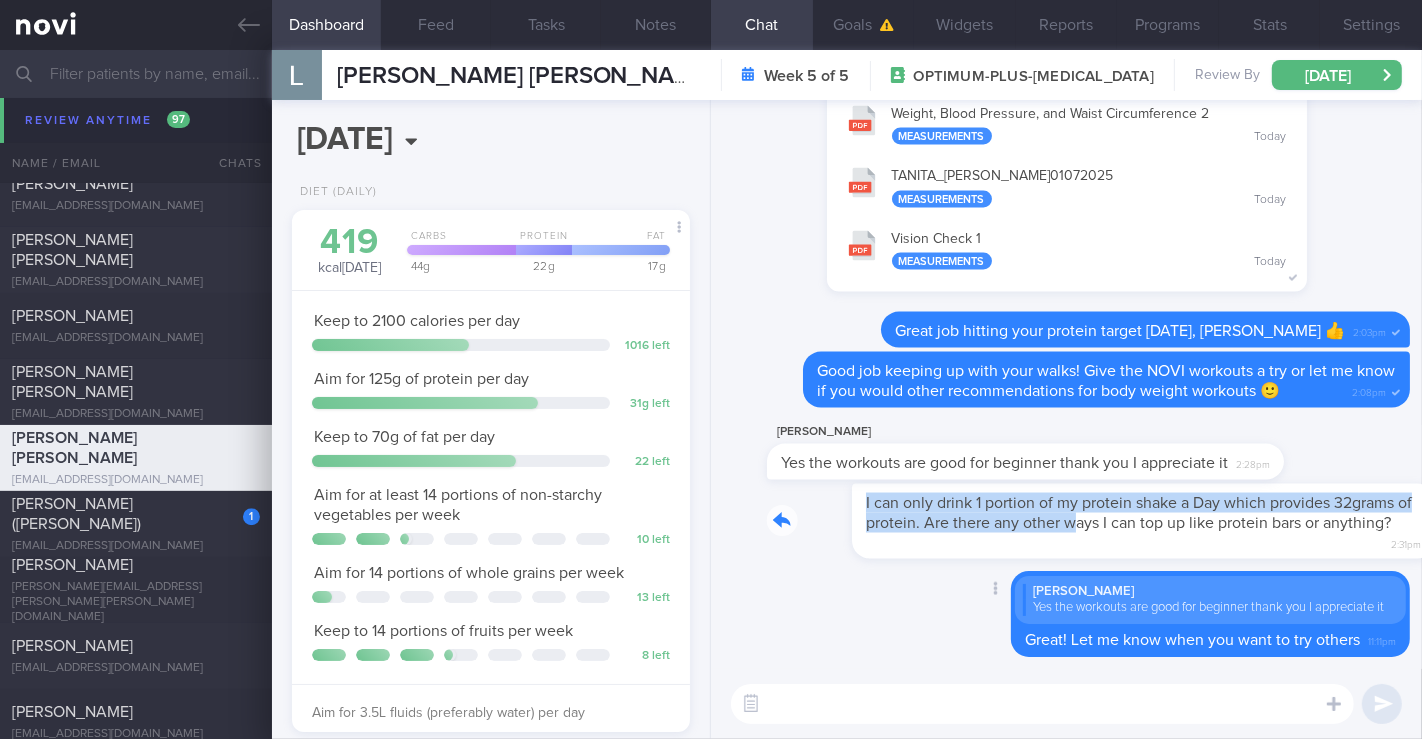 drag, startPoint x: 774, startPoint y: 506, endPoint x: 1008, endPoint y: 515, distance: 234.17302 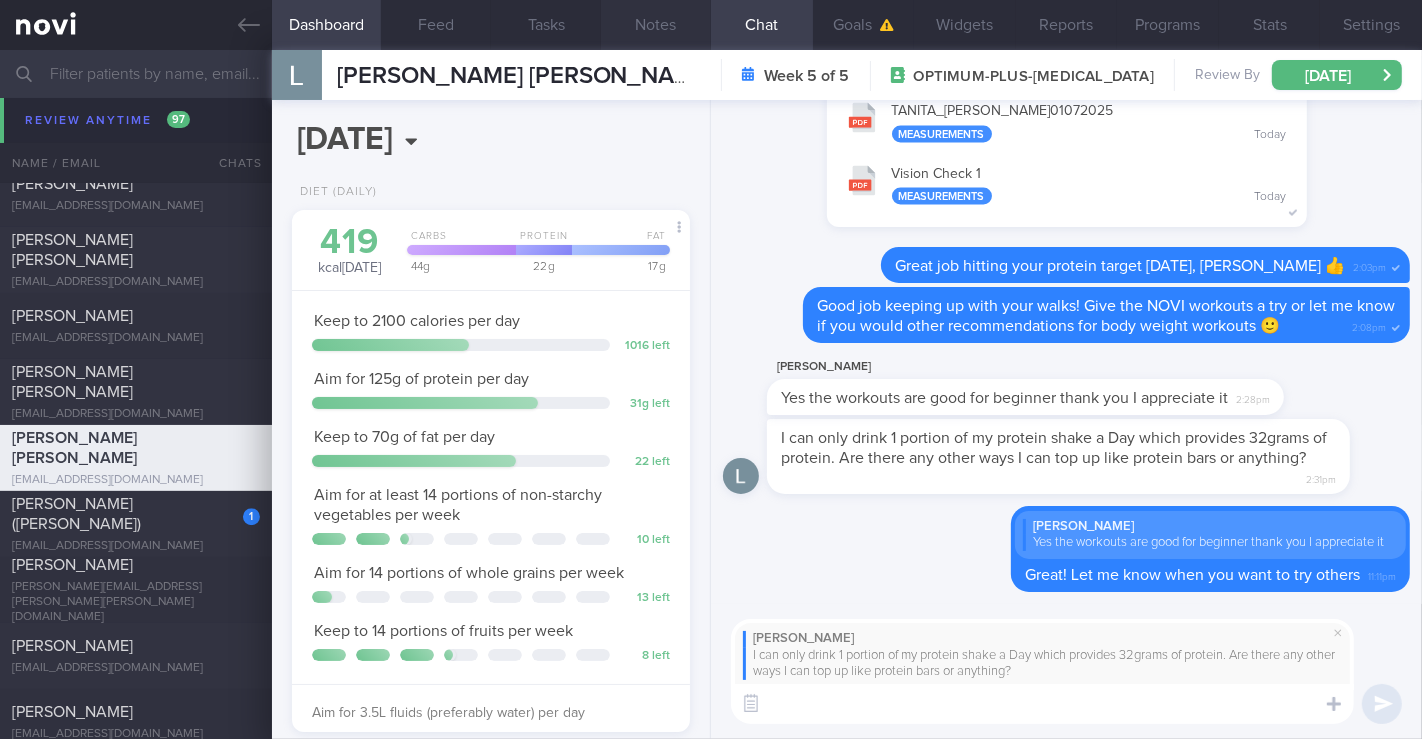 click on "Notes" at bounding box center (656, 25) 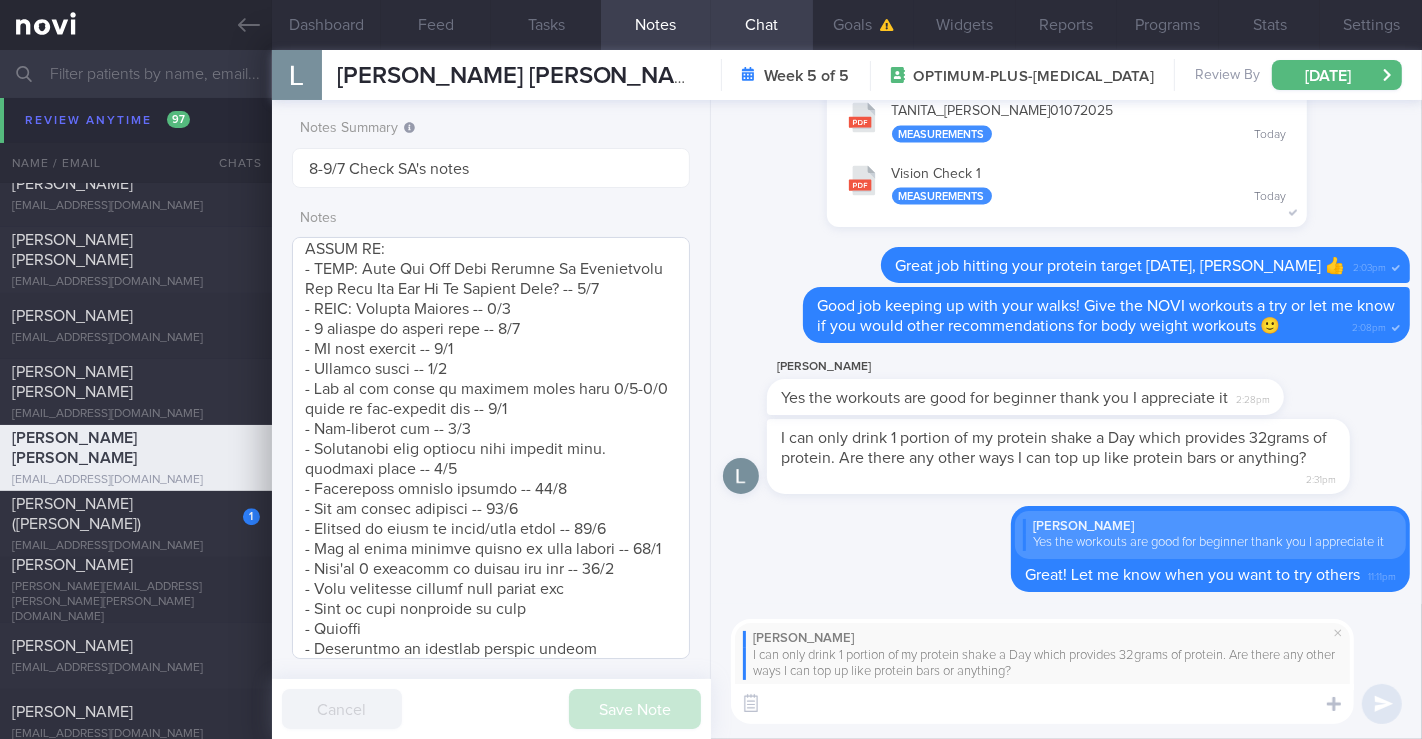 scroll, scrollTop: 888, scrollLeft: 0, axis: vertical 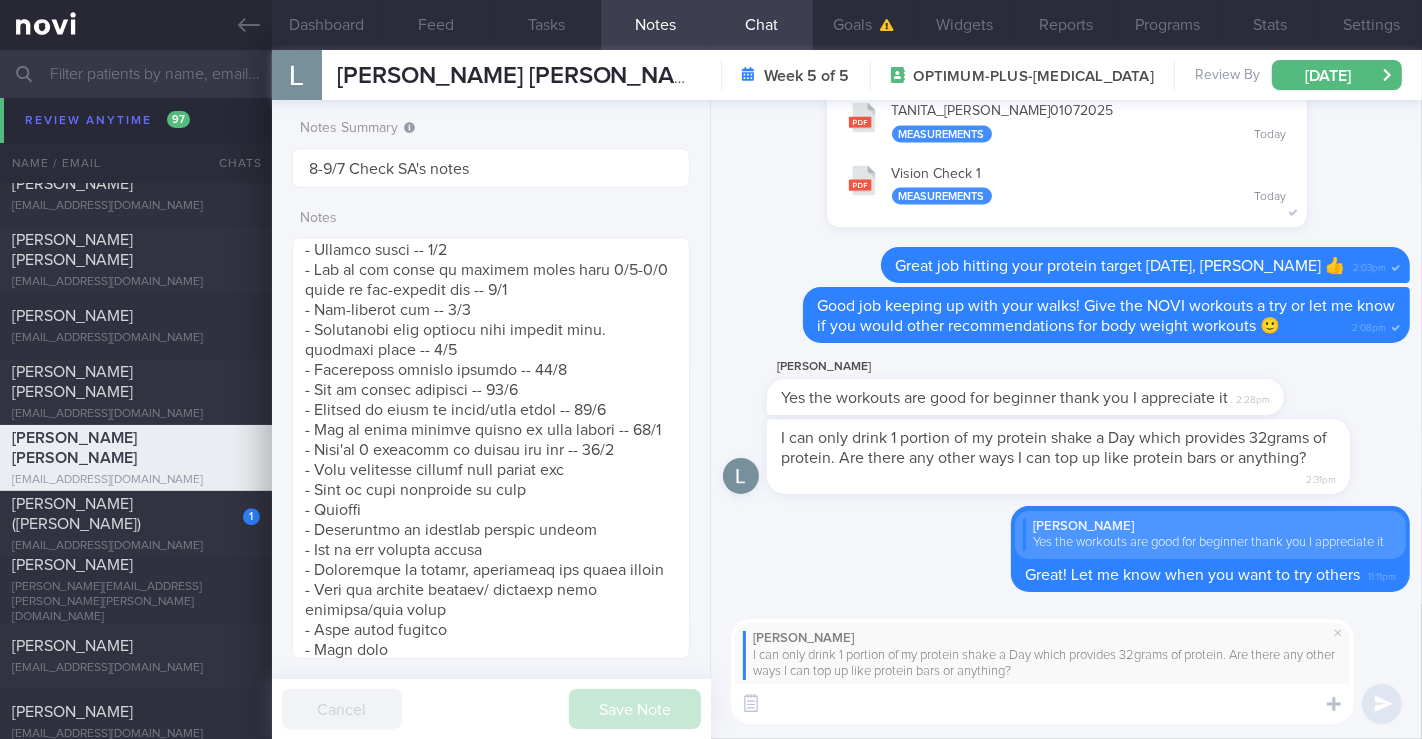 click at bounding box center [1042, 704] 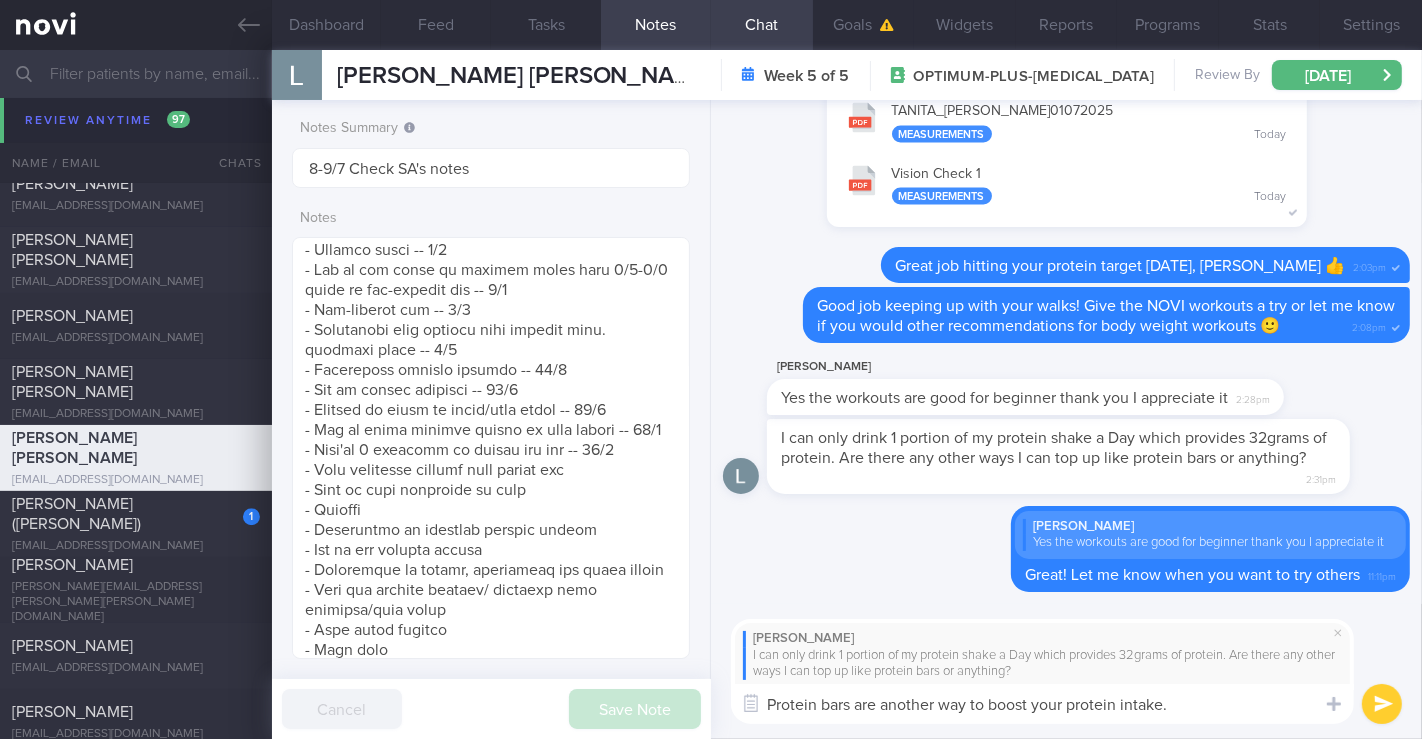 click on "Protein bars are another way to boost your protein intake." at bounding box center (1042, 704) 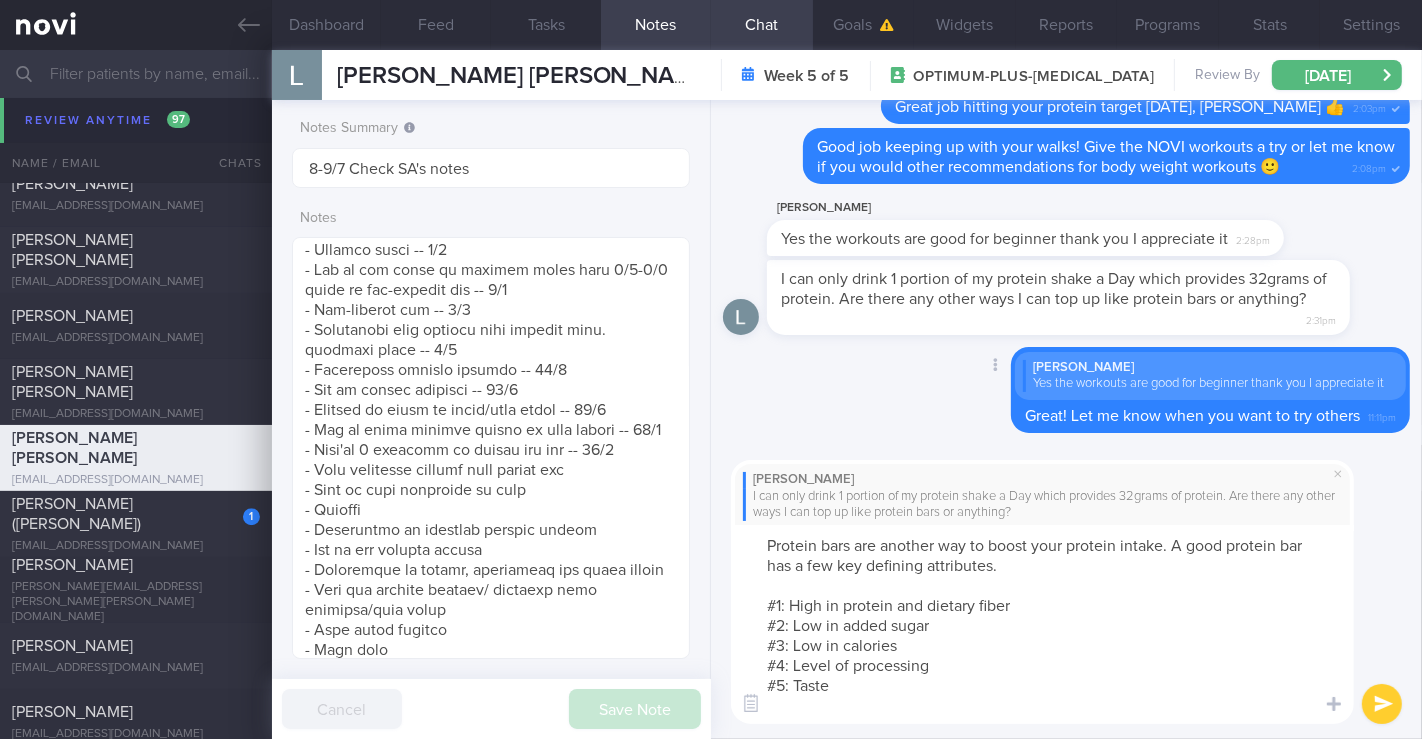 scroll, scrollTop: 0, scrollLeft: 0, axis: both 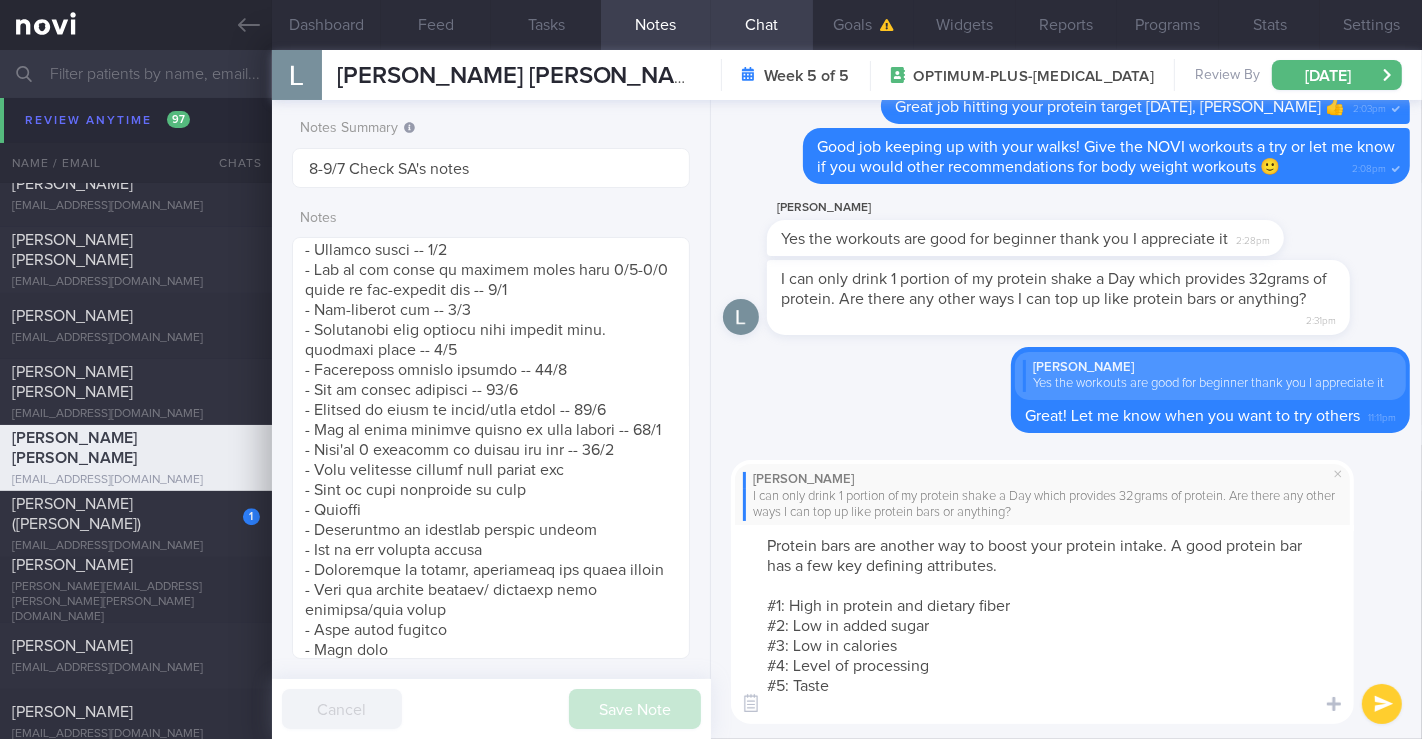 click on "Protein bars are another way to boost your protein intake. A good protein bar has a few key defining attributes.
#1: High in protein and dietary fiber
#2: Low in added sugar
#3: Low in calories
#4: Level of processing
#5: Taste" at bounding box center (1042, 624) 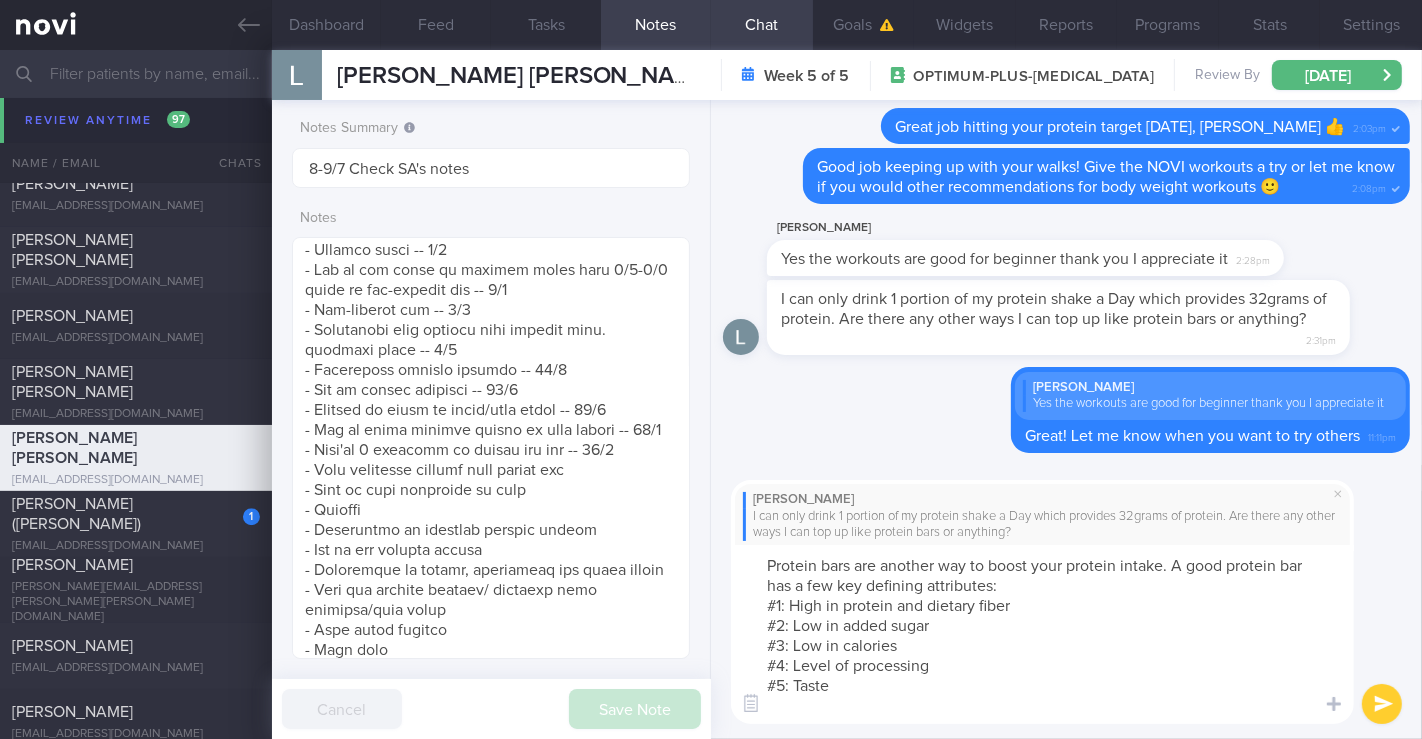 drag, startPoint x: 844, startPoint y: 695, endPoint x: 751, endPoint y: 604, distance: 130.11533 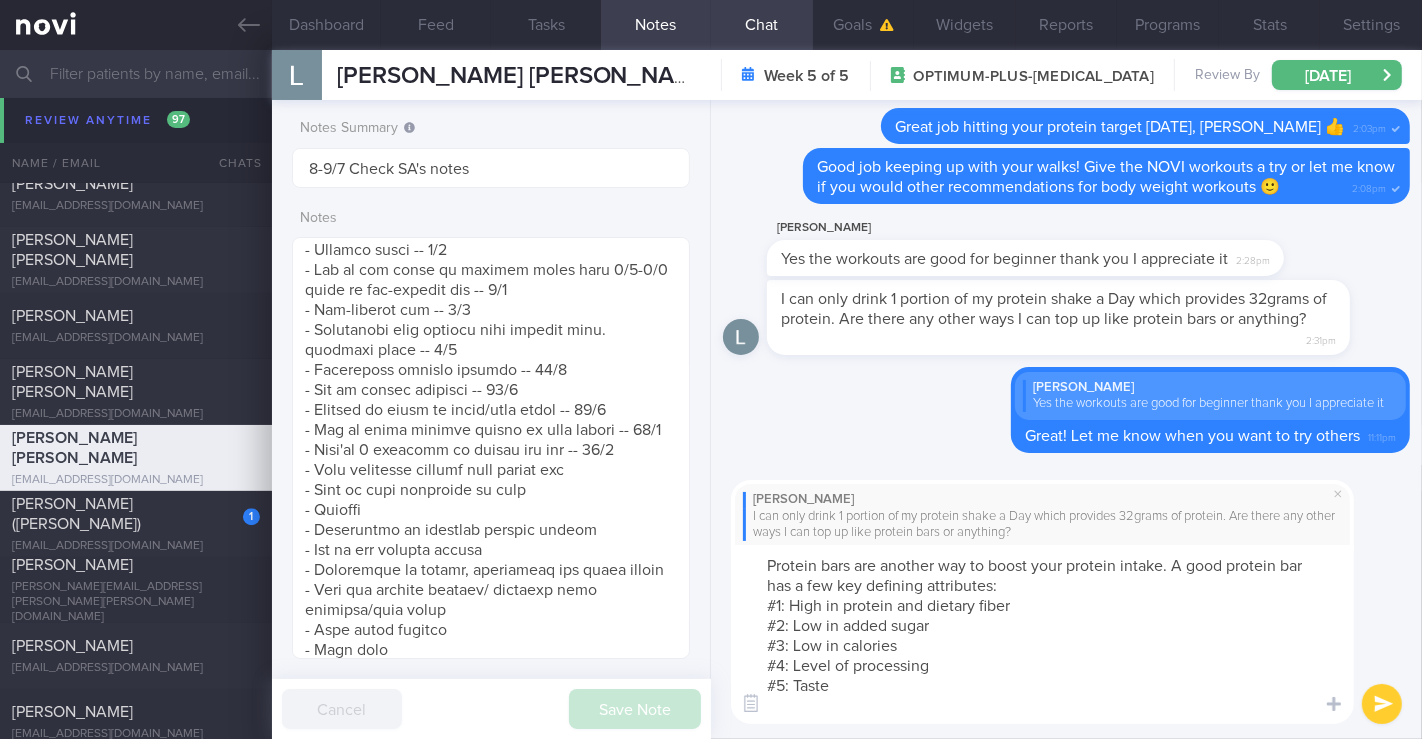 click on "Protein bars are another way to boost your protein intake. A good protein bar has a few key defining attributes:
#1: High in protein and dietary fiber
#2: Low in added sugar
#3: Low in calories
#4: Level of processing
#5: Taste" at bounding box center (1042, 634) 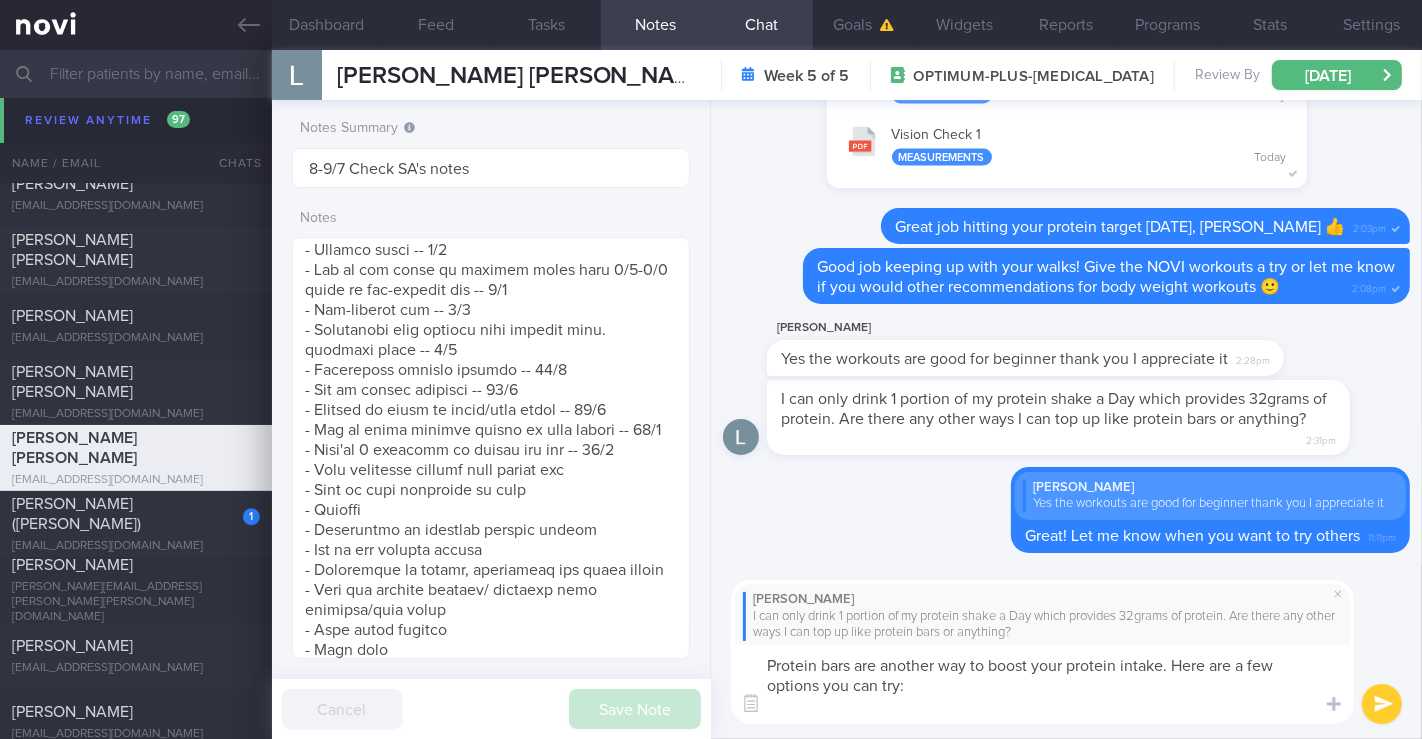 click on "Protein bars are another way to boost your protein intake. Here are a few options you can try:" at bounding box center [1042, 684] 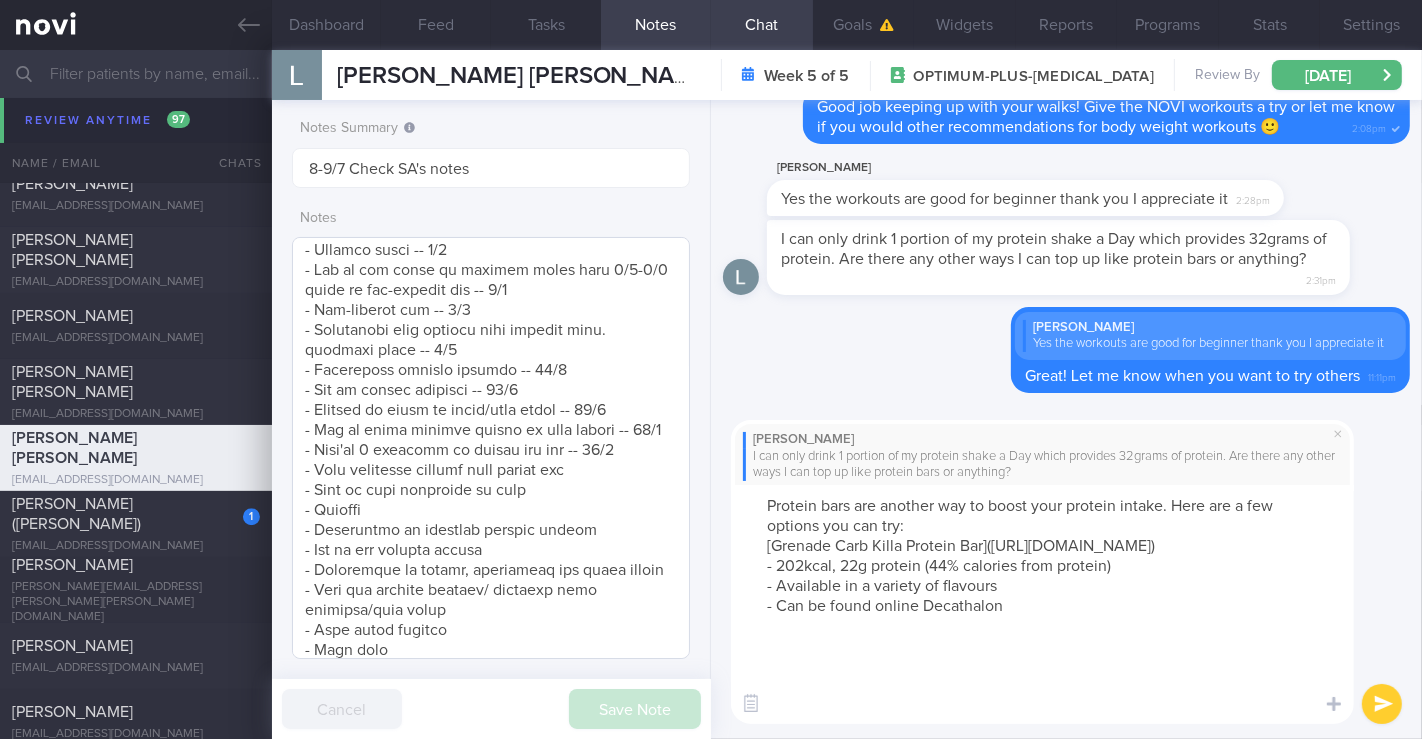 scroll, scrollTop: 20, scrollLeft: 0, axis: vertical 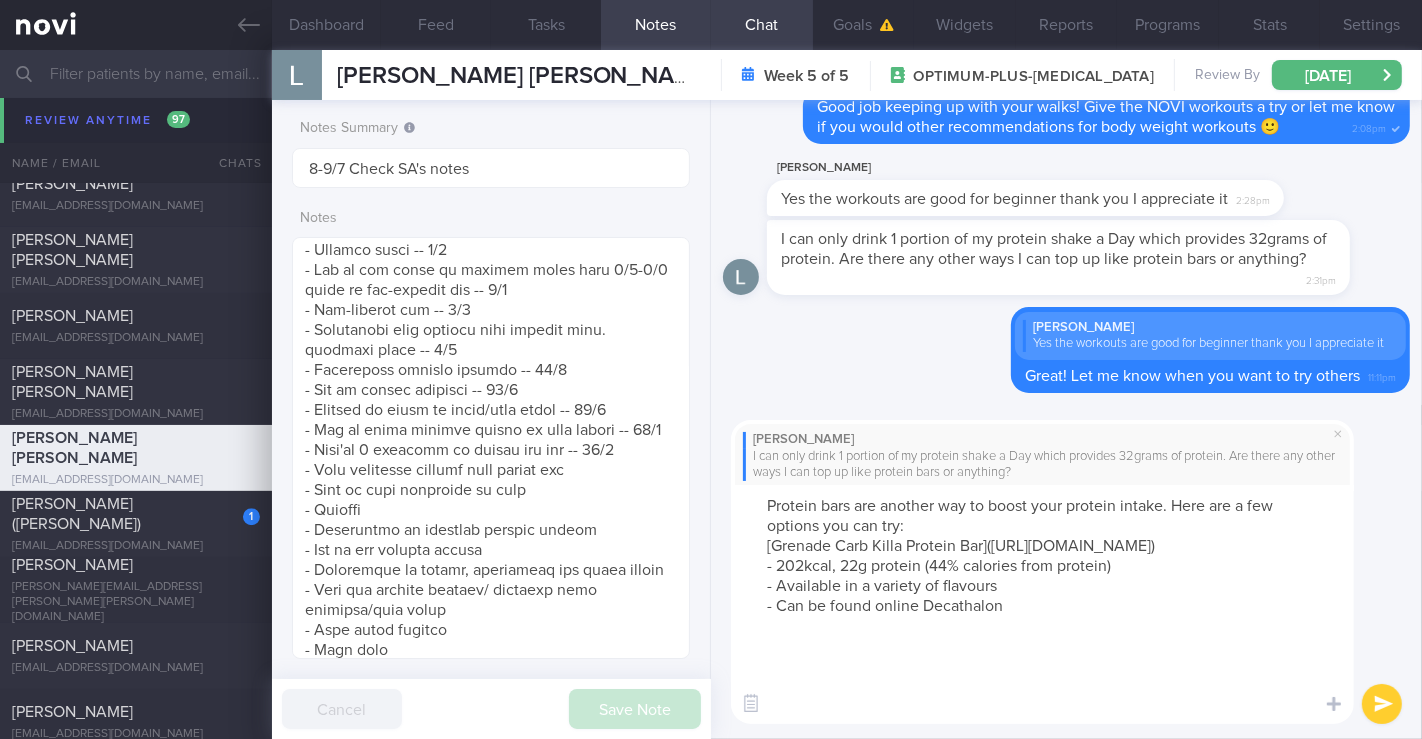 click on "Protein bars are another way to boost your protein intake. Here are a few options you can try:
[Grenade Carb Killa Protein Bar]([URL][DOMAIN_NAME])
- 202kcal, 22g protein (44% calories from protein)
- Available in a variety of flavours
- Can be found online Decathalon" at bounding box center [1042, 604] 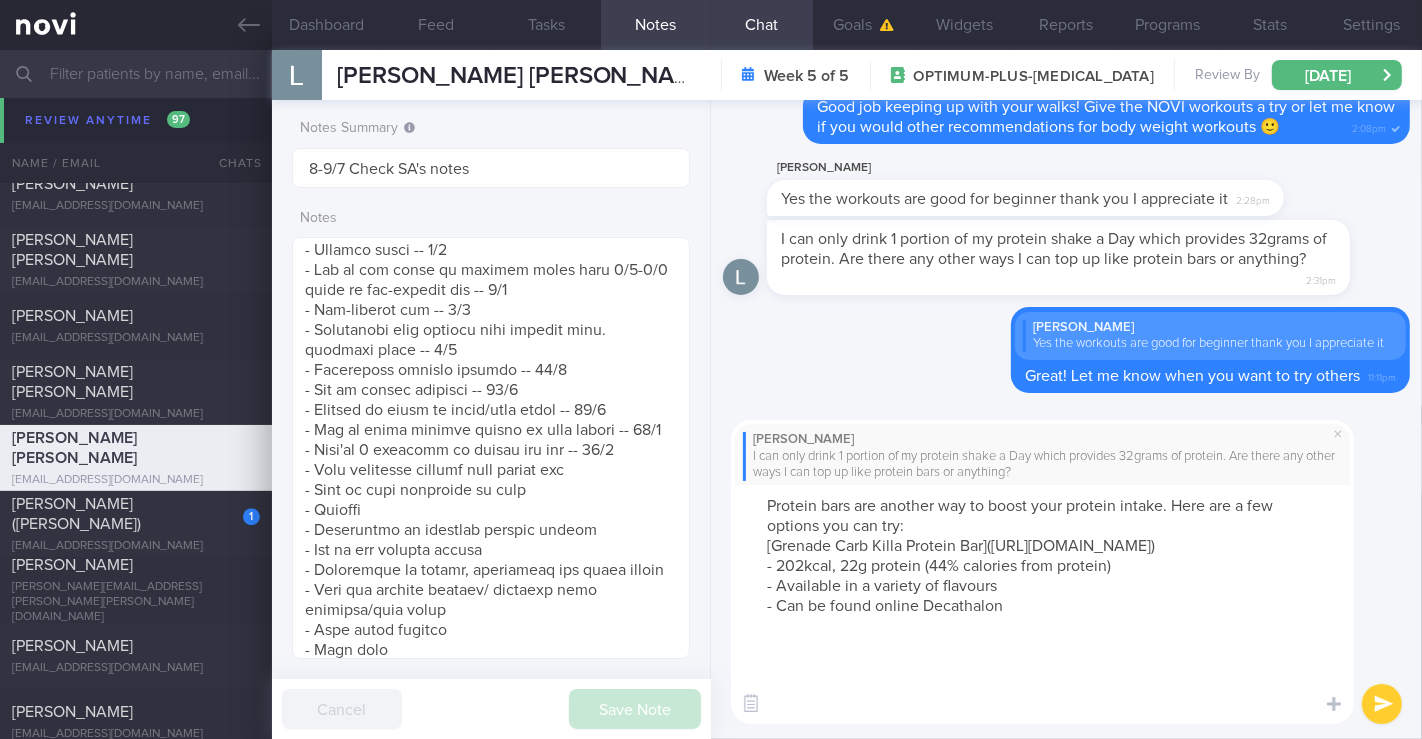 paste on "[Quest Nutrition, Hero Protein Bar]([URL][DOMAIN_NAME])
- 150kcal 18g protein (48% calories from protein)
- Available in a variety of flavours
- Can be found on iHerb
[BSN, Protein Crisp, Chocolate Crunch]([URL][DOMAIN_NAME])
- 190kcal 20g protein (42% calories from protein)
- Available in a variety of flavours
- Can be found on iHerb" 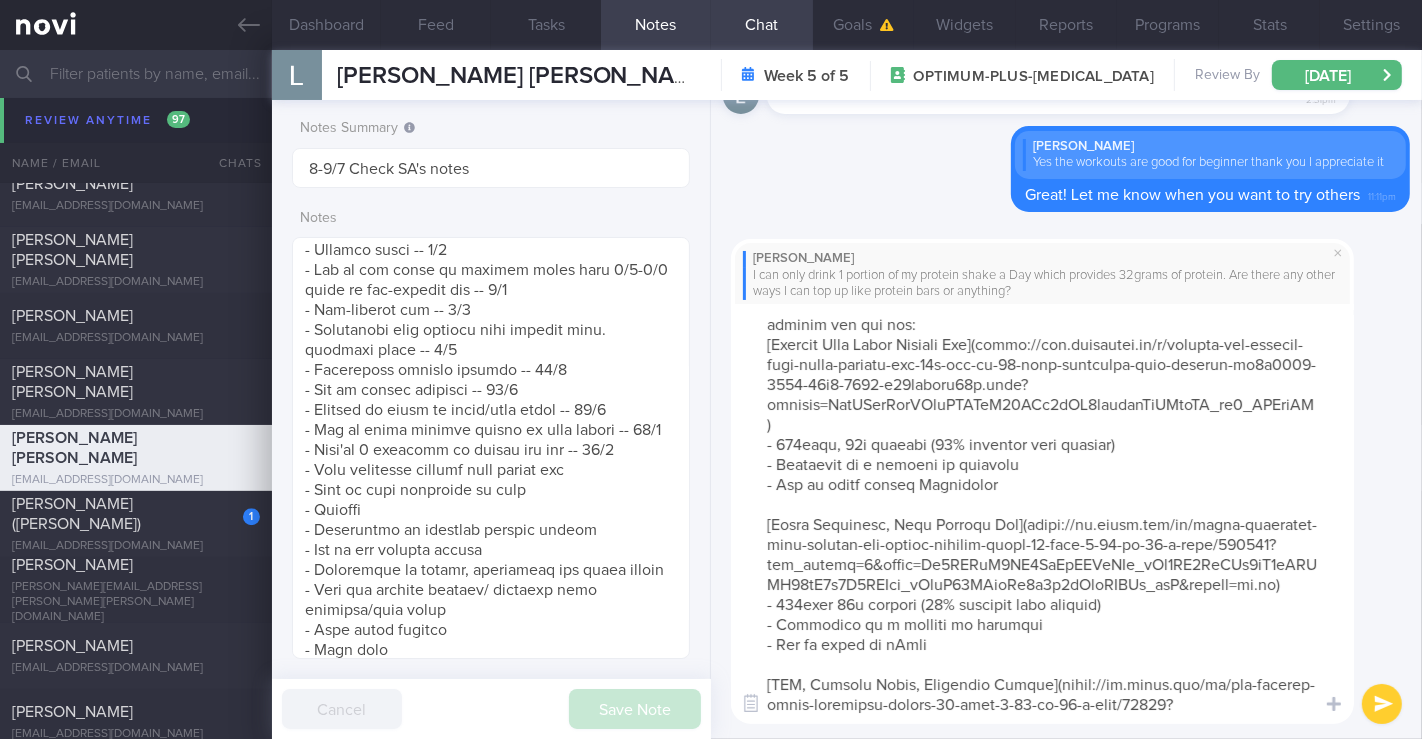 scroll, scrollTop: 80, scrollLeft: 0, axis: vertical 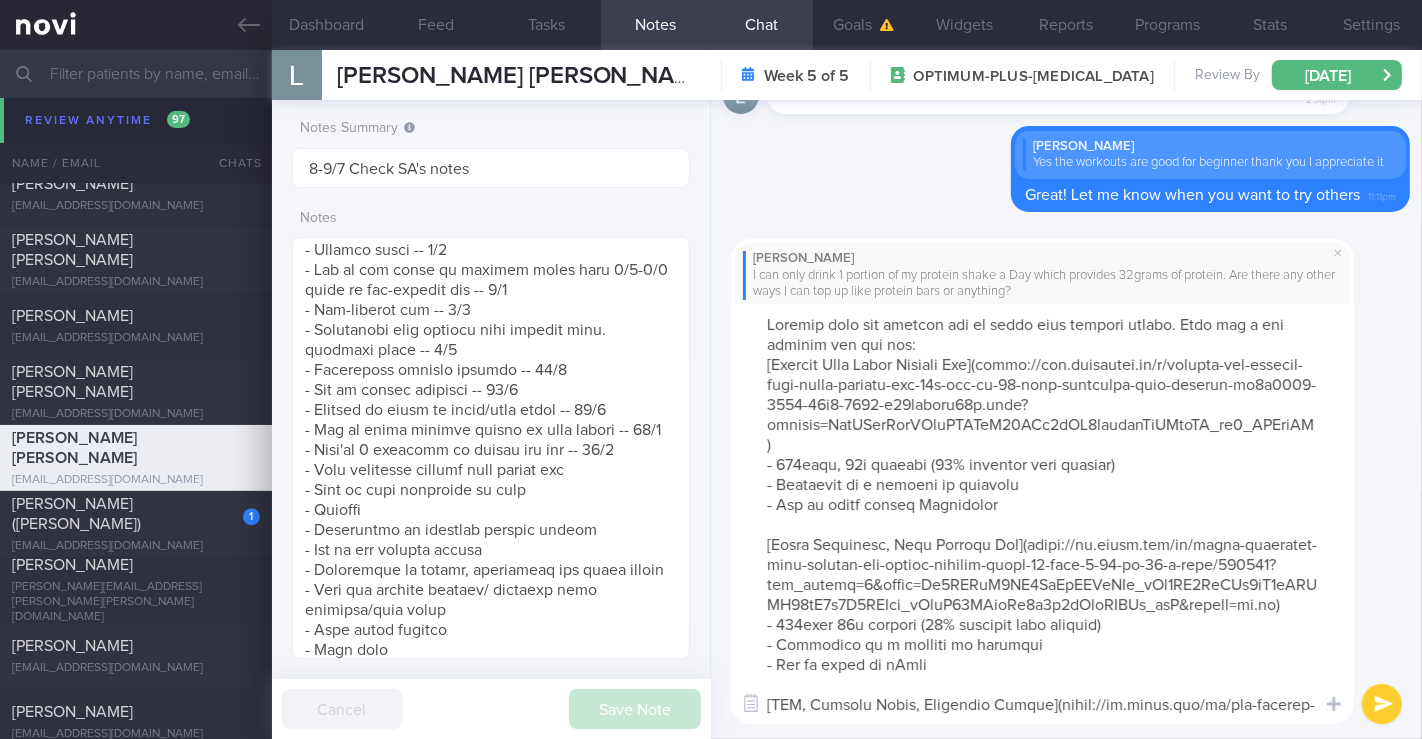type on "Protein bars are another way to boost your protein intake. Here are a few options you can try:
[Grenade Carb Killa Protein Bar]([URL][DOMAIN_NAME])
- 202kcal, 22g protein (44% calories from protein)
- Available in a variety of flavours
- Can be found online Decathalon
[Quest Nutrition, Hero Protein Bar]([URL][DOMAIN_NAME])
- 150kcal 18g protein (48% calories from protein)
- Available in a variety of flavours
- Can be found on iHerb
[BSN, Protein Crisp, Chocolate Crunch]([URL][DOMAIN_NAME].." 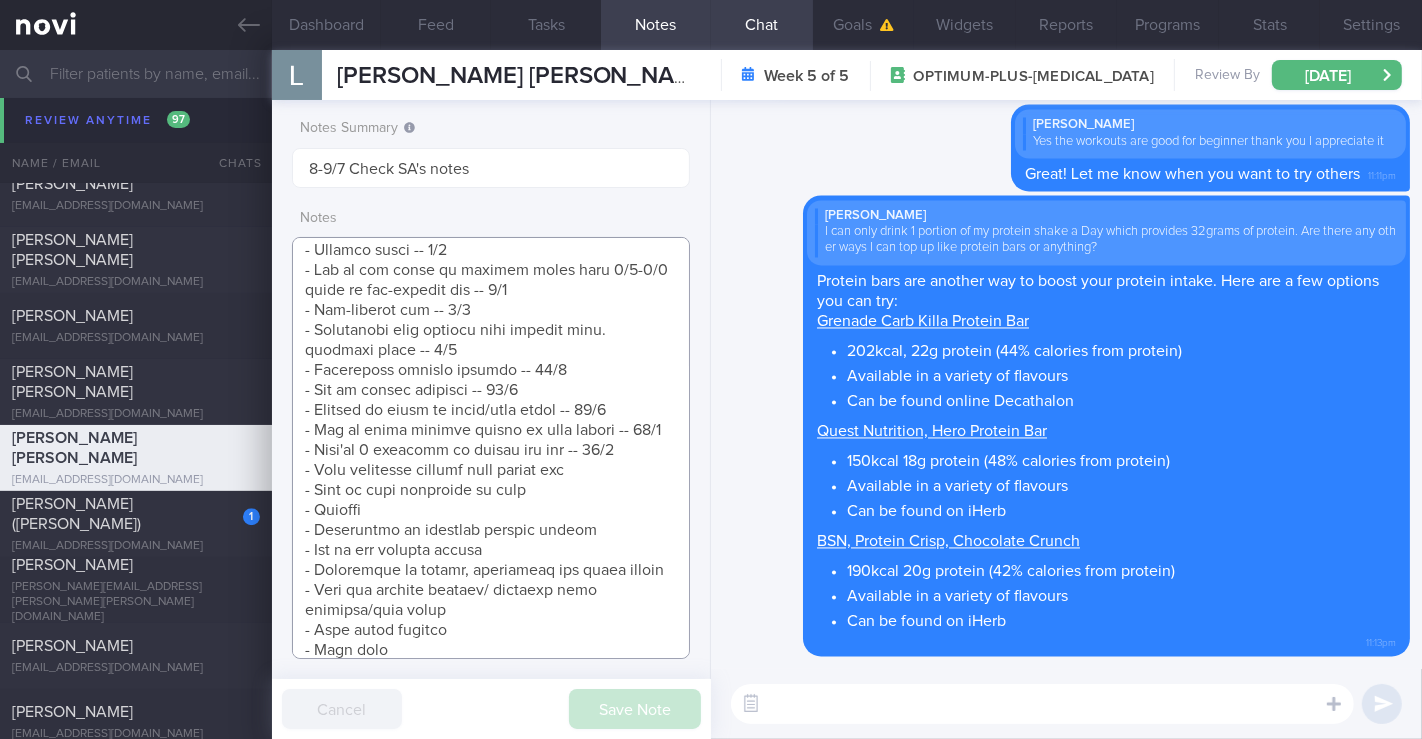 click at bounding box center [491, 448] 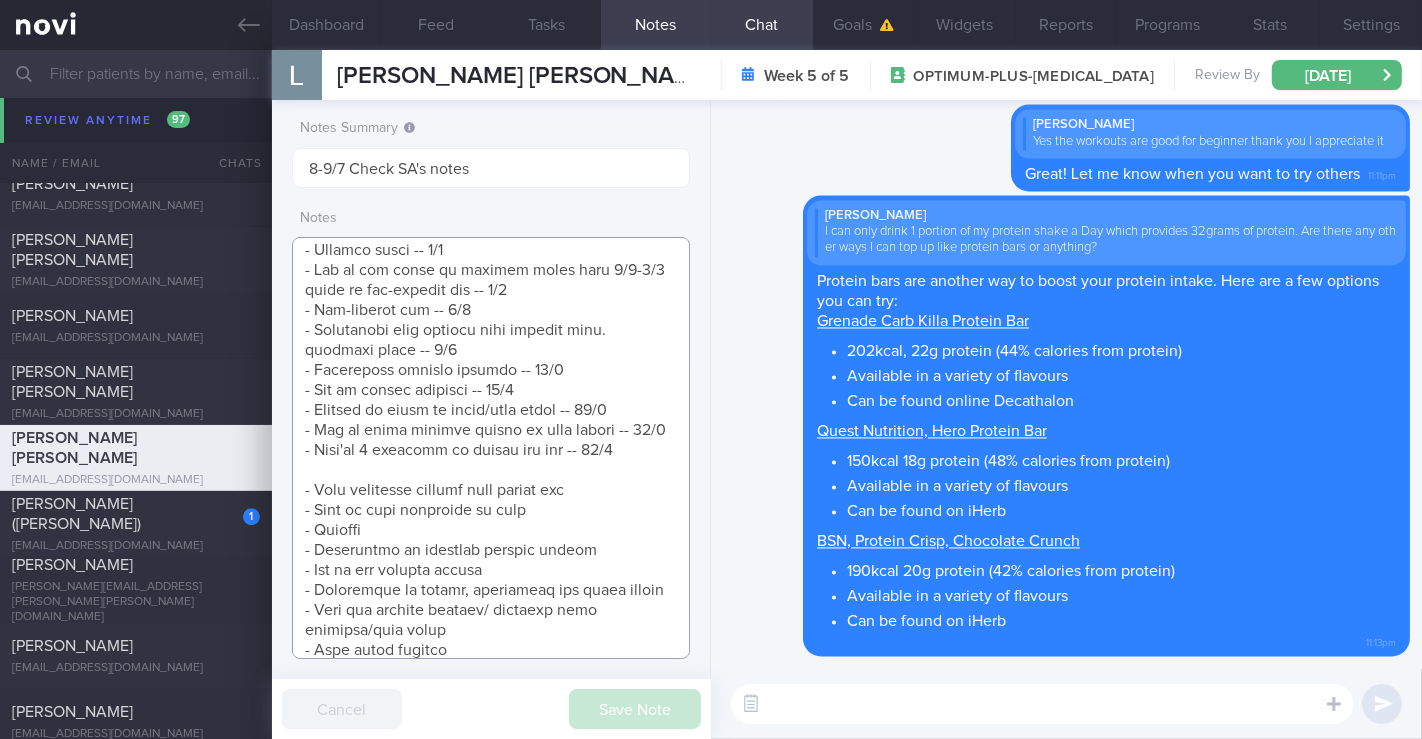 scroll, scrollTop: 1110, scrollLeft: 0, axis: vertical 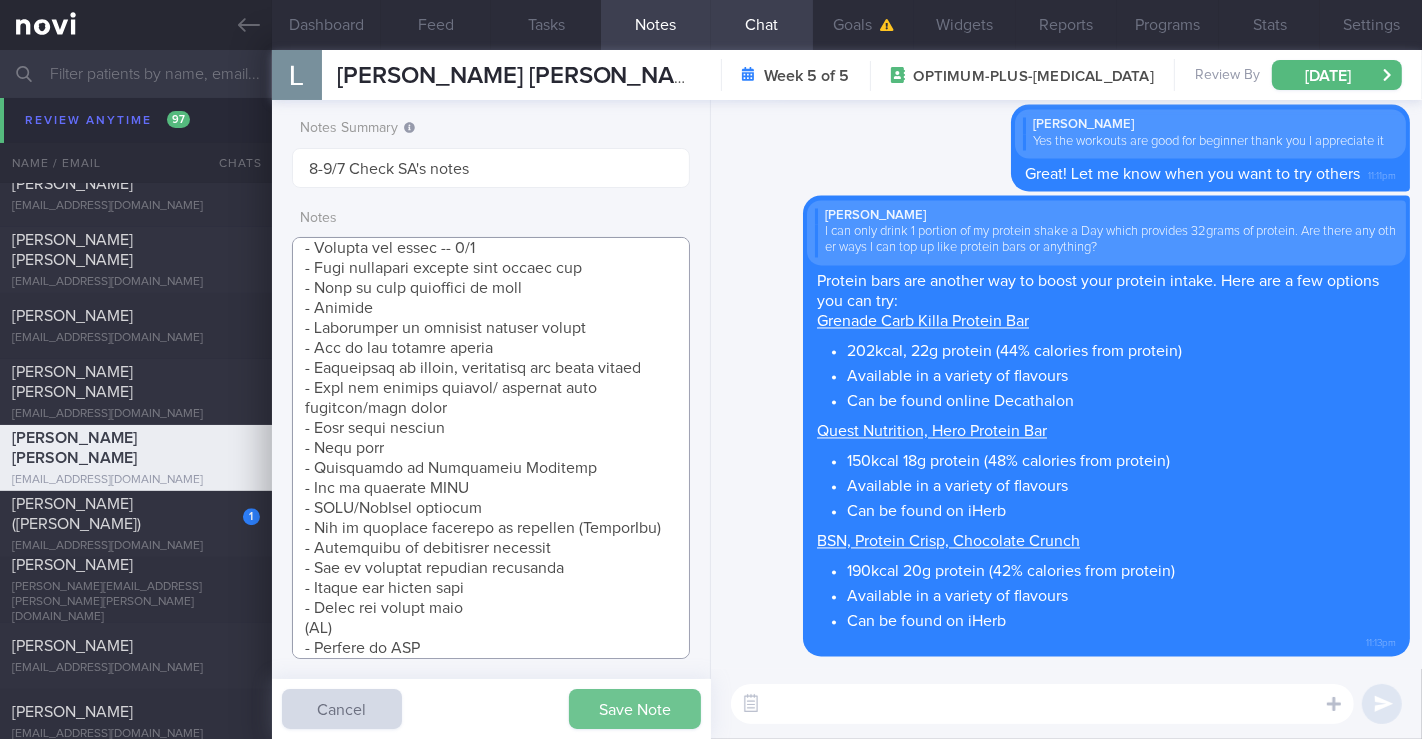 type on "([DATE]) Takes LAC brand PEA PROTEIN x2 scoops if he feels he needs to top up his protein
2 scoops = 152kcal, 32g pro, 6g cho, 0g fat
SUPPORT NEEDED:
CHALLENGE:
- LIFE:
- DIET:
- EXERCISE:
- MEDS:
- HbA1c/GMI:
Wt trend: (
TANITA (  )
Body fat %:
Muscle Mass:
Visceral fat:
Metabolic Age:
Wt Targets:
5%  (6kg -> 111kg)
10% (12kg -> 105kg)
15% (18kg -> 99kg)  with healthy body comp
____ yo
- Pmhx:
- Meds/Supps:
- Social hx:
- Diet: most of my meals are home cooked and proteins are bought fresh from markets with the choice of lean meat. Trying to rotate the different proteins daily to ensure sustainability and have joy during meals
- Exercise:
SHARE ON:
- NOVI: What Are The Side Effects Of [MEDICAL_DATA] And What Can You Do To Relieve Them? -- 3/6
- NOVI: Calorie Deficit -- 3/6
- 4 pillars of weight loss -- 3/6
- AI food logging -- 3/6
- Portion guide -- 3/6
- Enc to inc fibre by filling plate with 1/4-1/2 plate of non-starchy veg -- 4/6
- Non-starchy veg -- 4/6
- Prioritize lean protein over fattier..." 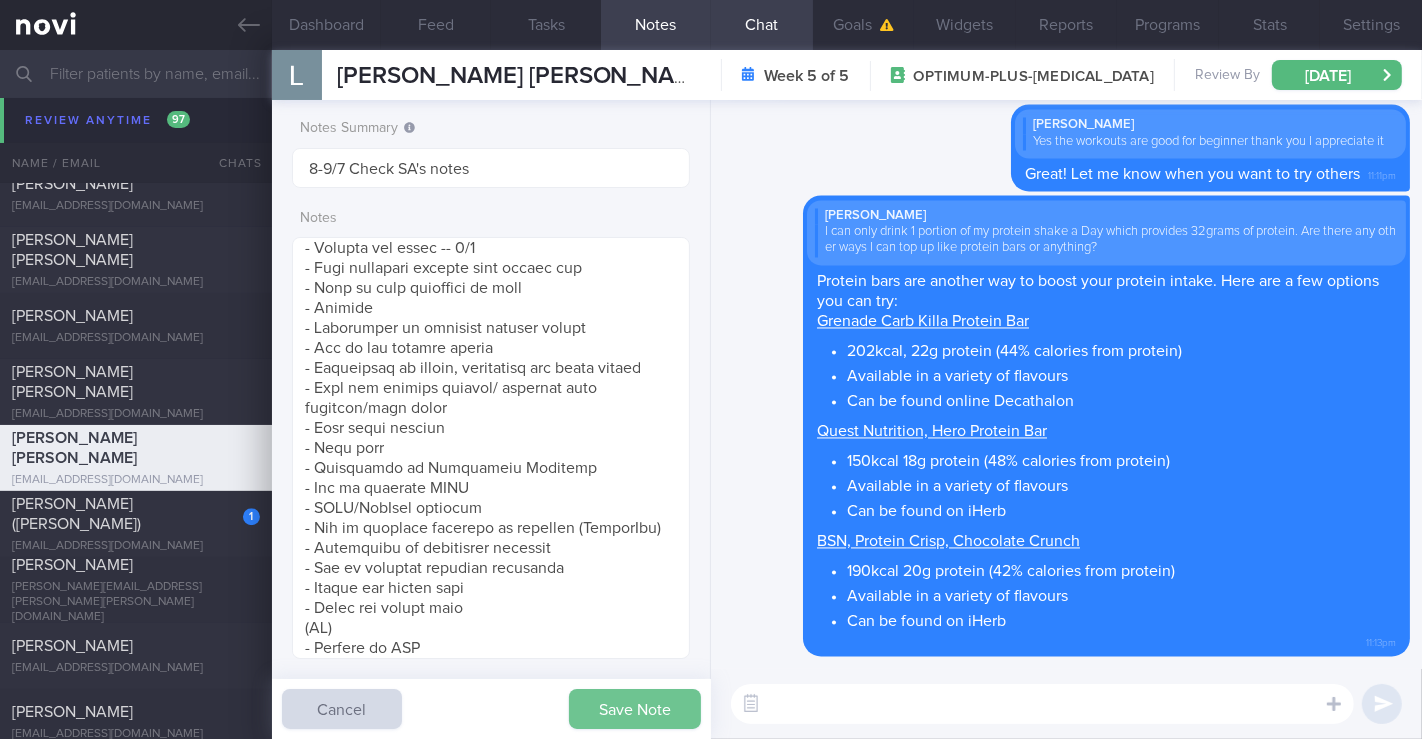 click on "Save Note" at bounding box center [635, 709] 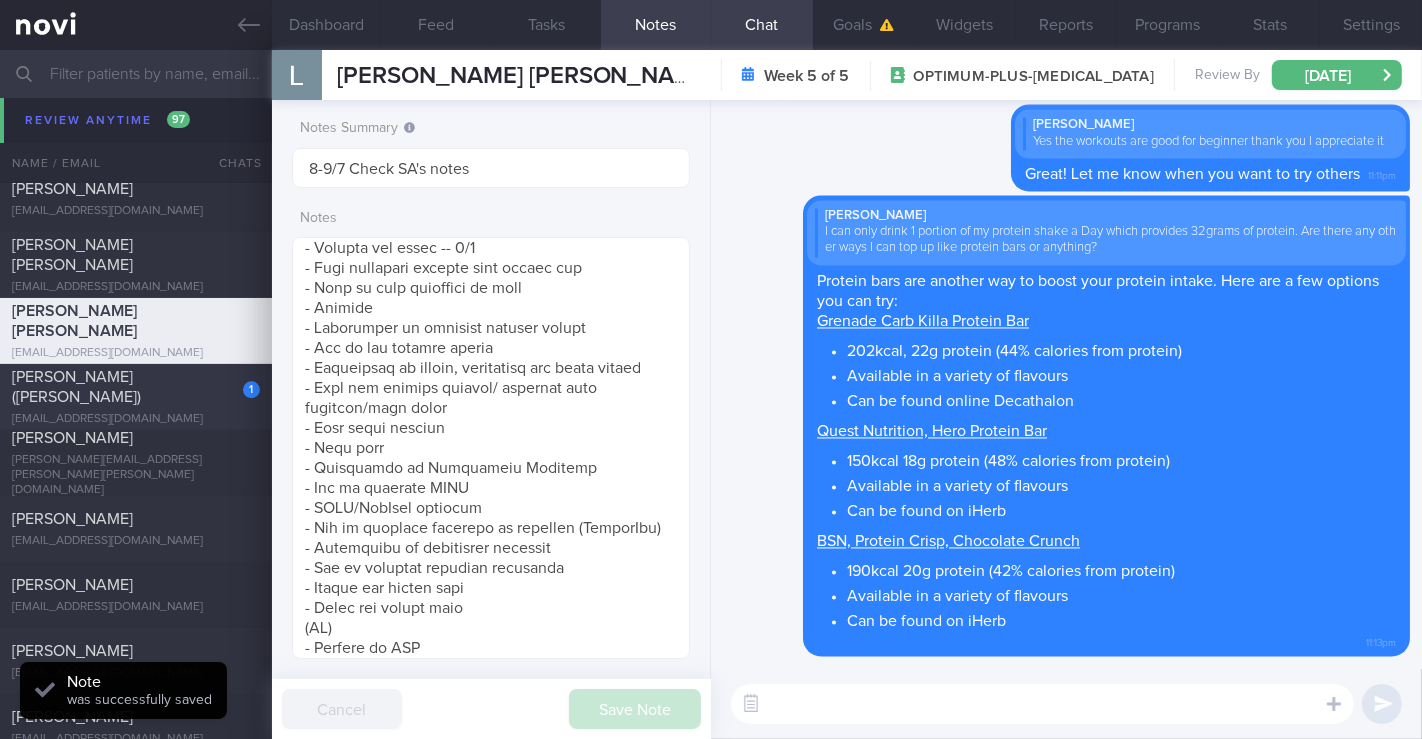 scroll, scrollTop: 11028, scrollLeft: 0, axis: vertical 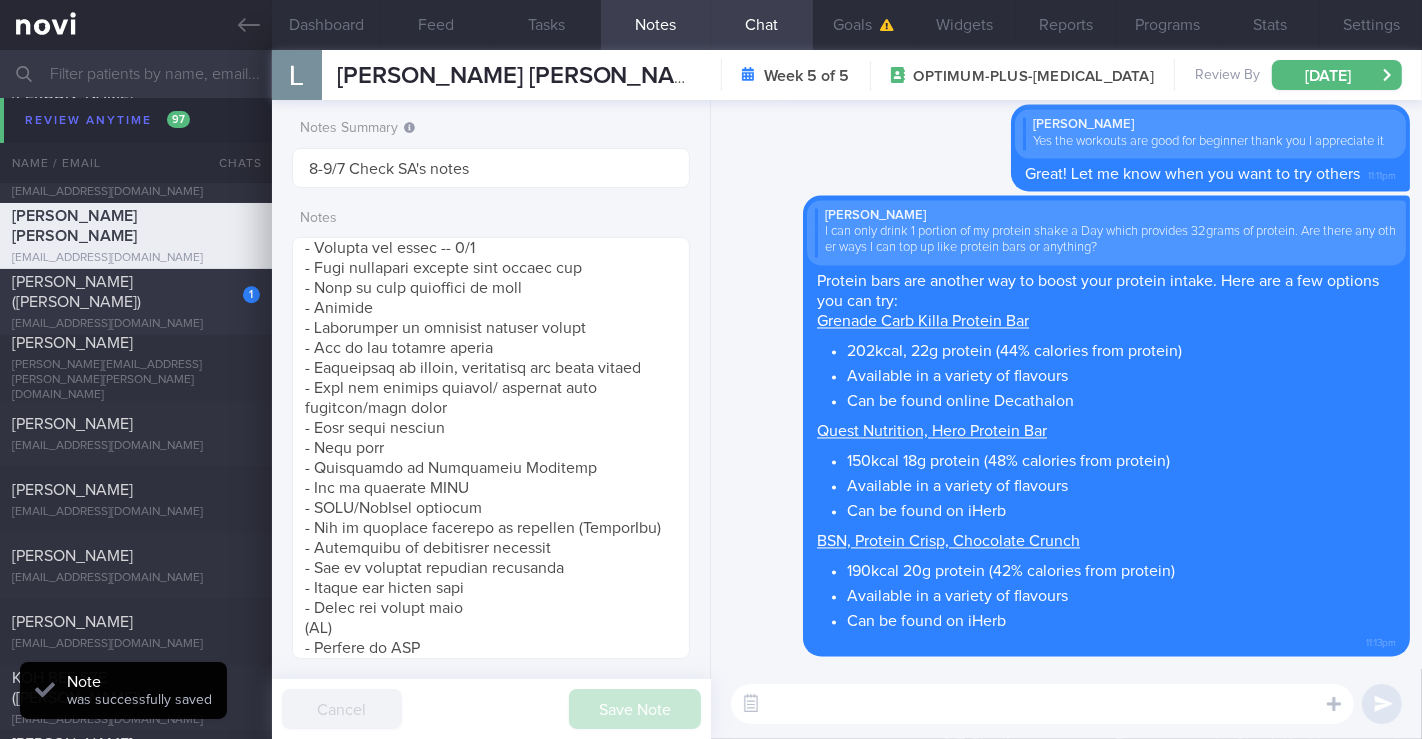click on "1" at bounding box center [238, 287] 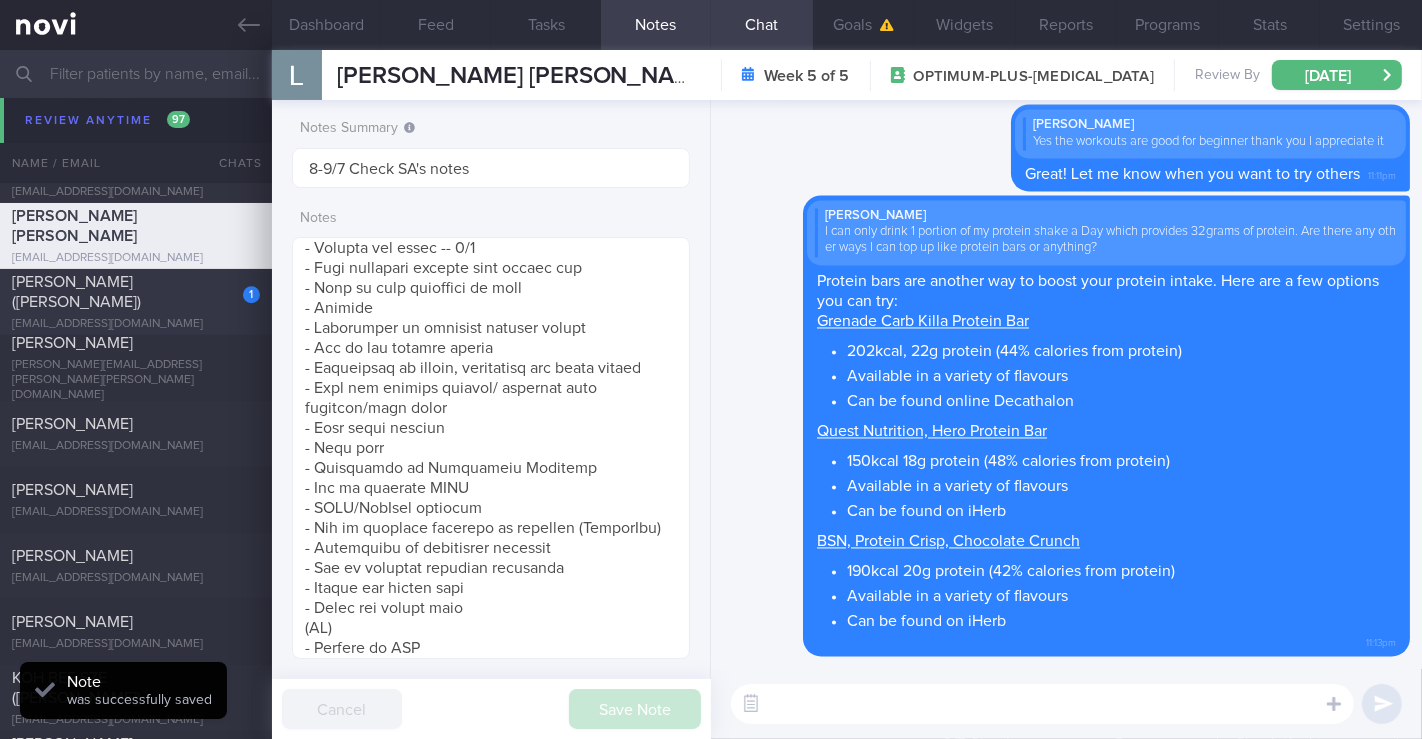 type on "8-11/7 Check if increased pro intake and exercise" 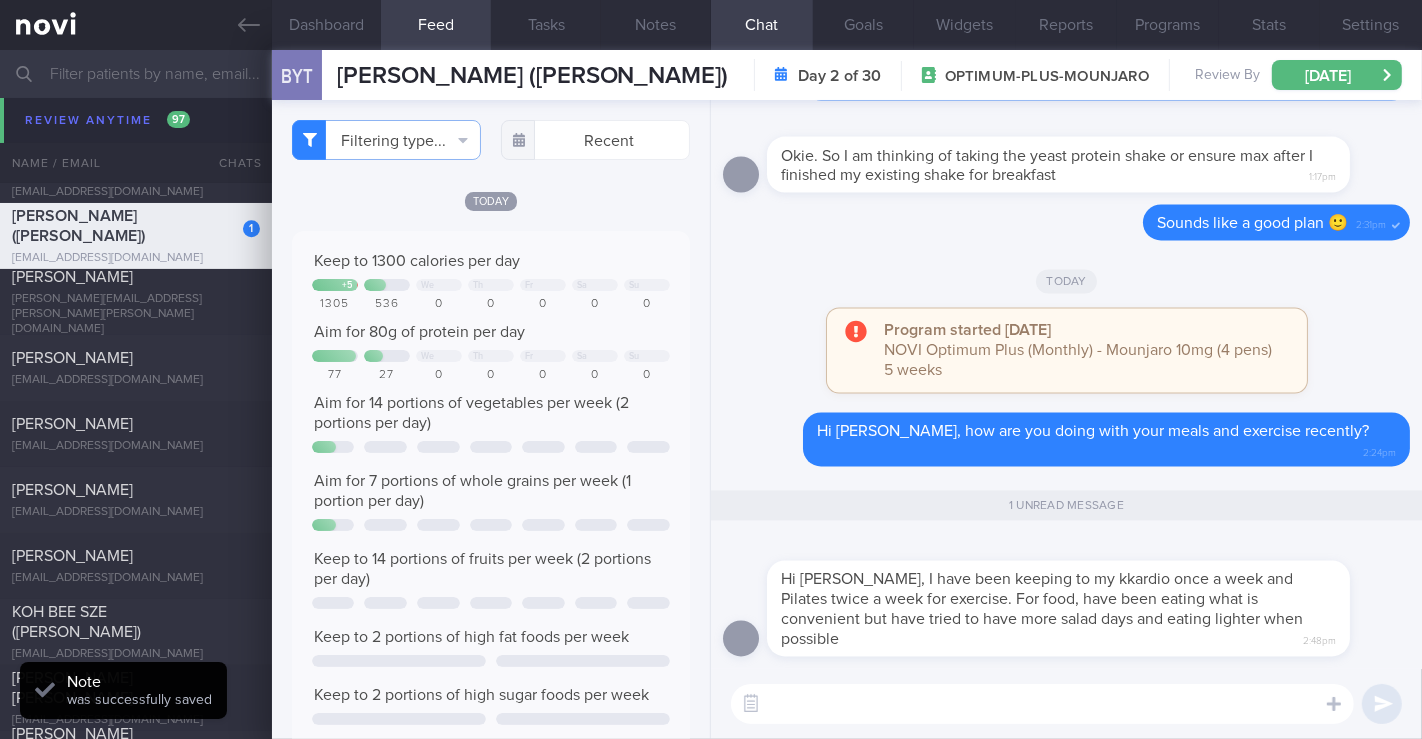 scroll, scrollTop: 10962, scrollLeft: 0, axis: vertical 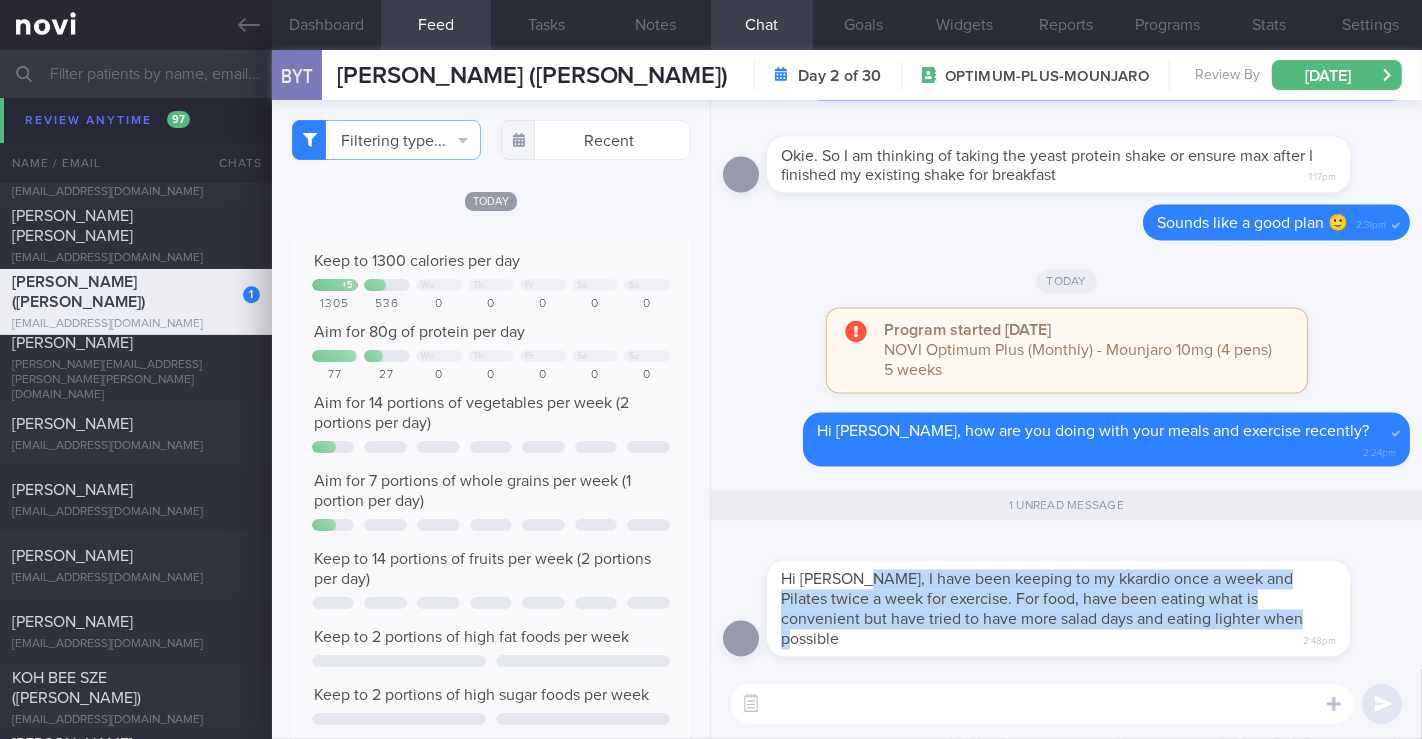 drag, startPoint x: 862, startPoint y: 601, endPoint x: 1257, endPoint y: 634, distance: 396.3761 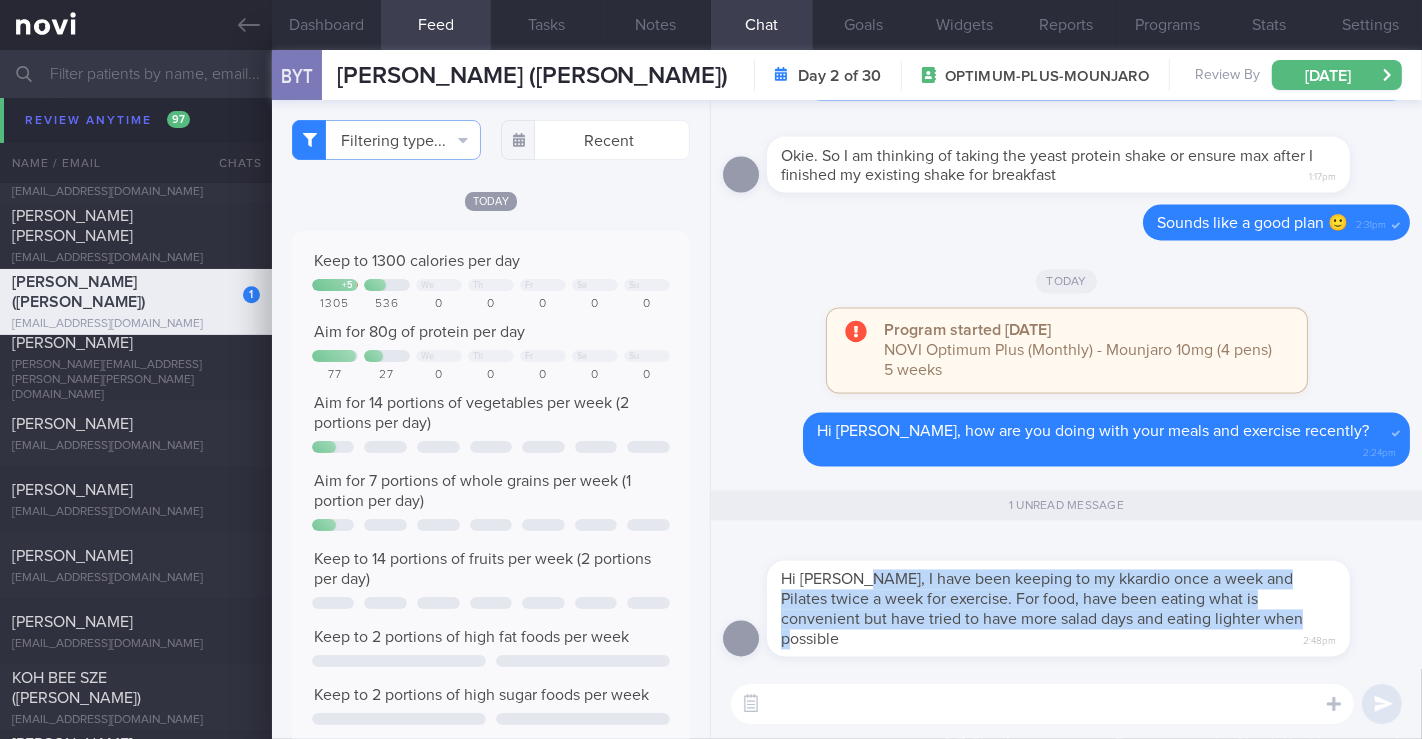 copy on "I have been keeping to my kkardio once a week and Pilates twice a week for exercise. For food, have been eating what is convenient but have tried to have more salad days and eating lighter when possible" 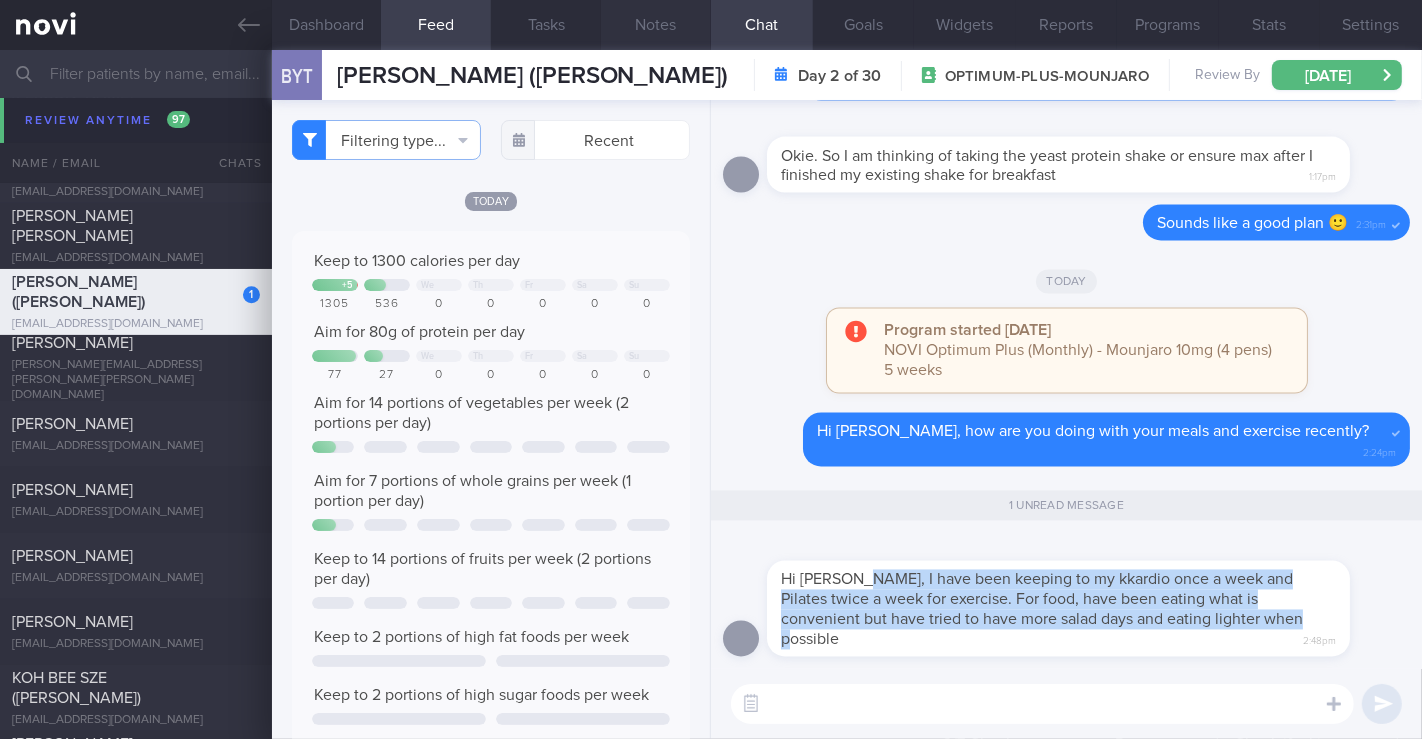 click on "Notes" at bounding box center [656, 25] 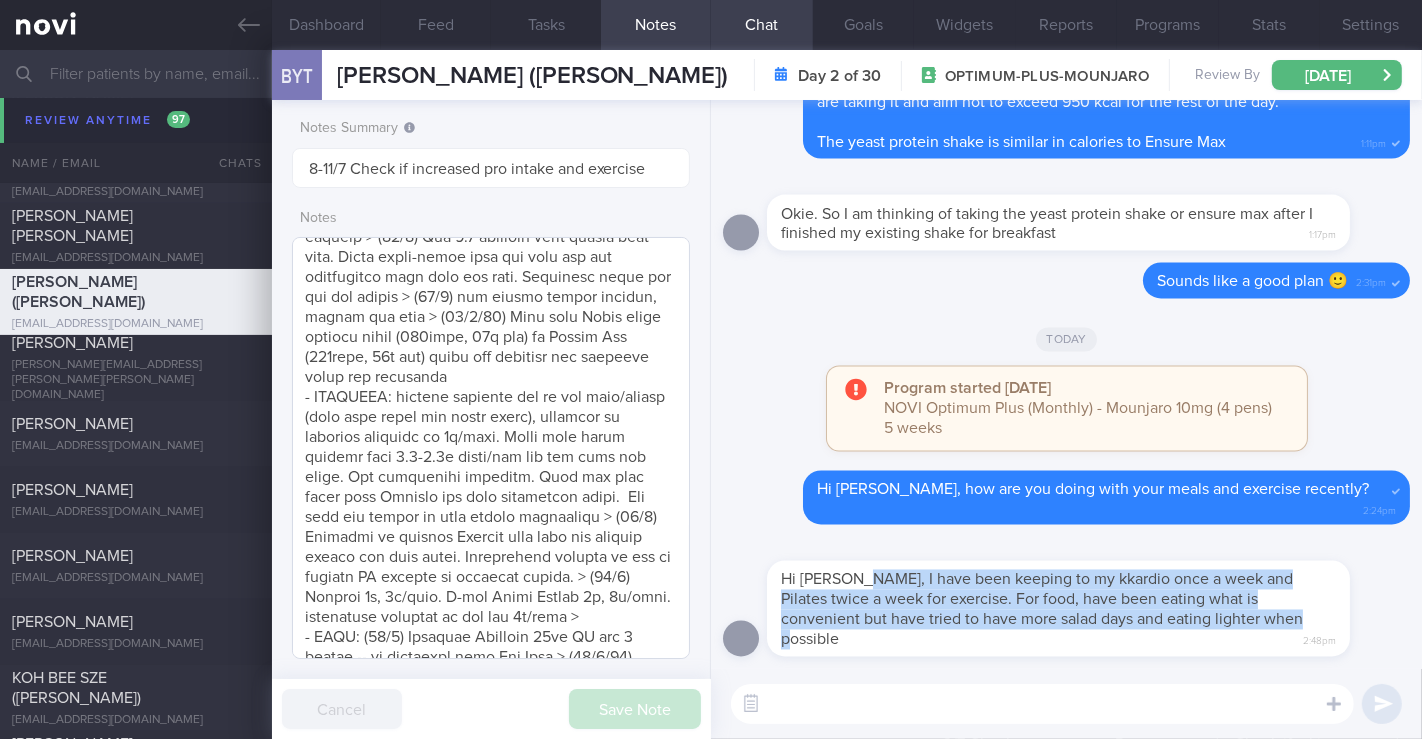scroll, scrollTop: 0, scrollLeft: 0, axis: both 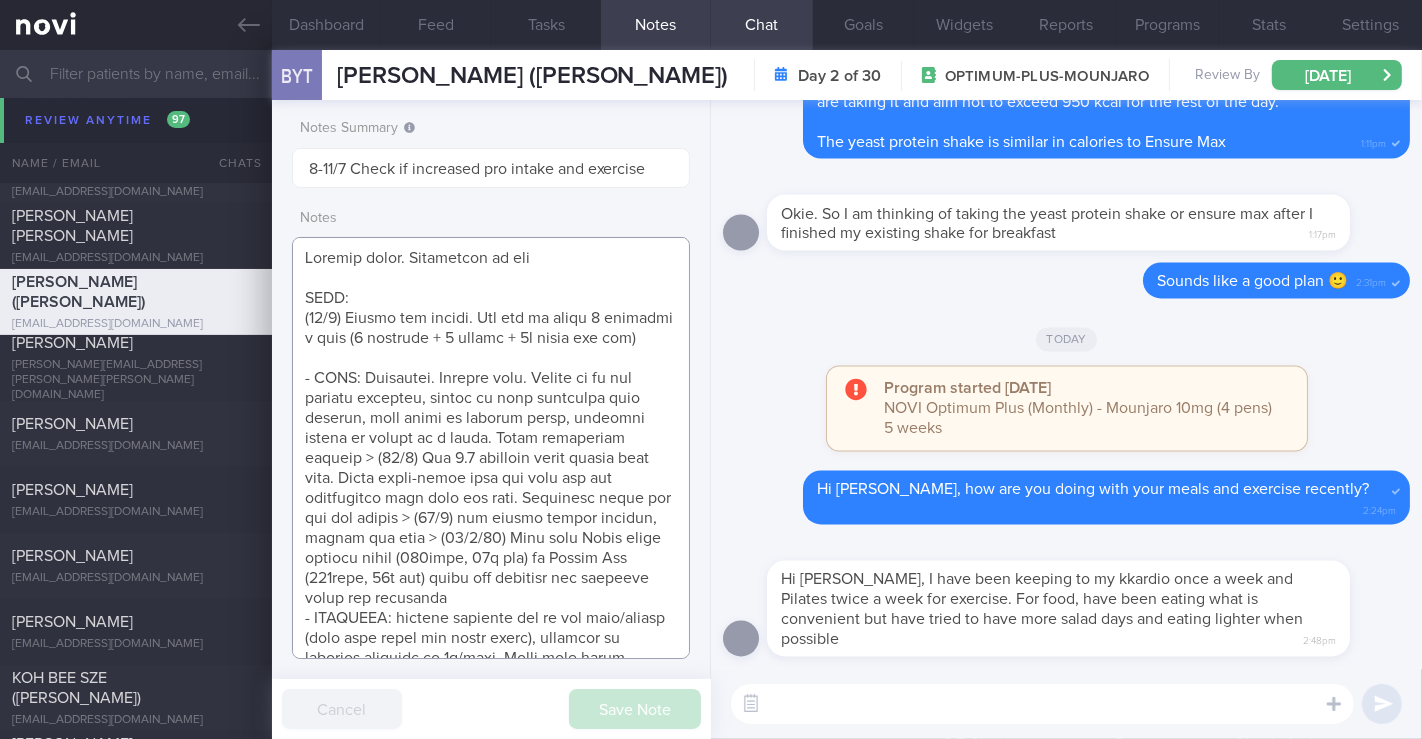 click at bounding box center [491, 448] 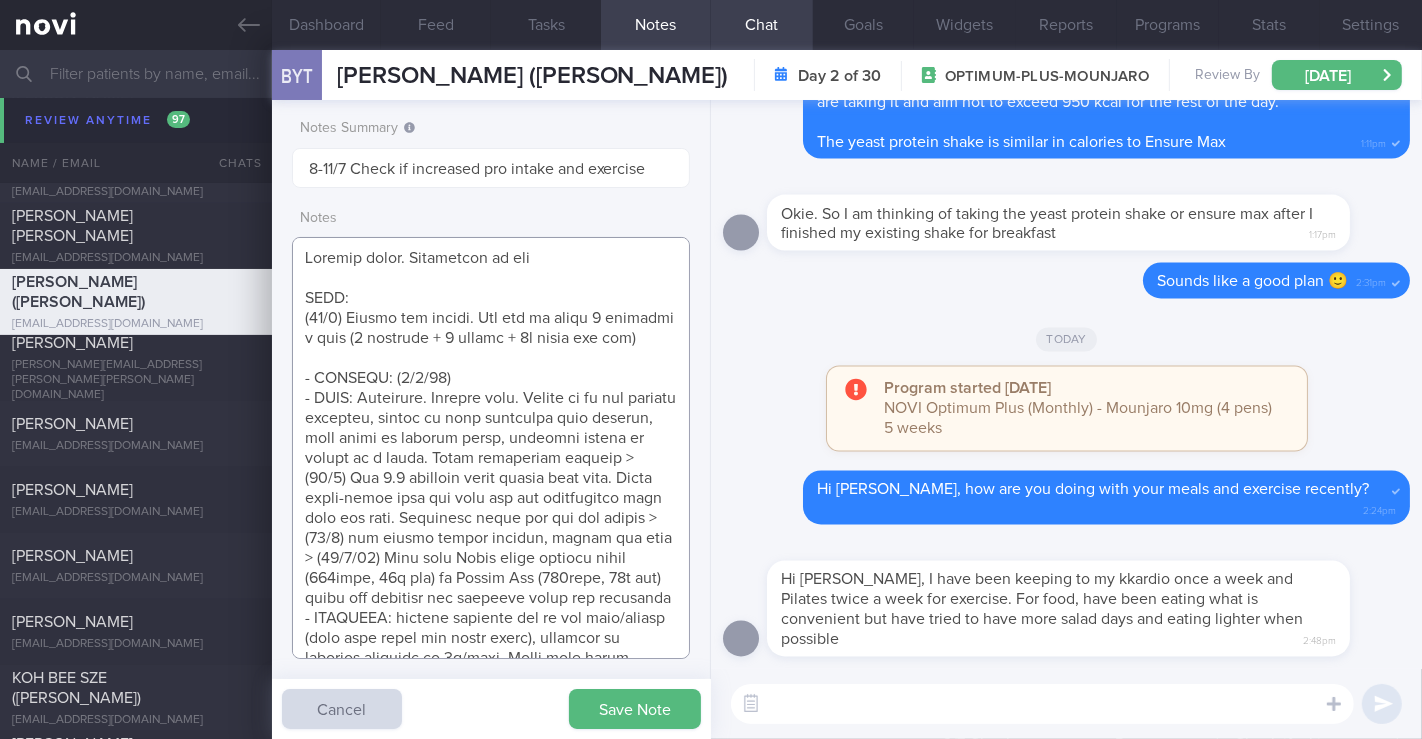paste on "I have been keeping to my kkardio once a week and Pilates twice a week for exercise. For food, have been eating what is convenient but have tried to have more salad days and eating lighter when possible" 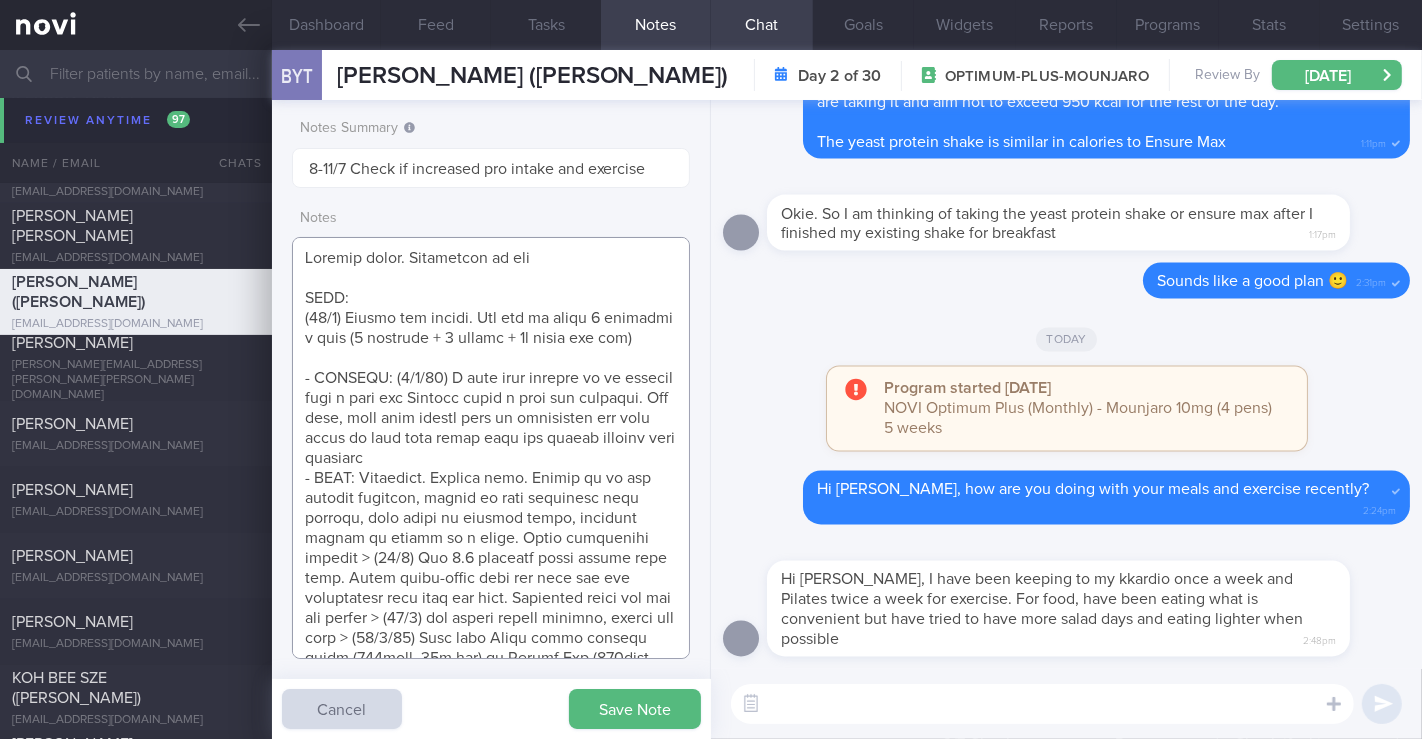 click at bounding box center (491, 448) 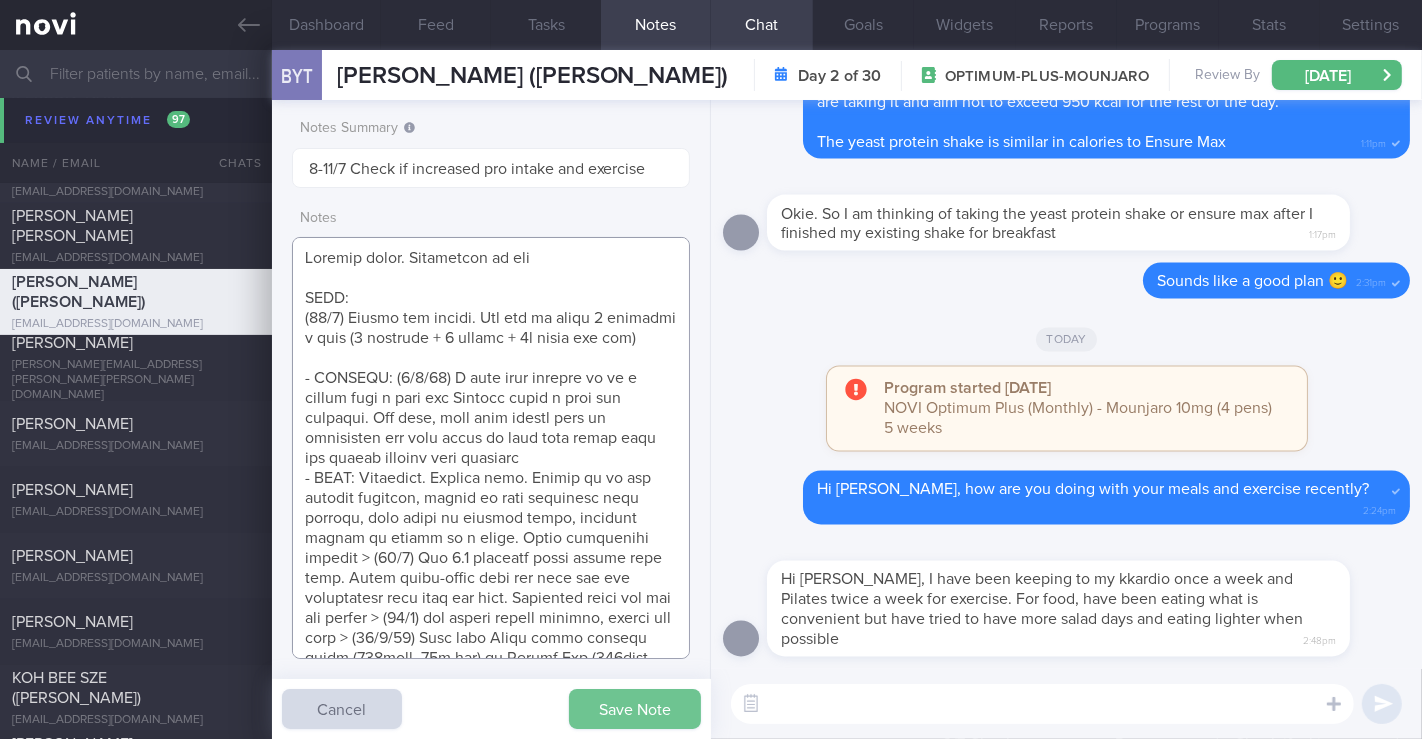 type on "Logging meals. Responsive on app
GOAL:
(13/6) Reduce fat intake. Aim for at least 3 workouts a week (2 strength + 1 cardio + 5k steps per day)
- OVERALL: ([DATE]) I have been keeping to my k kardio once a week and Pilates twice a week for exercise. For food, have been eating what is convenient but have tried to have more salad days and eating lighter when possible
- DIET: Unhealthy. Outside food. Trying to go for smaller portions, easier to make healthier food choices, more aware by logging foods, bringing fruits to office as a snack. Noted inadequate protein > (15/4) Had 2.5 servings whole grains last week. Likes multi-grain food and says she can incorporate them into her diet. Excessive trans and sat fat intake > (20/8) not taking enough protein, trying her best > ([DATE]) Will take Susty yeast protein shake (125kcal, 20g pro) or Ensure Max (150kcal, 30g pro) after she finishes her existing shake for breakfast
- EXERCISE: stopped exercise due to her fall/injury (hurt left ankle and right calve), plan..." 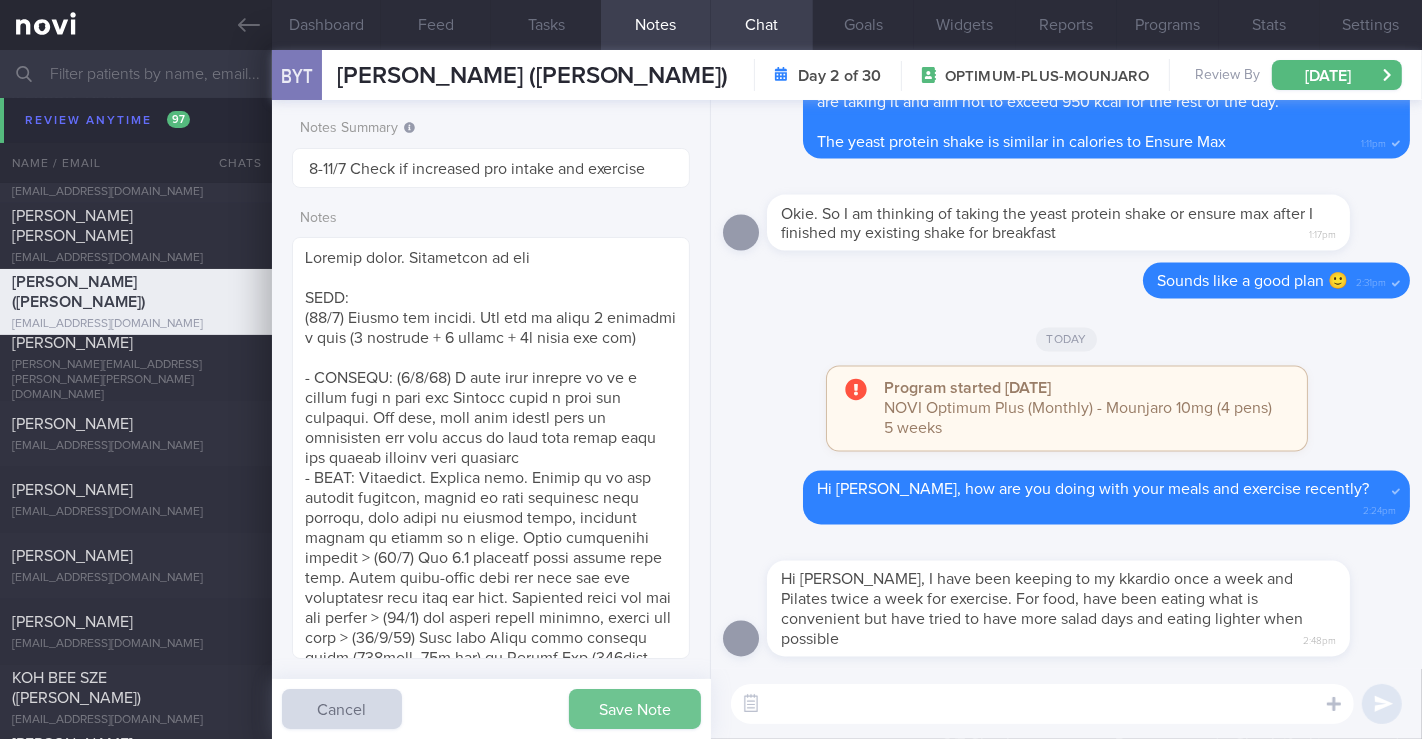 click on "Save Note" at bounding box center (635, 709) 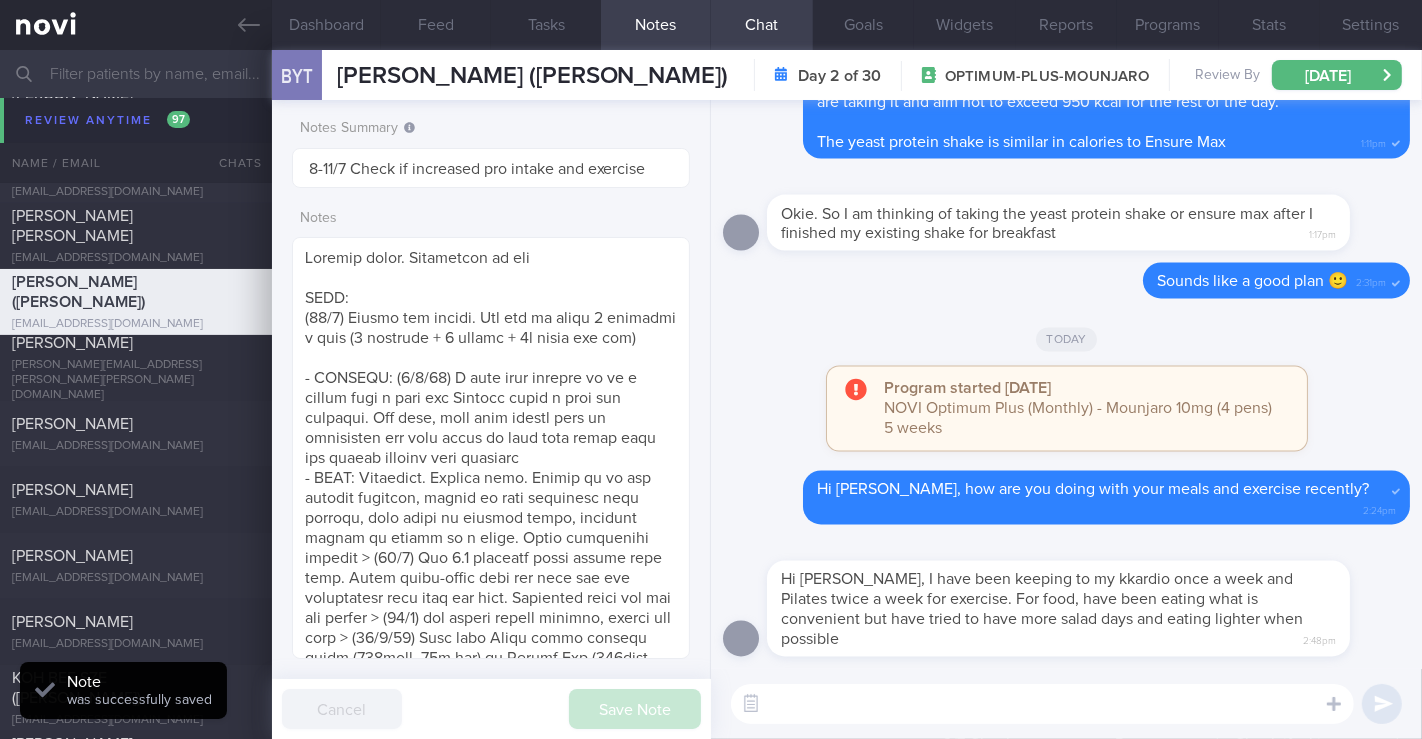 click at bounding box center [1042, 704] 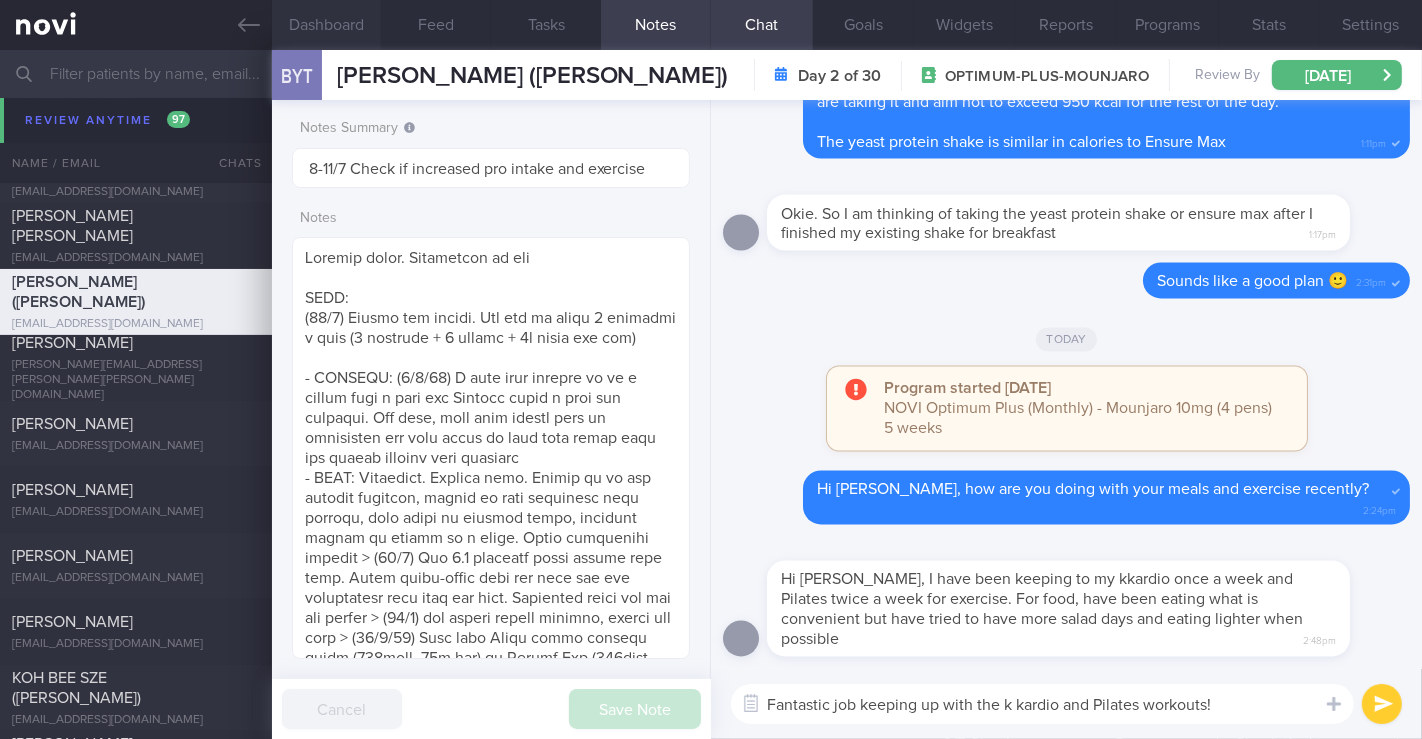 click on "Dashboard" at bounding box center (327, 25) 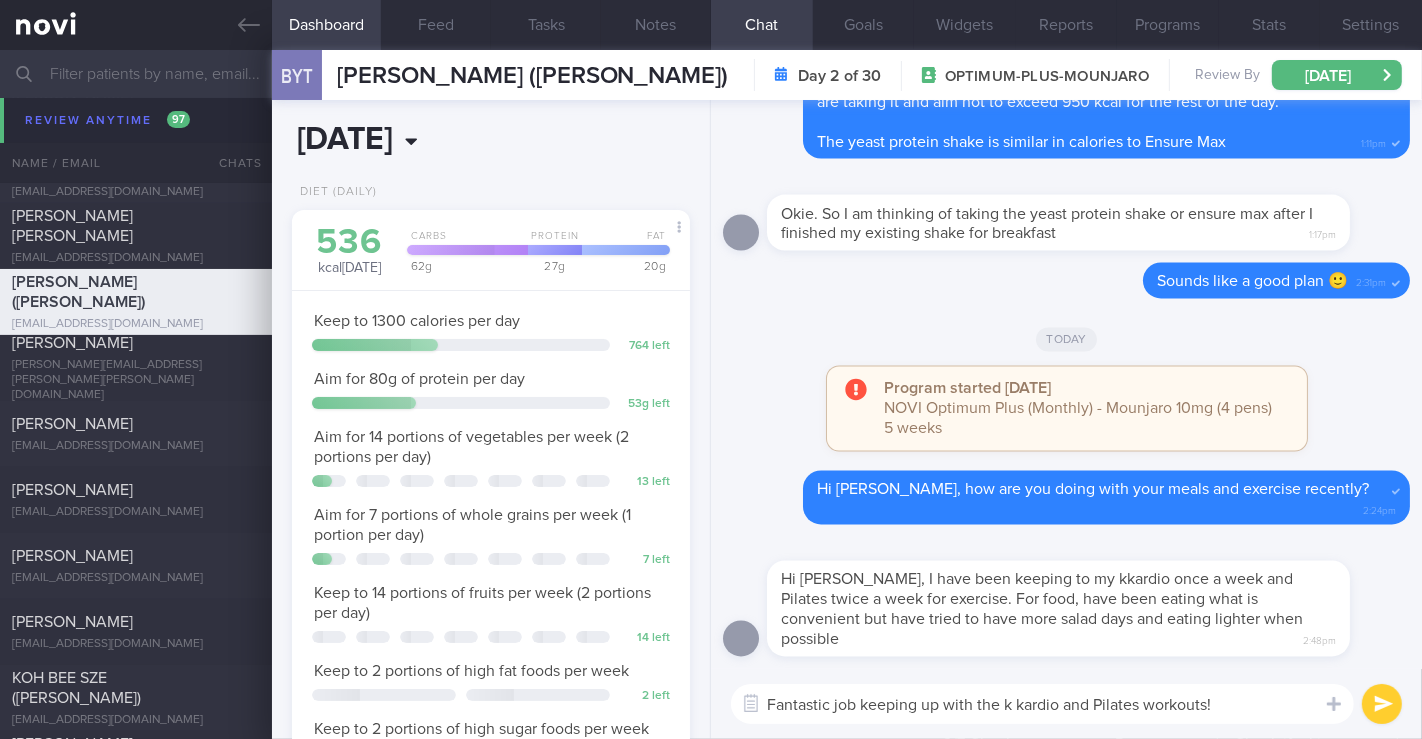 scroll, scrollTop: 999799, scrollLeft: 999654, axis: both 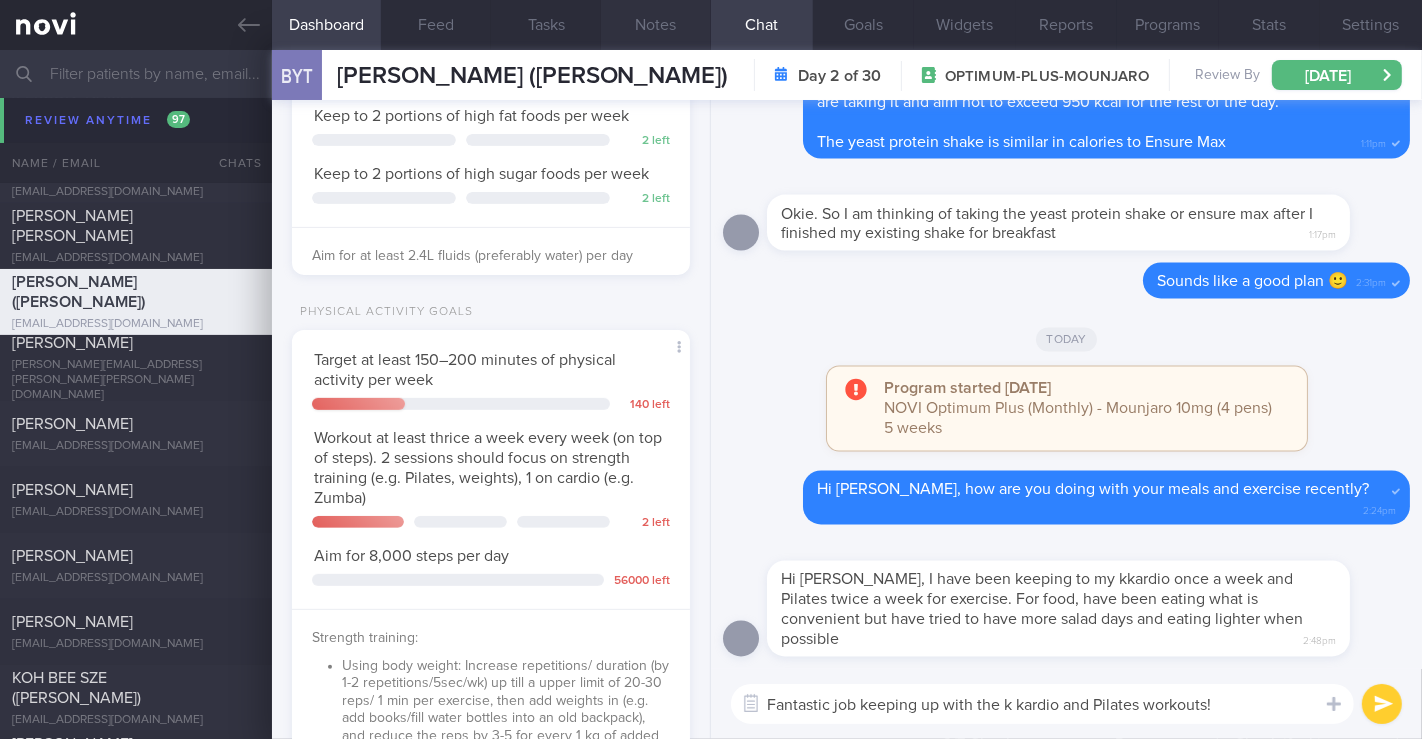 click on "Notes" at bounding box center [656, 25] 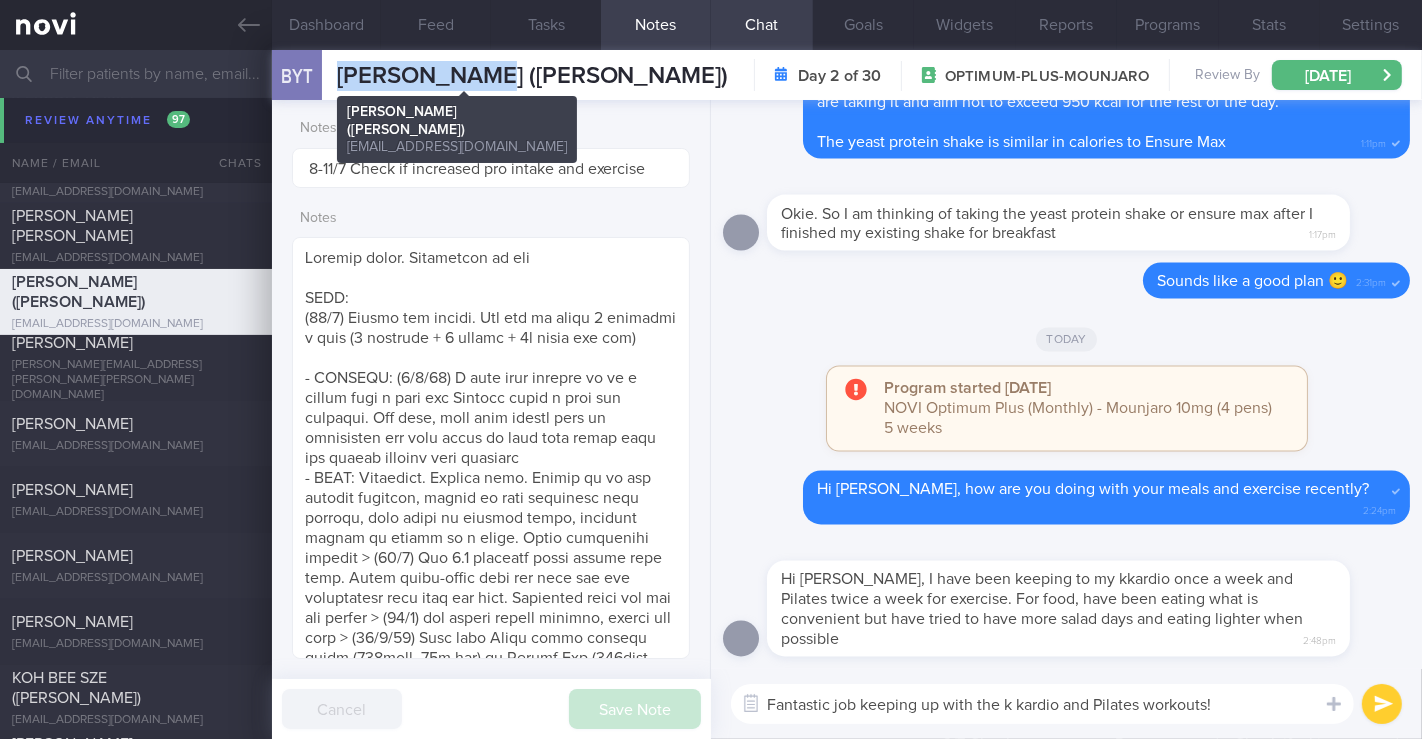 drag, startPoint x: 339, startPoint y: 77, endPoint x: 483, endPoint y: 77, distance: 144 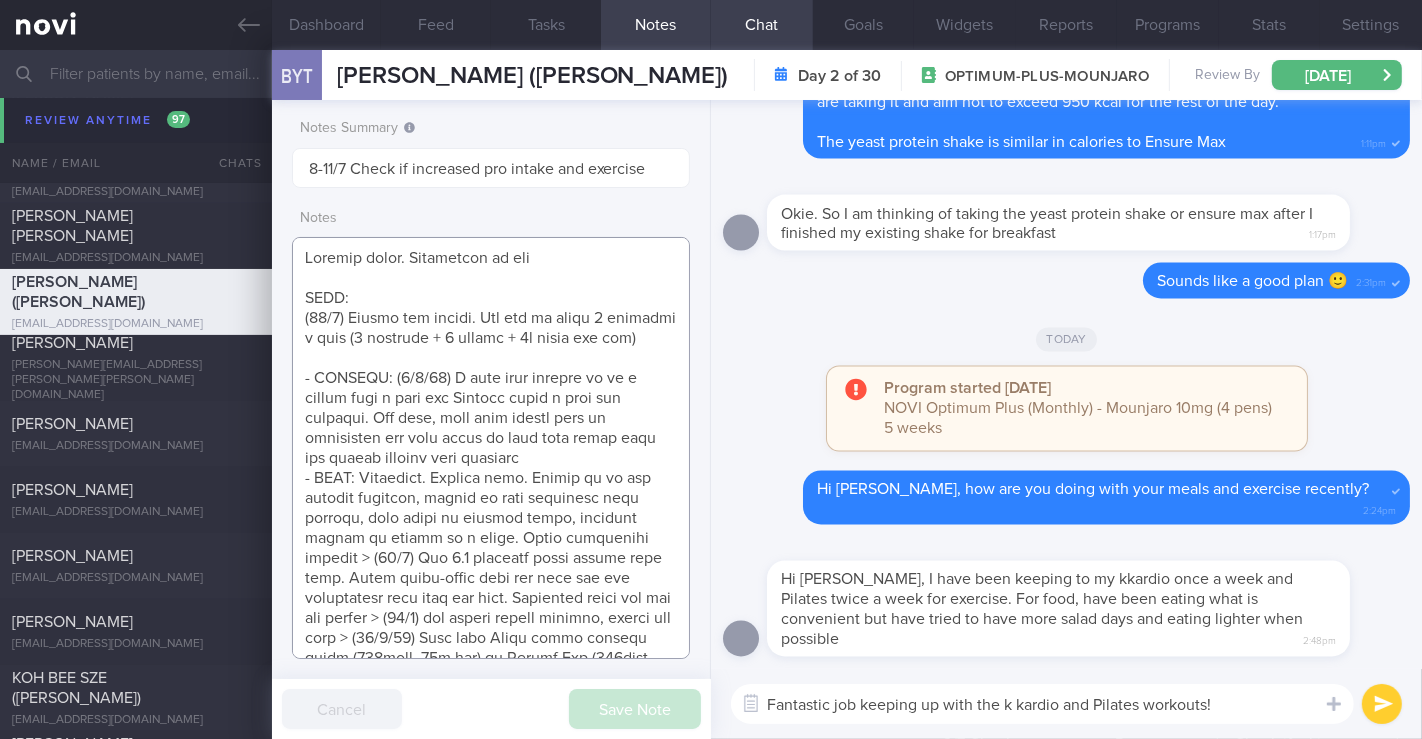 click at bounding box center [491, 448] 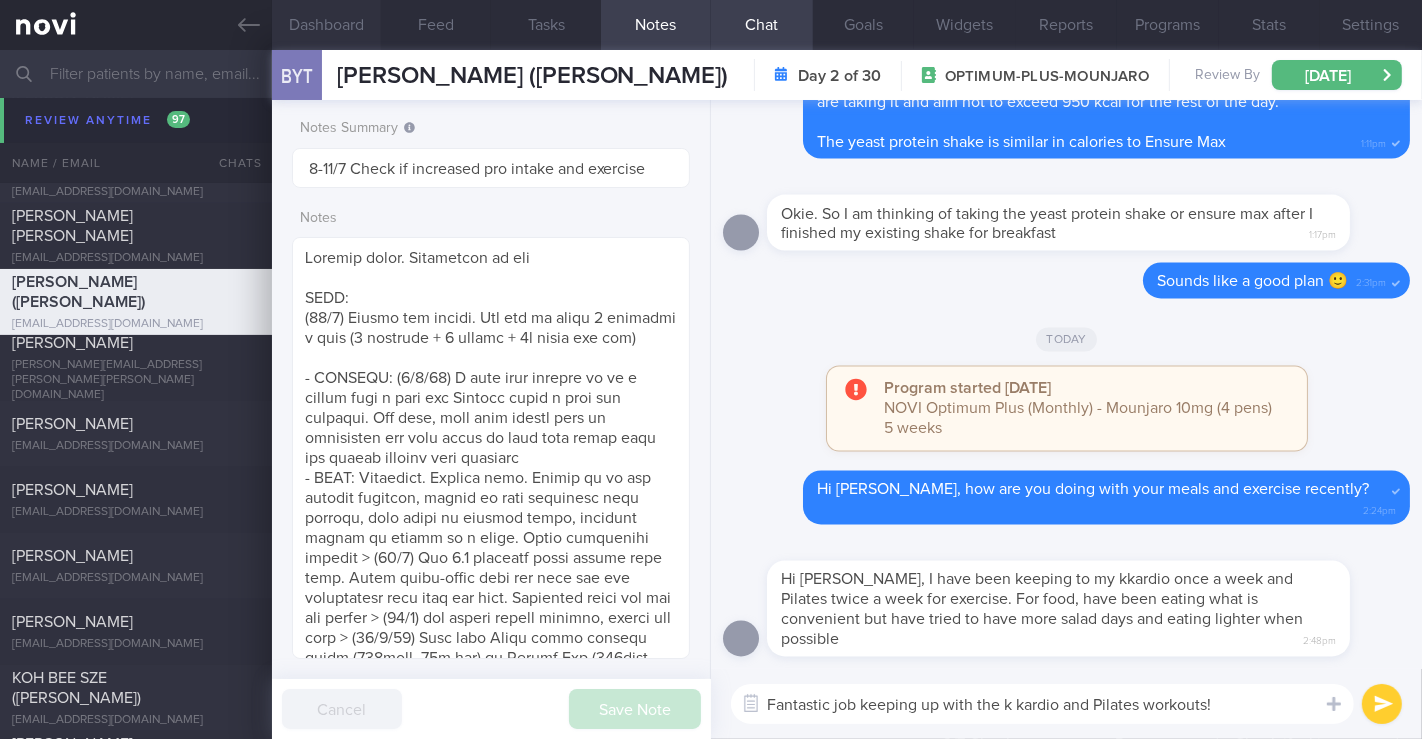 click on "Dashboard" at bounding box center (327, 25) 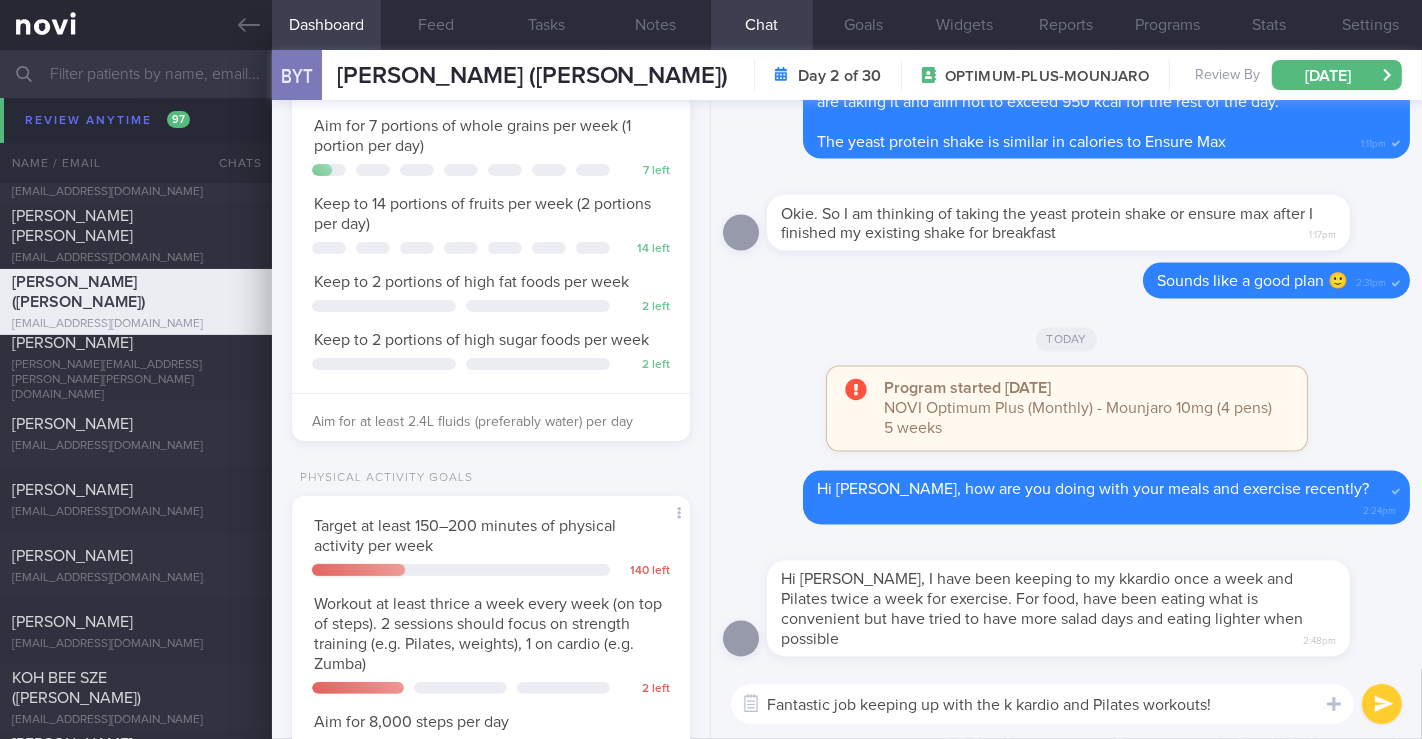 scroll, scrollTop: 222, scrollLeft: 0, axis: vertical 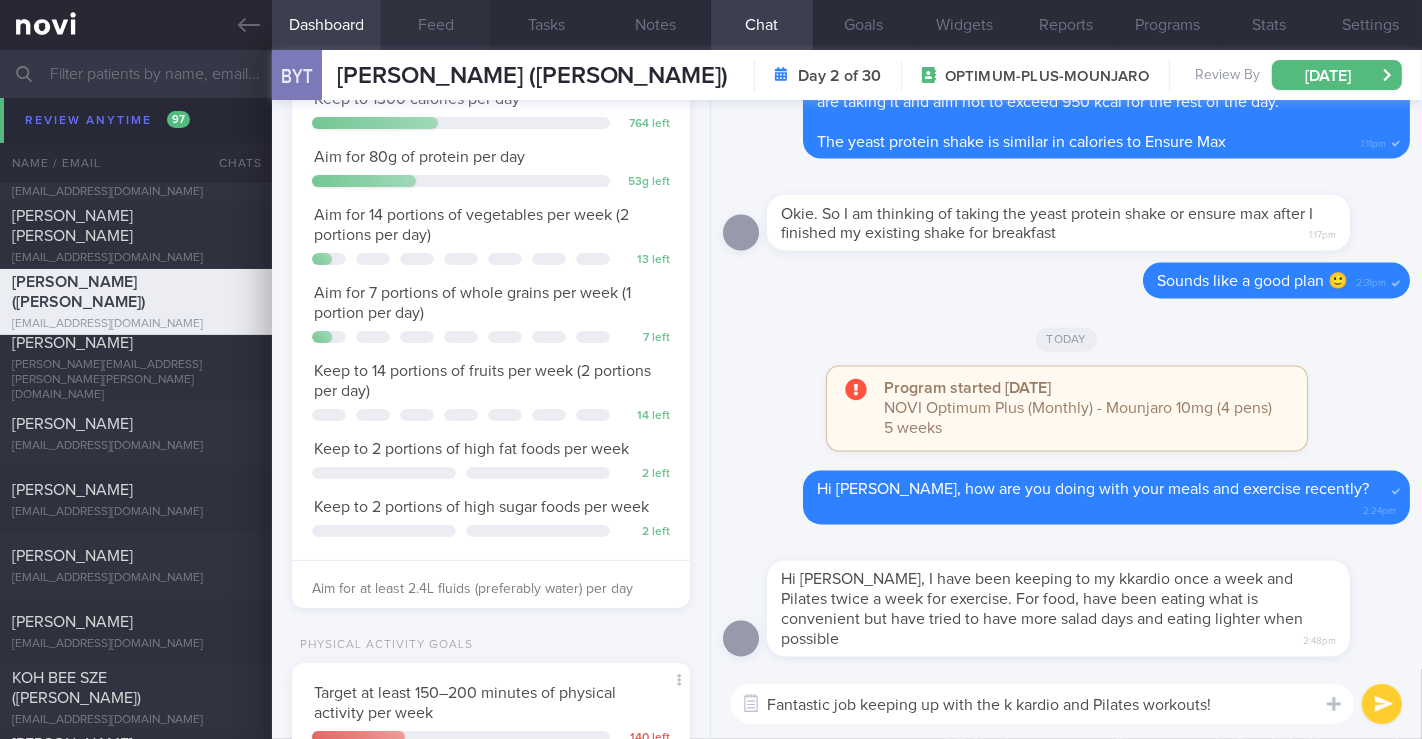 click on "Feed" at bounding box center (436, 25) 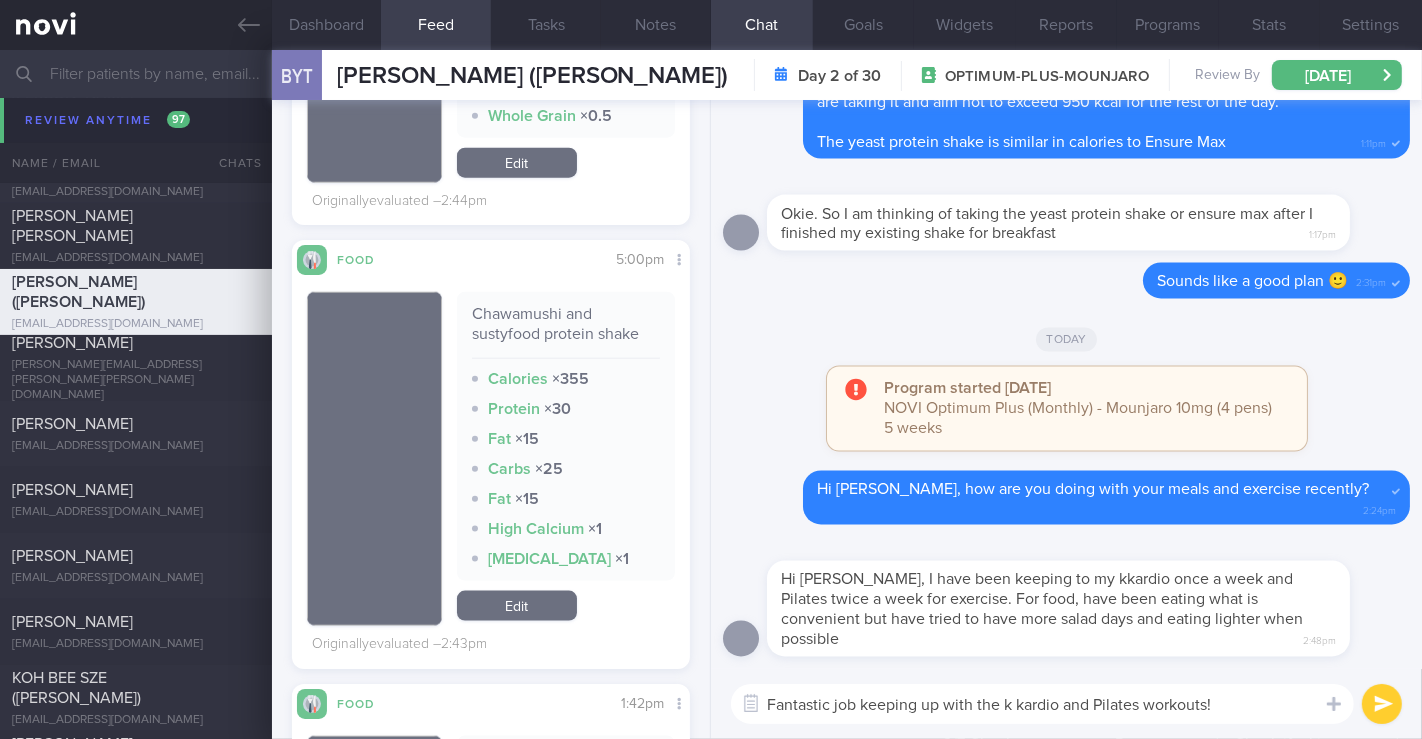 scroll, scrollTop: 2000, scrollLeft: 0, axis: vertical 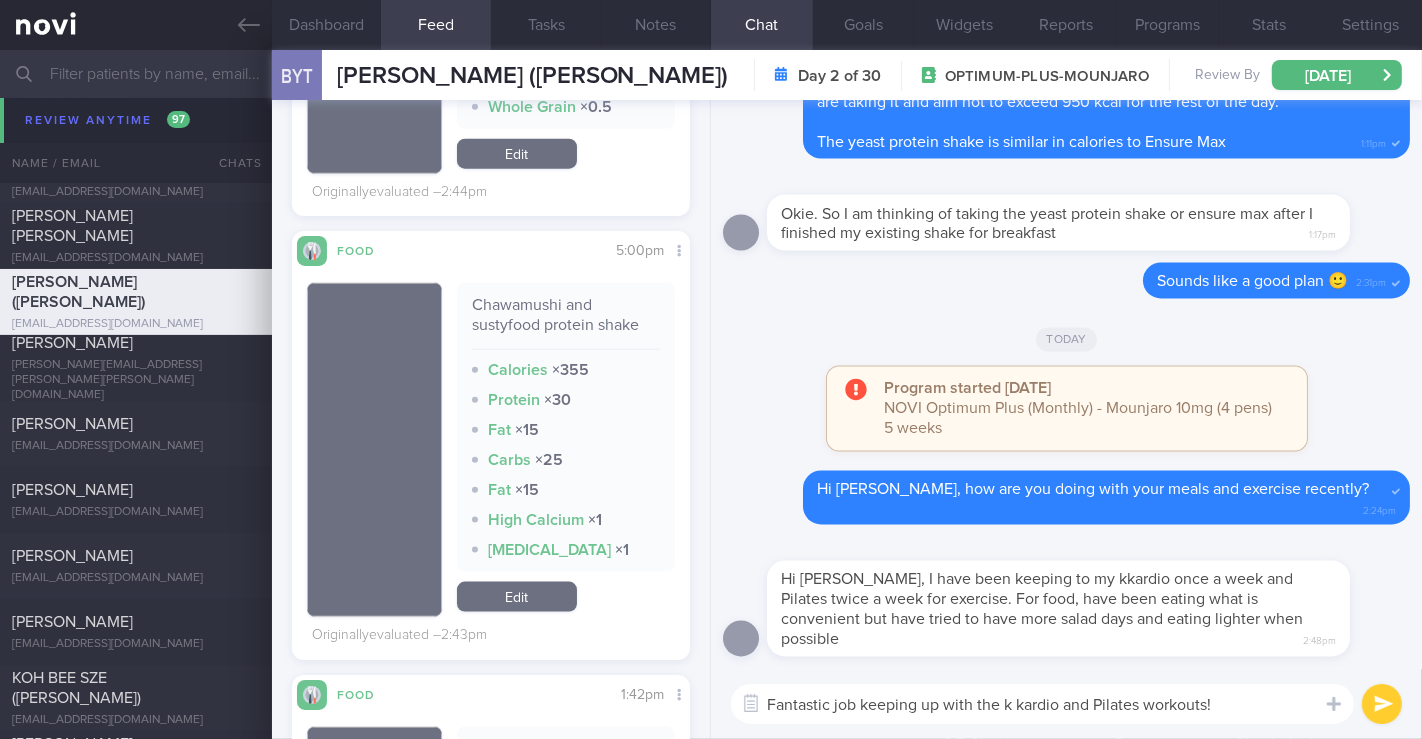 click on "Fantastic job keeping up with the k kardio and Pilates workouts!" at bounding box center (1042, 704) 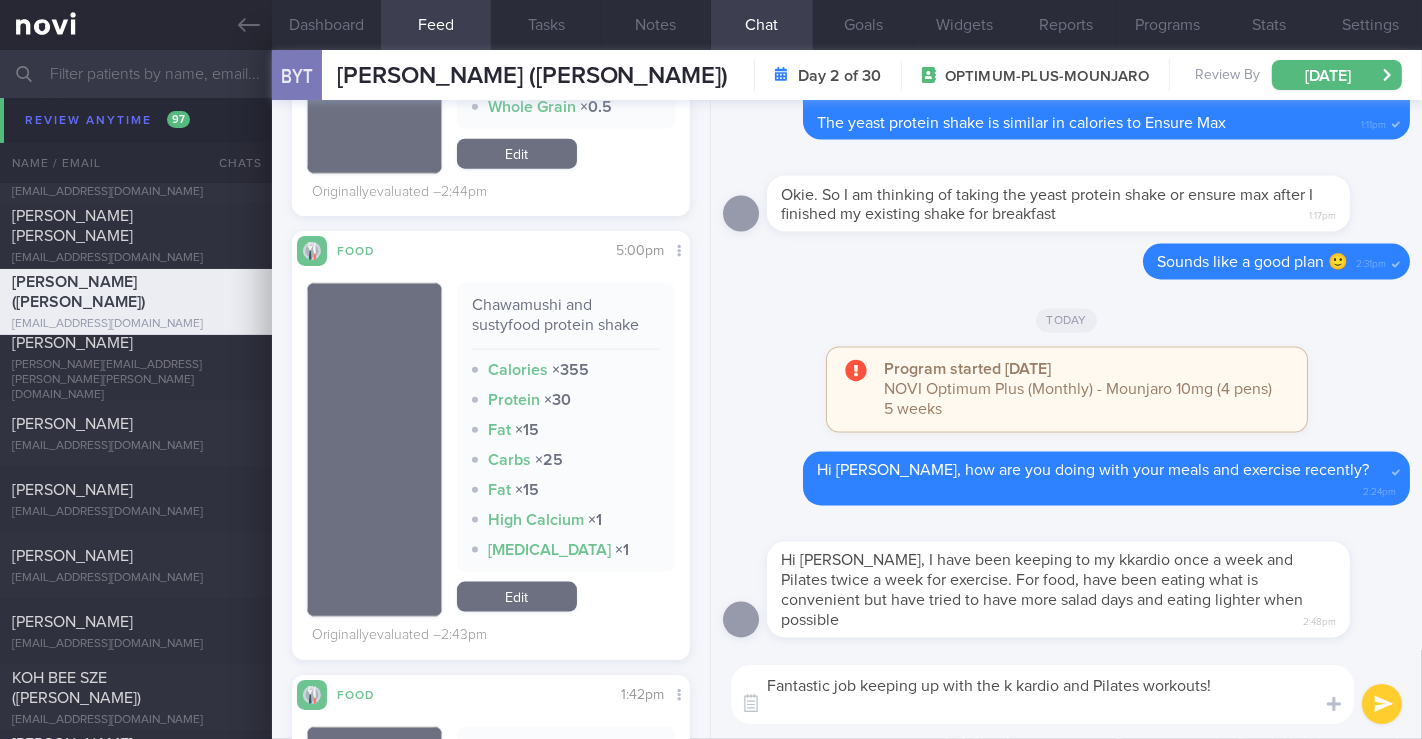 scroll, scrollTop: 0, scrollLeft: 0, axis: both 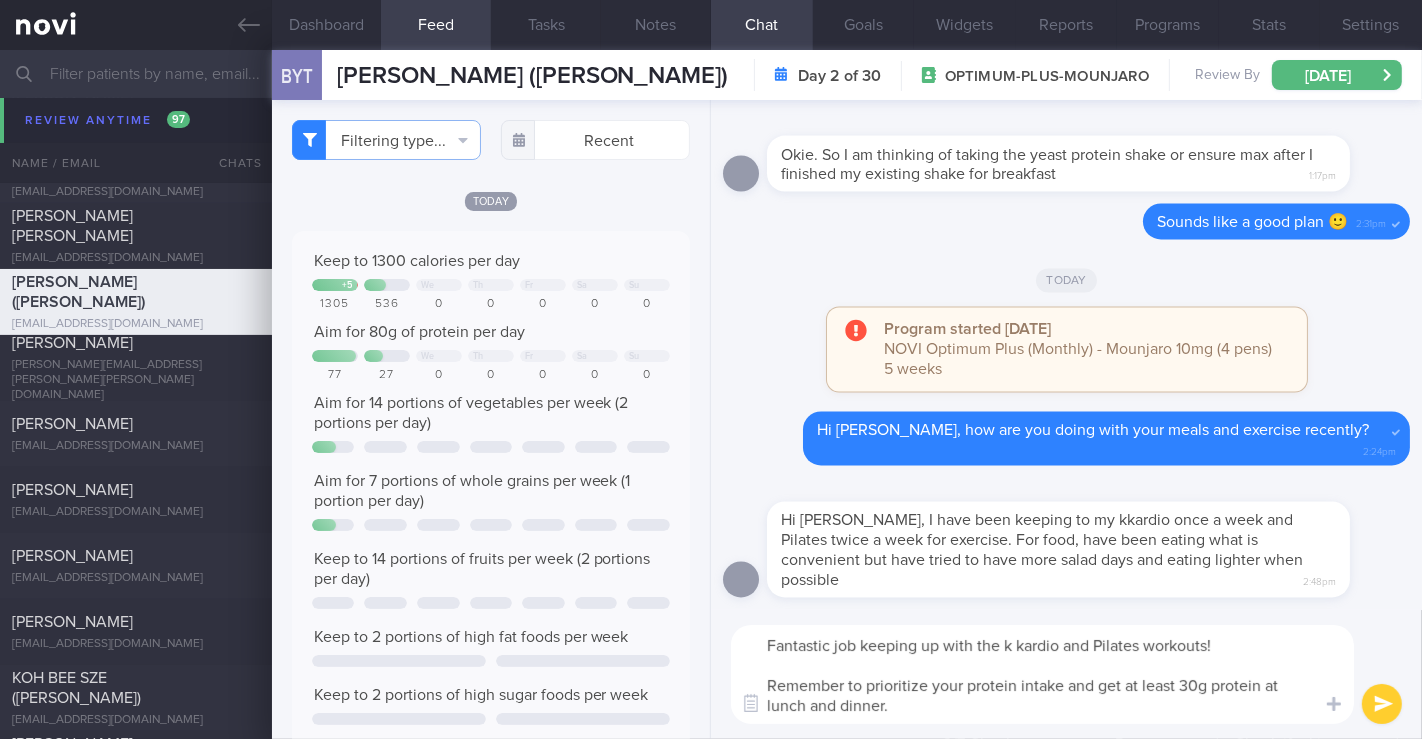 click on "Fantastic job keeping up with the k kardio and Pilates workouts!
Remember to prioritize your protein intake and get at least 30g protein at lunch and dinner." at bounding box center [1042, 674] 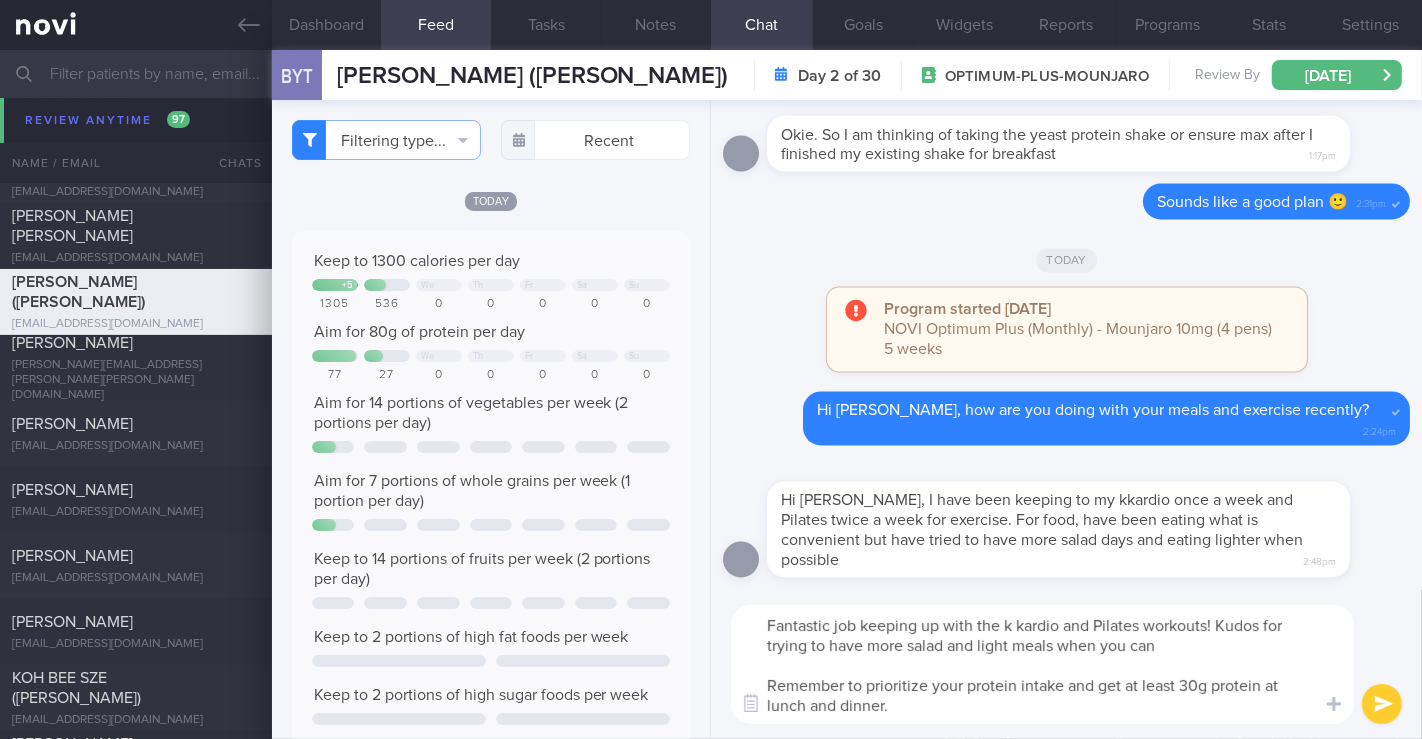 paste on "👍" 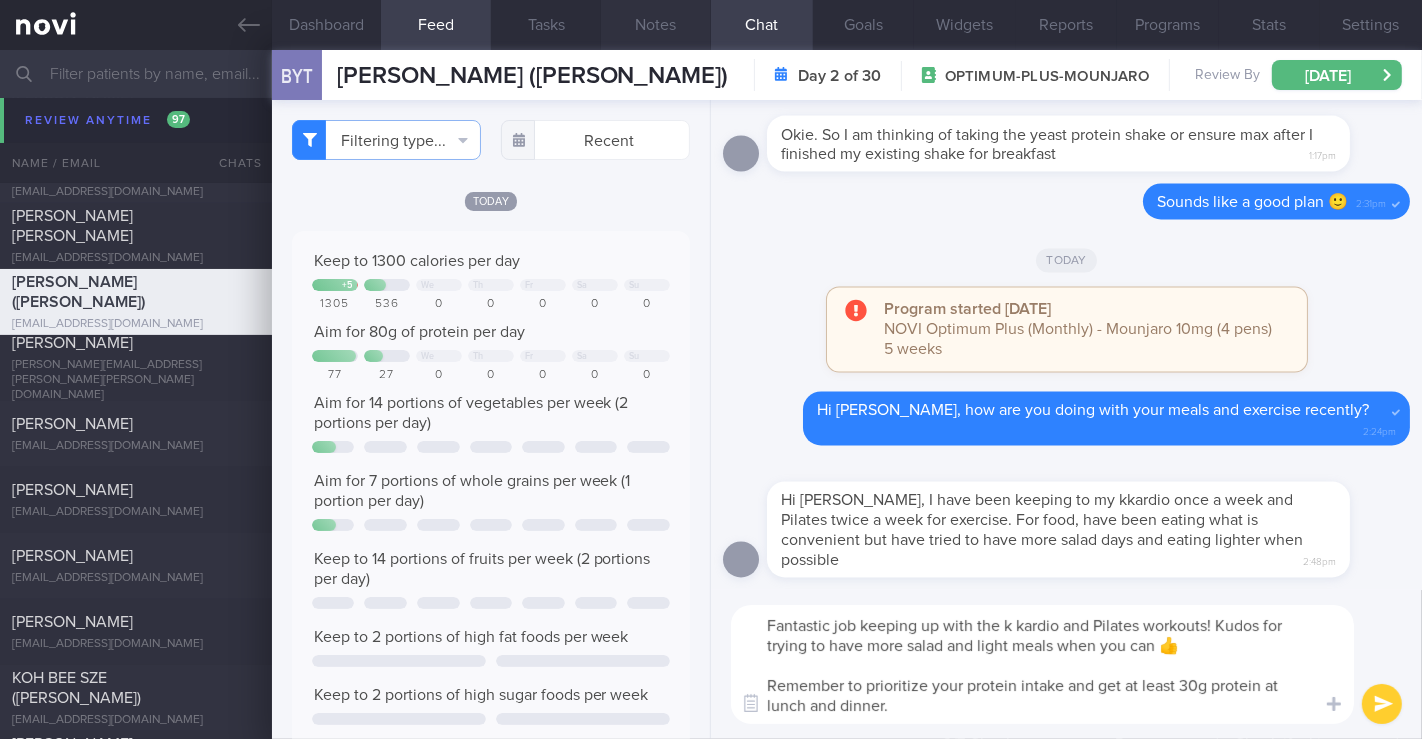 click on "Notes" at bounding box center [656, 25] 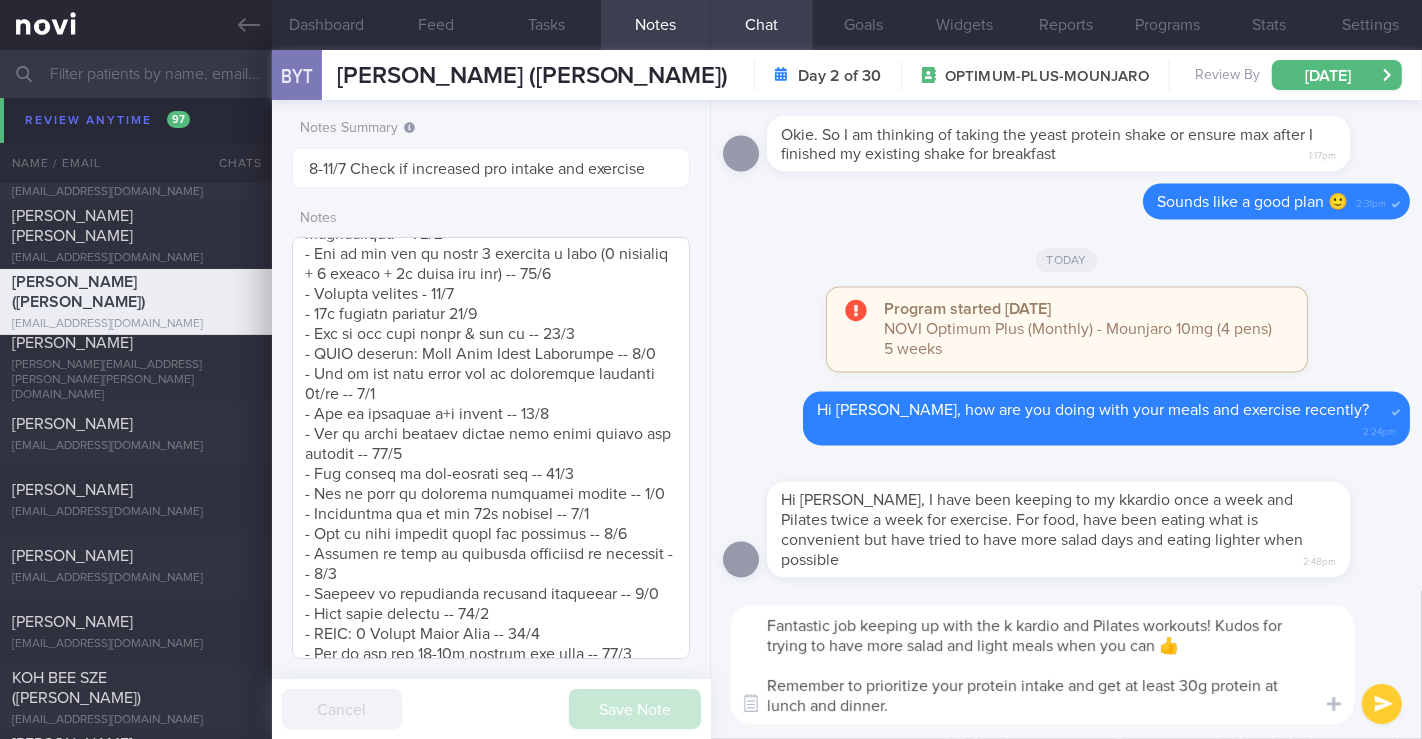 scroll, scrollTop: 1888, scrollLeft: 0, axis: vertical 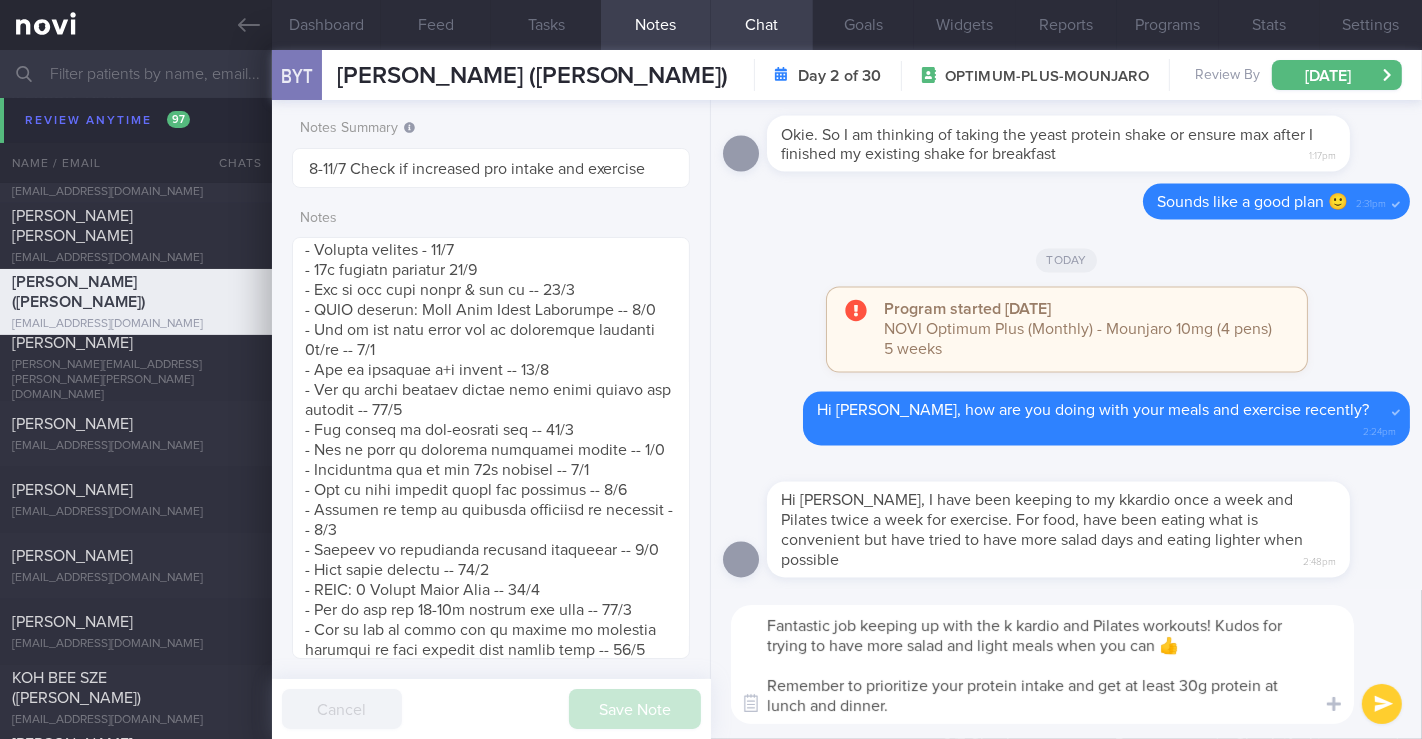 drag, startPoint x: 1182, startPoint y: 687, endPoint x: 1211, endPoint y: 671, distance: 33.12099 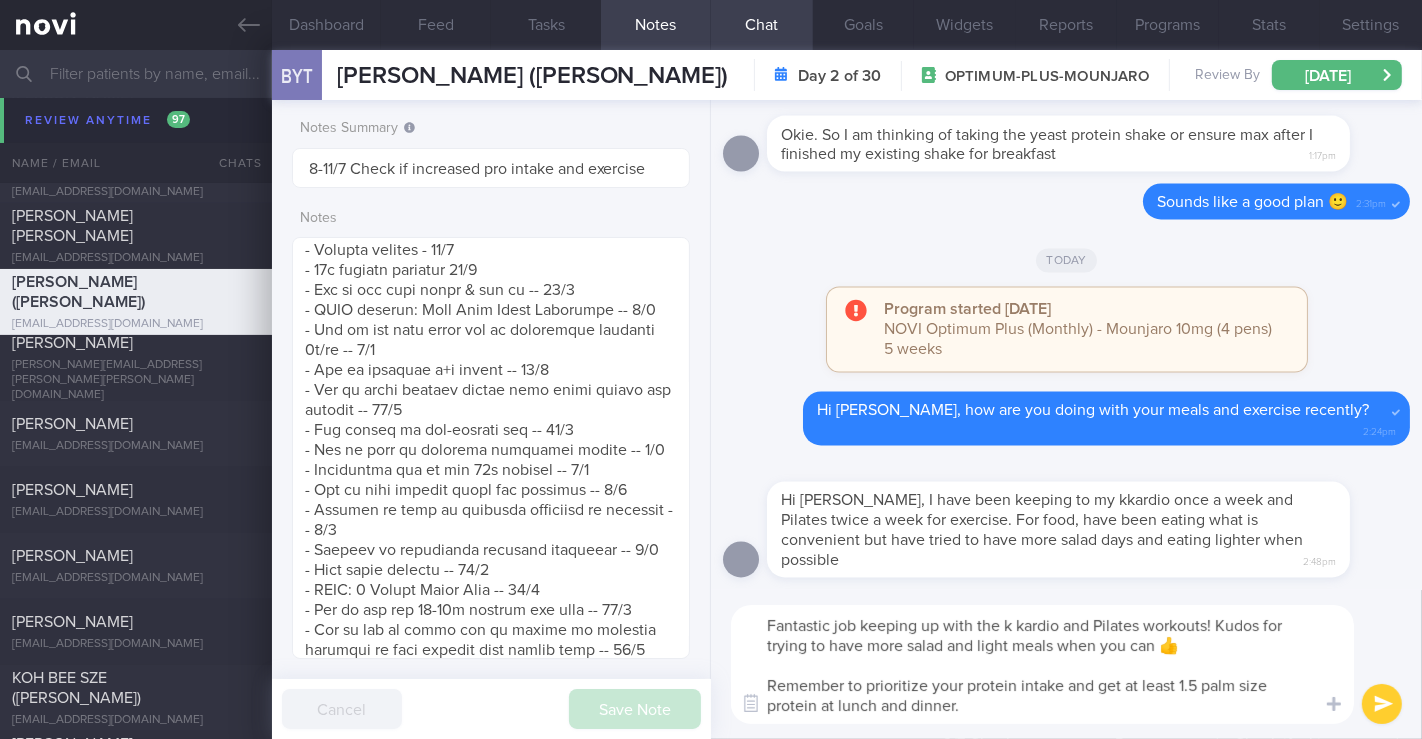 click on "Fantastic job keeping up with the k kardio and Pilates workouts! Kudos for trying to have more salad and light meals when you can 👍
Remember to prioritize your protein intake and get at least 1.5 palm size protein at lunch and dinner." at bounding box center (1042, 664) 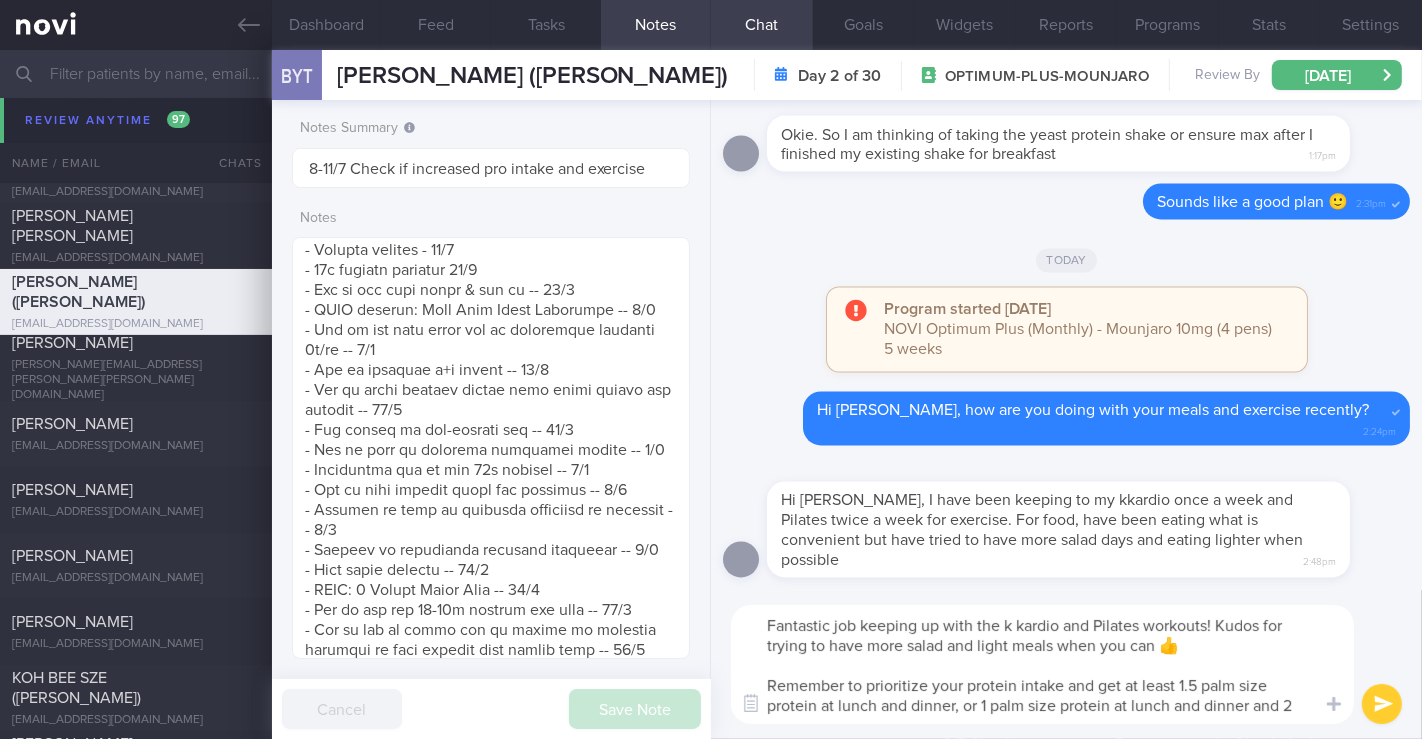 scroll, scrollTop: 0, scrollLeft: 0, axis: both 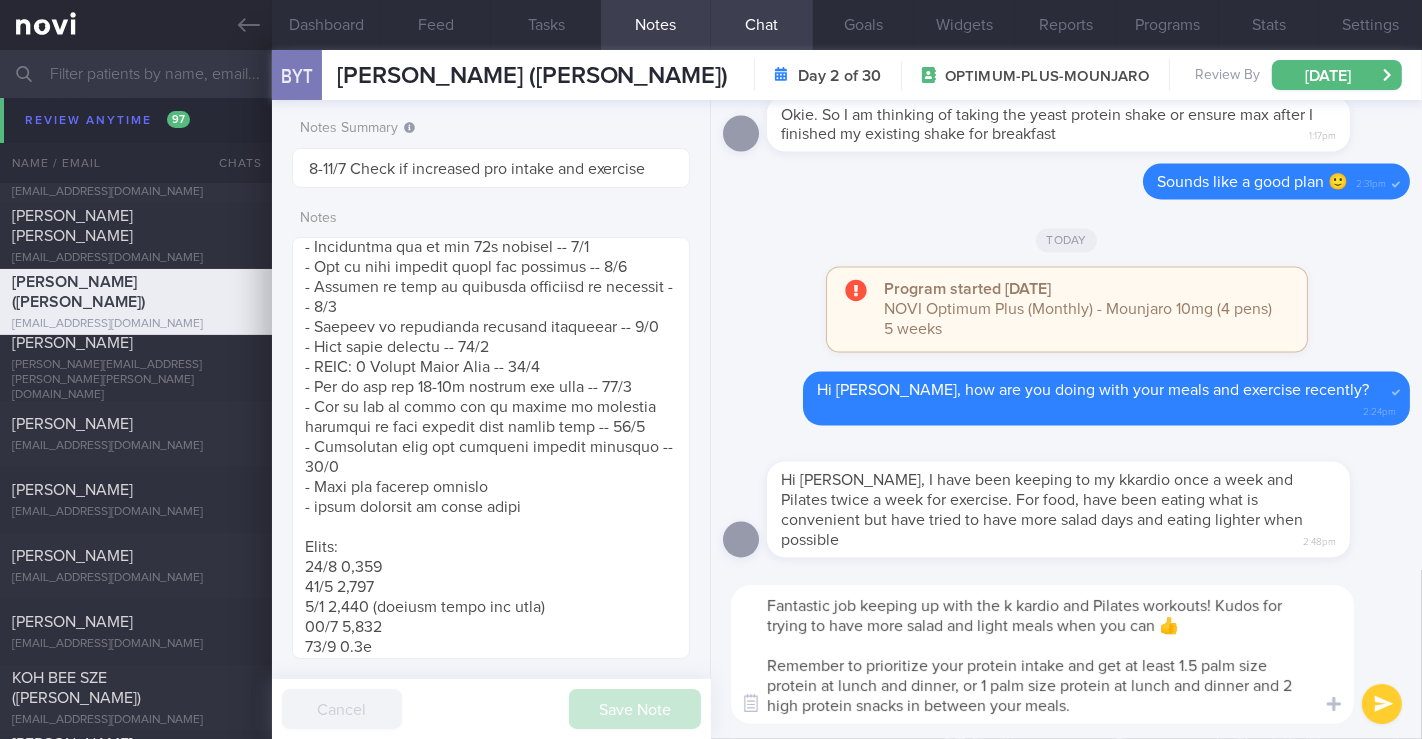 click on "Fantastic job keeping up with the k kardio and Pilates workouts! Kudos for trying to have more salad and light meals when you can 👍
Remember to prioritize your protein intake and get at least 1.5 palm size protein at lunch and dinner, or 1 palm size protein at lunch and dinner and 2 high protein snacks in between your meals." at bounding box center [1042, 654] 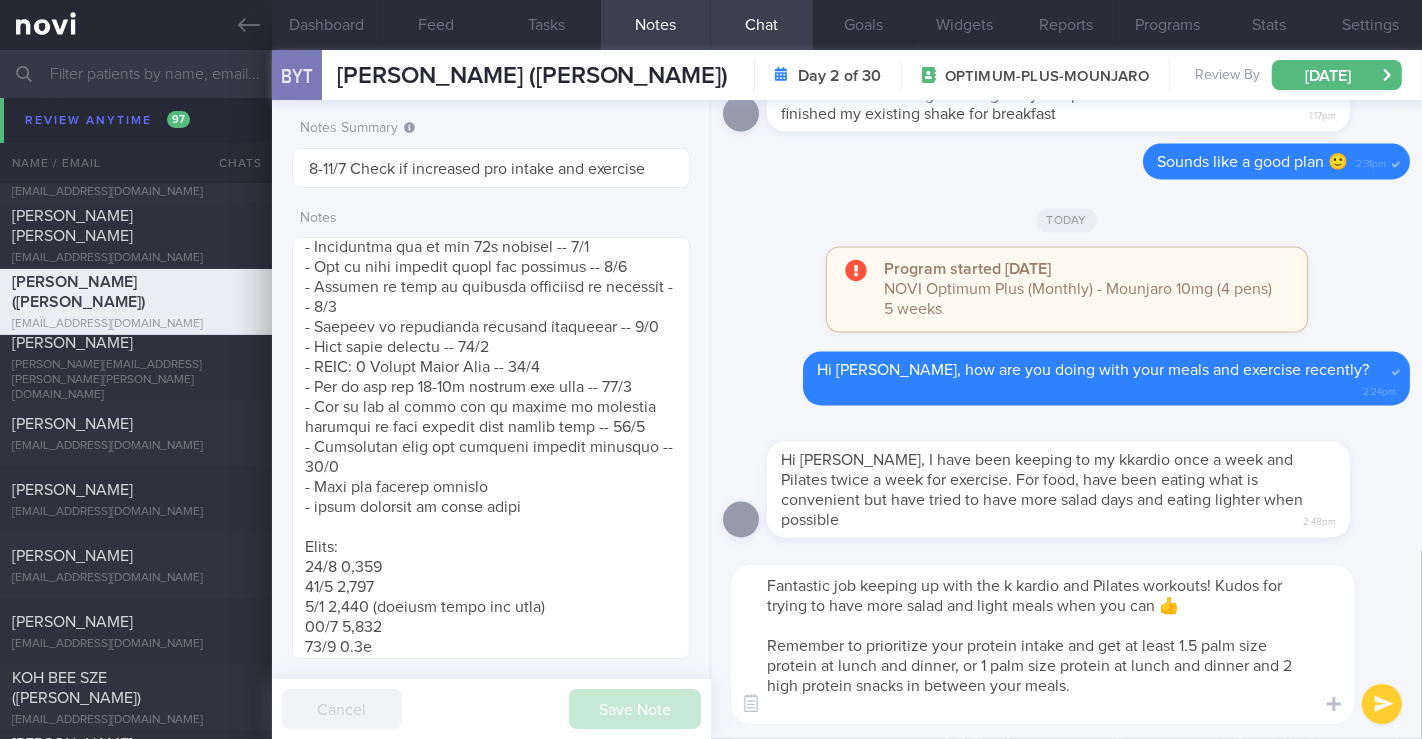 scroll, scrollTop: 0, scrollLeft: 0, axis: both 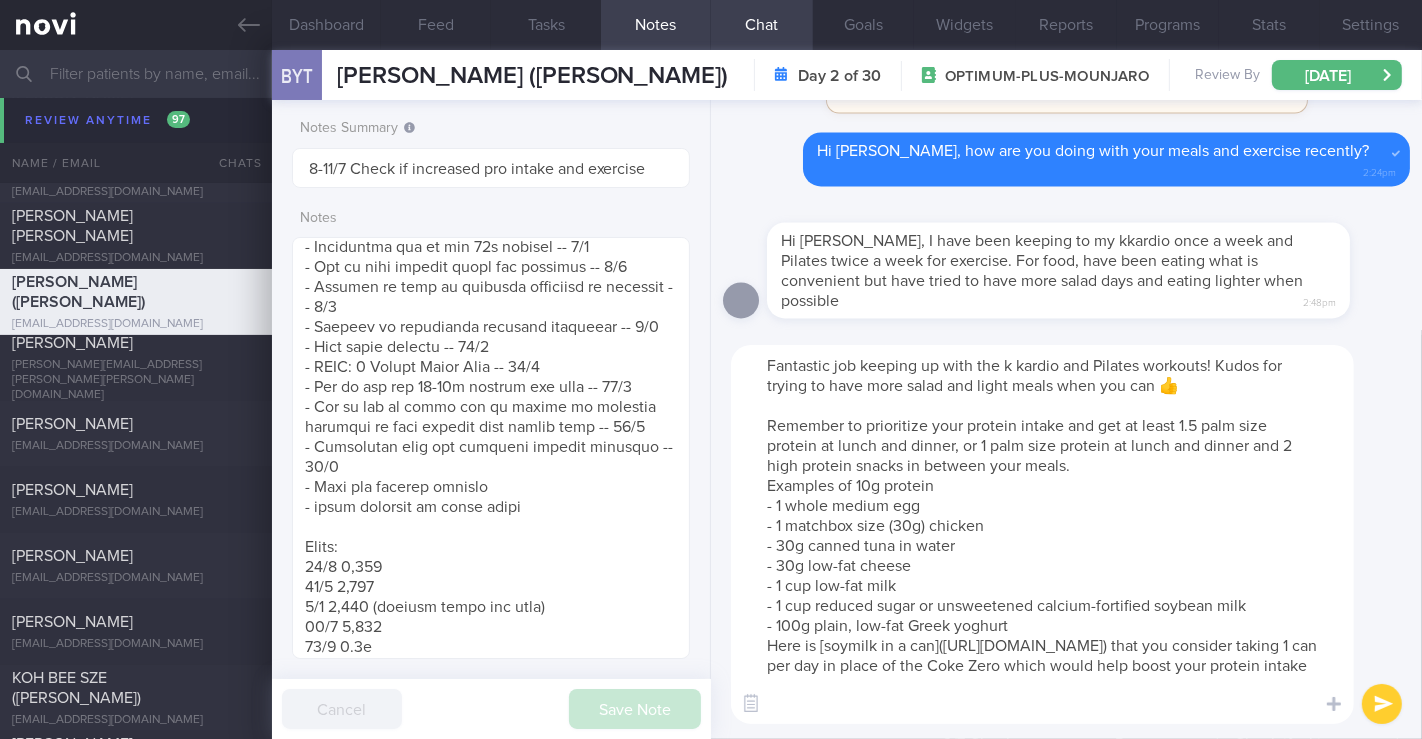 drag, startPoint x: 855, startPoint y: 488, endPoint x: 974, endPoint y: 487, distance: 119.0042 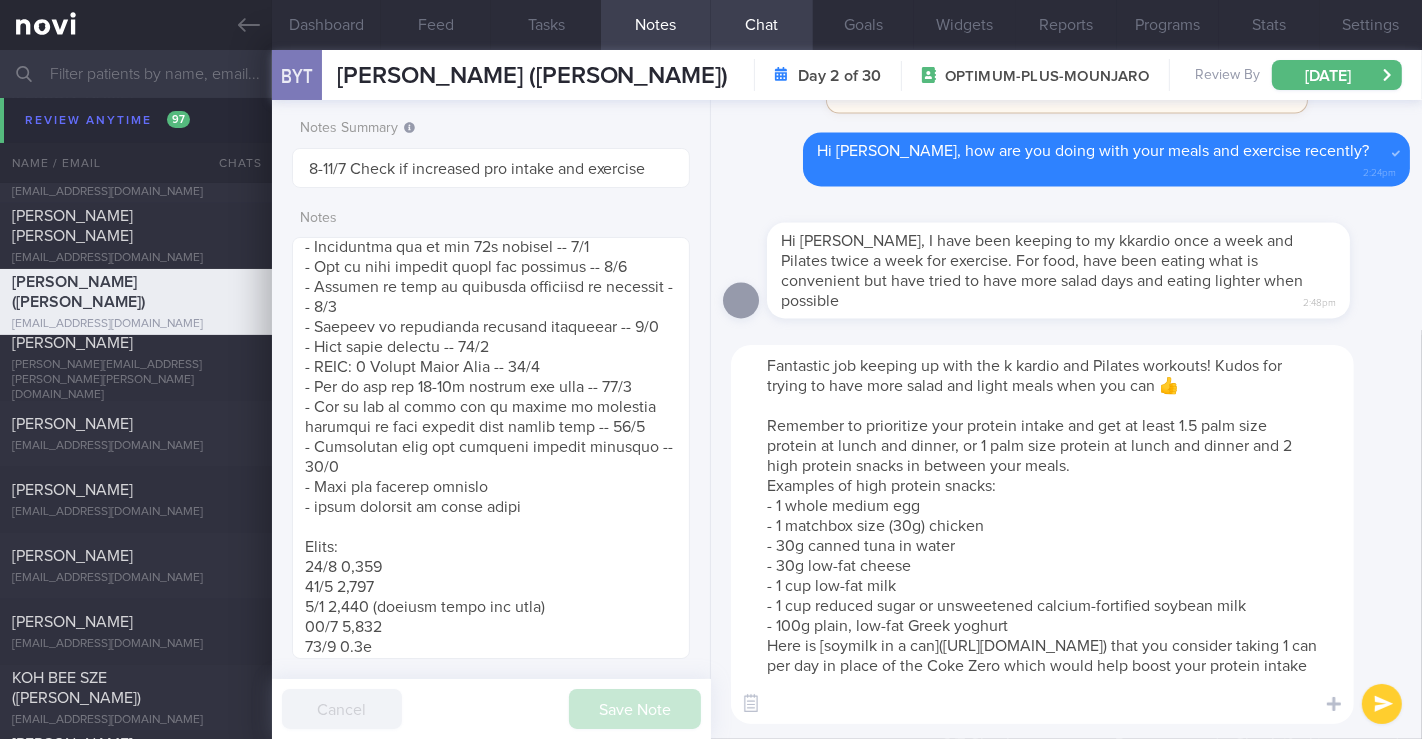 click on "Fantastic job keeping up with the k kardio and Pilates workouts! Kudos for trying to have more salad and light meals when you can 👍
Remember to prioritize your protein intake and get at least 1.5 palm size protein at lunch and dinner, or 1 palm size protein at lunch and dinner and 2 high protein snacks in between your meals.
Examples of high protein snacks:
- 1 whole medium egg
- 1 matchbox size (30g) chicken
- 30g canned tuna in water
- 30g low-fat cheese
- 1 cup low-fat milk
- 1 cup reduced sugar or unsweetened calcium-fortified soybean milk
- 100g plain, low-fat Greek yoghurt
Here is [soymilk in a can](https://www.nutrisoy.com.sg/soyproduct/original-can-300ml/) that you consider taking 1 can per day in place of the Coke Zero which would help boost your protein intake" at bounding box center (1042, 534) 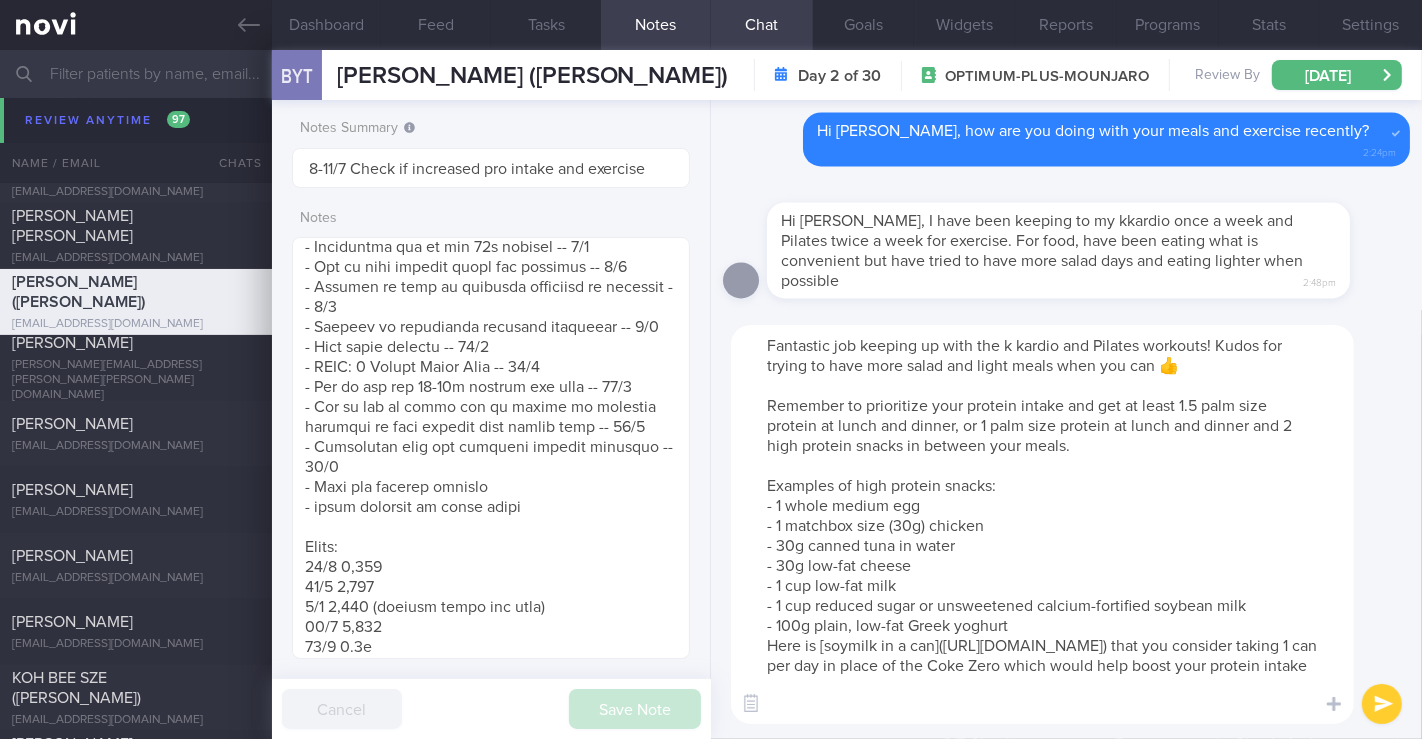 drag, startPoint x: 1052, startPoint y: 678, endPoint x: 714, endPoint y: 647, distance: 339.4186 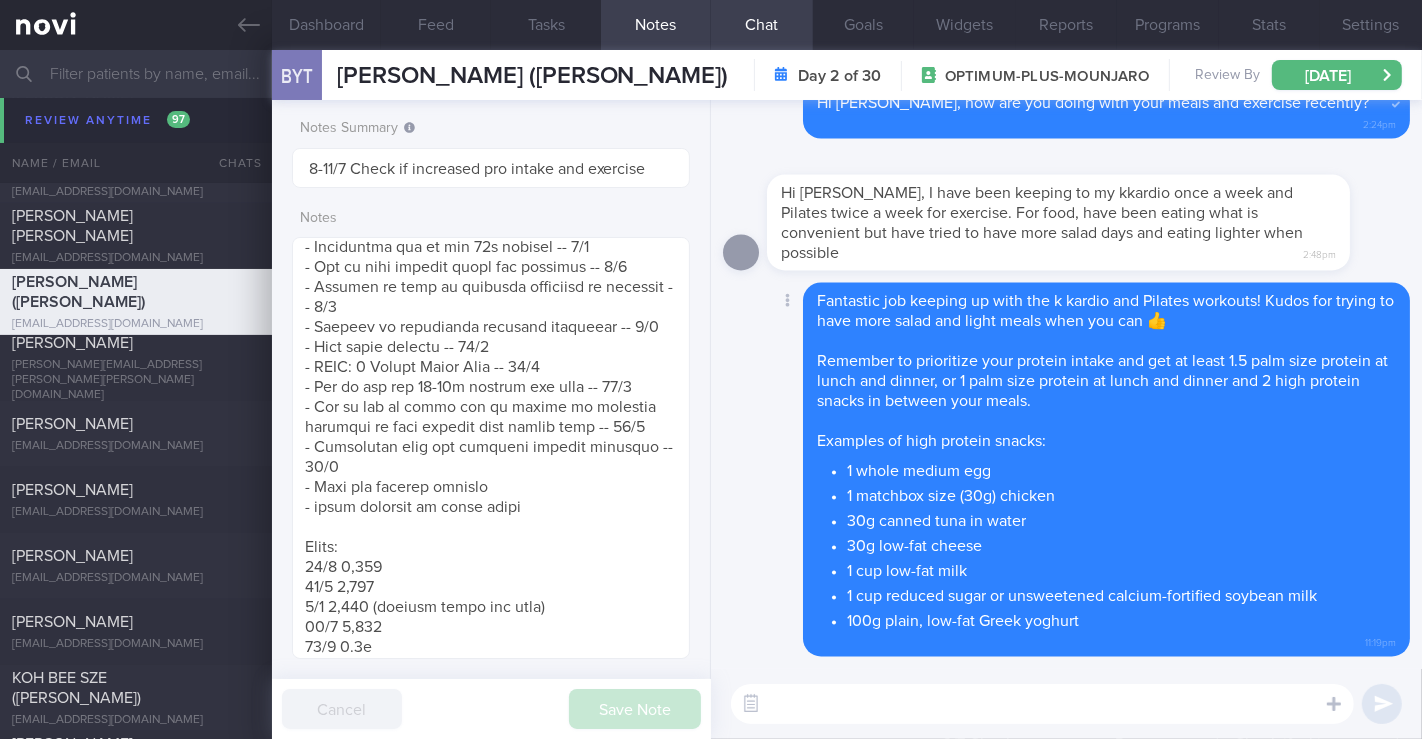 type 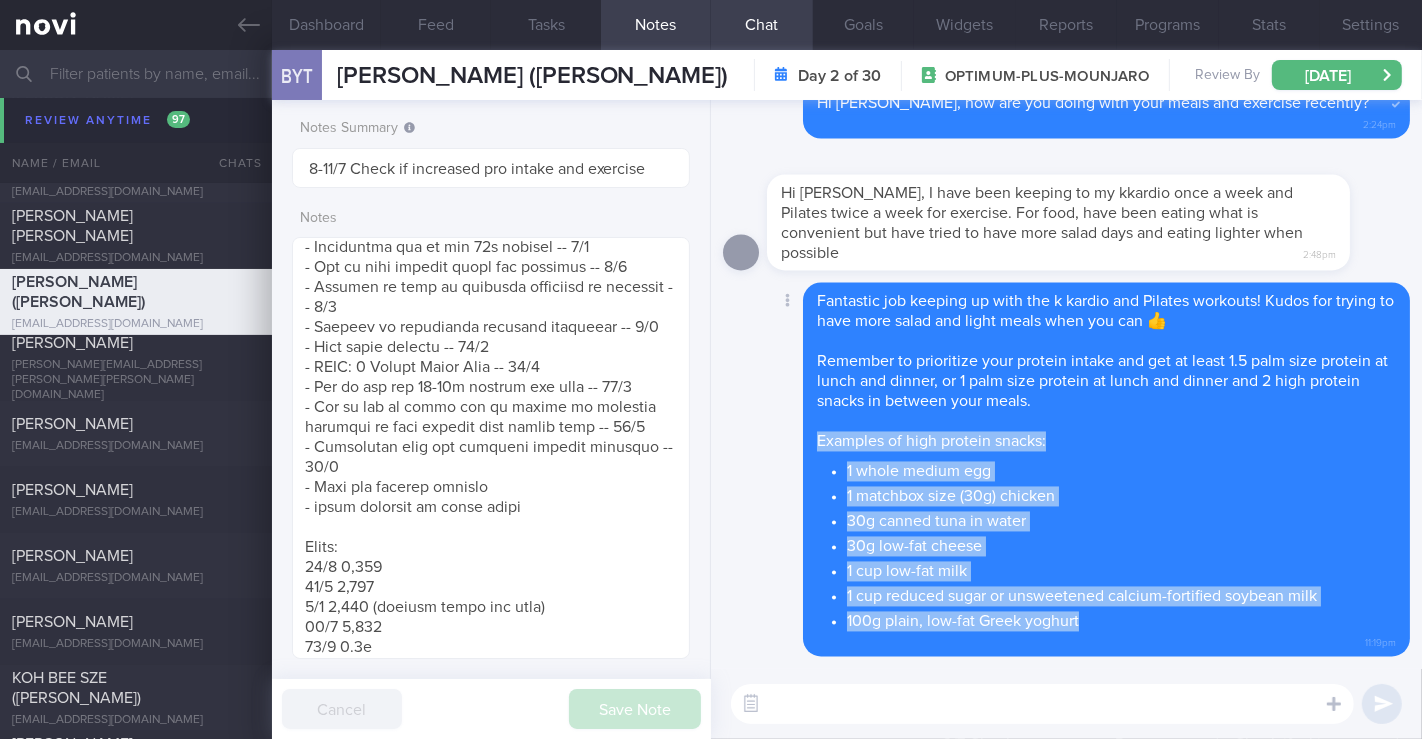 drag, startPoint x: 820, startPoint y: 440, endPoint x: 1073, endPoint y: 615, distance: 307.6264 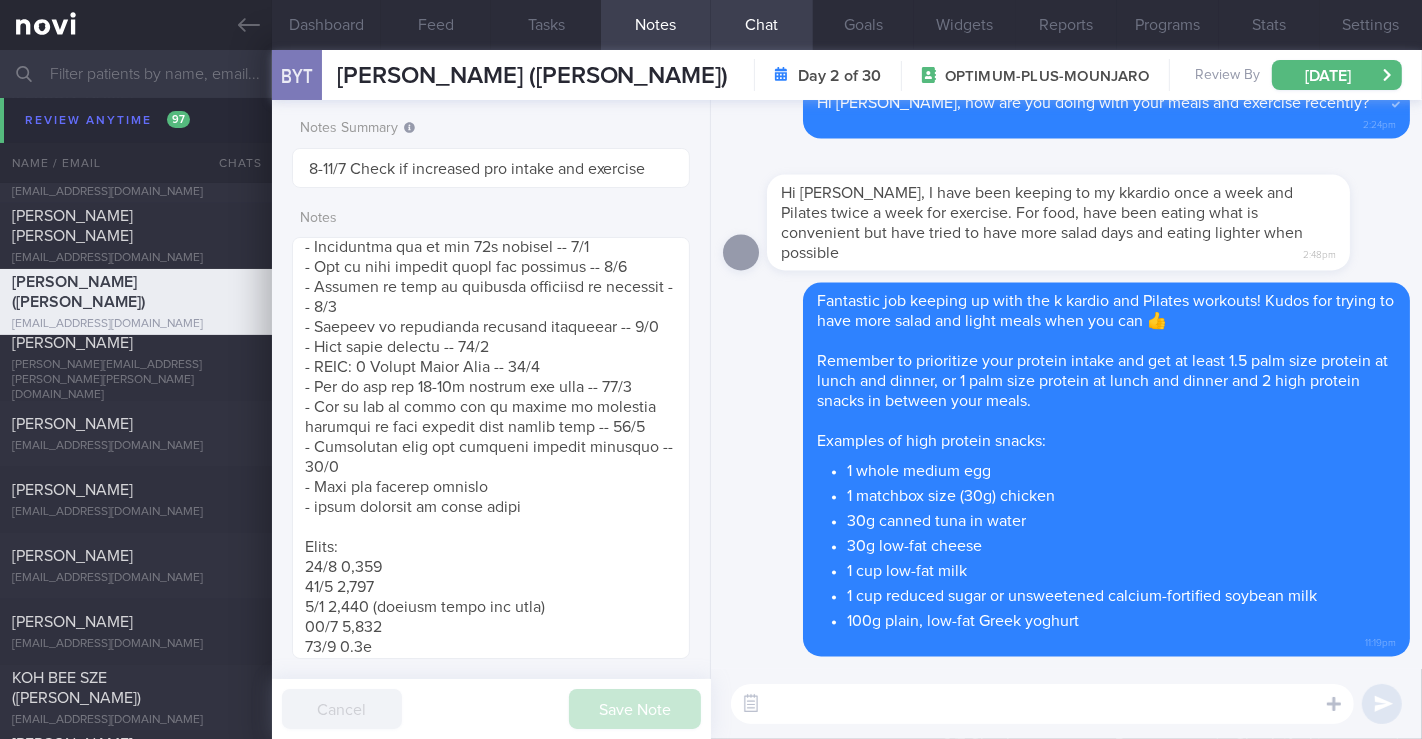click at bounding box center [711, 74] 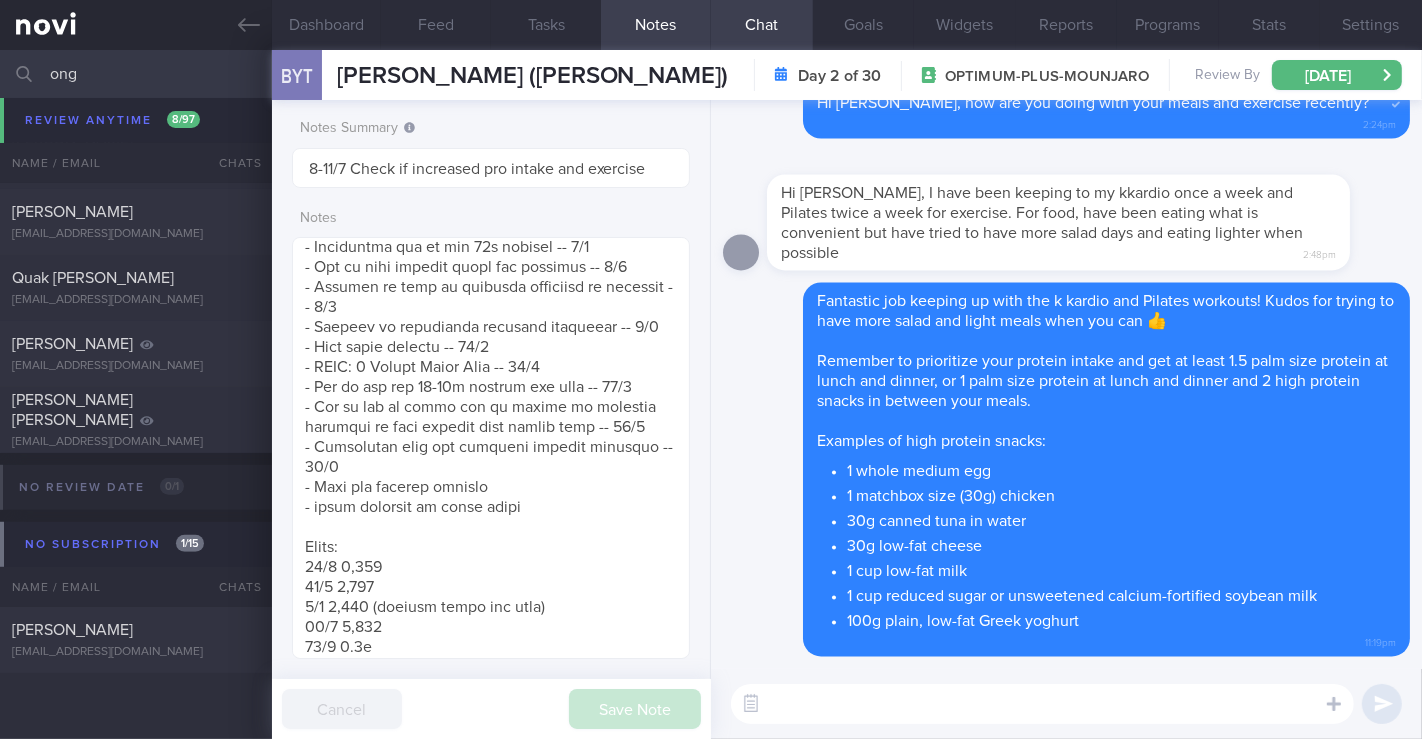 scroll, scrollTop: 995, scrollLeft: 0, axis: vertical 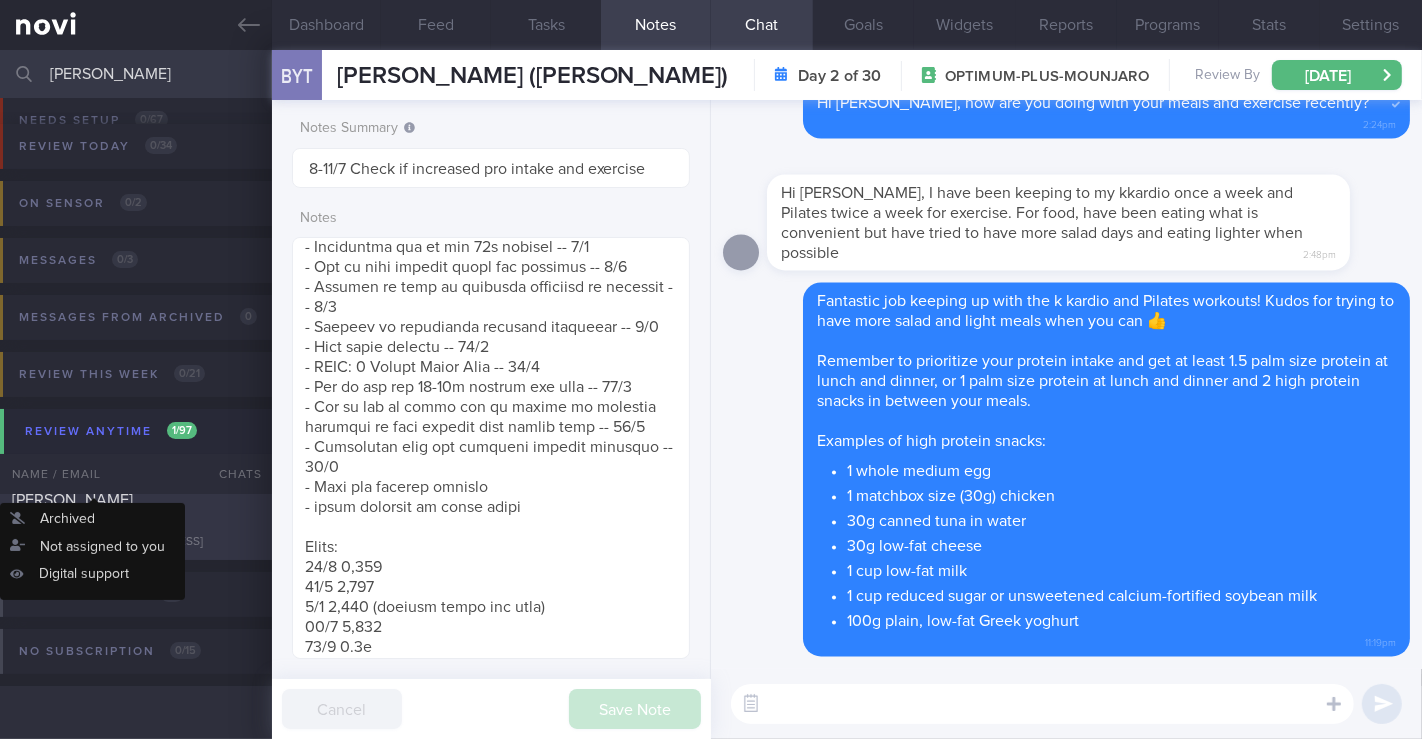 type on "ong wei" 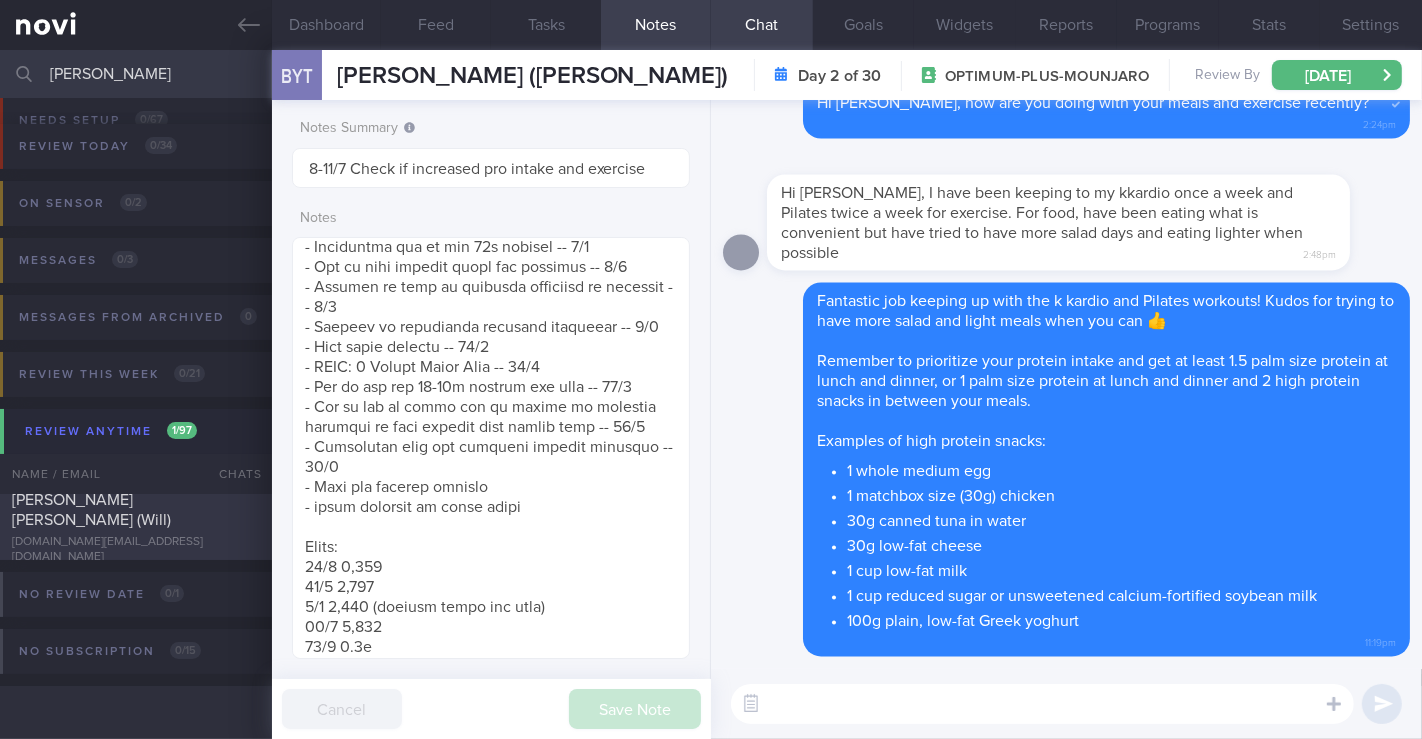 click on "[DOMAIN_NAME][EMAIL_ADDRESS][DOMAIN_NAME]" at bounding box center [136, 550] 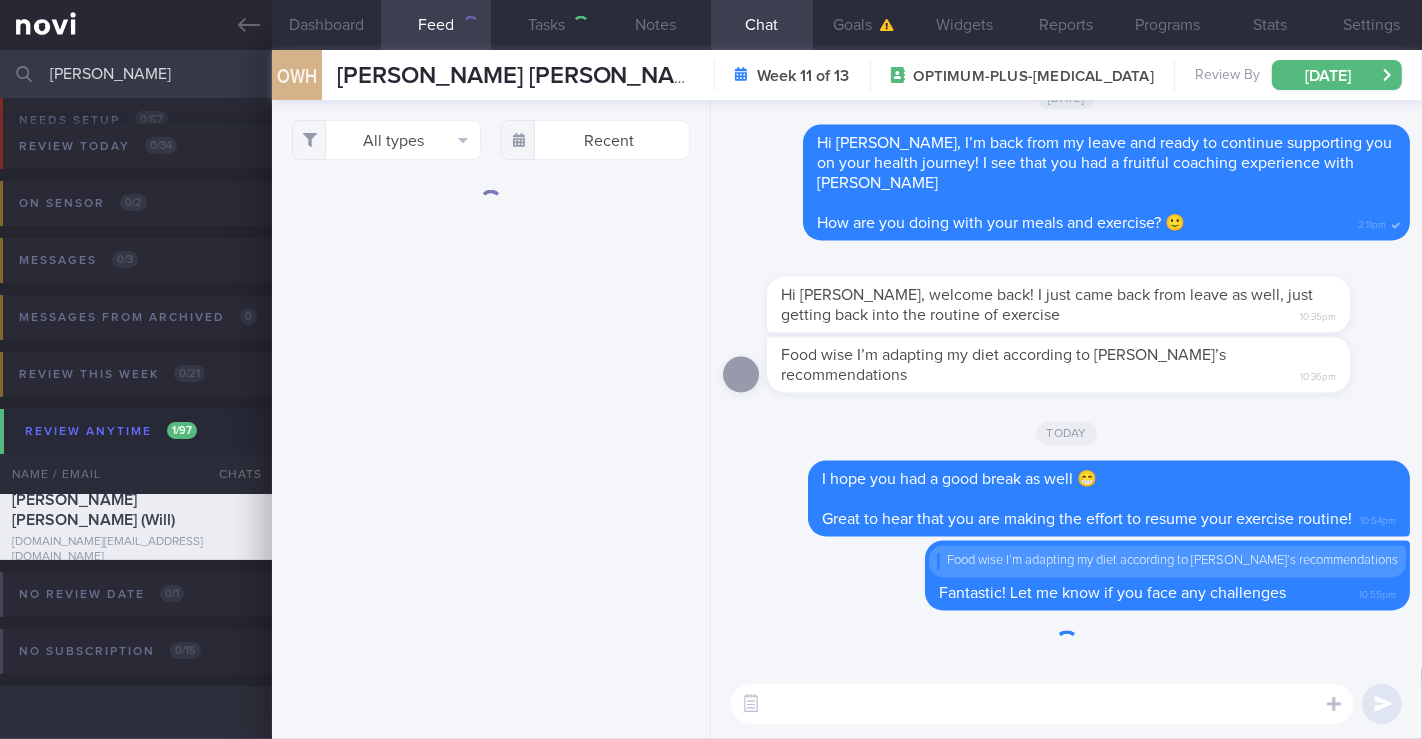 scroll, scrollTop: 0, scrollLeft: 0, axis: both 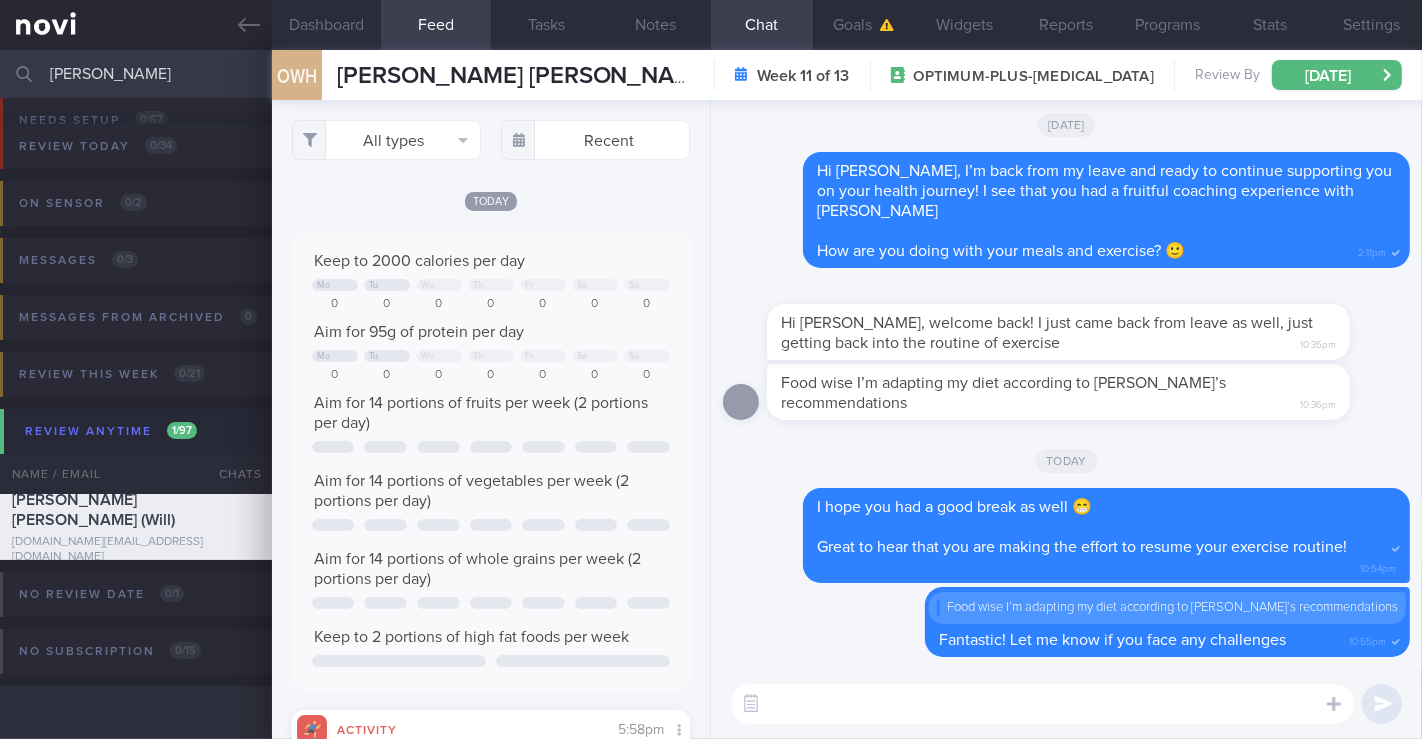 drag, startPoint x: 134, startPoint y: 62, endPoint x: 21, endPoint y: 67, distance: 113.110565 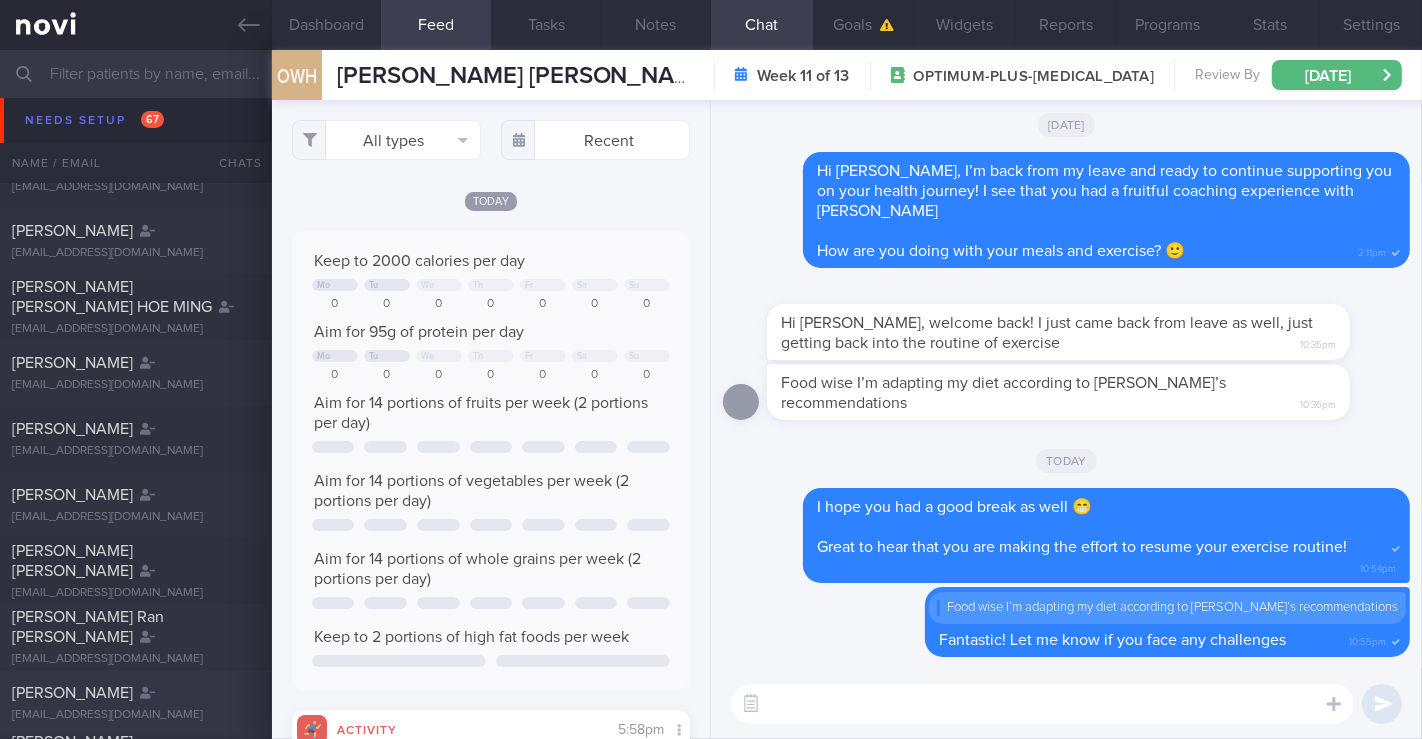 scroll, scrollTop: 1599, scrollLeft: 0, axis: vertical 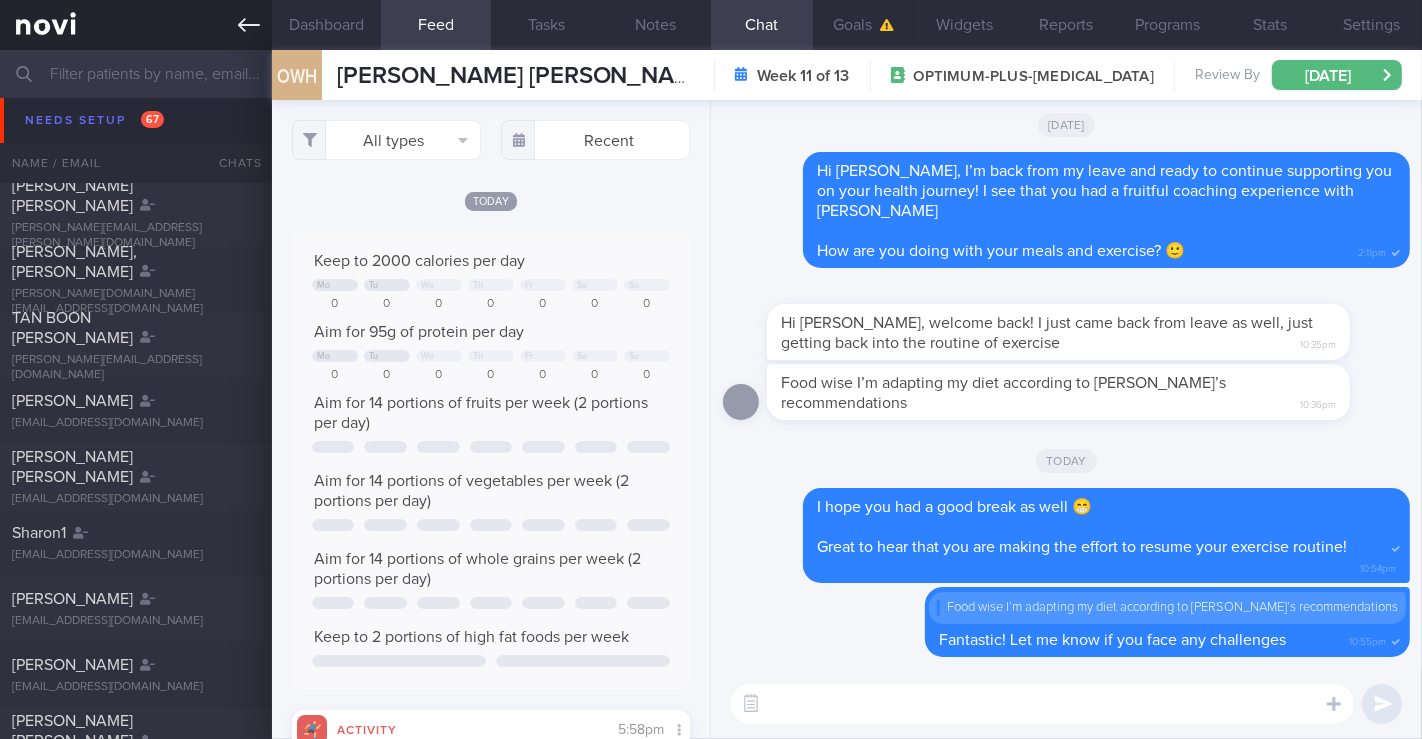 type 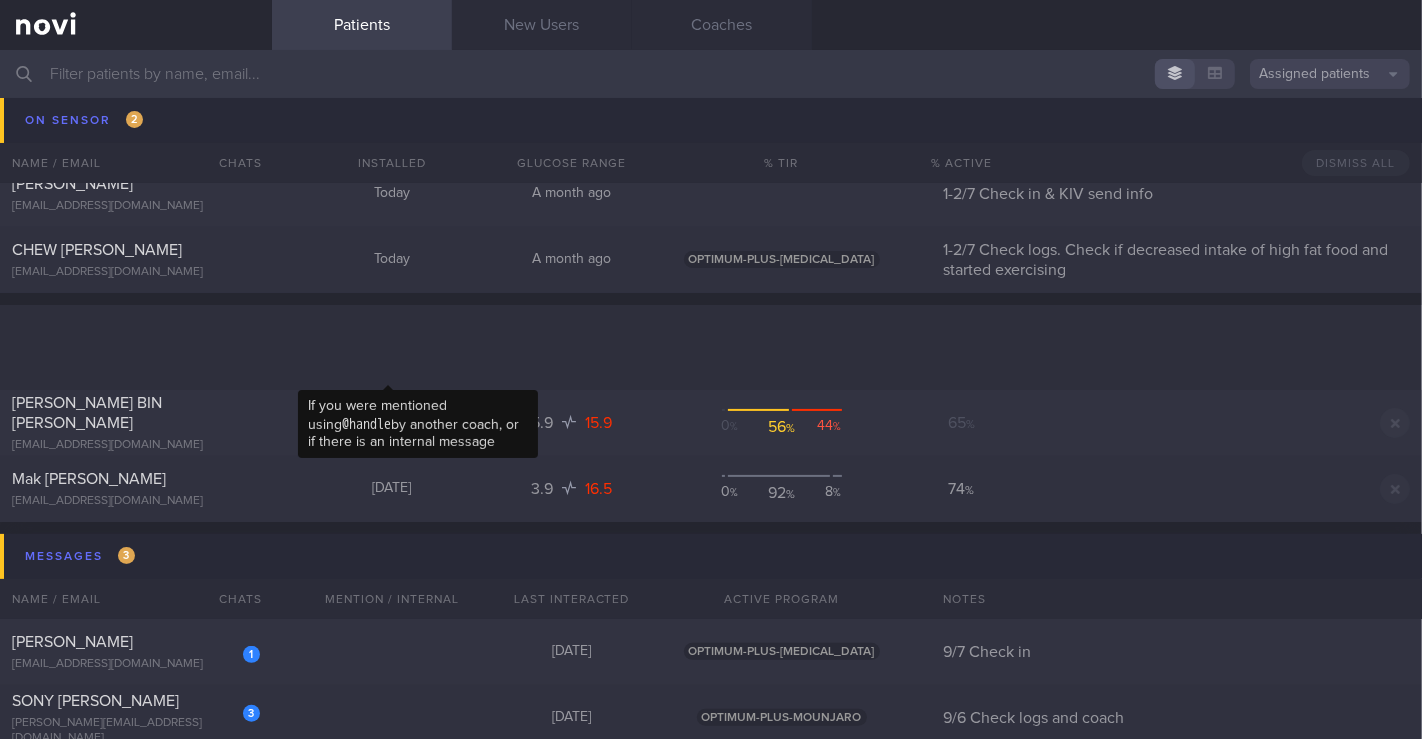 scroll, scrollTop: 6932, scrollLeft: 0, axis: vertical 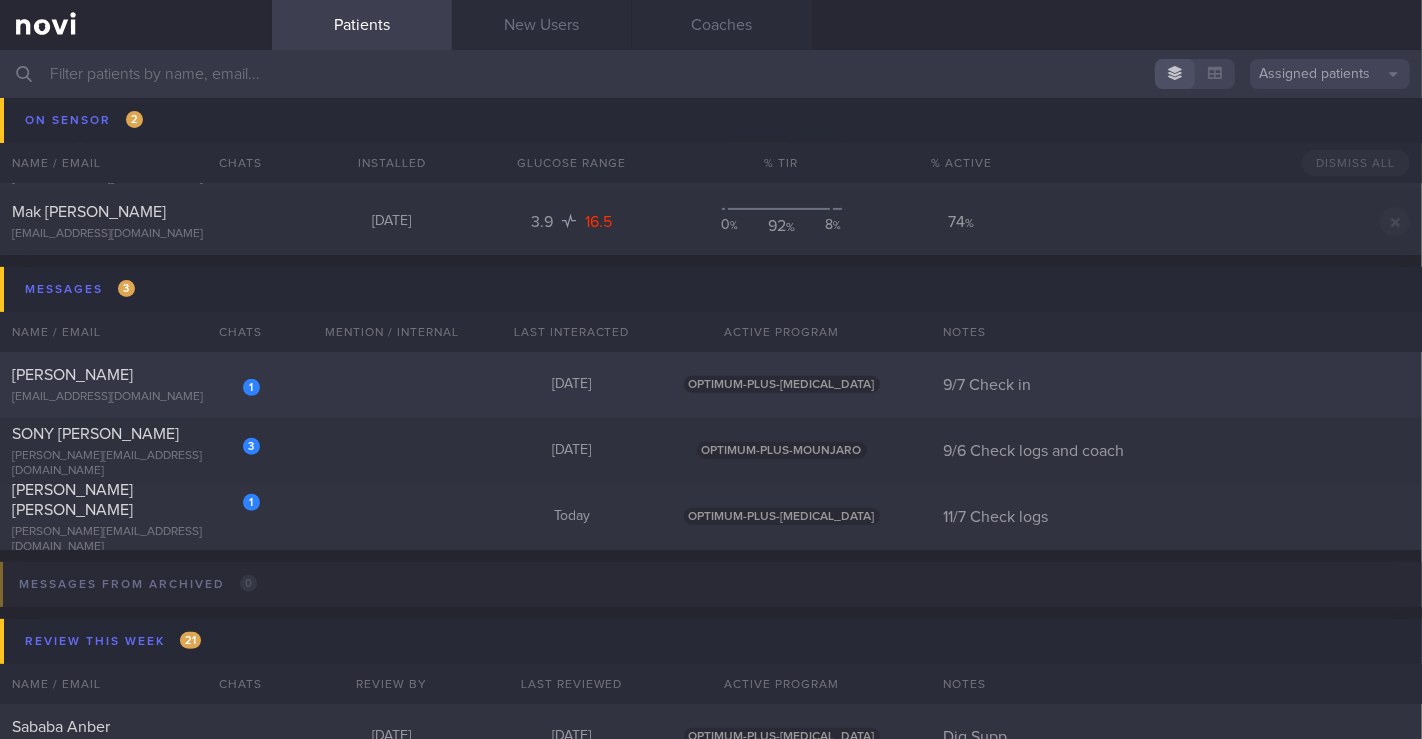 click on "elow1972@gmail.com" at bounding box center [136, 397] 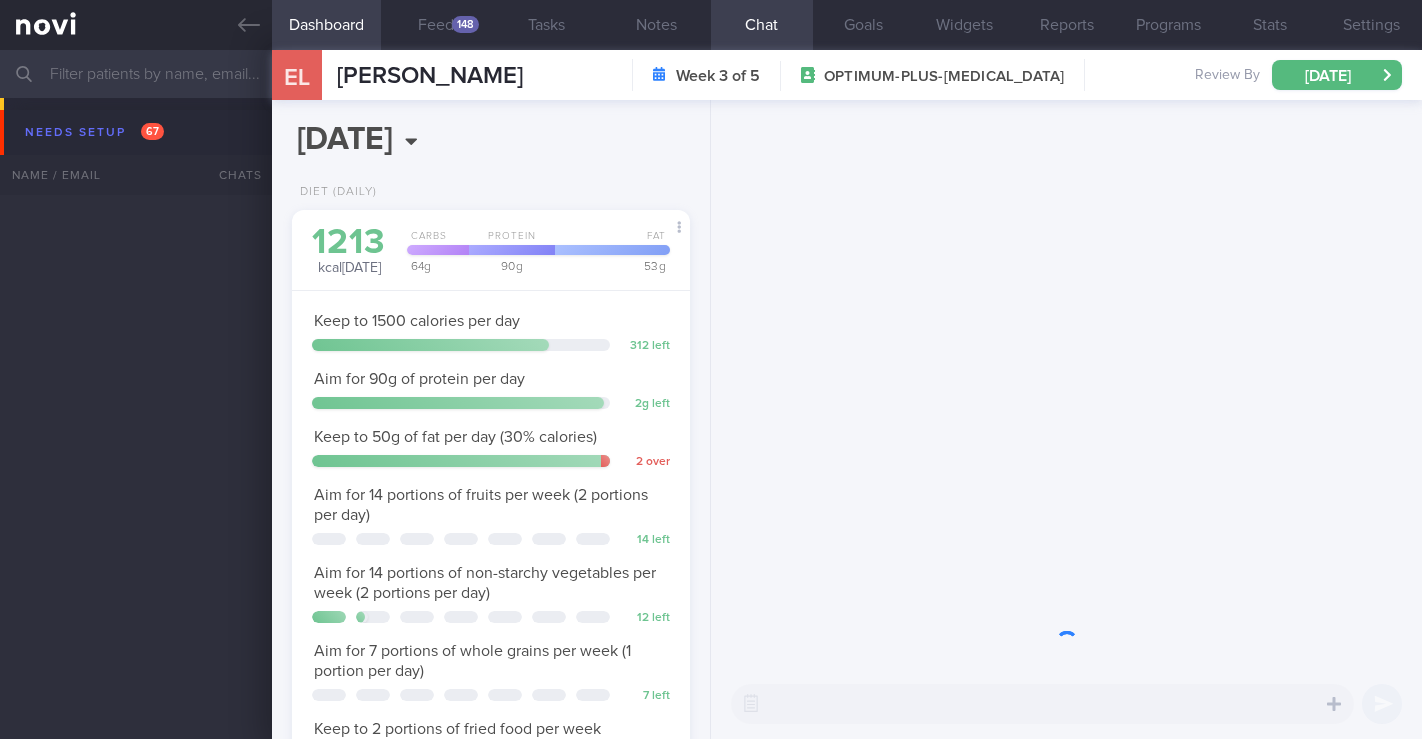 select on "6" 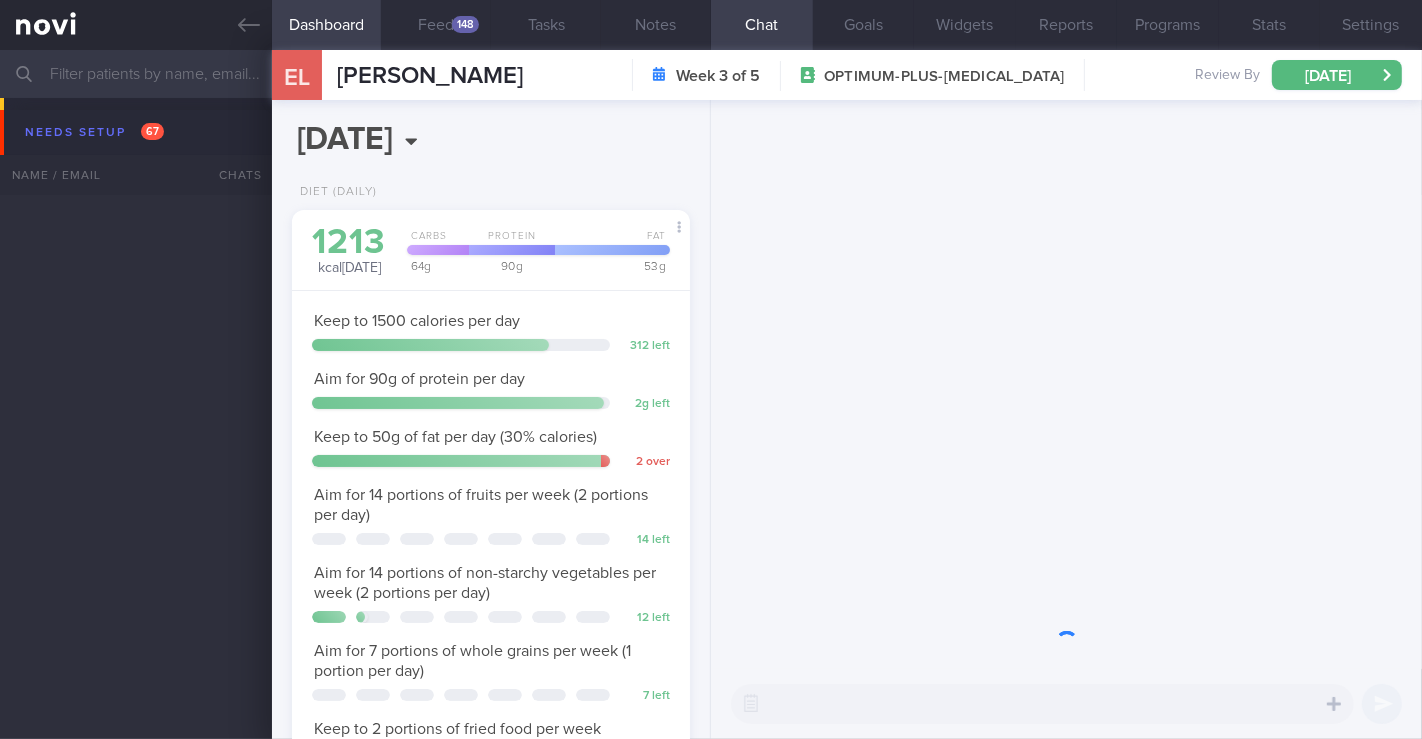 scroll, scrollTop: 6932, scrollLeft: 0, axis: vertical 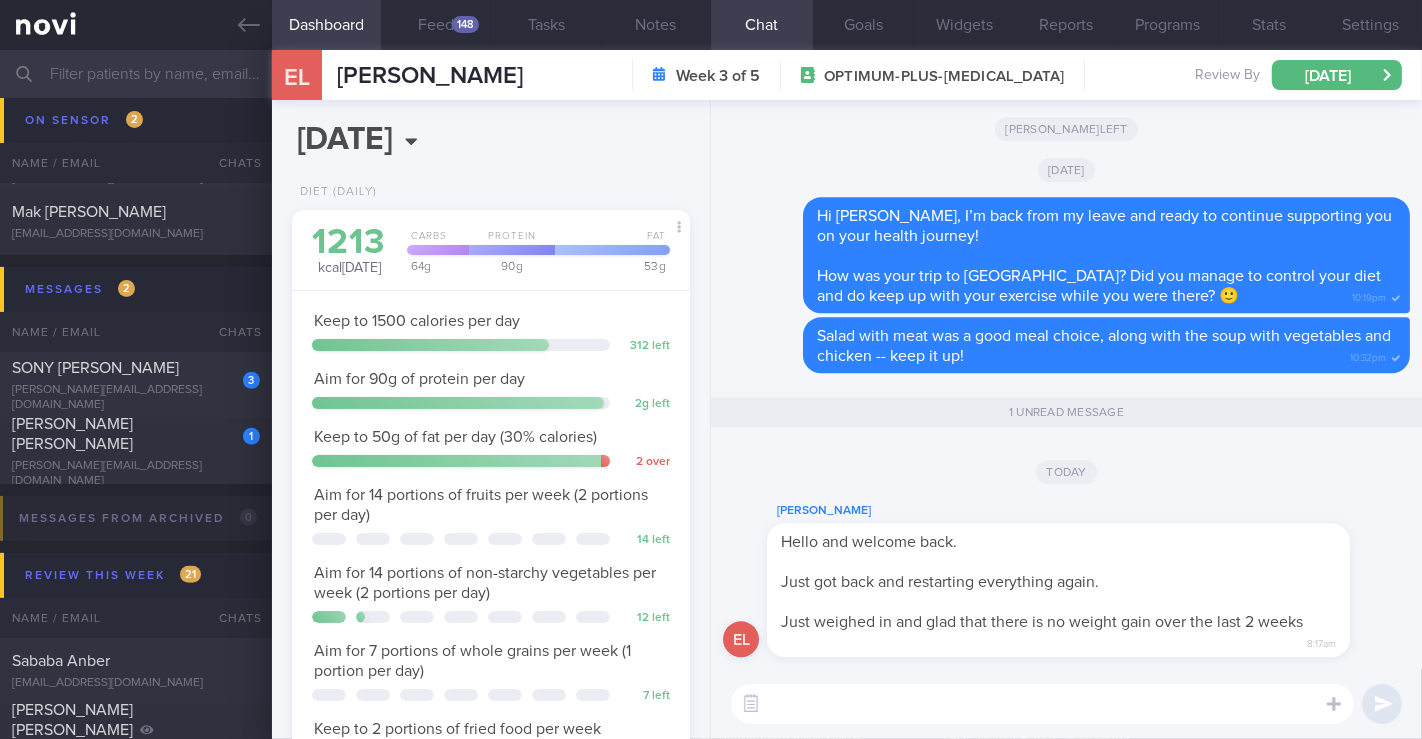click at bounding box center [1042, 704] 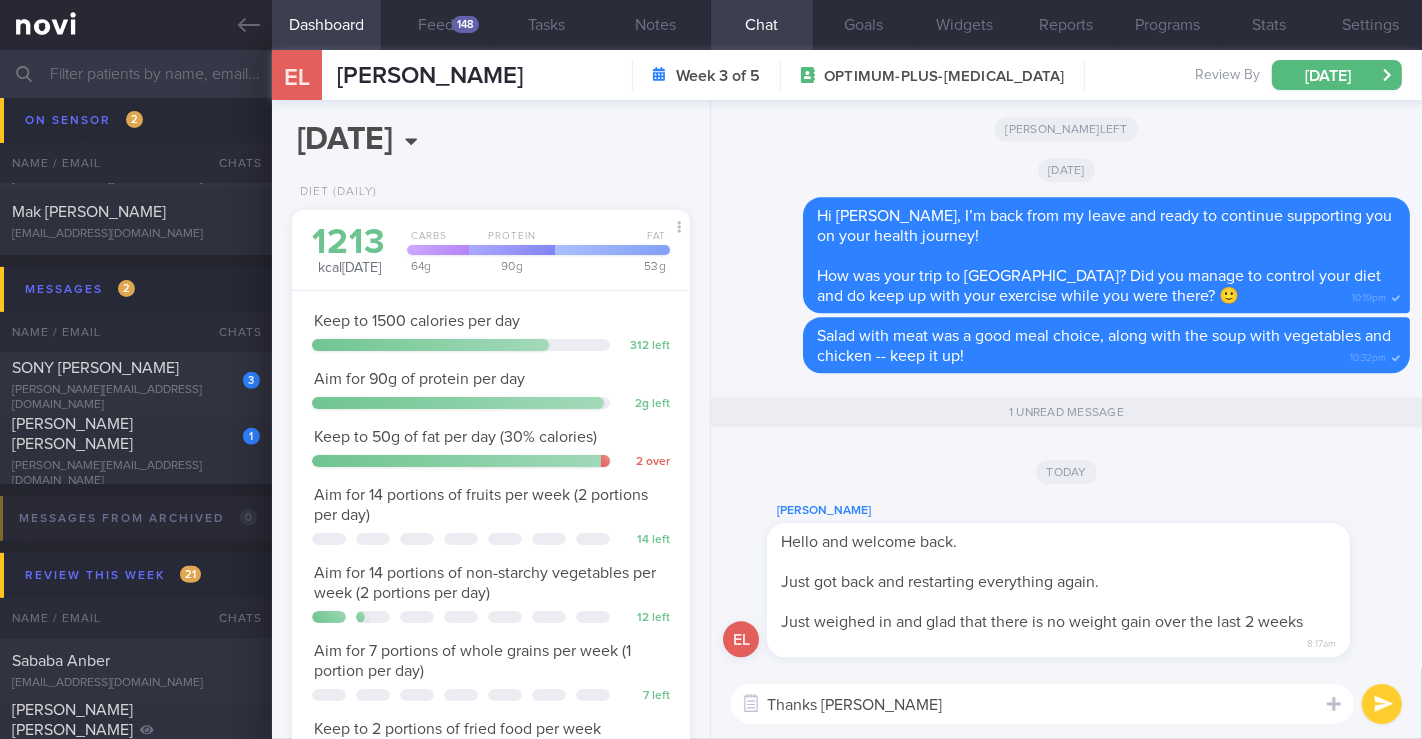 paste on "😊" 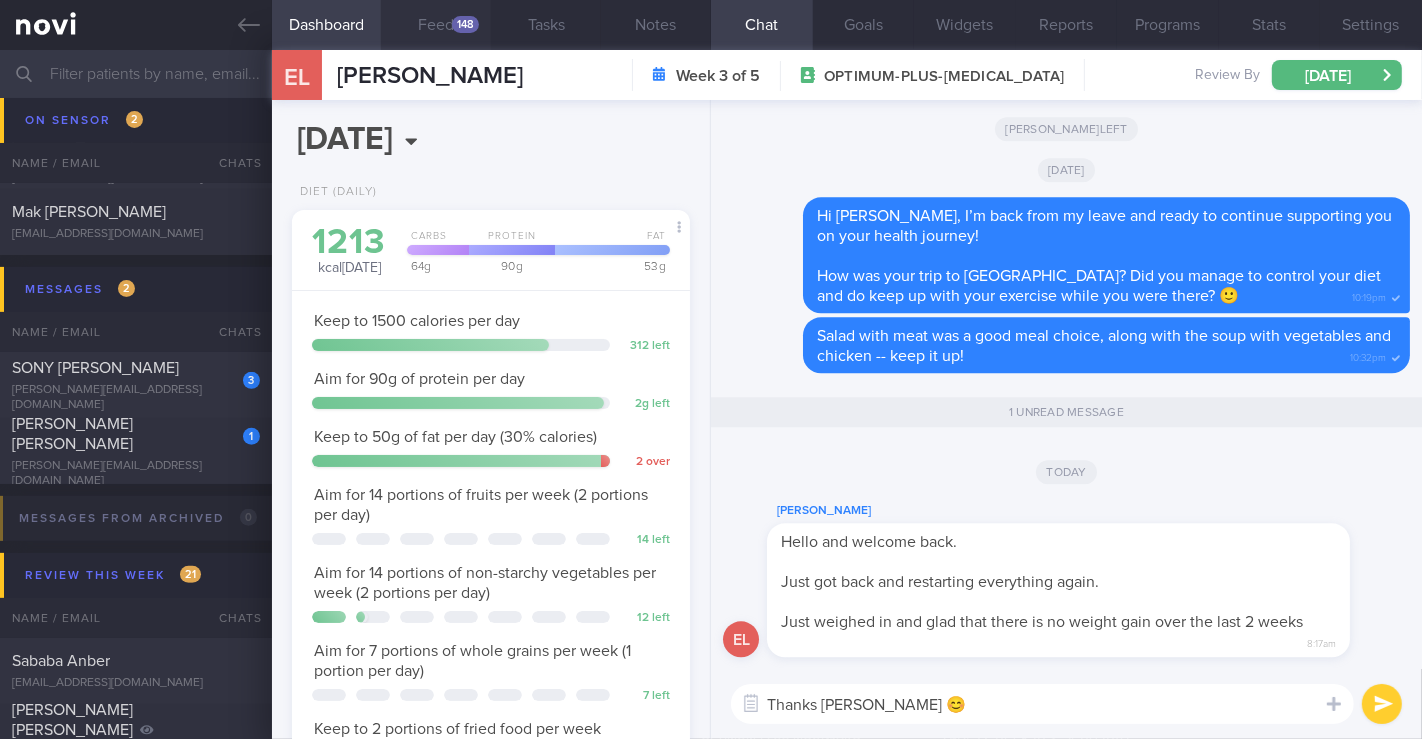 click on "Feed
148" at bounding box center (436, 25) 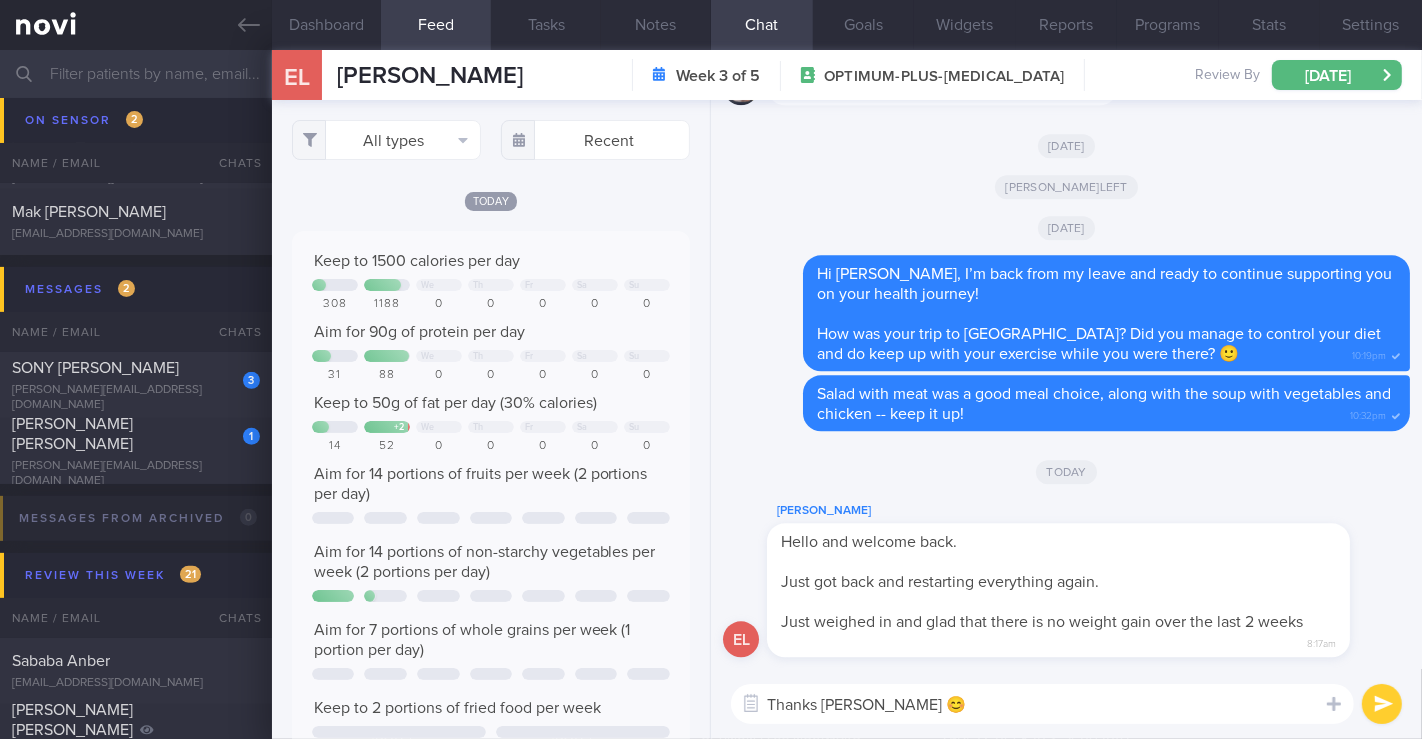scroll, scrollTop: 999911, scrollLeft: 999644, axis: both 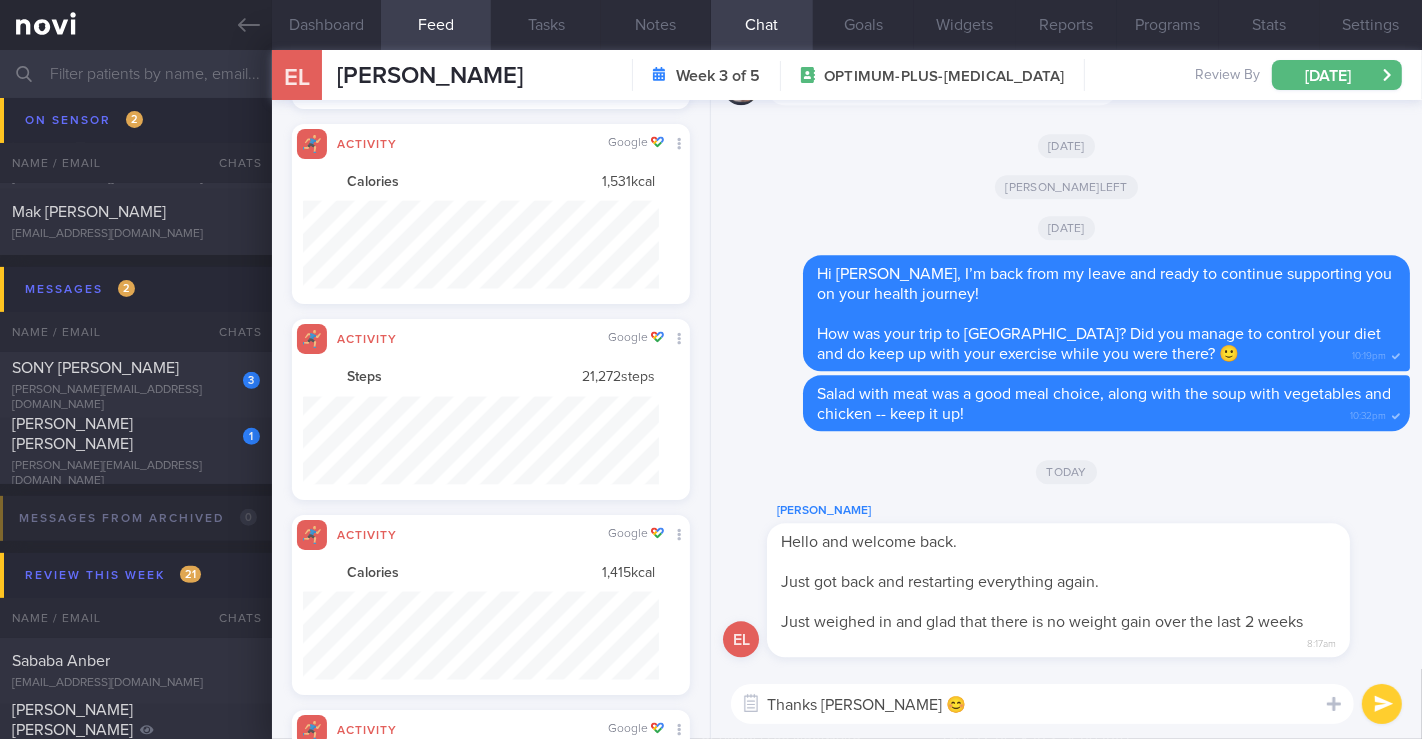click on "Thanks [PERSON_NAME] 😊" at bounding box center (1042, 704) 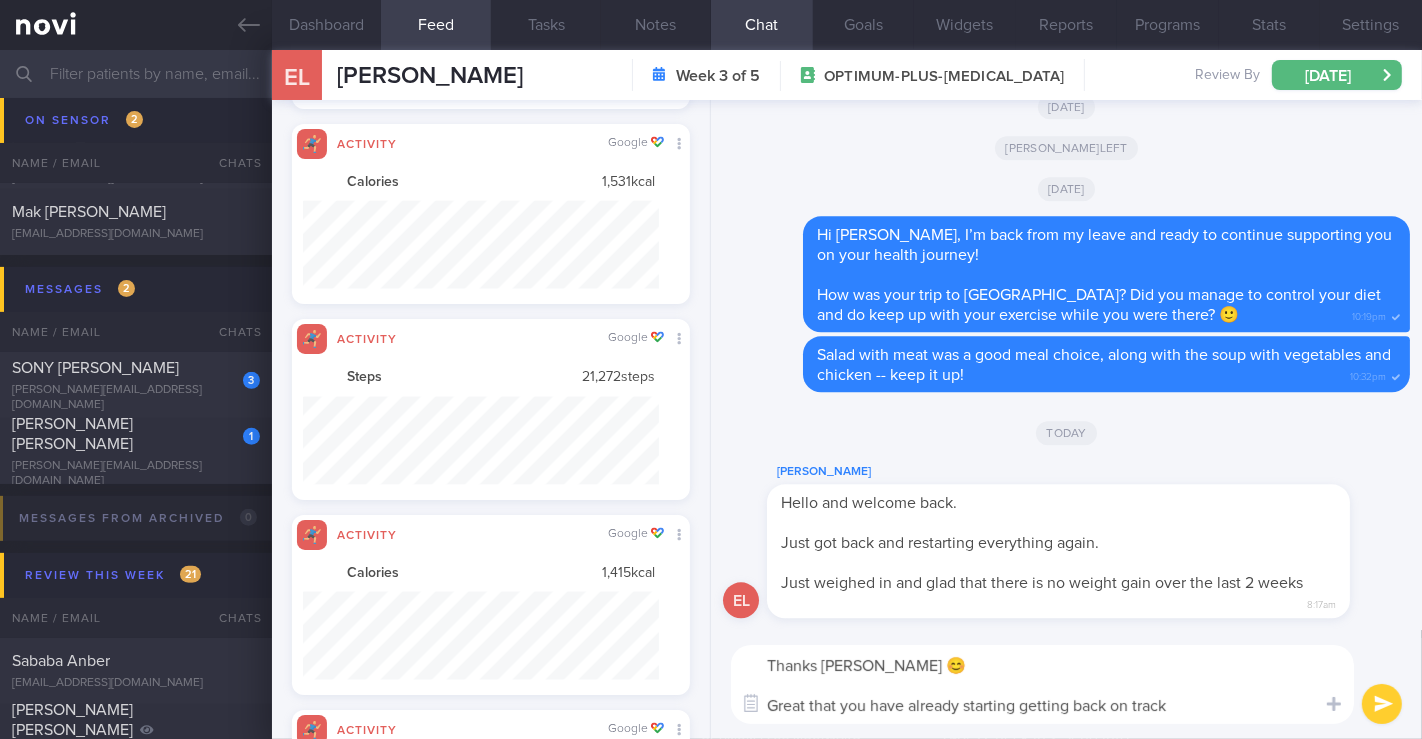 click on "Thanks [PERSON_NAME] 😊
Great that you have already starting getting back on track" at bounding box center [1042, 684] 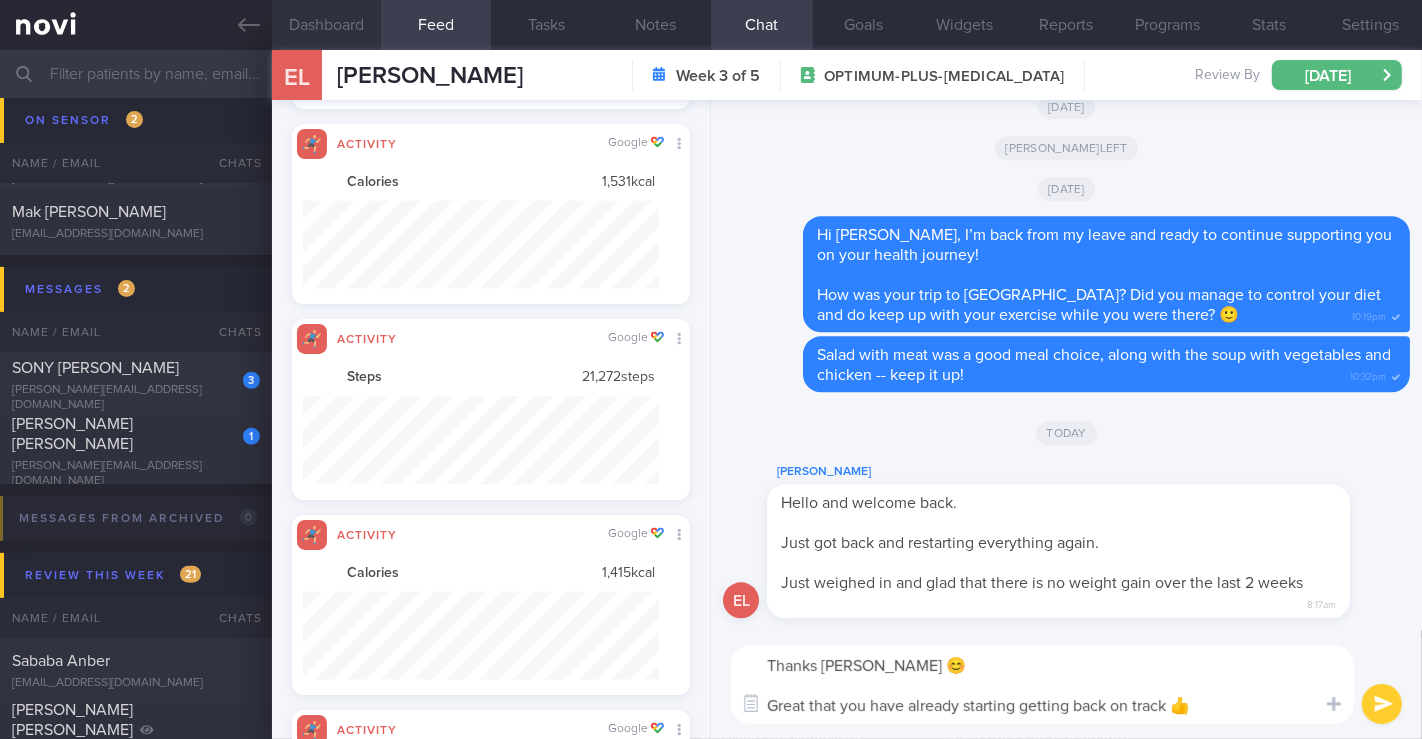 click on "Dashboard" at bounding box center (327, 25) 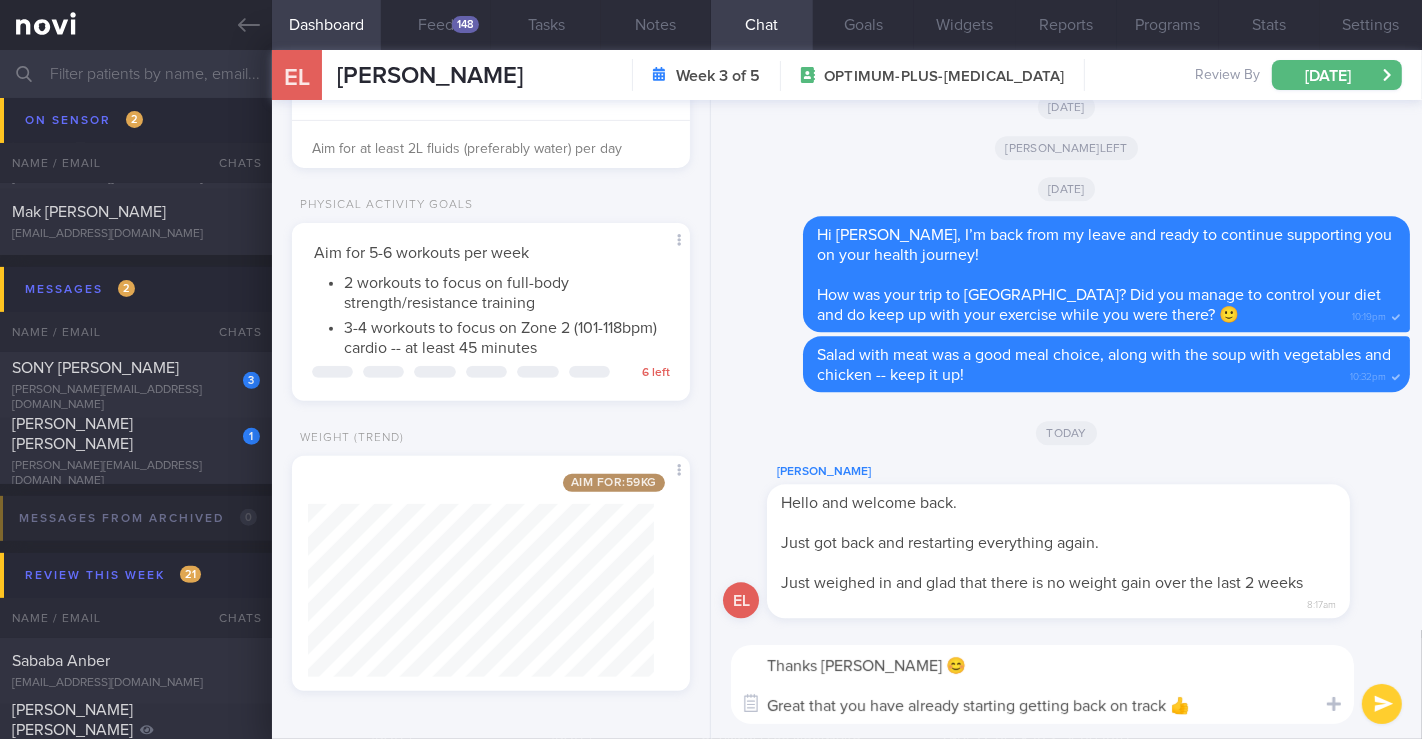 click on "Thanks Elaine 😊
Great that you have already starting getting back on track 👍" at bounding box center [1042, 684] 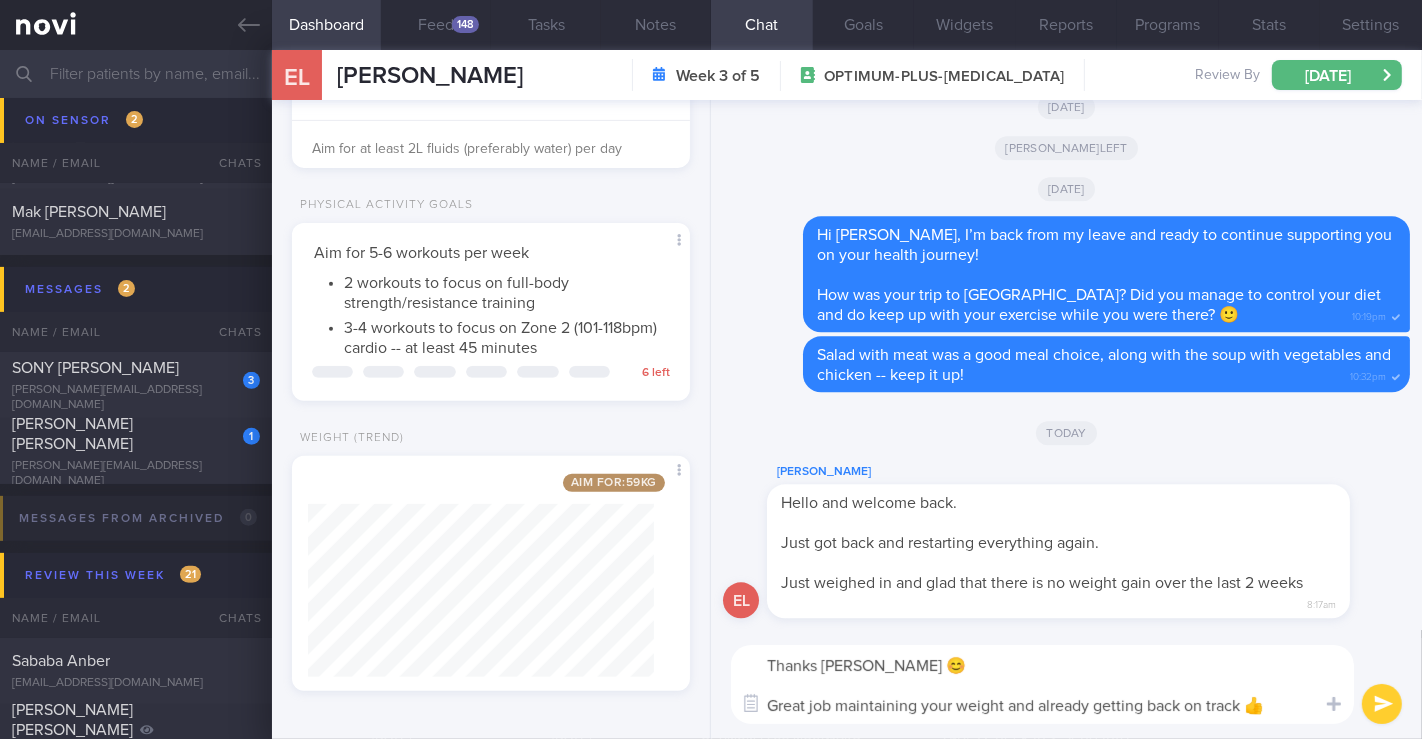 type on "Thanks Elaine 😊
Great job maintaining your weight and already getting back on track 👍" 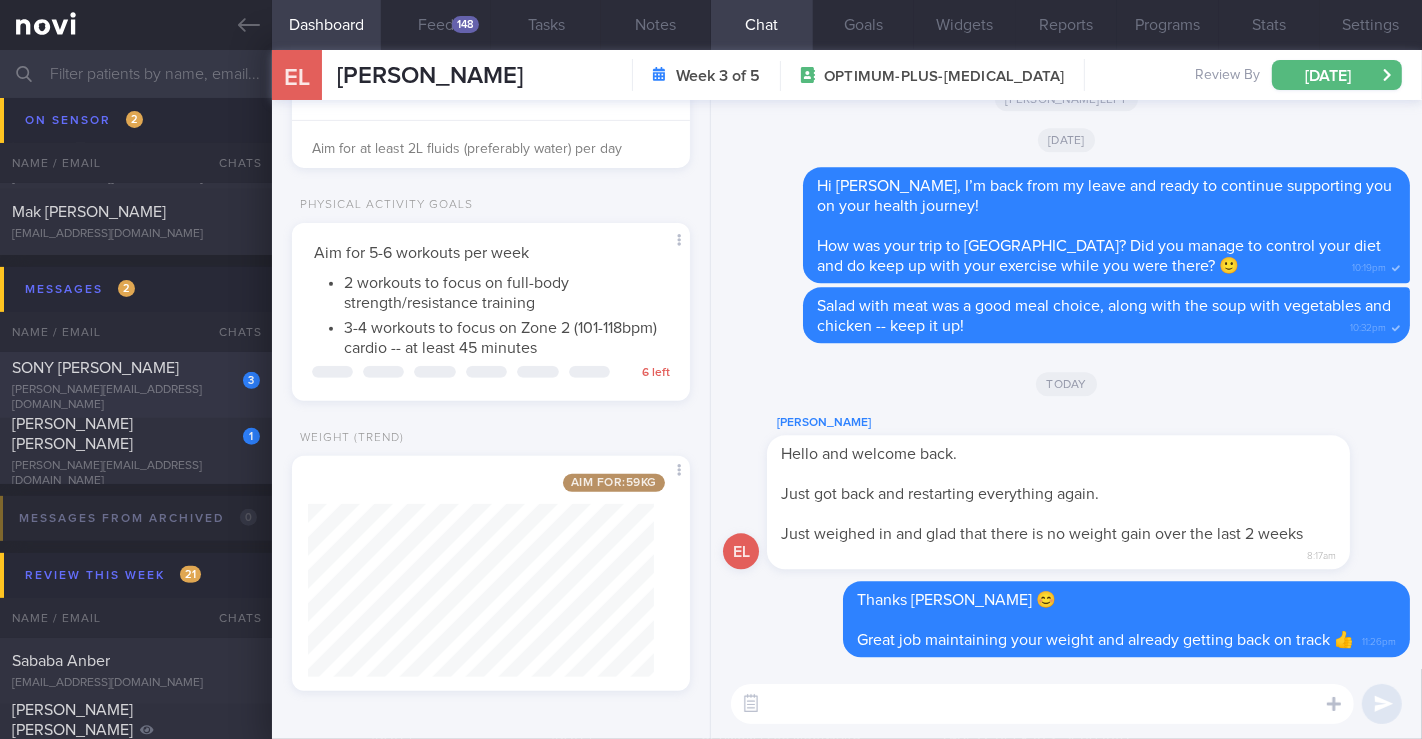 click on "[PERSON_NAME][EMAIL_ADDRESS][DOMAIN_NAME]" at bounding box center [136, 398] 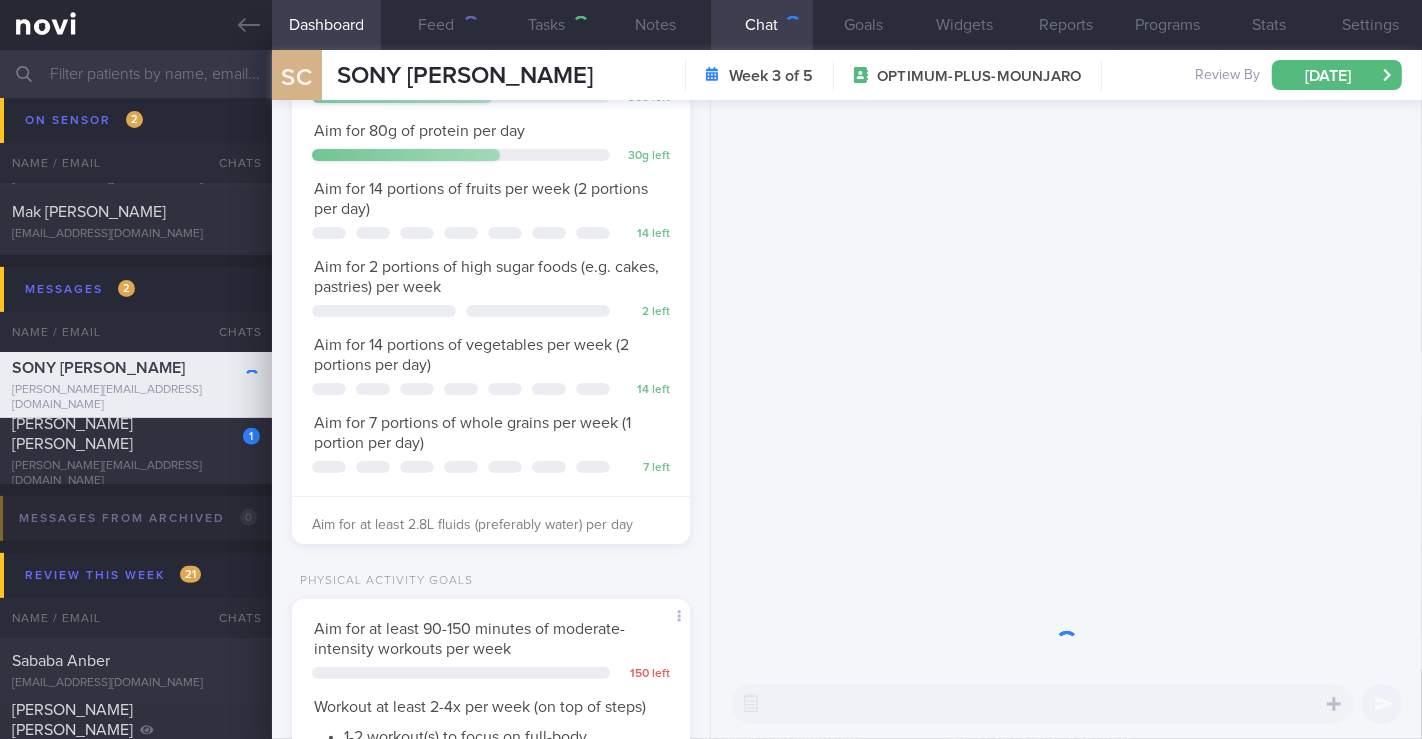 scroll, scrollTop: 742, scrollLeft: 0, axis: vertical 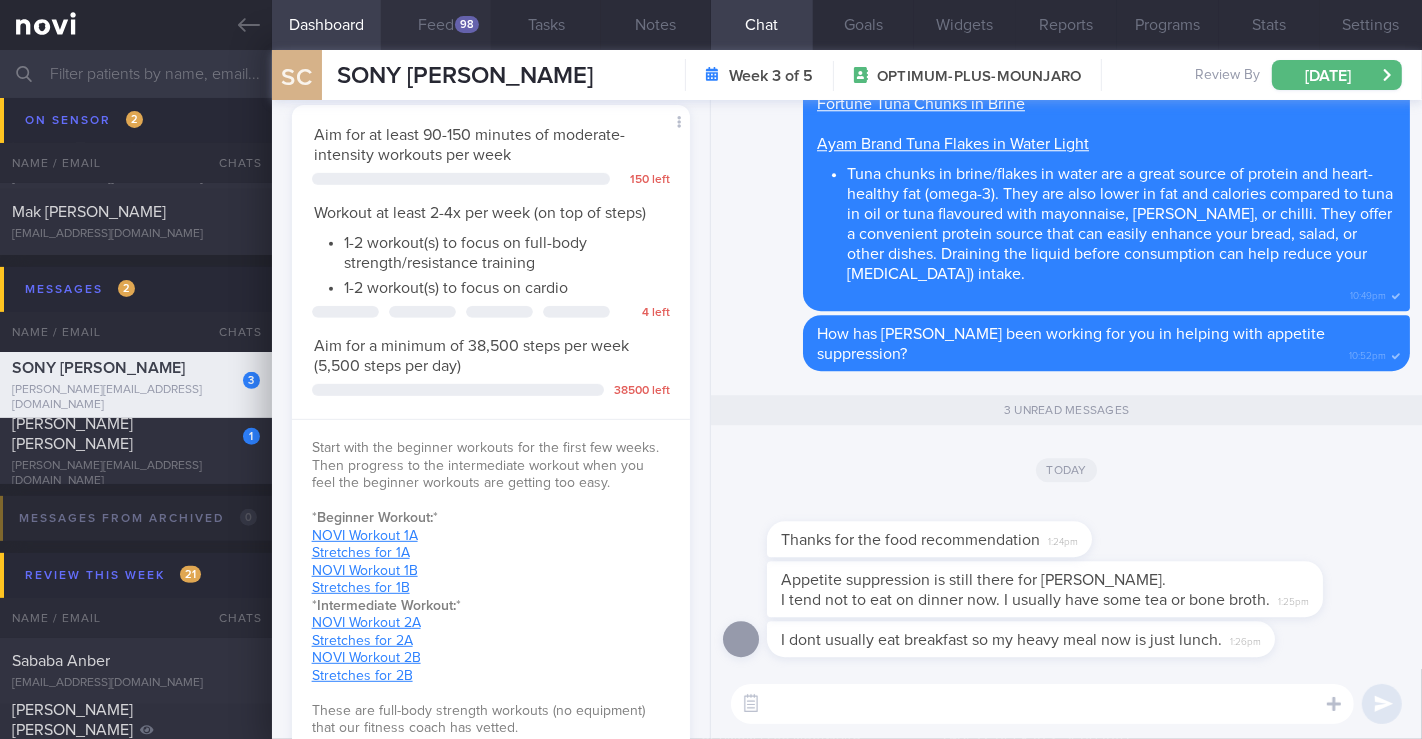 click on "98" at bounding box center (467, 24) 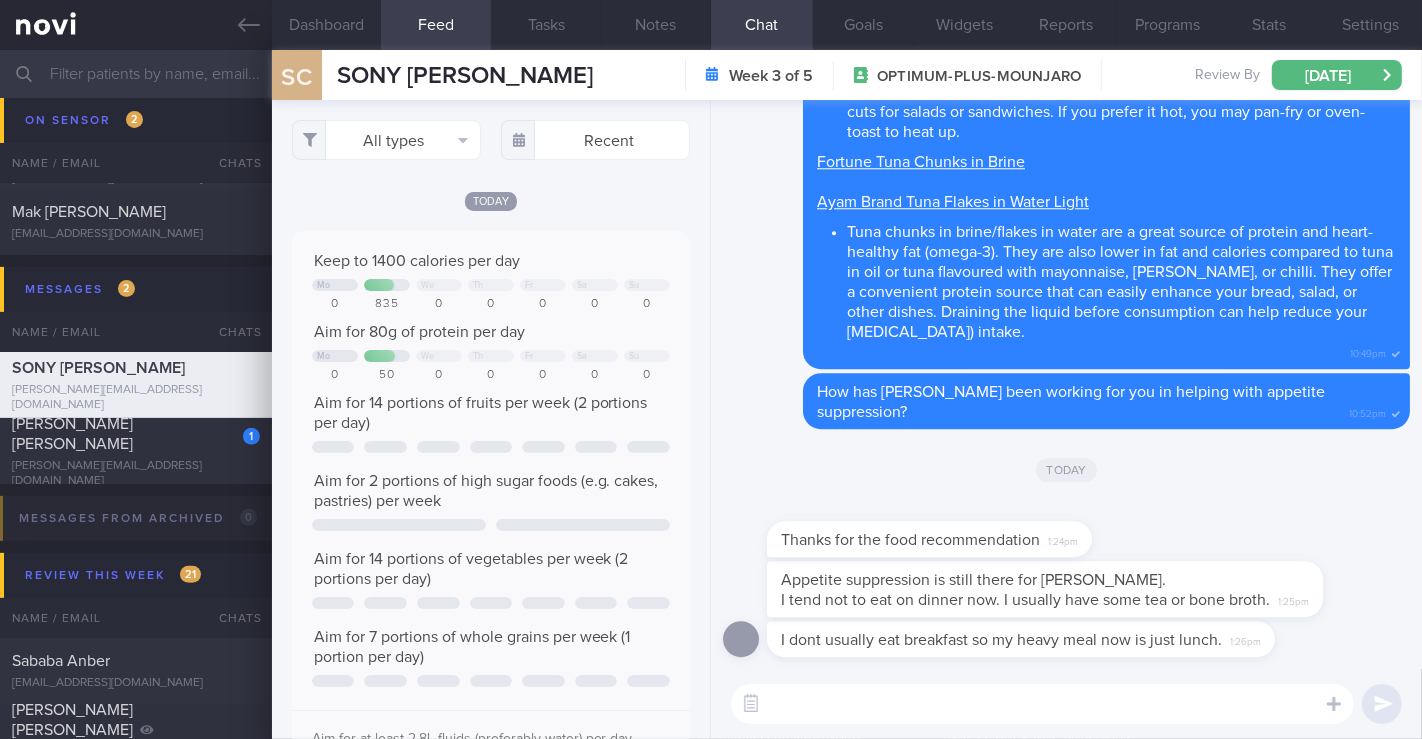 scroll, scrollTop: 999911, scrollLeft: 999644, axis: both 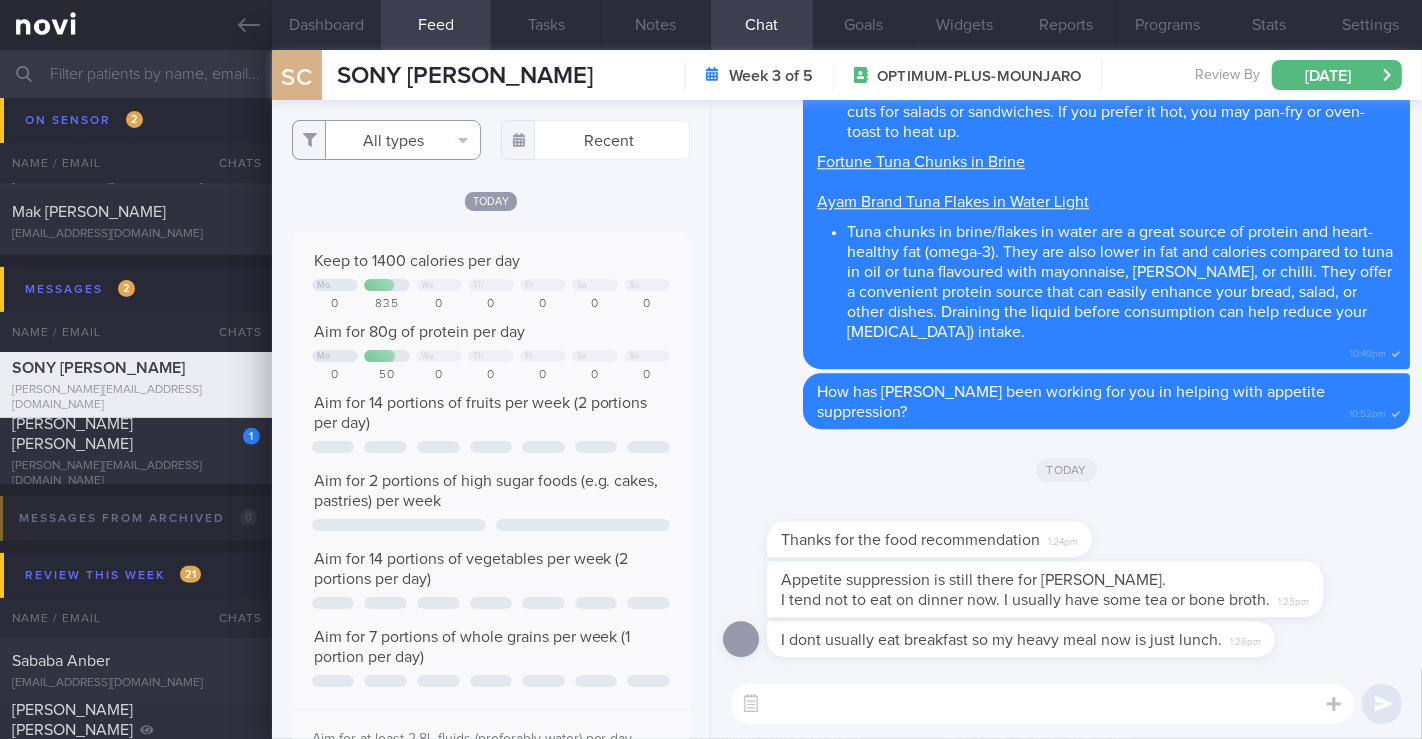 click on "All types" at bounding box center (386, 140) 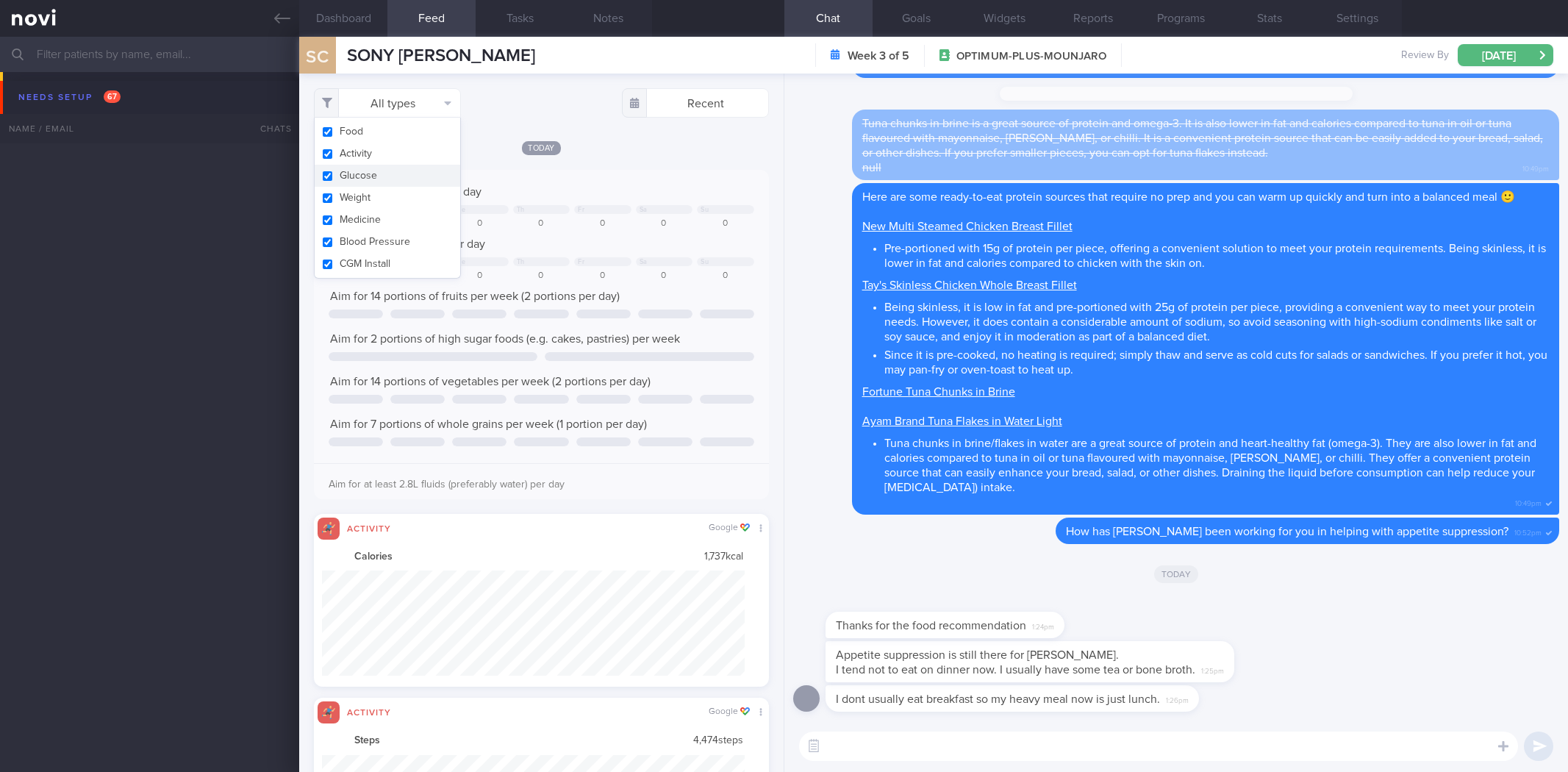 select on "6" 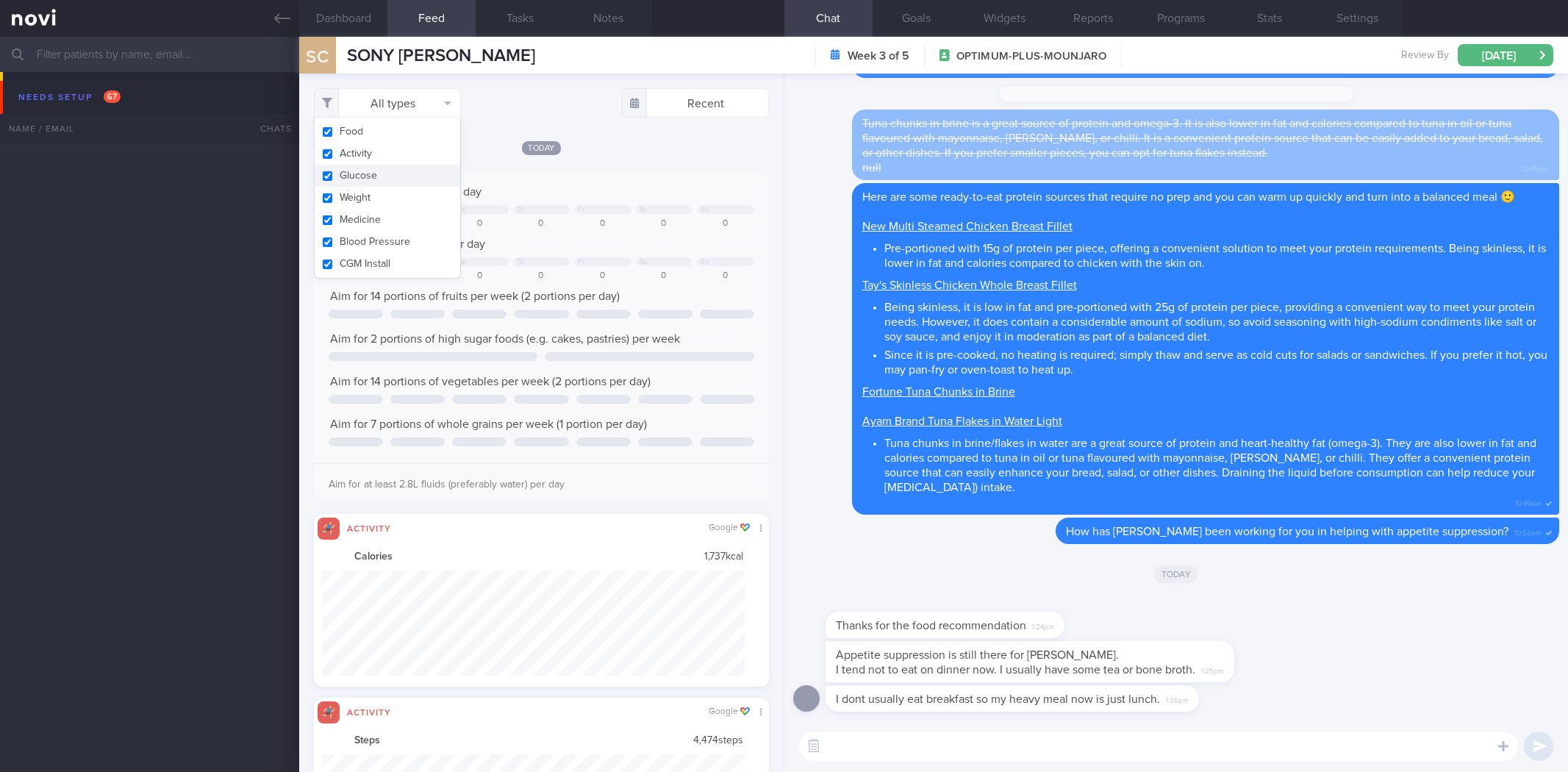 scroll, scrollTop: 0, scrollLeft: 0, axis: both 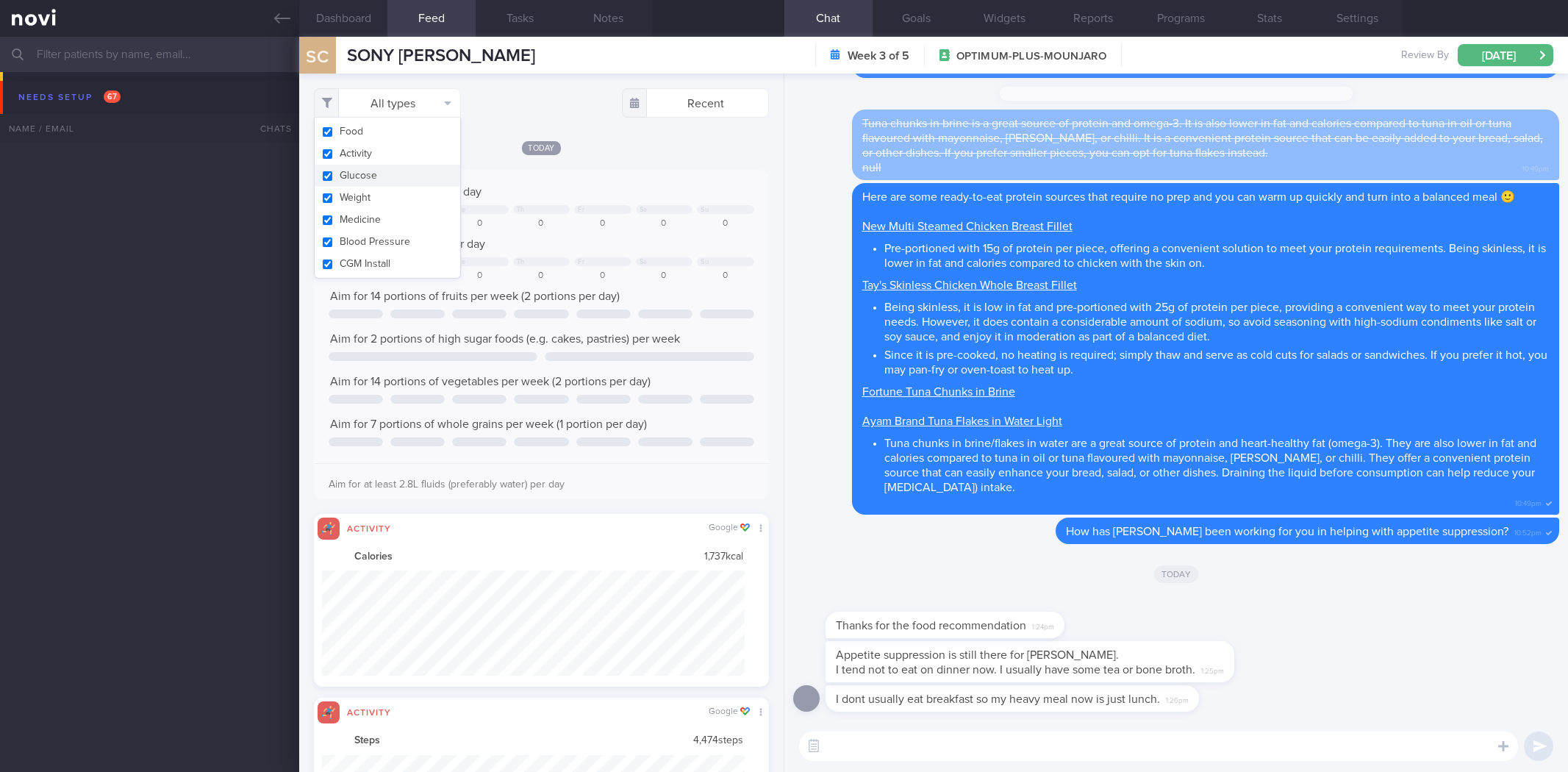 select on "6" 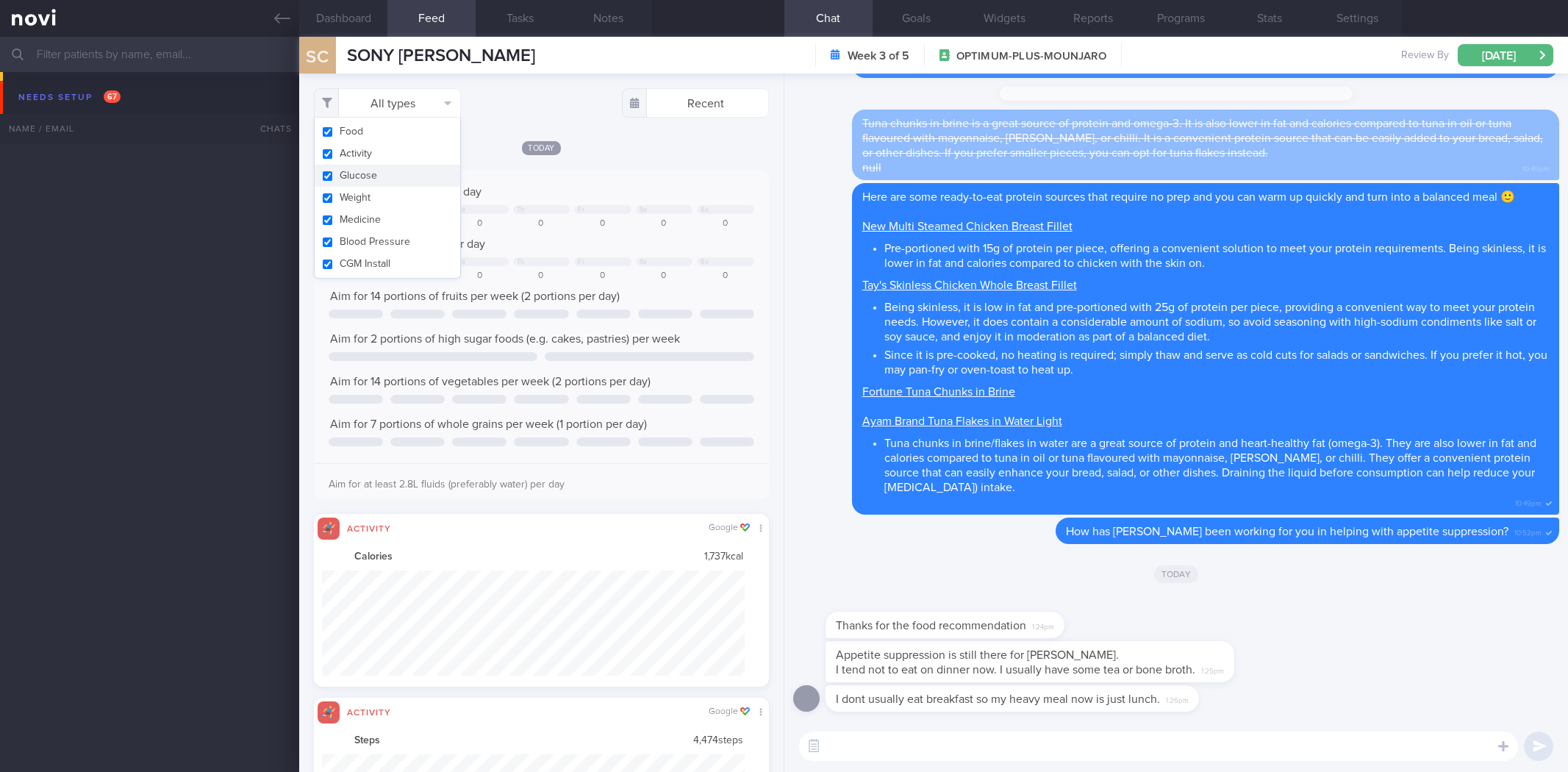 scroll, scrollTop: 0, scrollLeft: 0, axis: both 